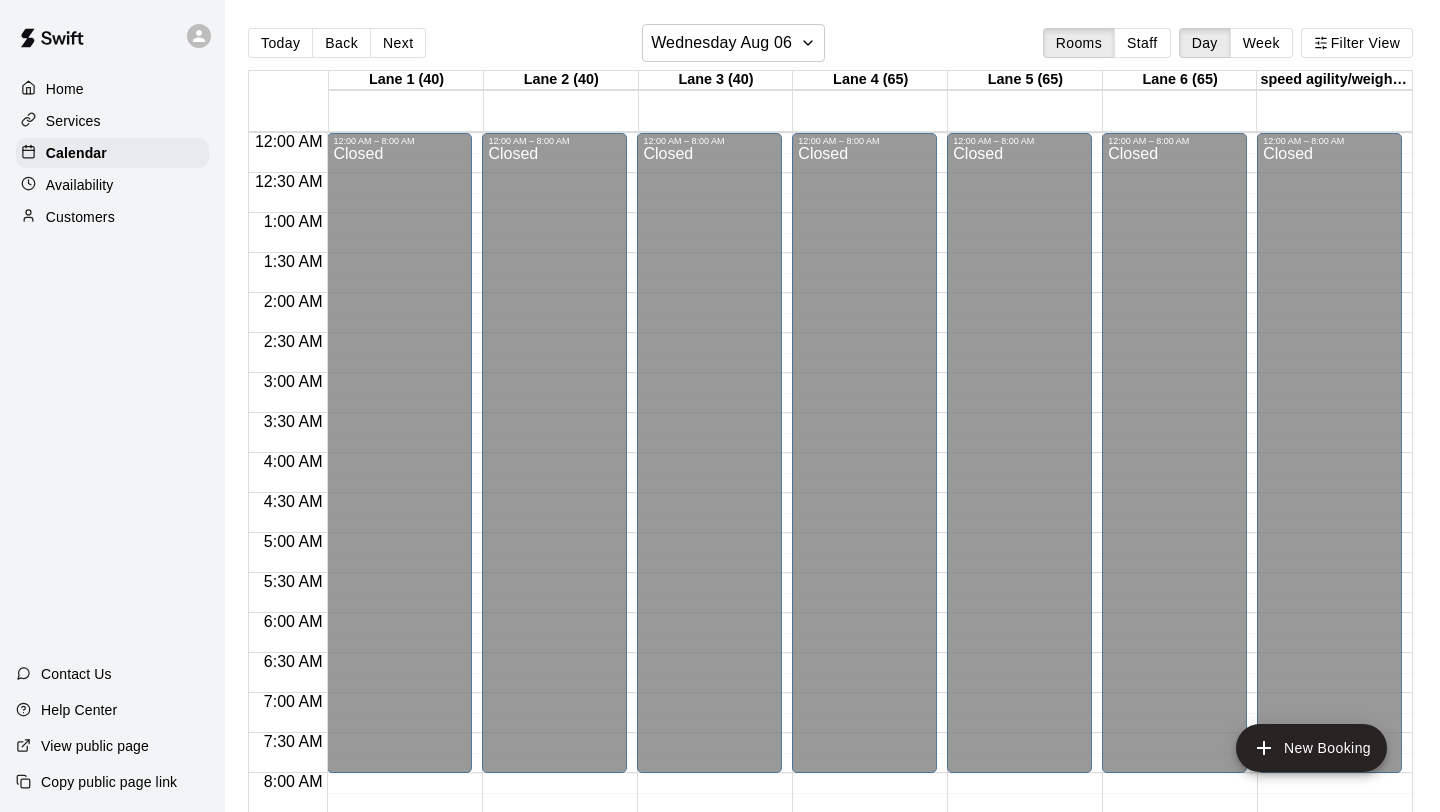 scroll, scrollTop: 0, scrollLeft: 0, axis: both 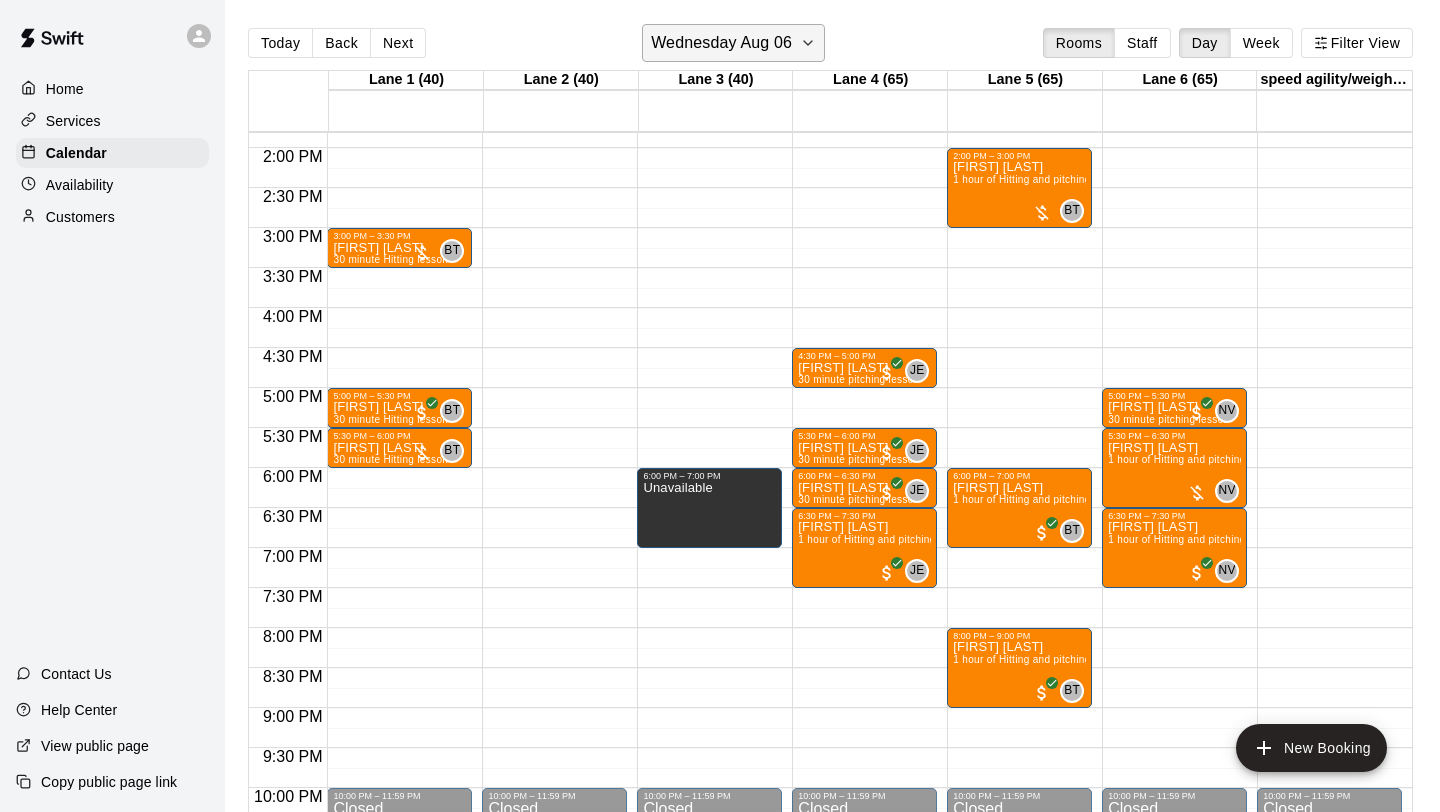 click on "Wednesday Aug 06" at bounding box center [733, 43] 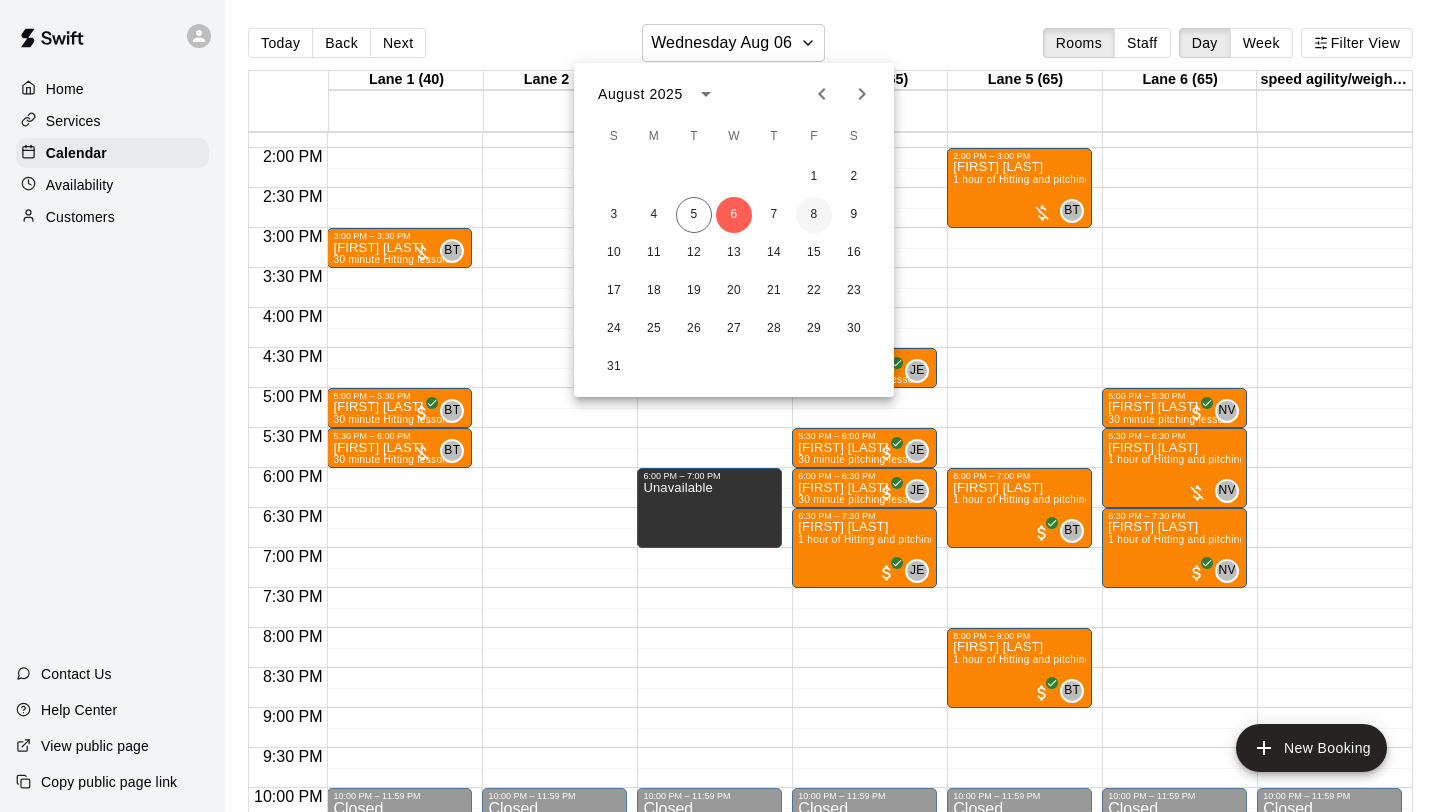 click on "8" at bounding box center [814, 215] 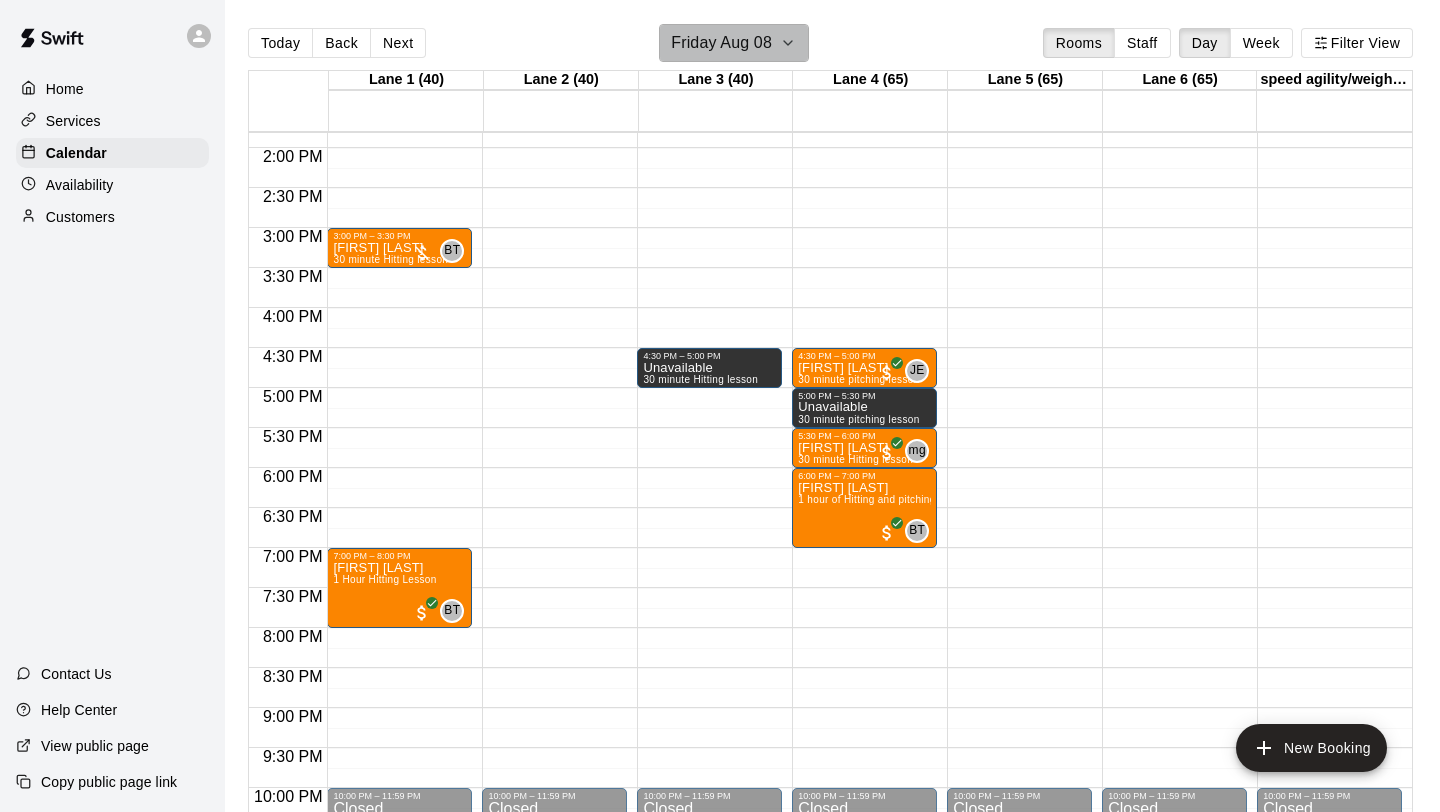 click on "Friday Aug 08" at bounding box center (734, 43) 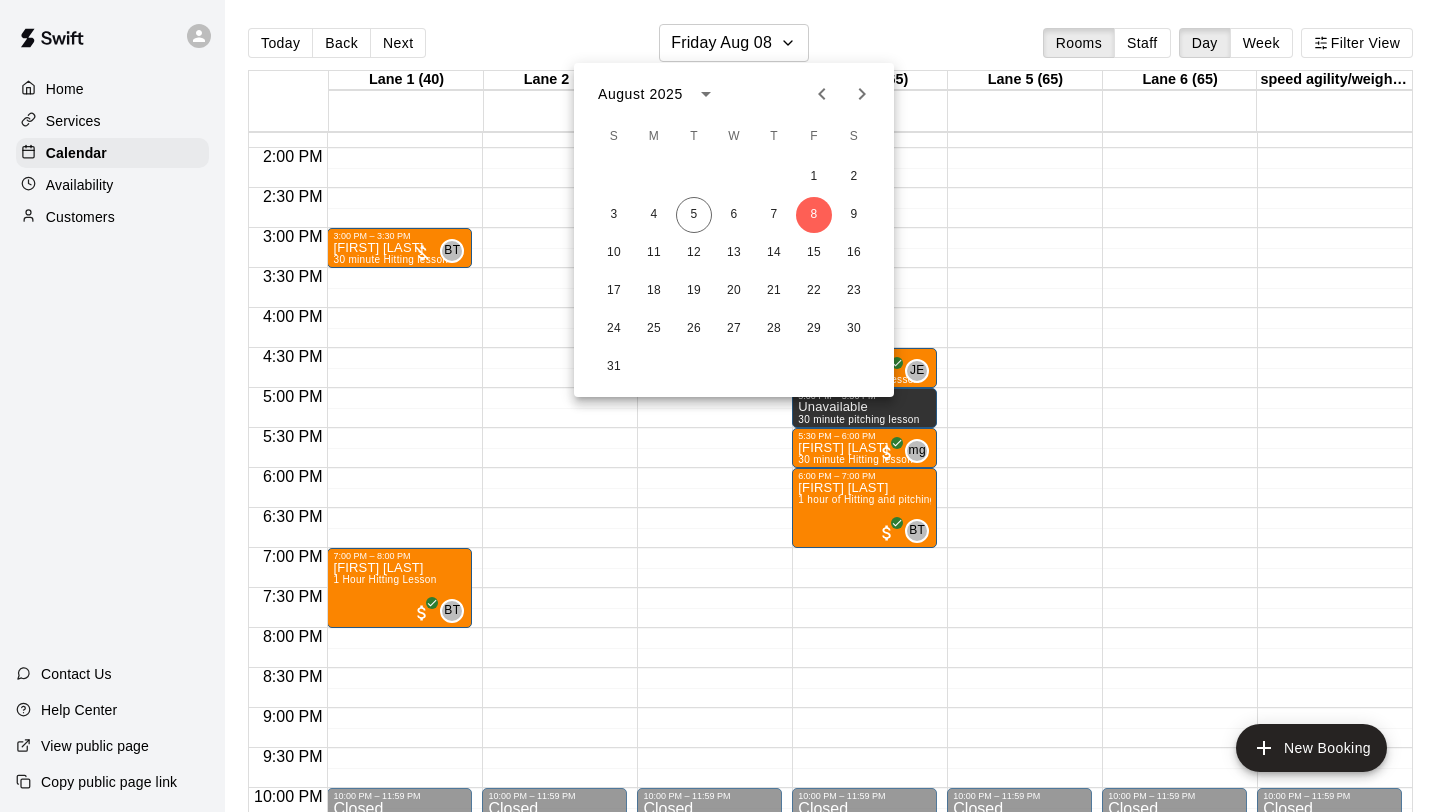 click at bounding box center [720, 406] 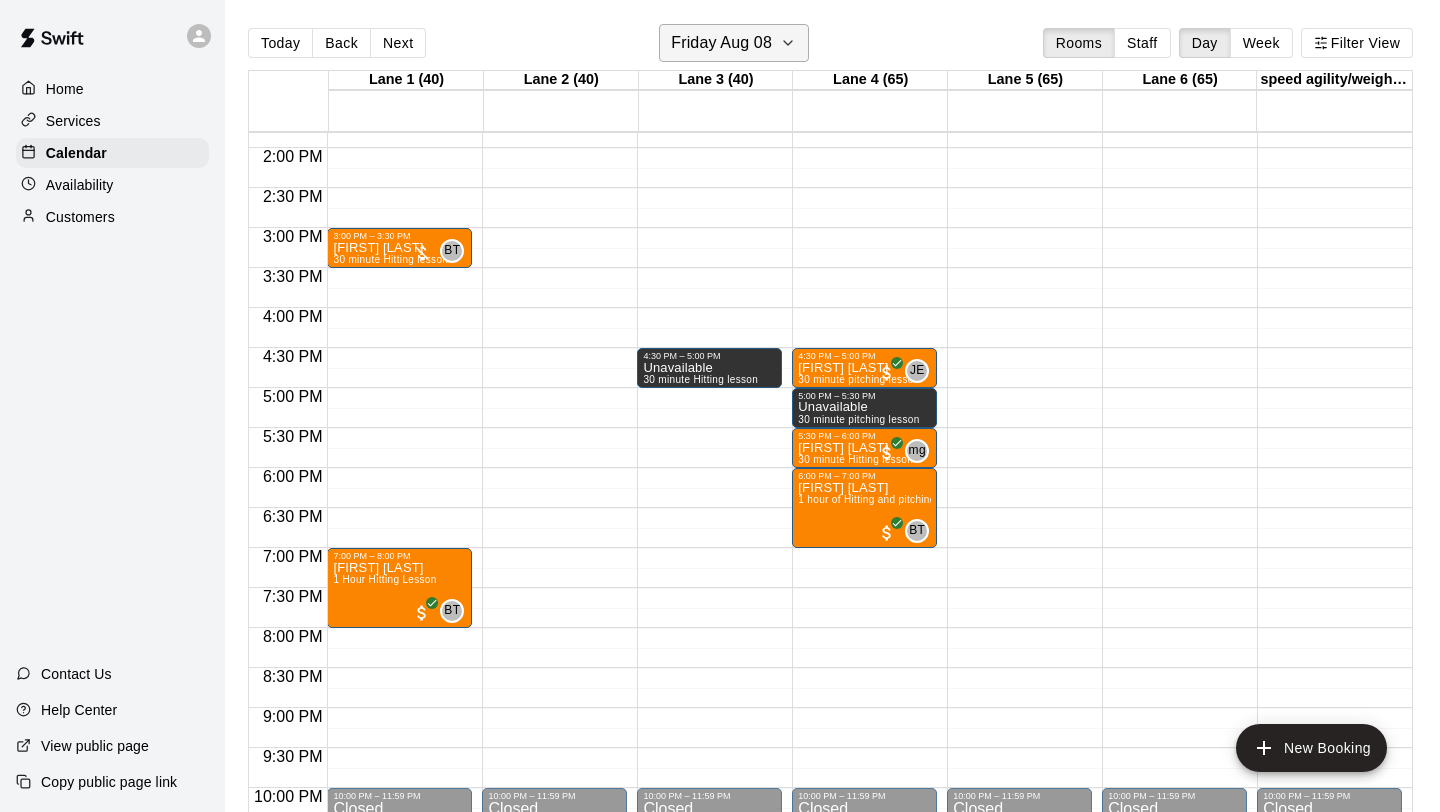 click on "Friday Aug 08" at bounding box center (734, 43) 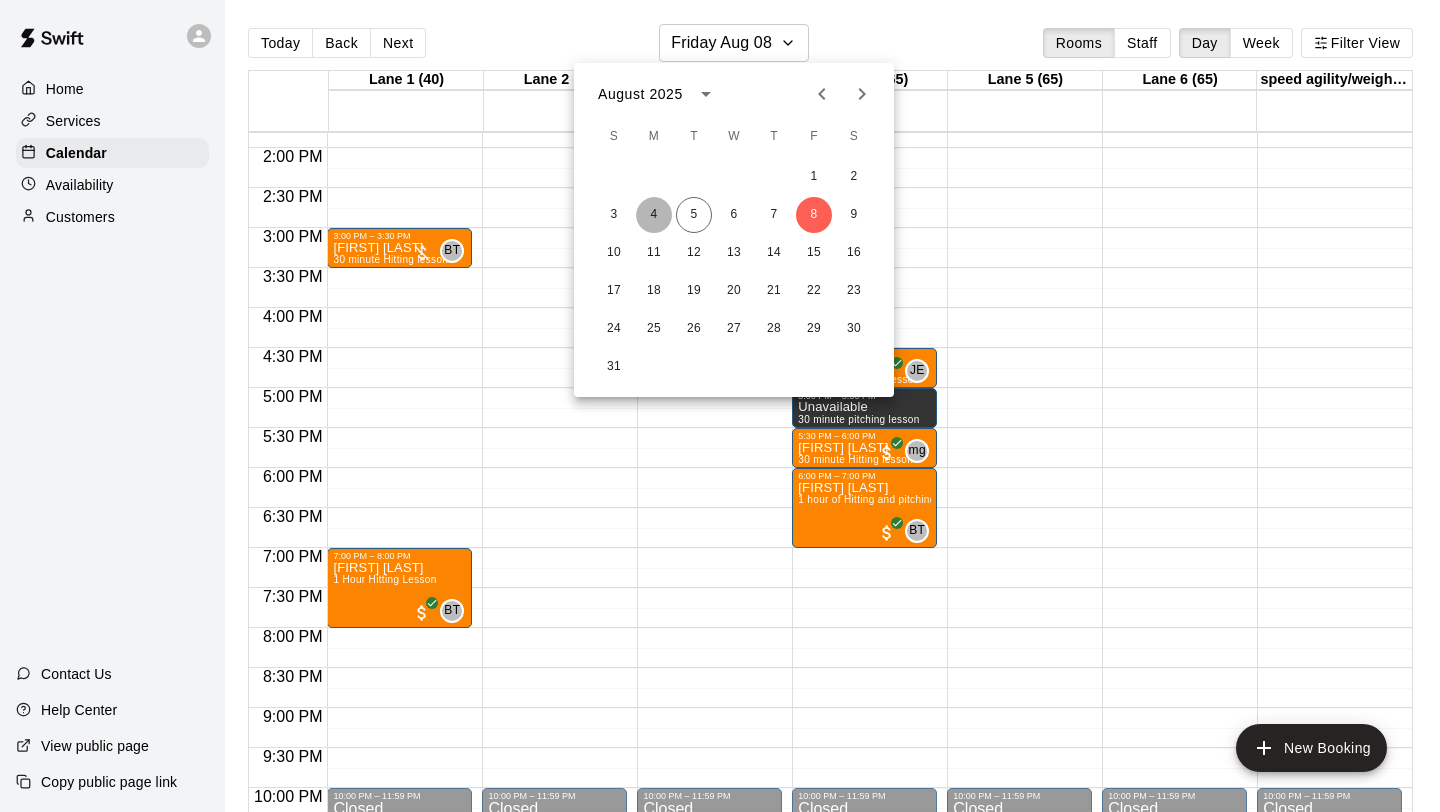 click on "4" at bounding box center [654, 215] 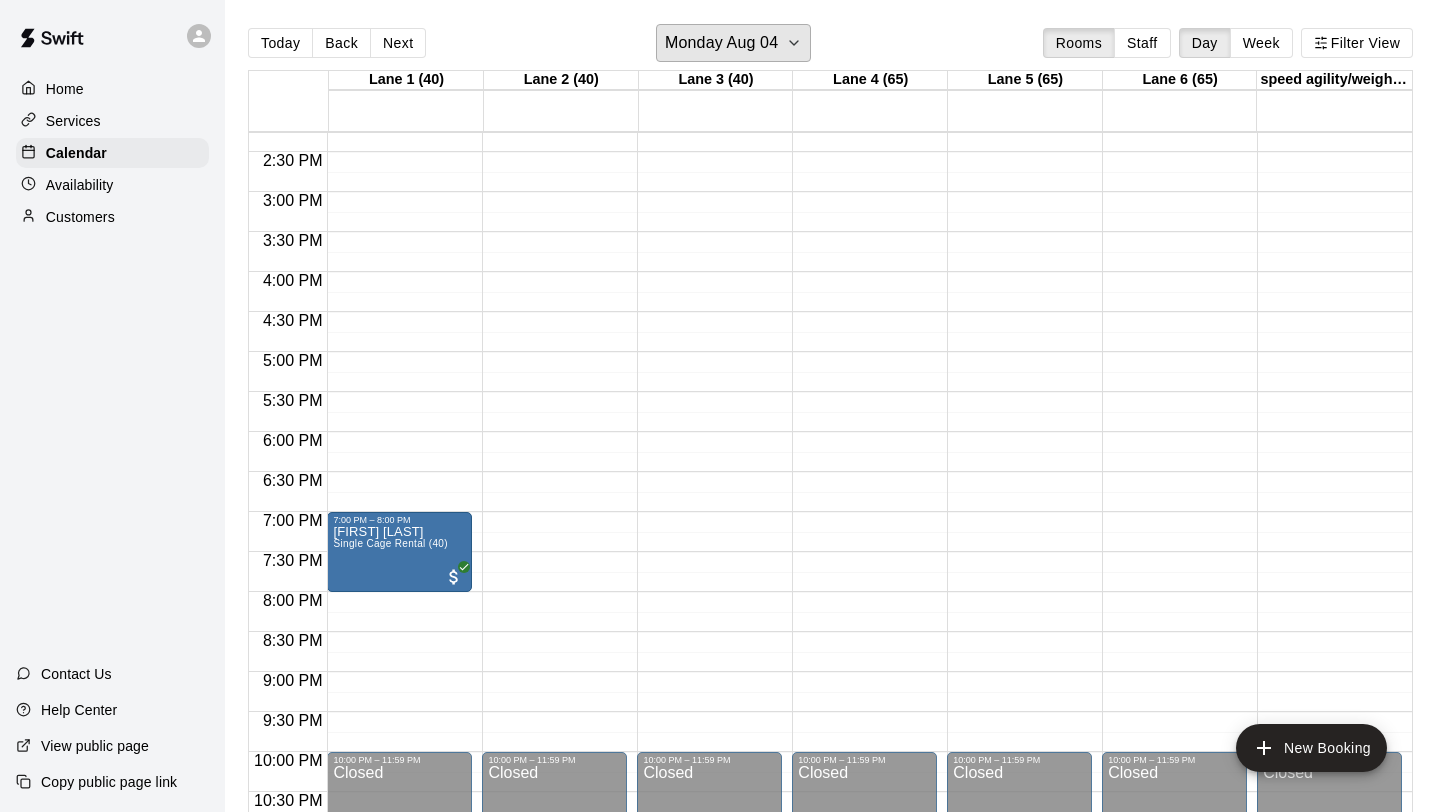 scroll, scrollTop: 1116, scrollLeft: 0, axis: vertical 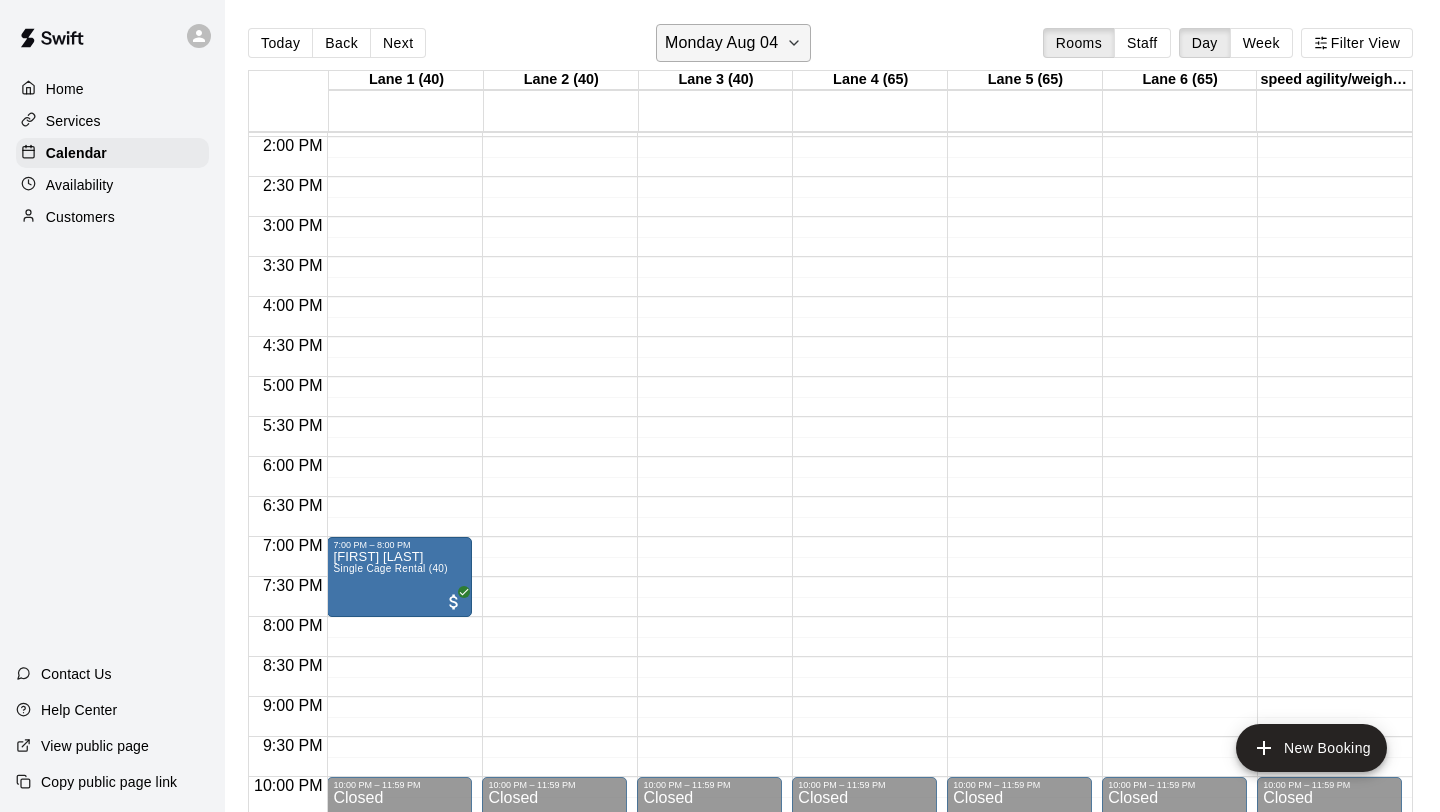 click 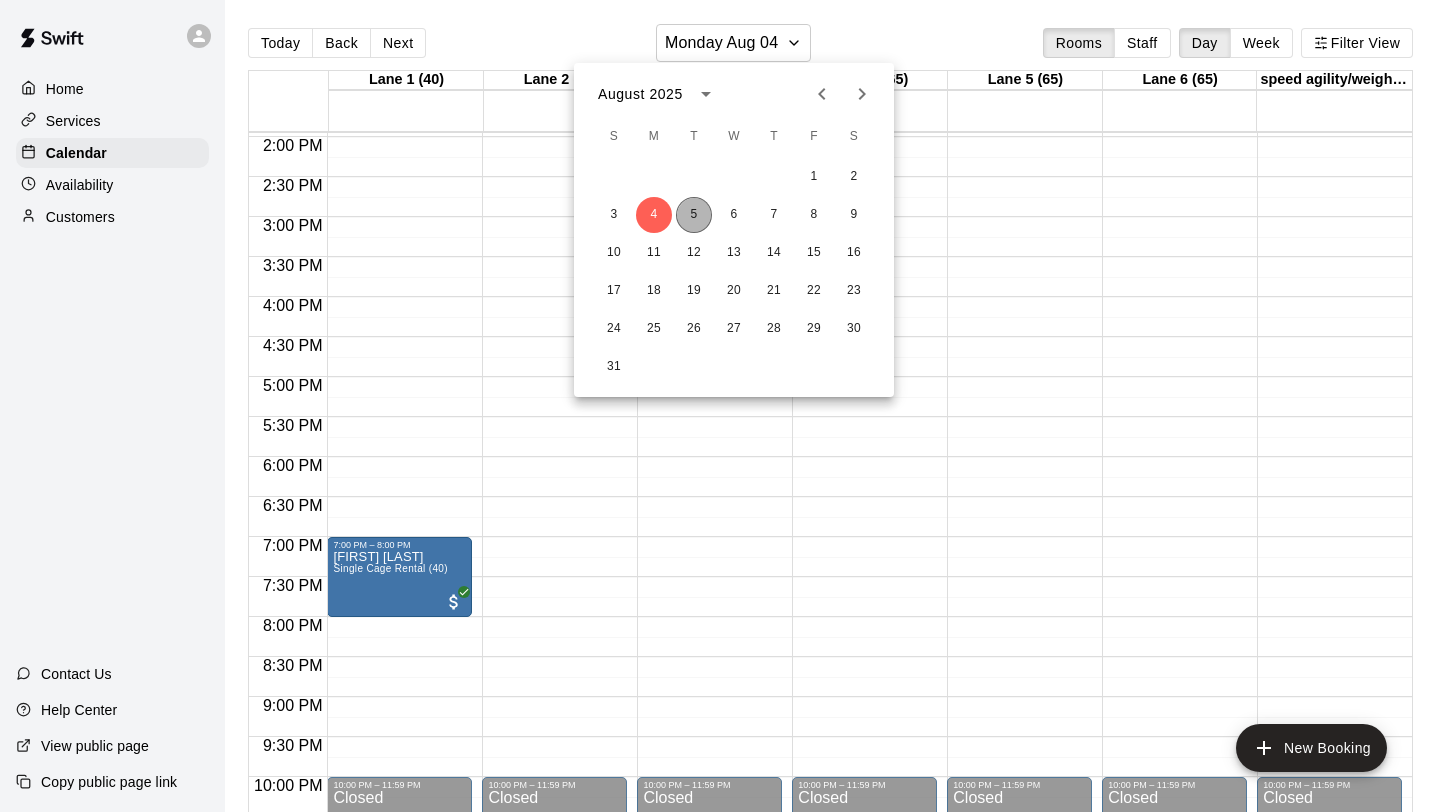 click on "5" at bounding box center [694, 215] 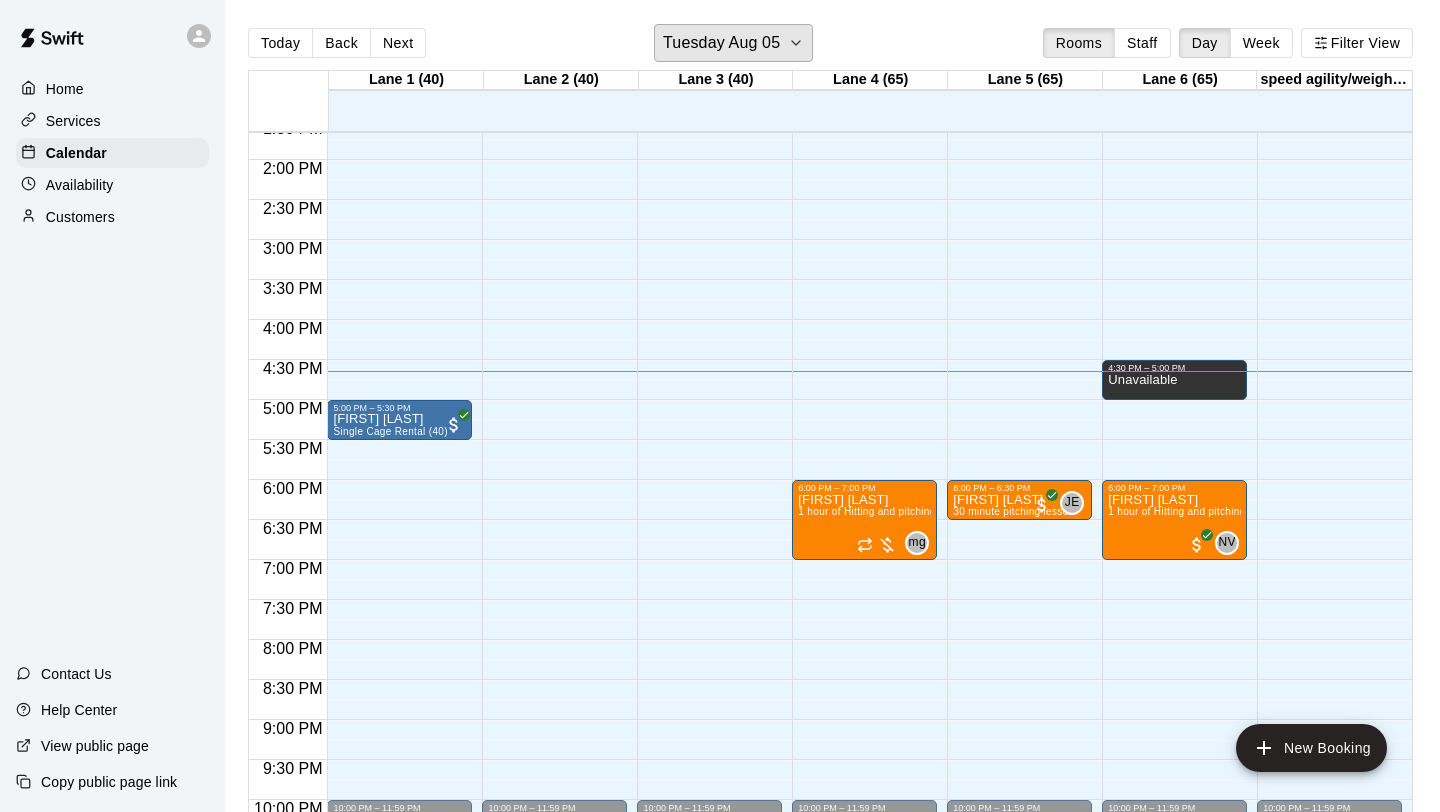 scroll, scrollTop: 1091, scrollLeft: 0, axis: vertical 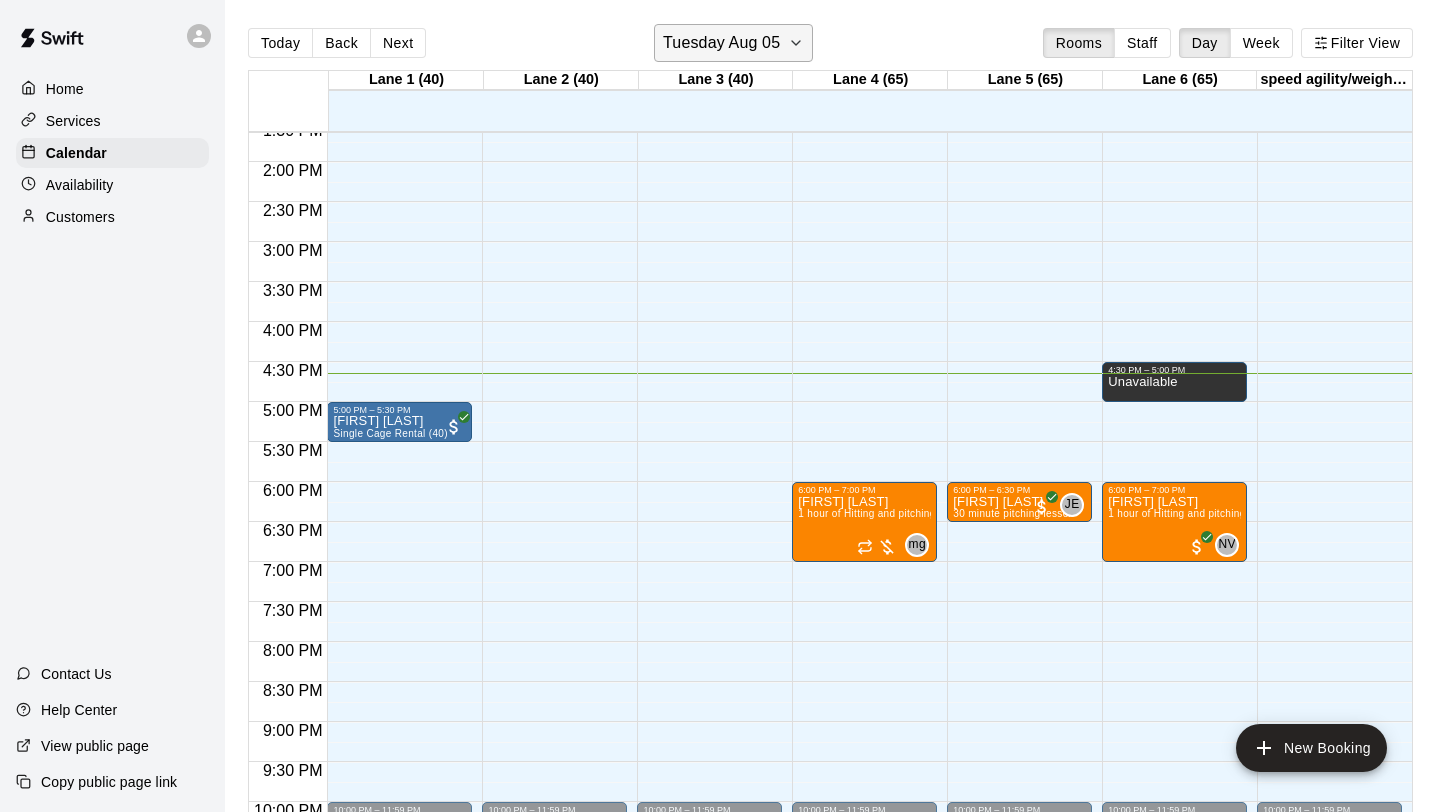 click 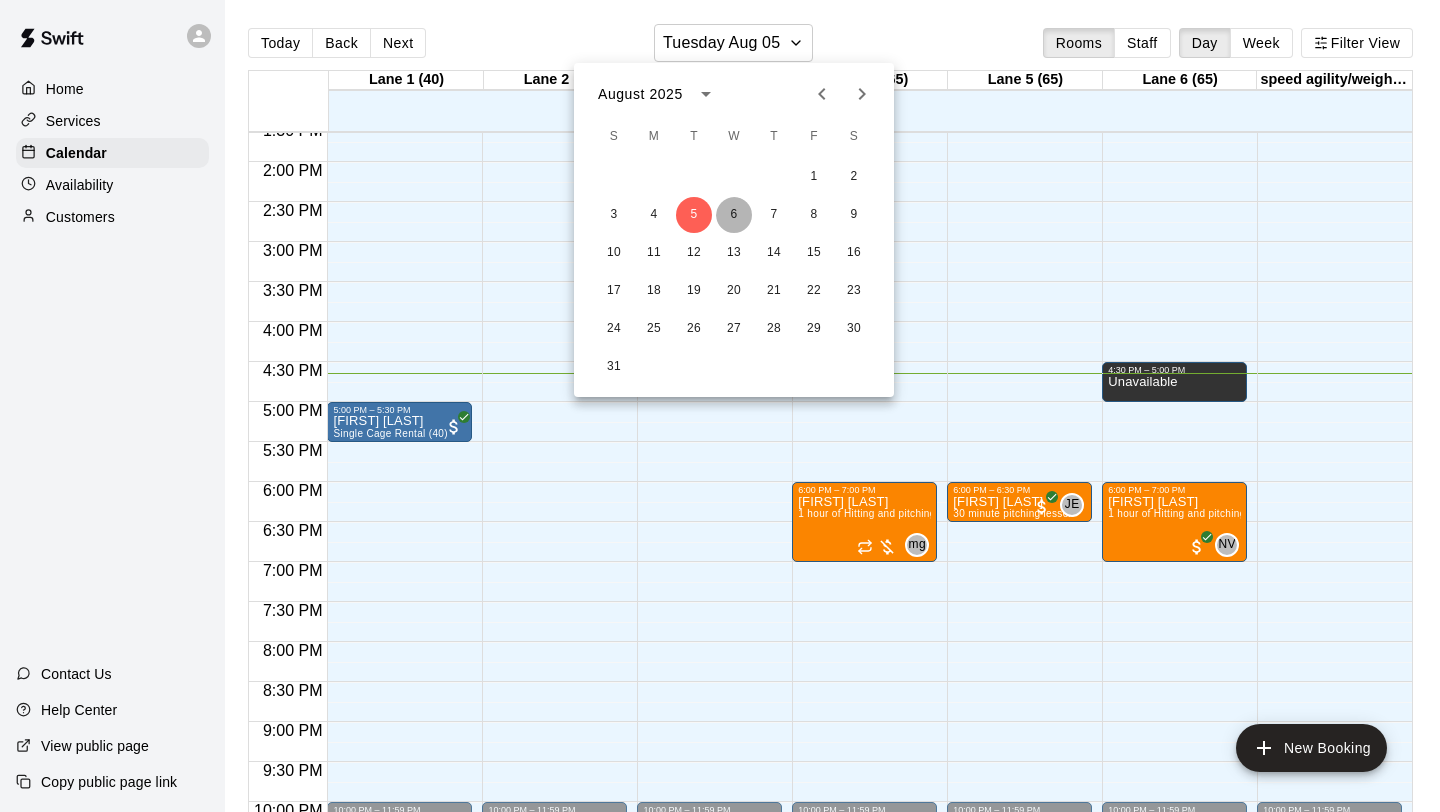 click on "6" at bounding box center (734, 215) 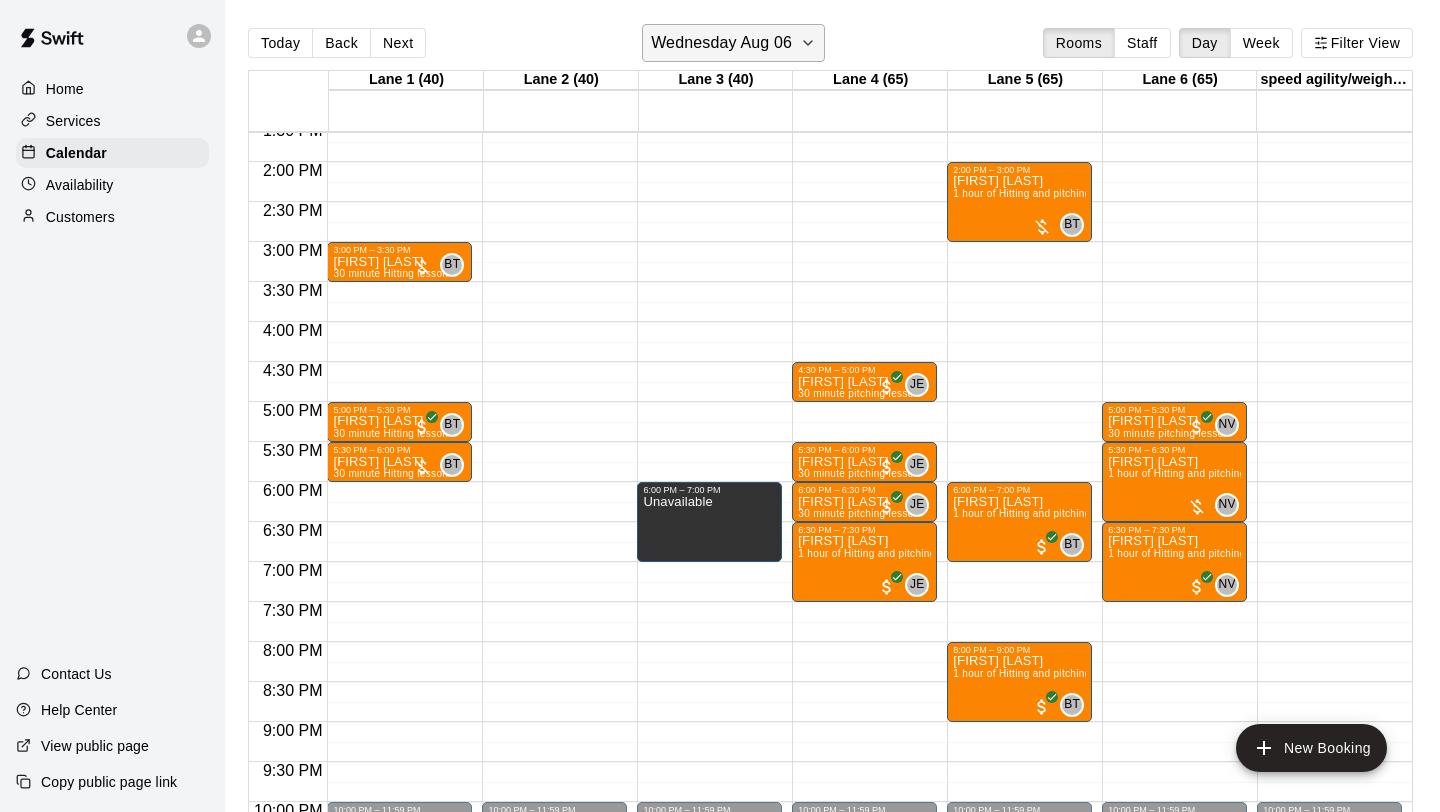 click 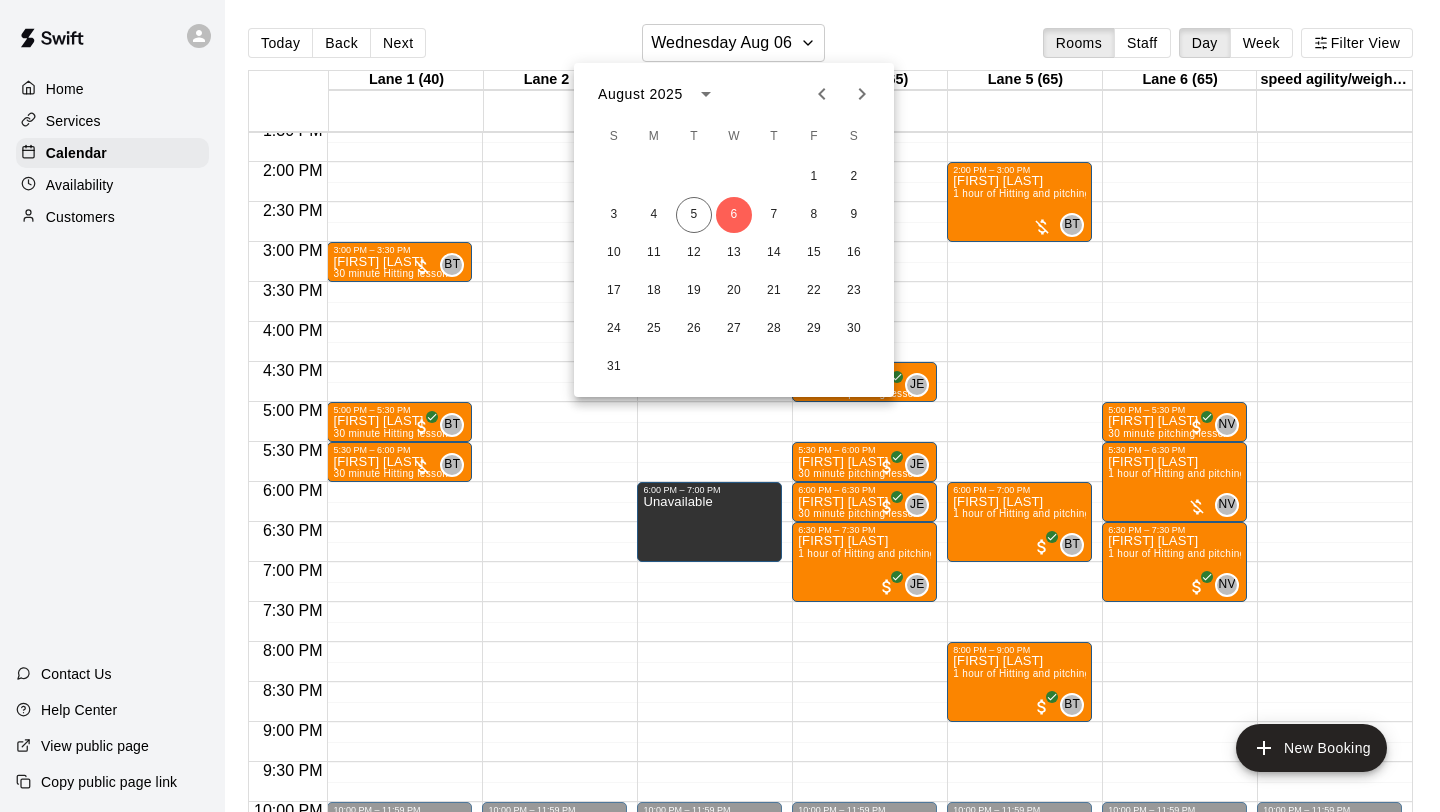 click at bounding box center (720, 406) 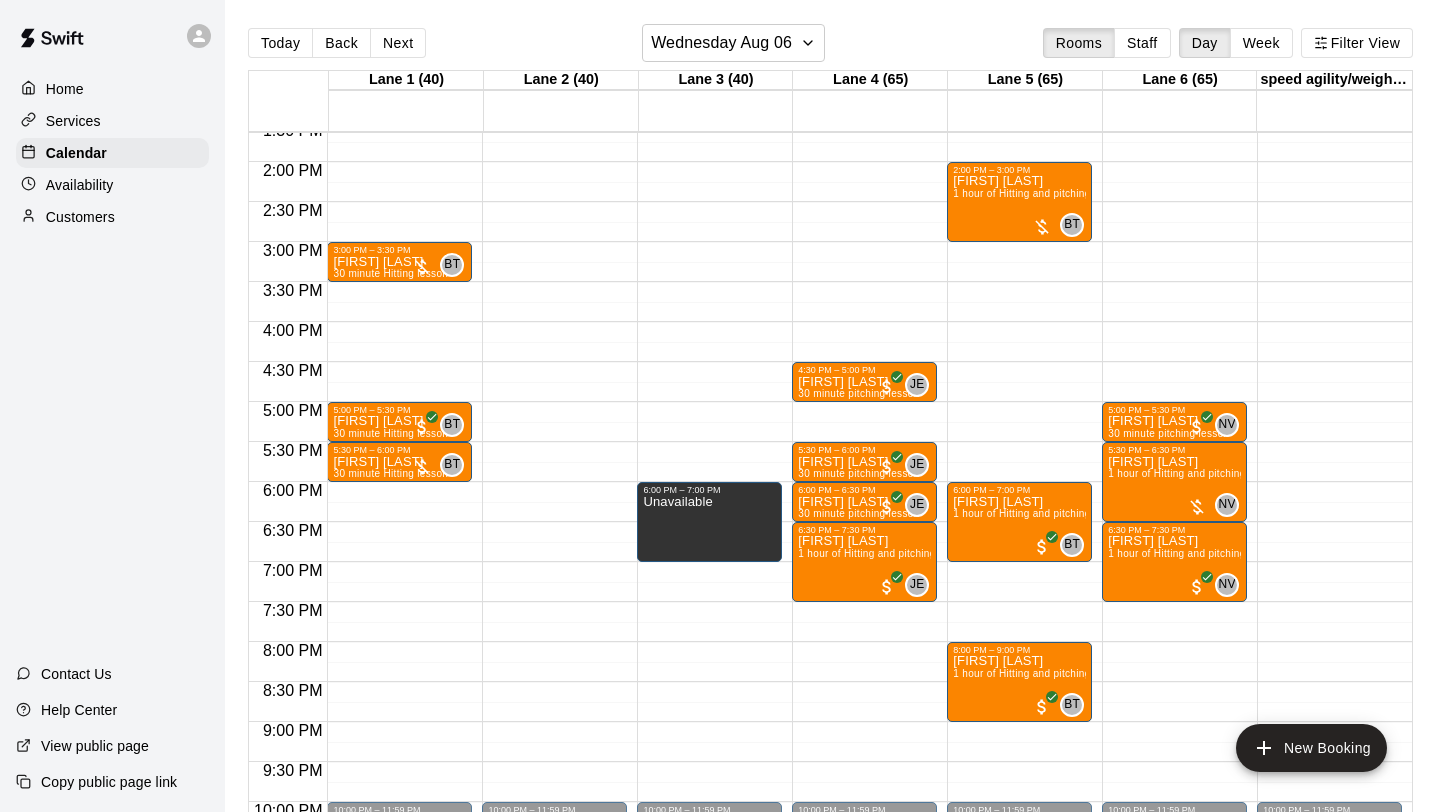 click on "Availability" at bounding box center [80, 185] 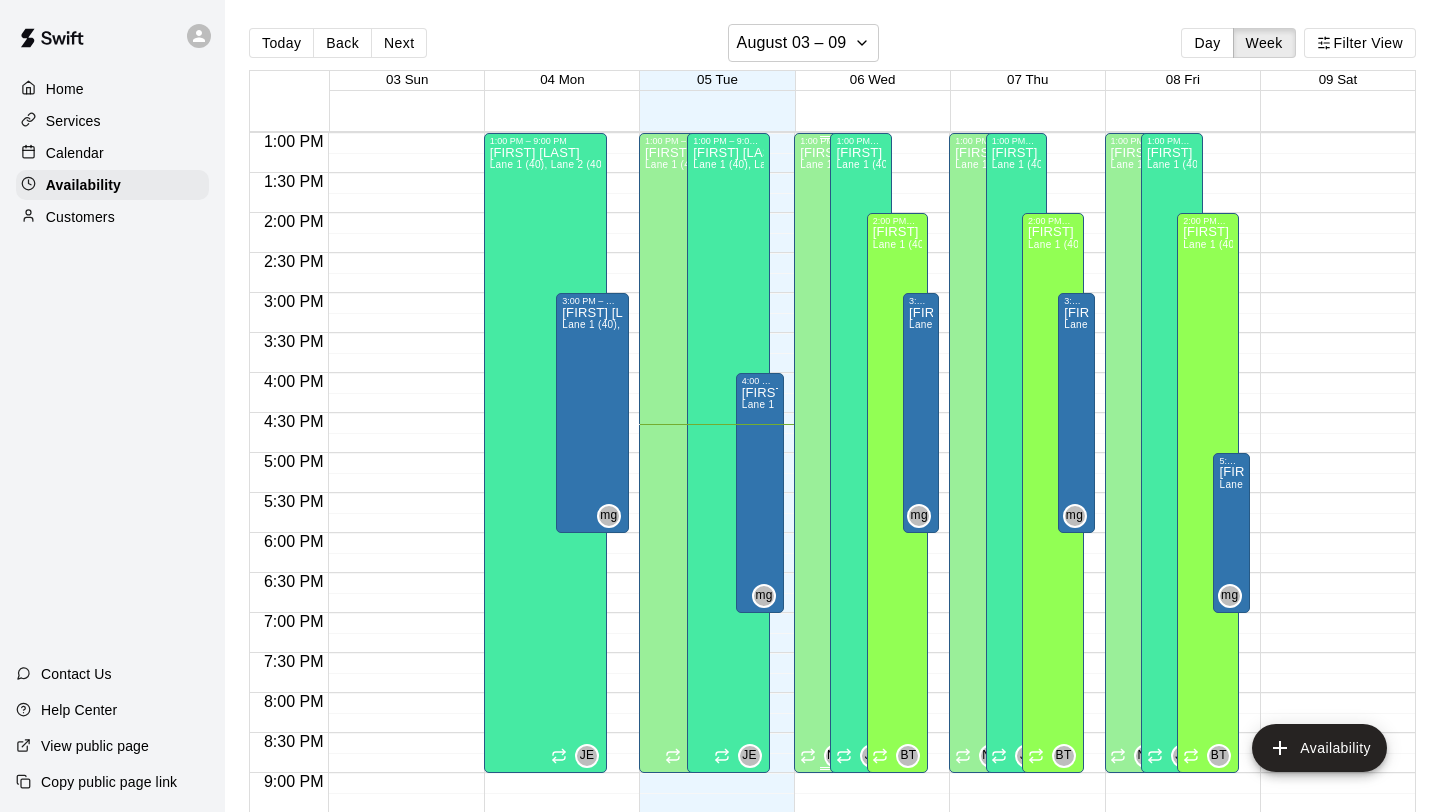 scroll, scrollTop: 974, scrollLeft: 0, axis: vertical 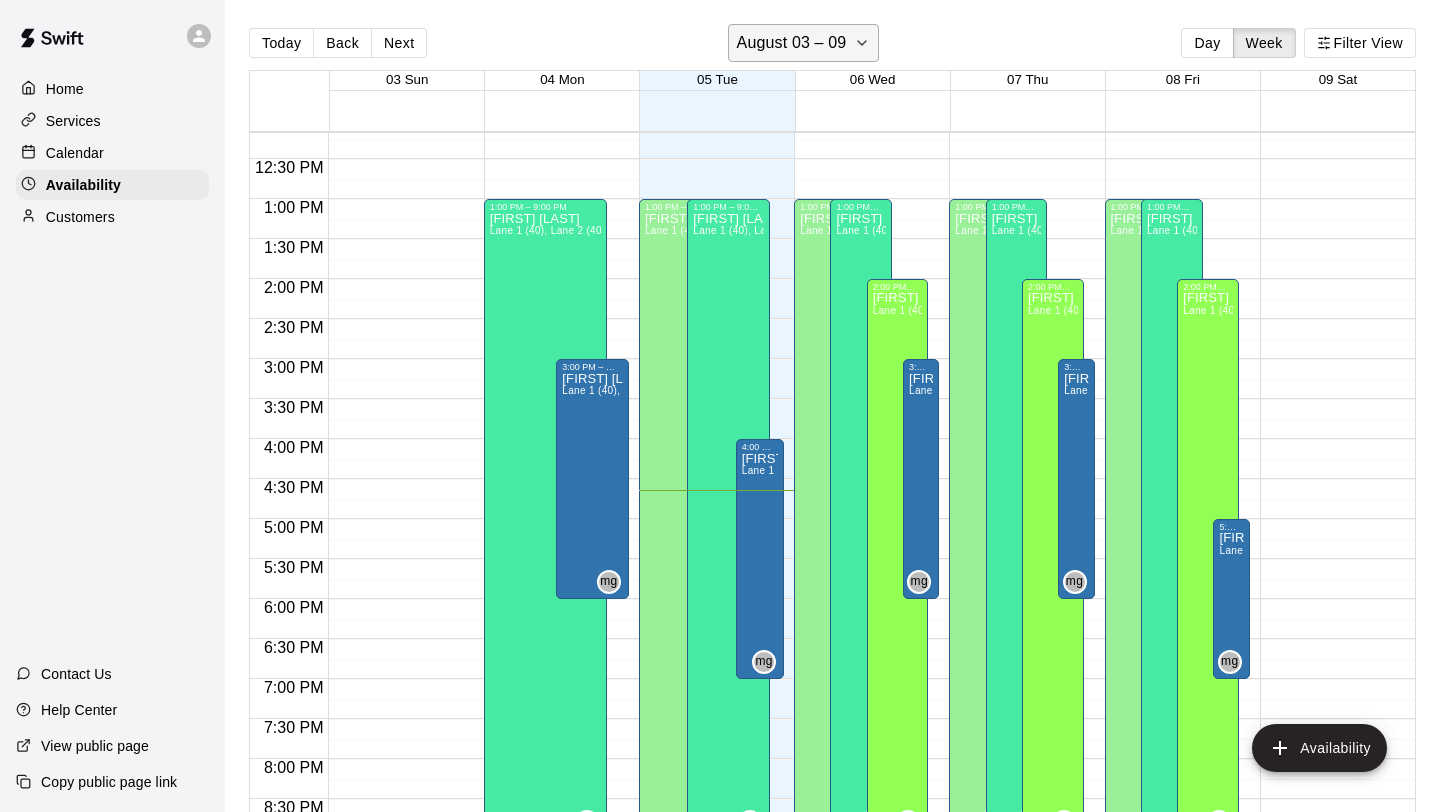 click 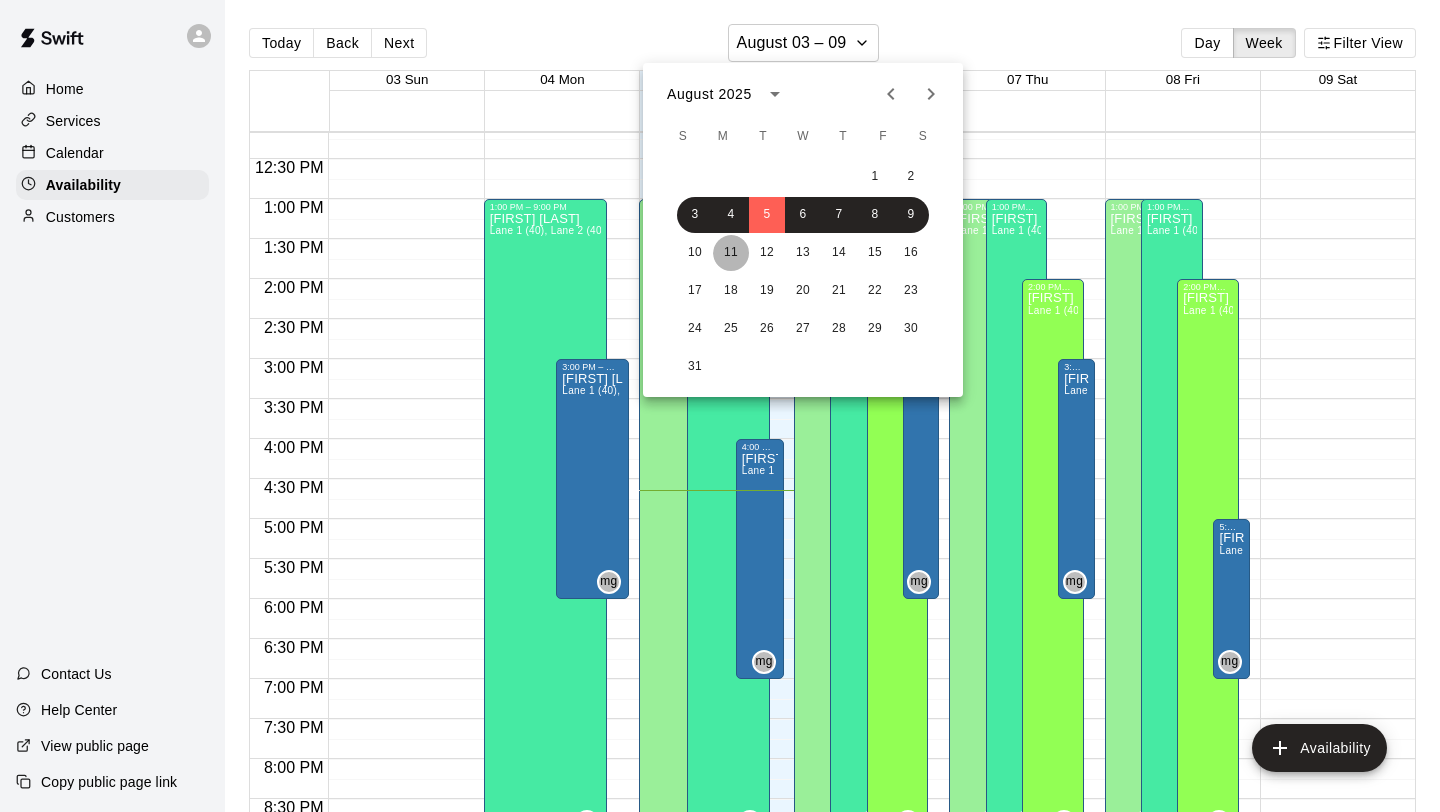 click on "11" at bounding box center [731, 253] 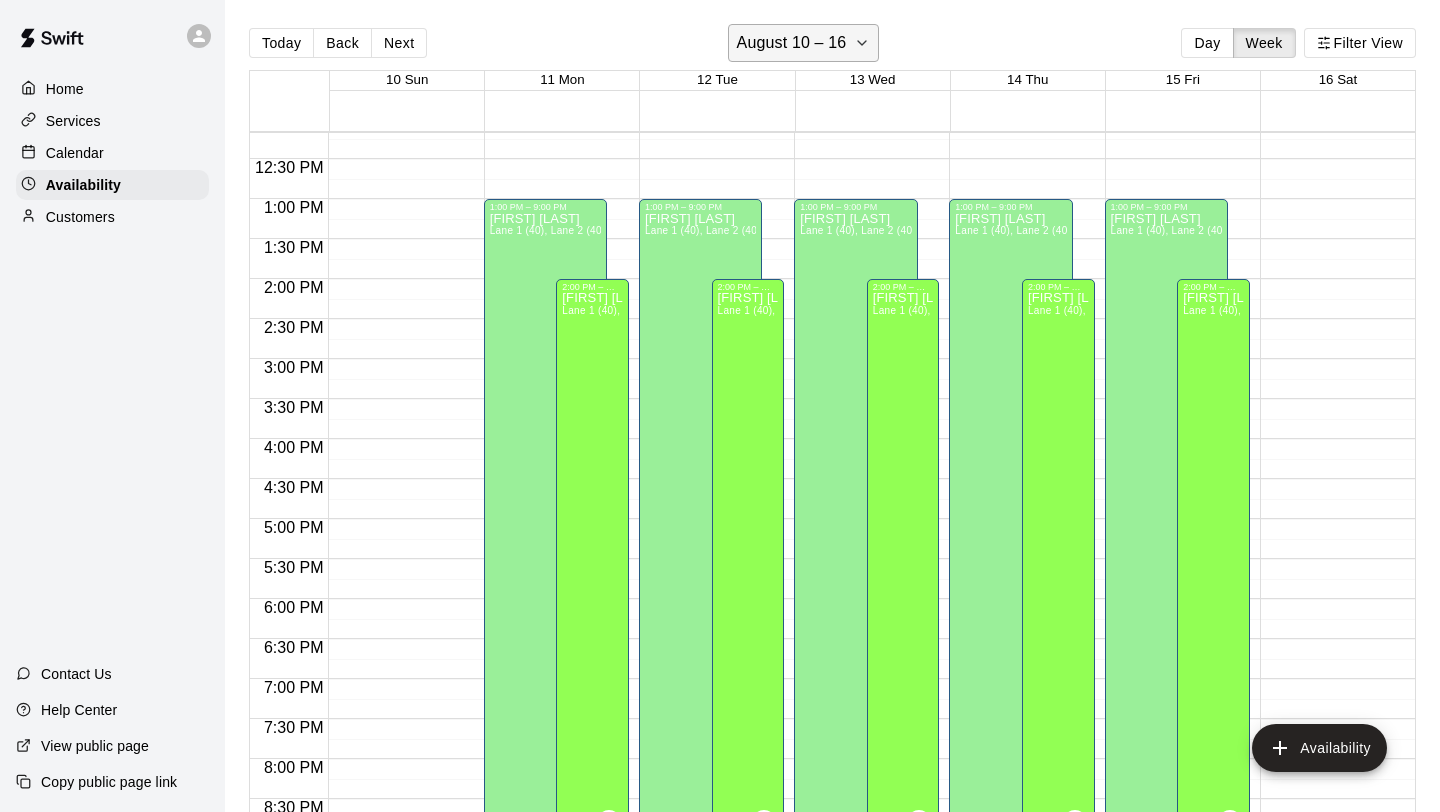 click 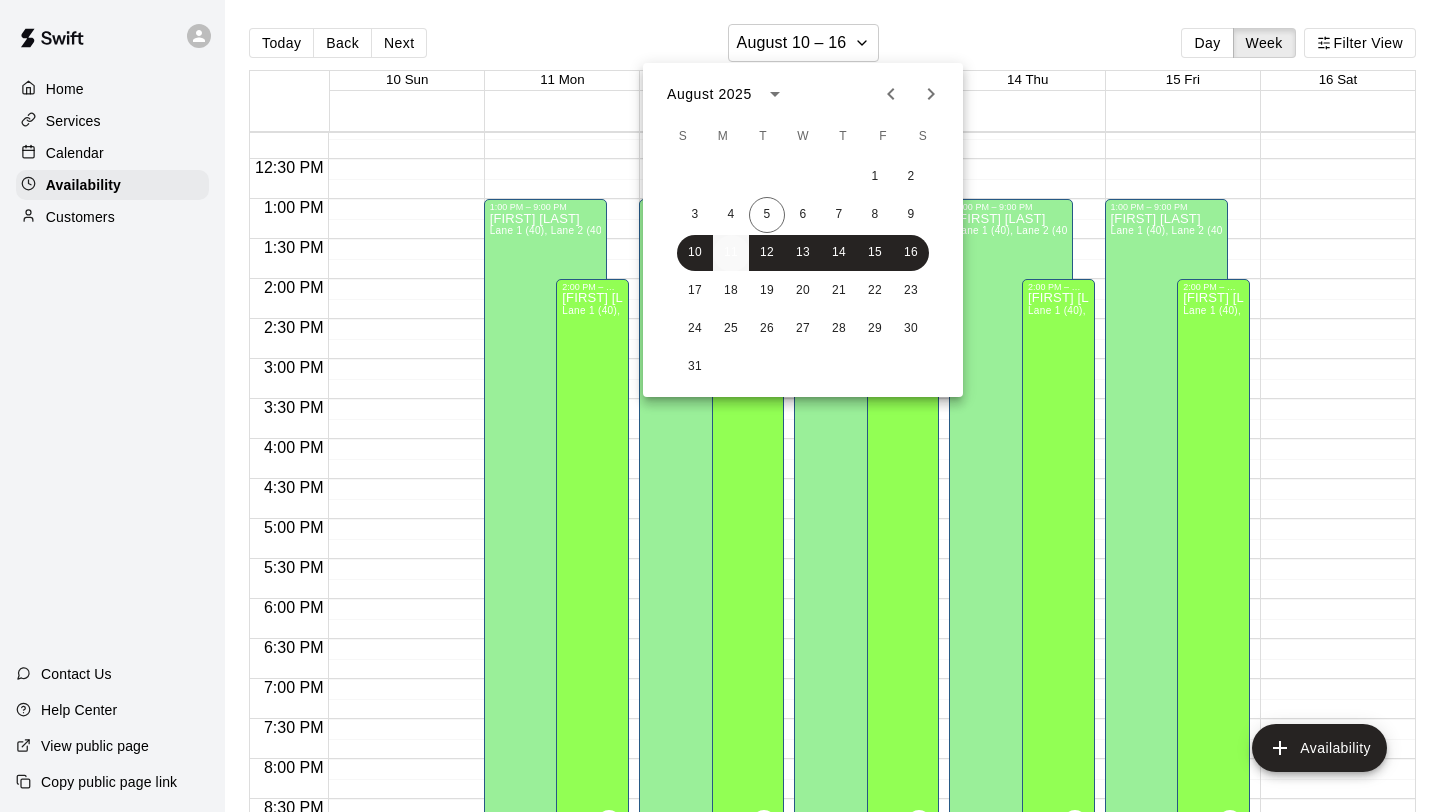 click on "11" at bounding box center [731, 253] 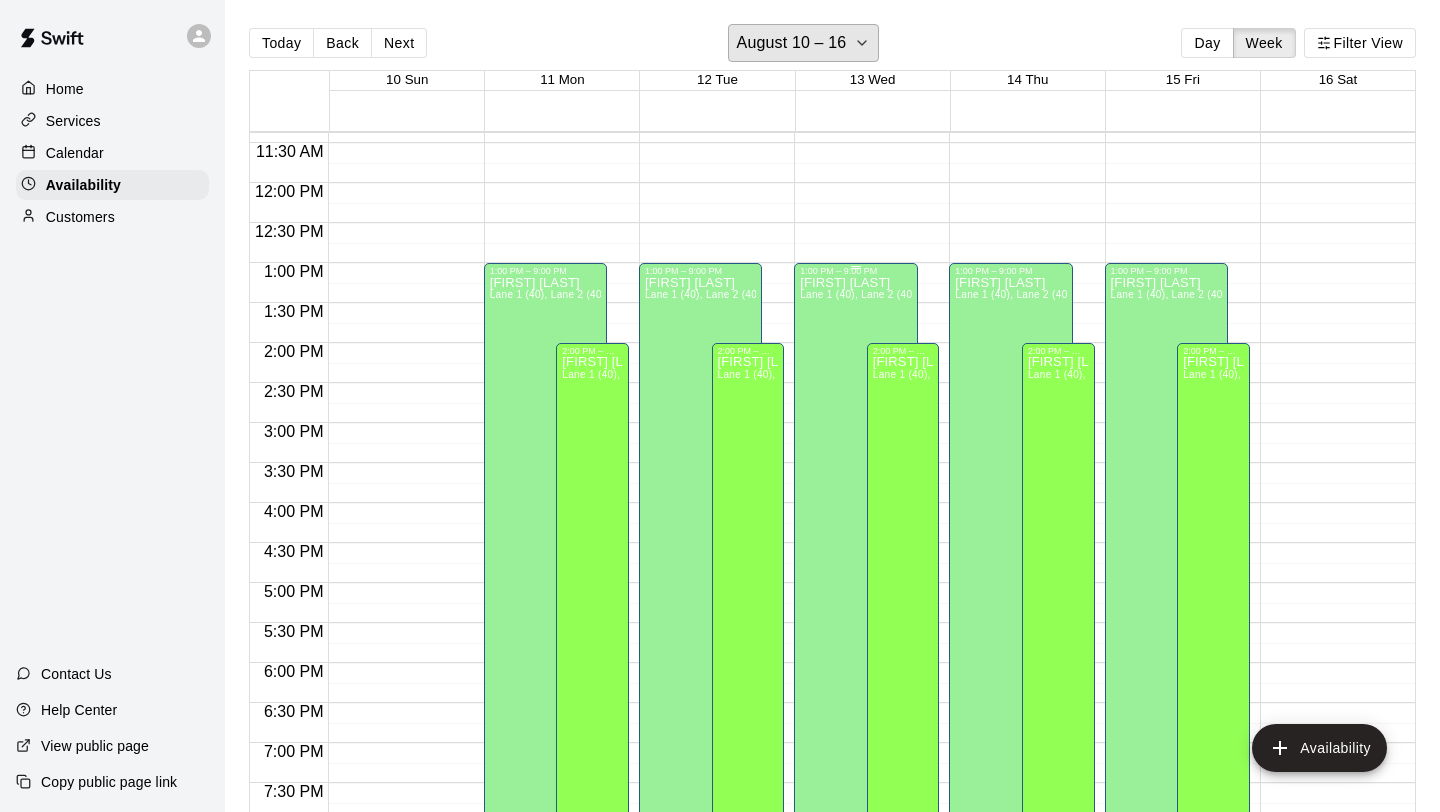 scroll, scrollTop: 913, scrollLeft: 0, axis: vertical 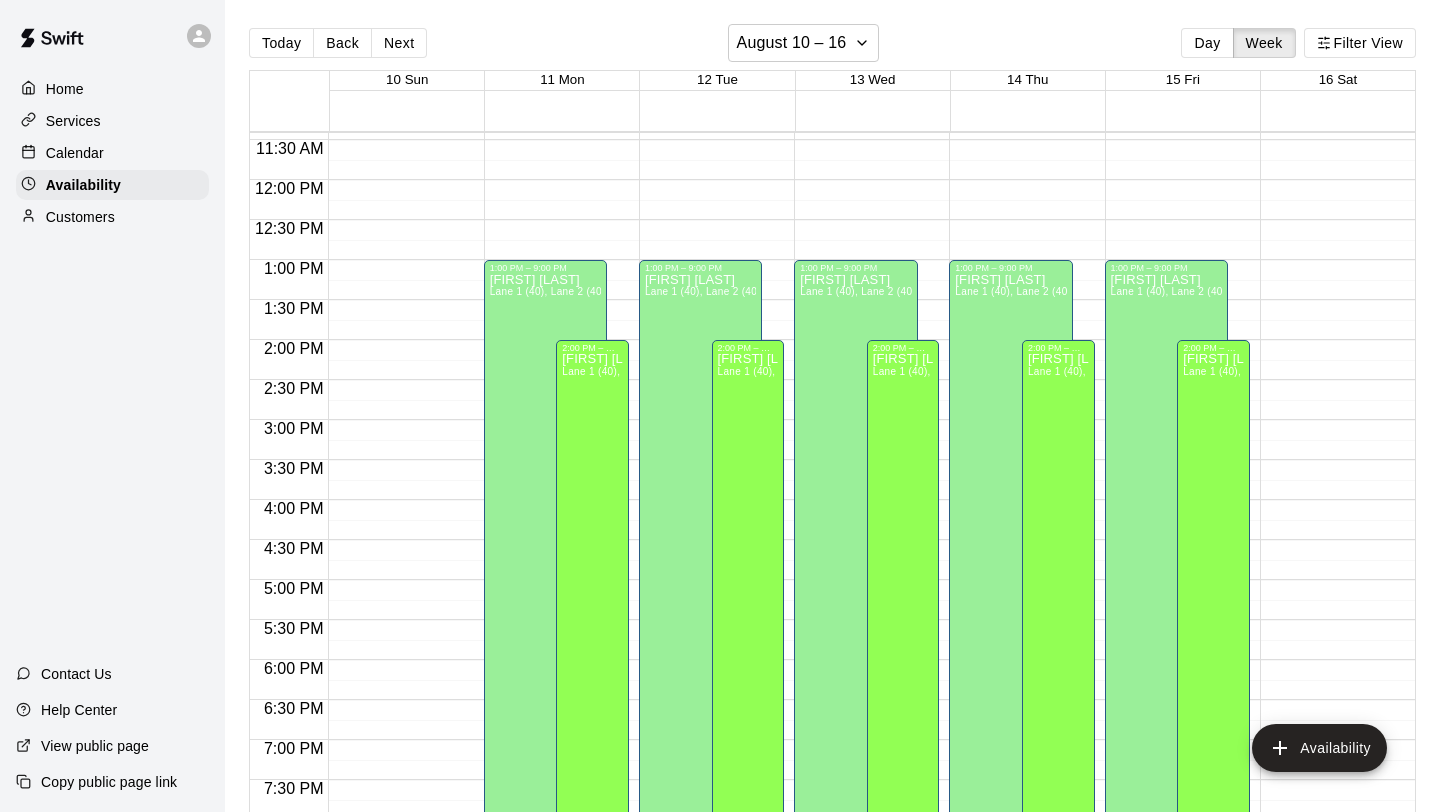 click on "[TIME] – [TIME] Closed [TIME] – [TIME] [FIRST] [LAST] Lane 1 (40), Lane 2 (40), Lane 3 (40), Lane 4 (65), Lane 5 (65), Lane 6 (65), speed agility/weight room NV [TIME] – [TIME] Closed [TIME] – [TIME] [FIRST] [LAST] Lane 1 (40), Lane 2 (40), Lane 3 (40), Lane 4 (65), Lane 5 (65), Lane 6 (65), speed agility/weight room BT" at bounding box center [556, 180] 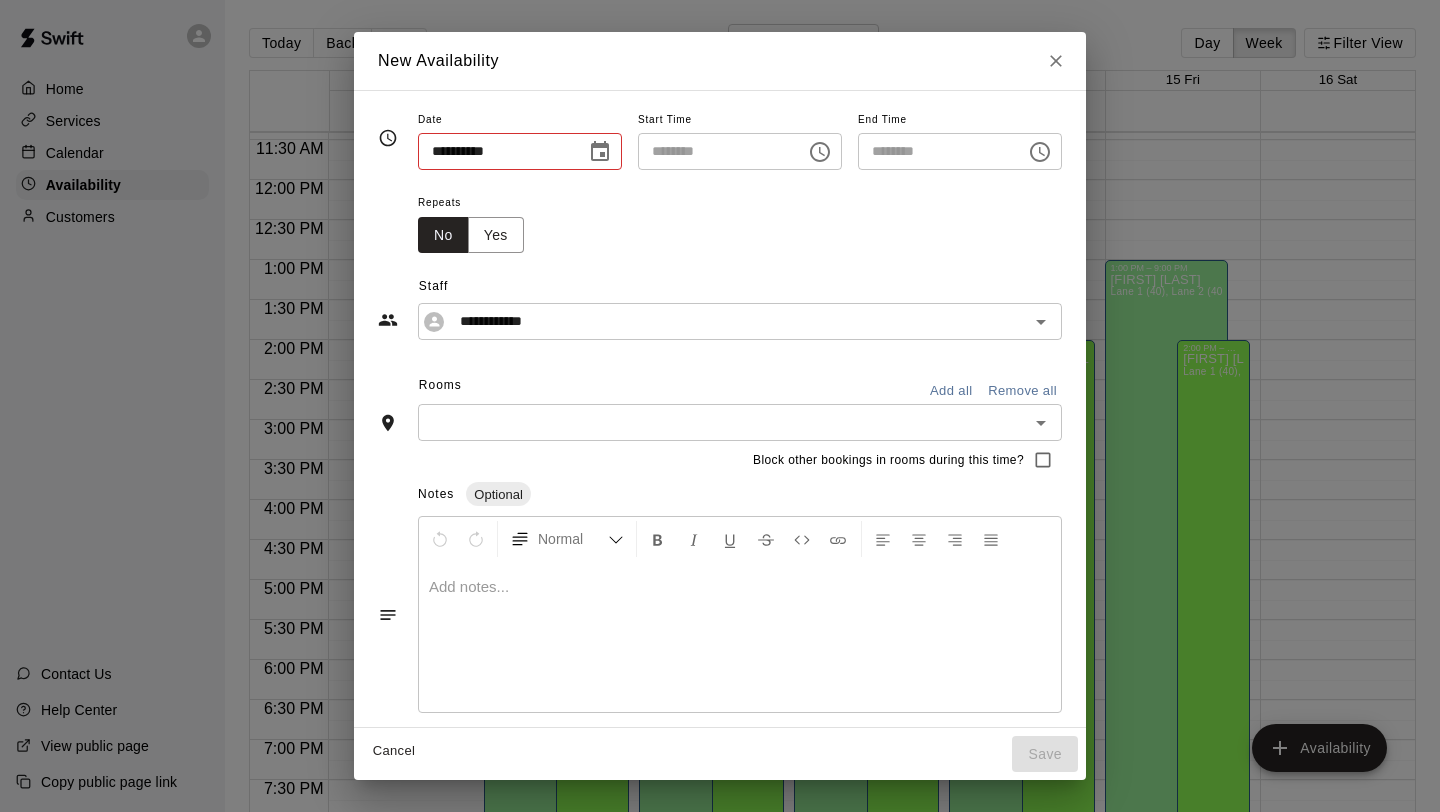 type on "**********" 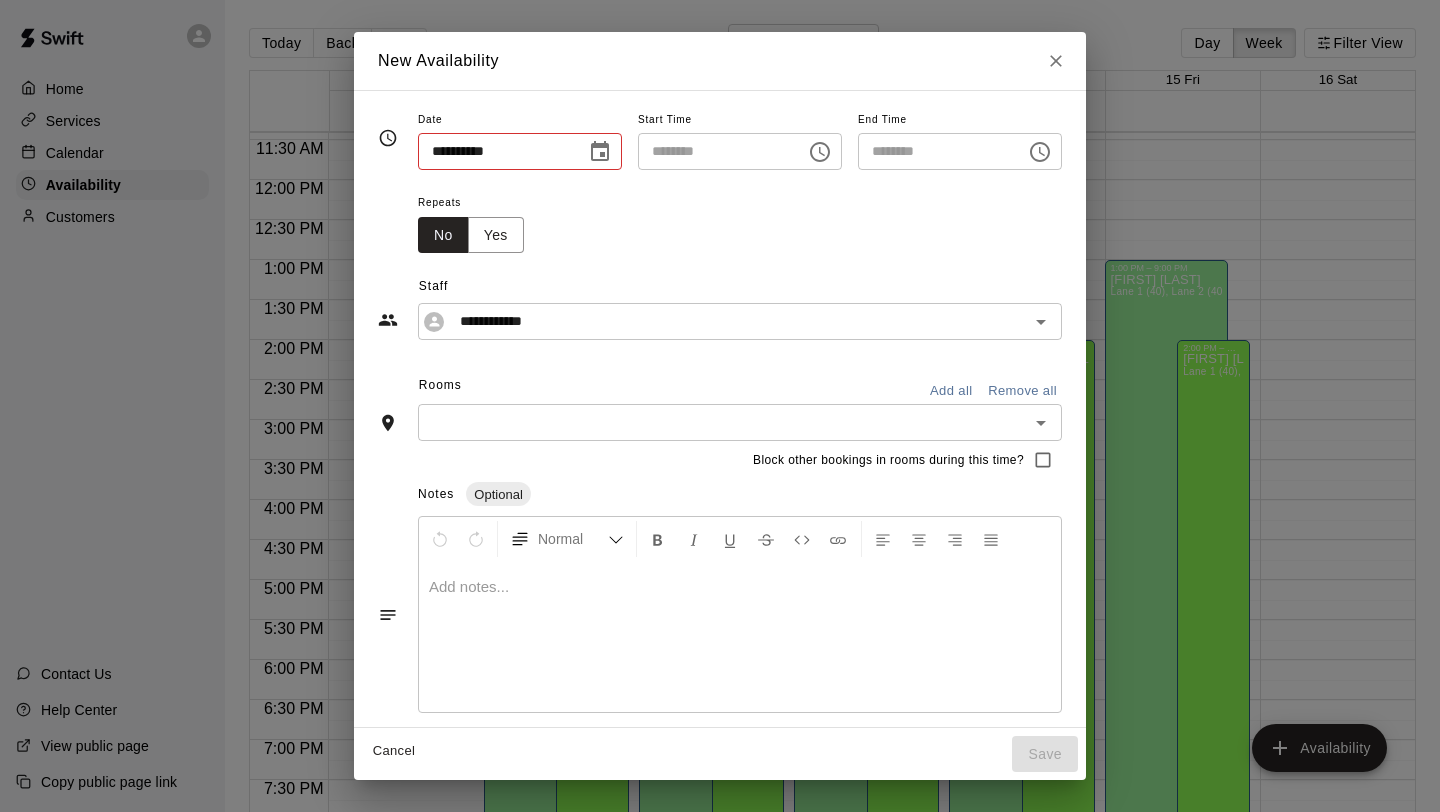 type on "********" 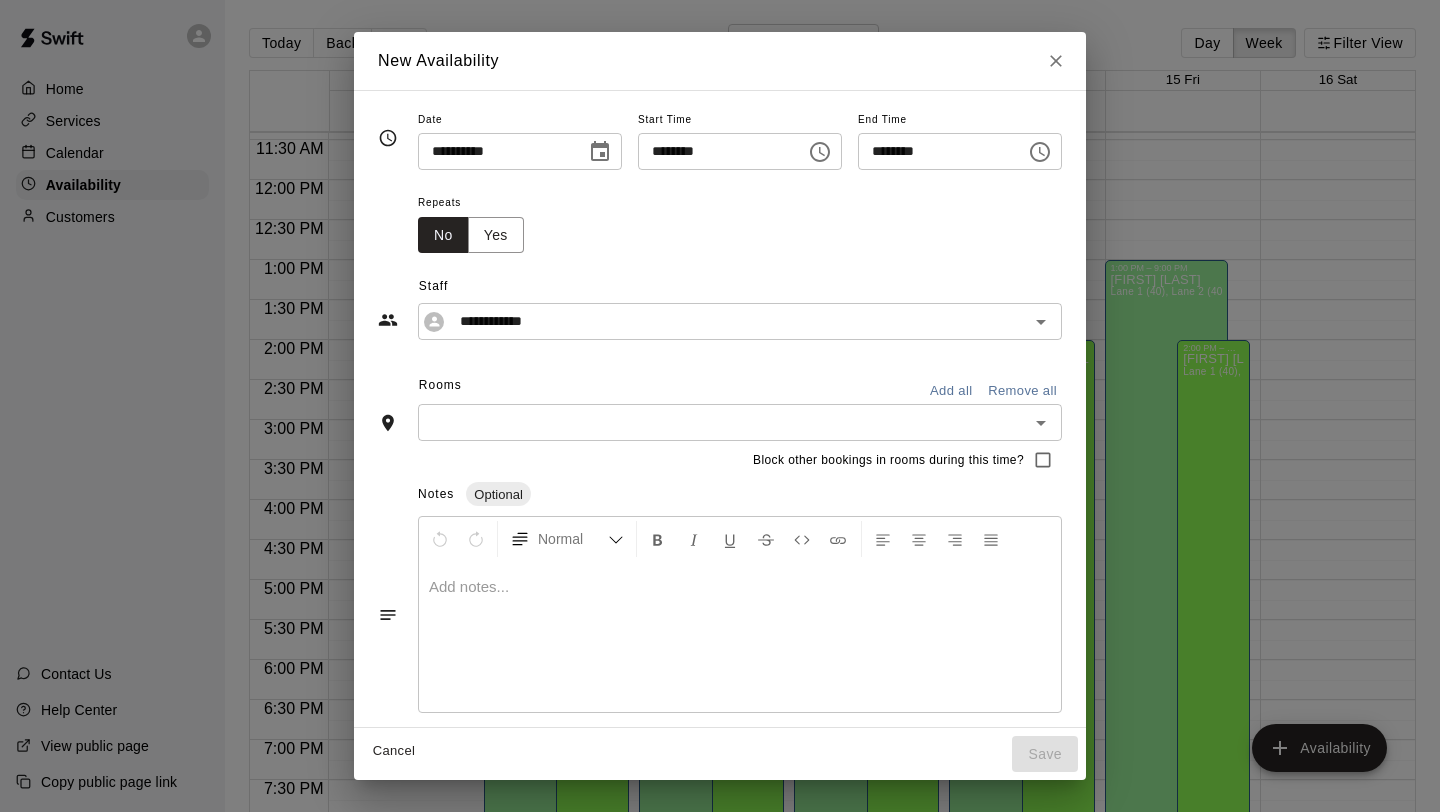 click on "********" at bounding box center [935, 151] 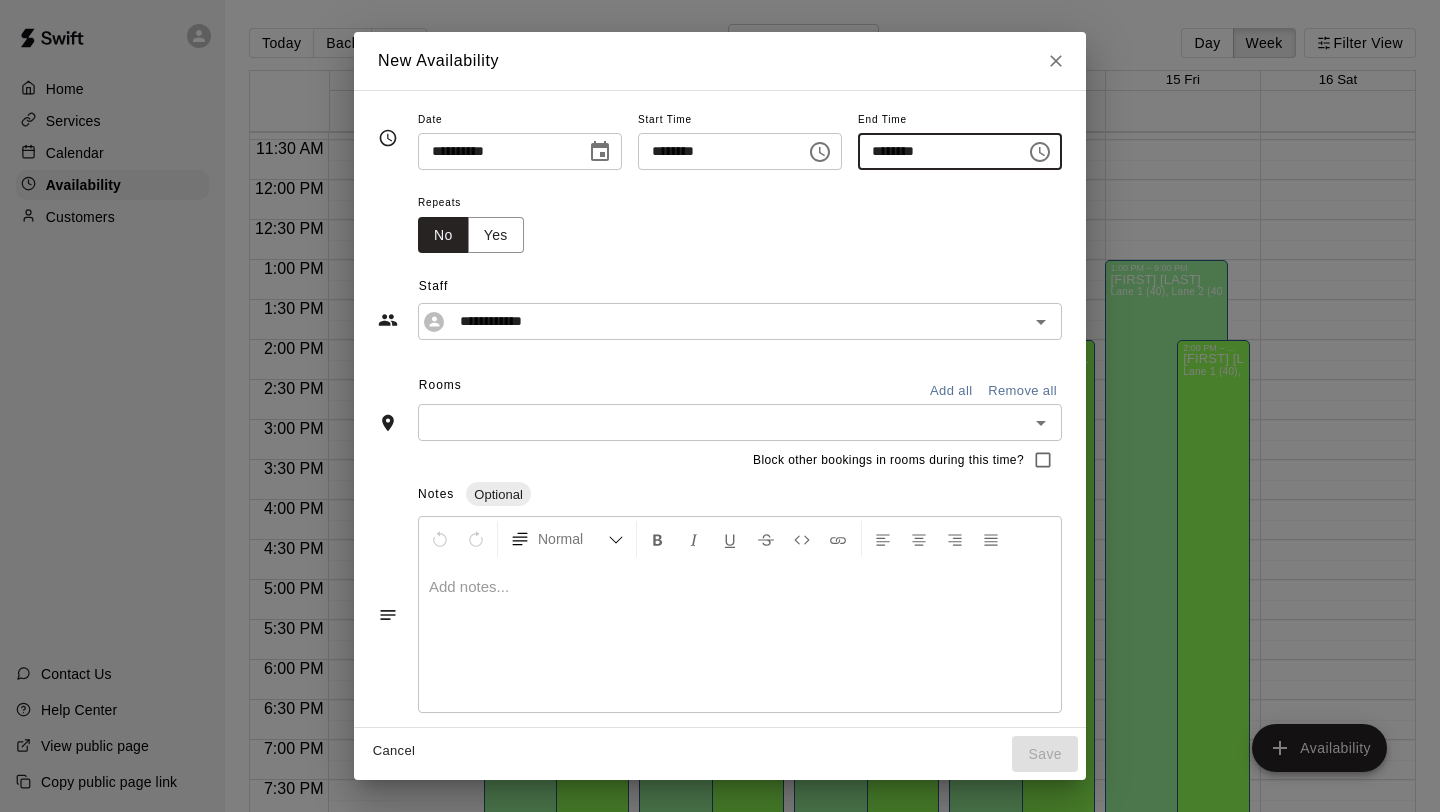 click on "********" at bounding box center [935, 151] 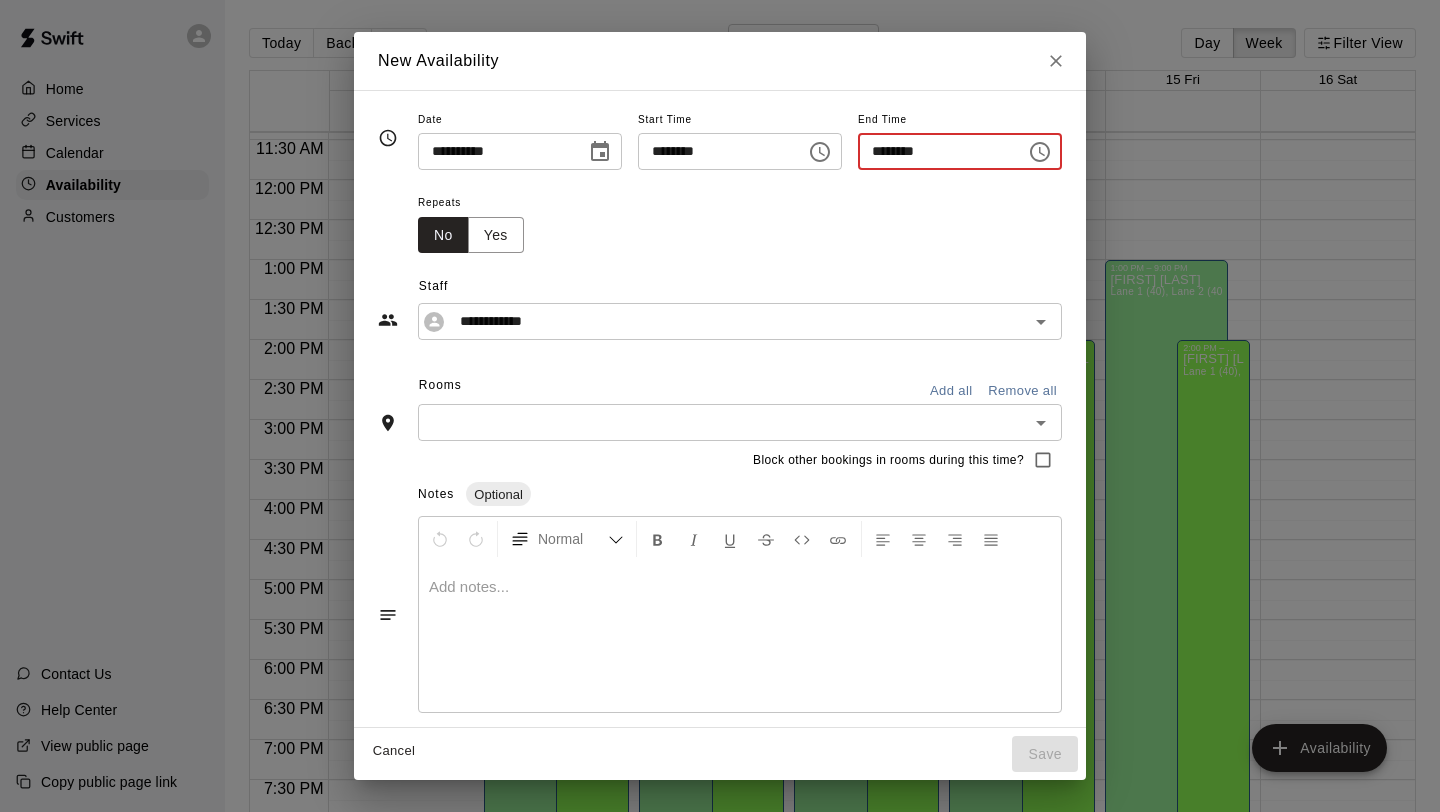 drag, startPoint x: 942, startPoint y: 158, endPoint x: 848, endPoint y: 123, distance: 100.304535 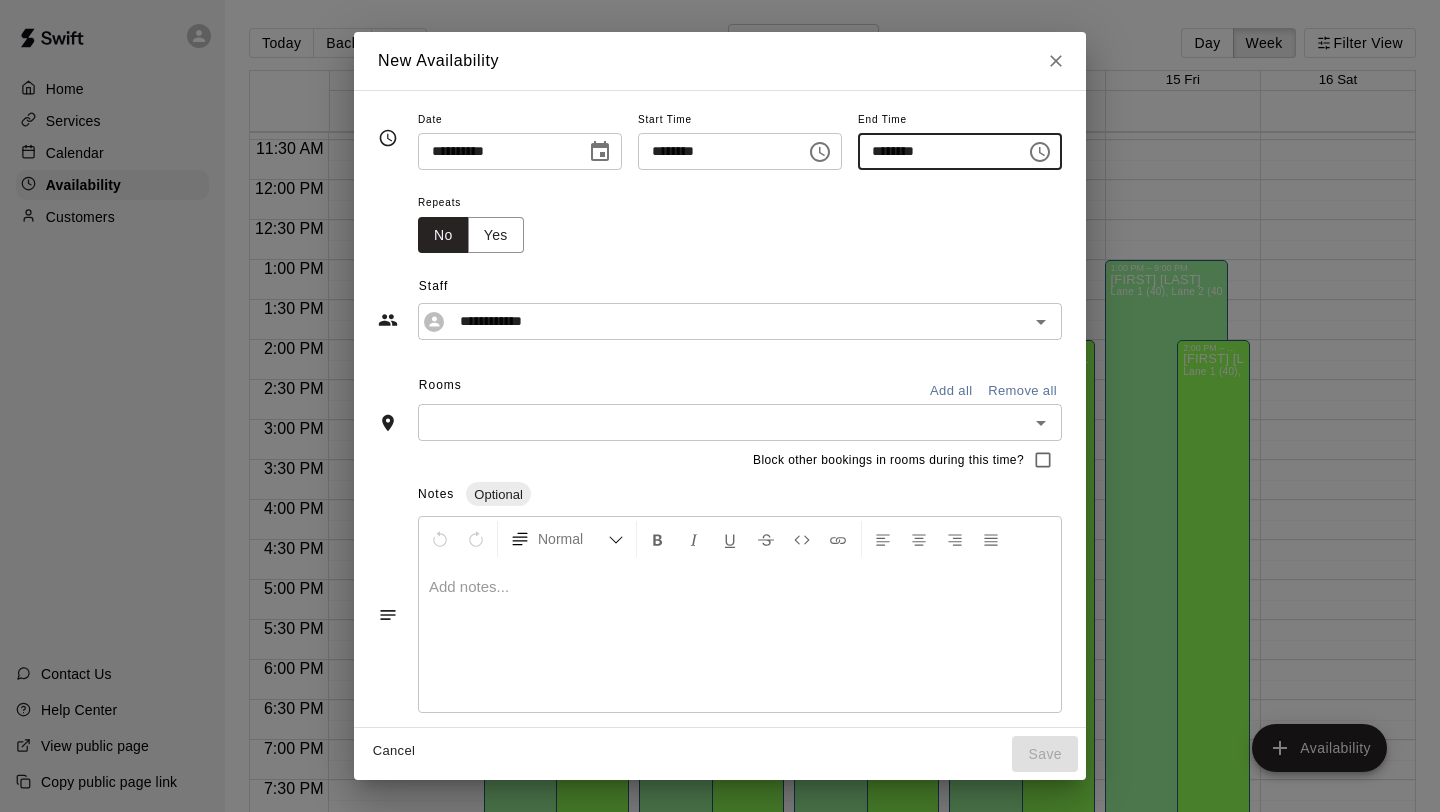 click 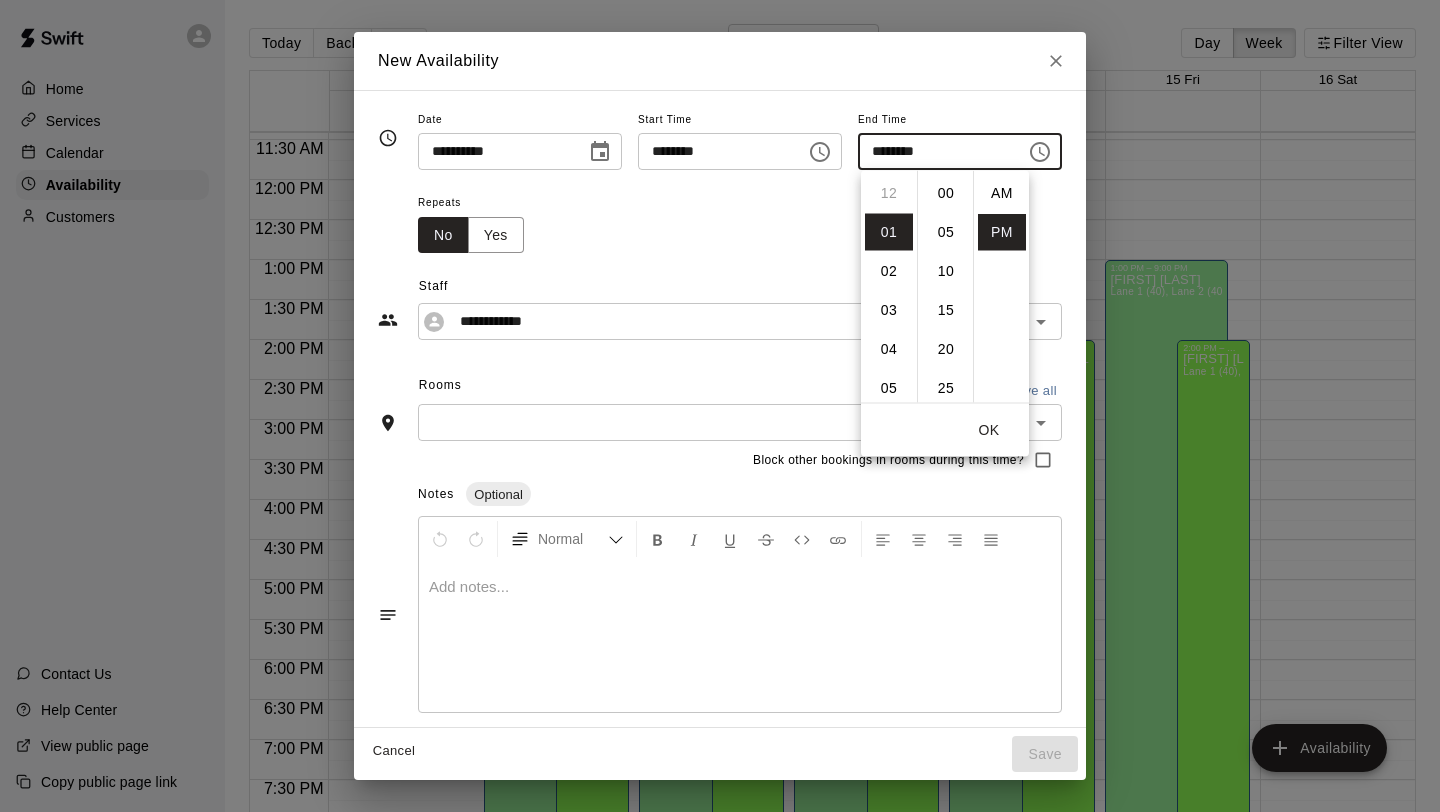 scroll, scrollTop: 39, scrollLeft: 0, axis: vertical 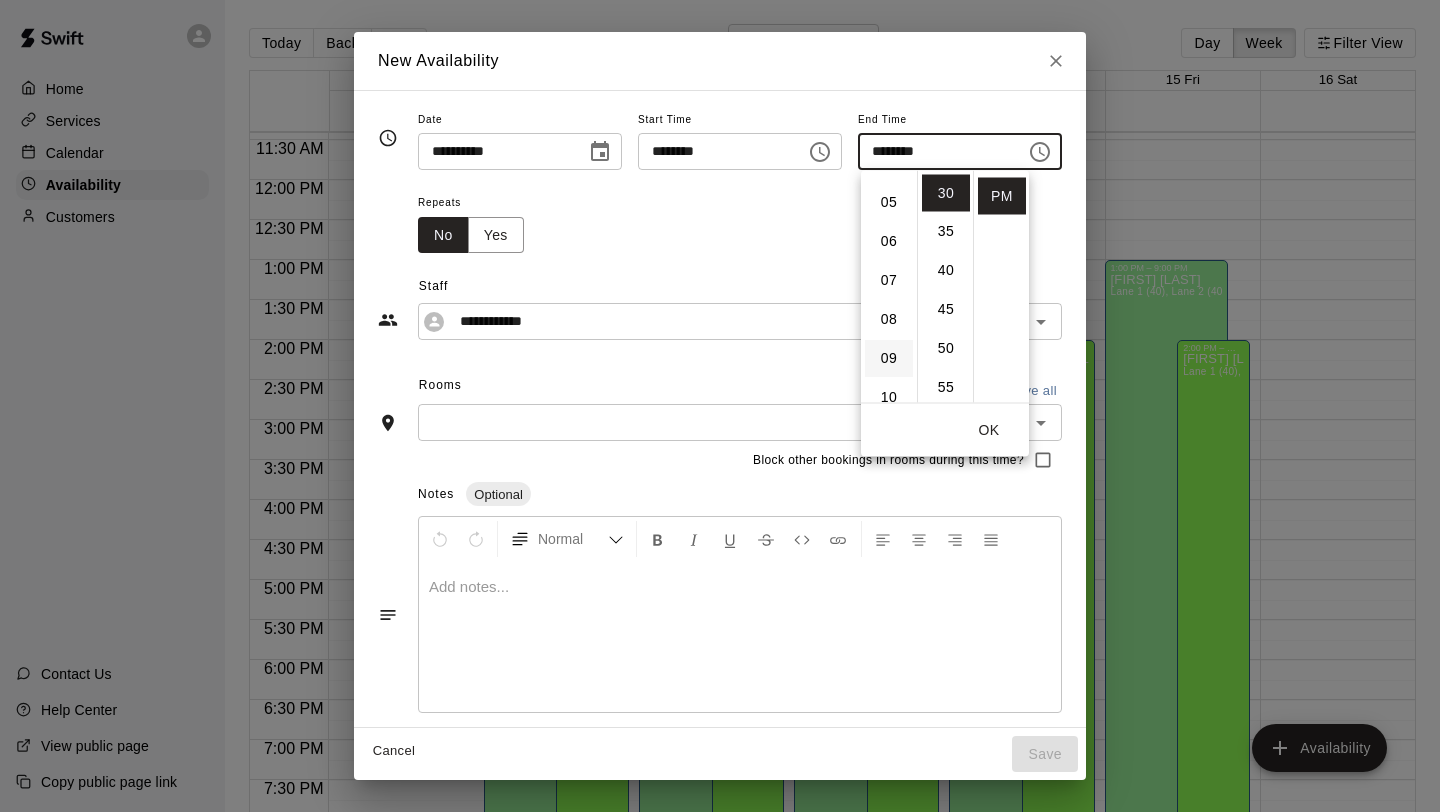 click on "09" at bounding box center [889, 359] 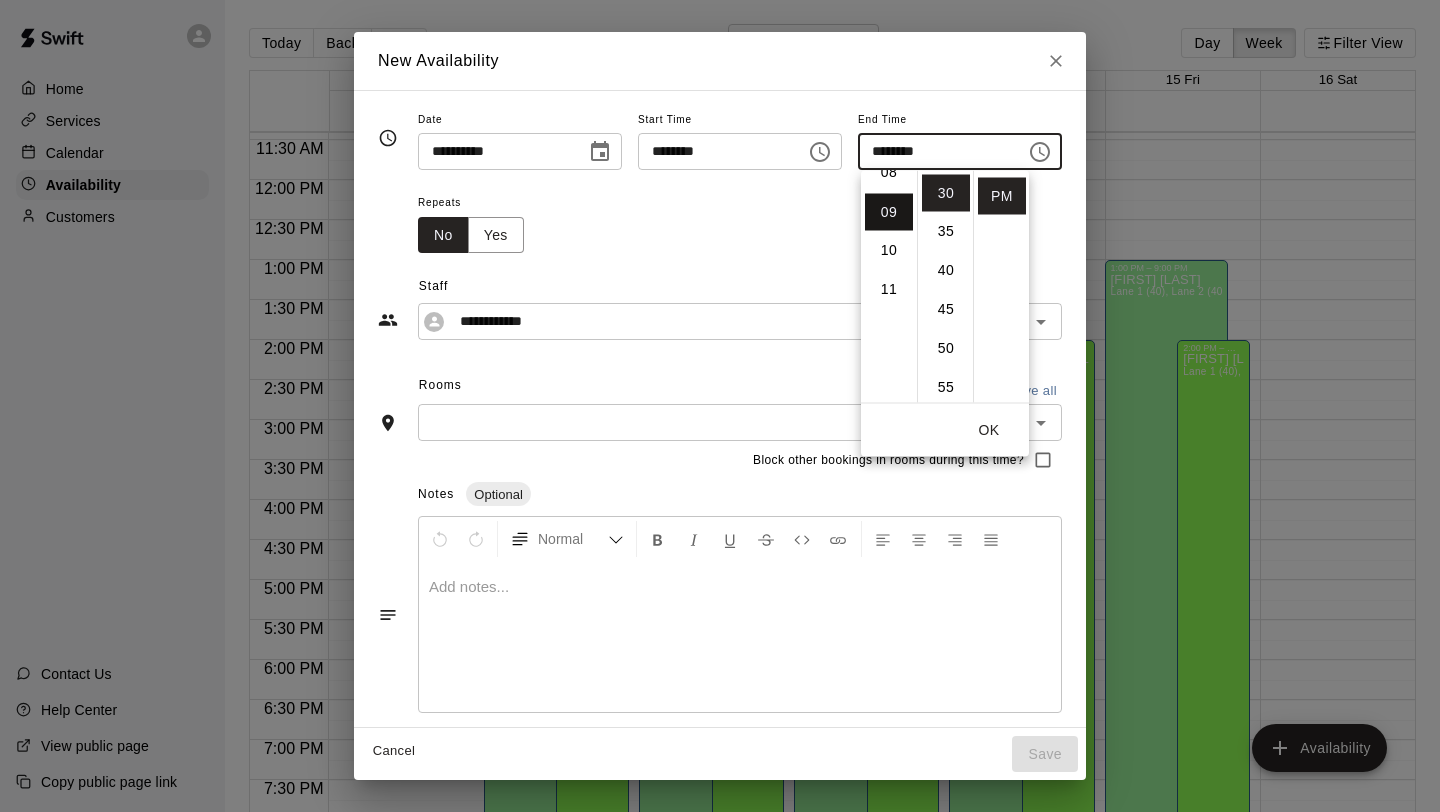 scroll, scrollTop: 351, scrollLeft: 0, axis: vertical 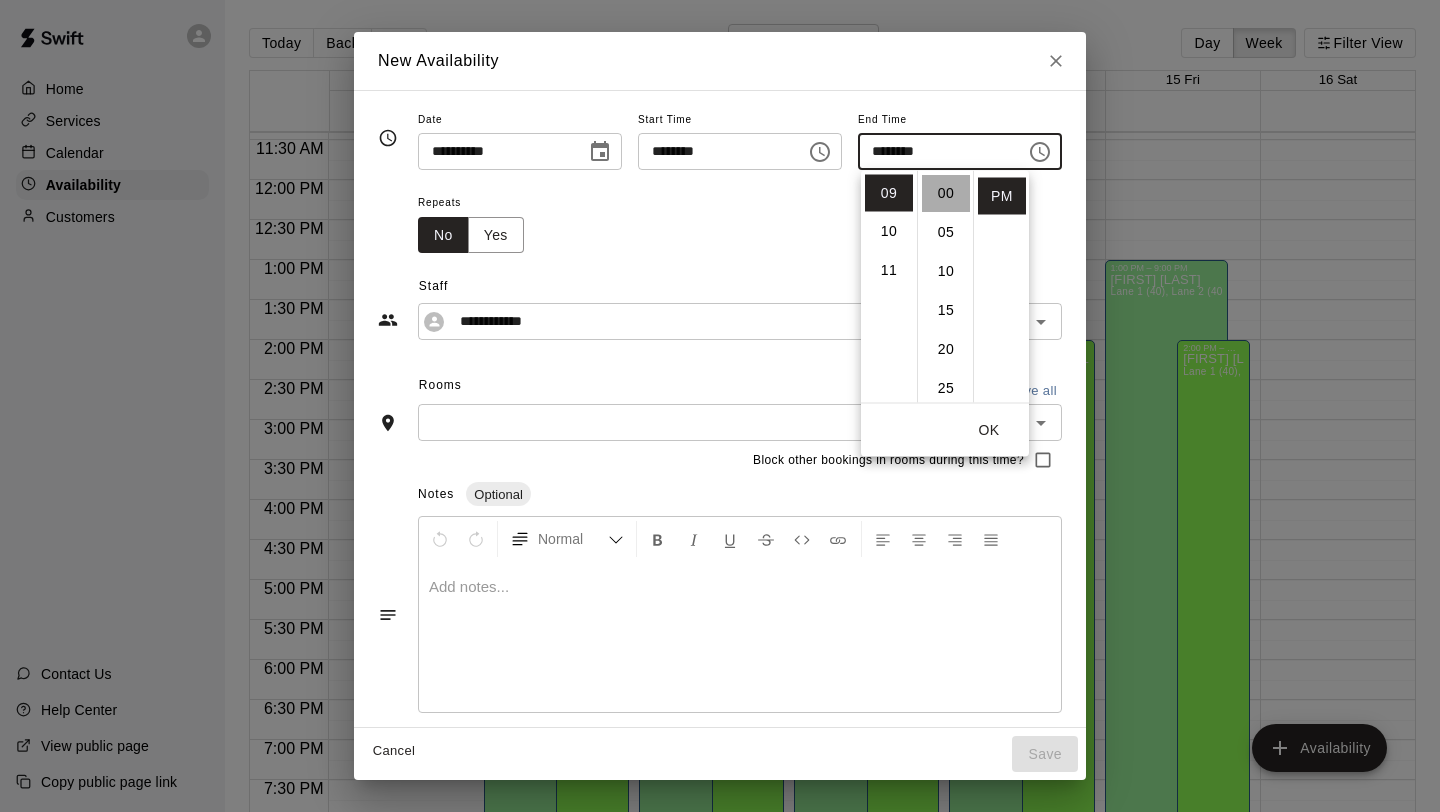 click on "00" at bounding box center (946, 193) 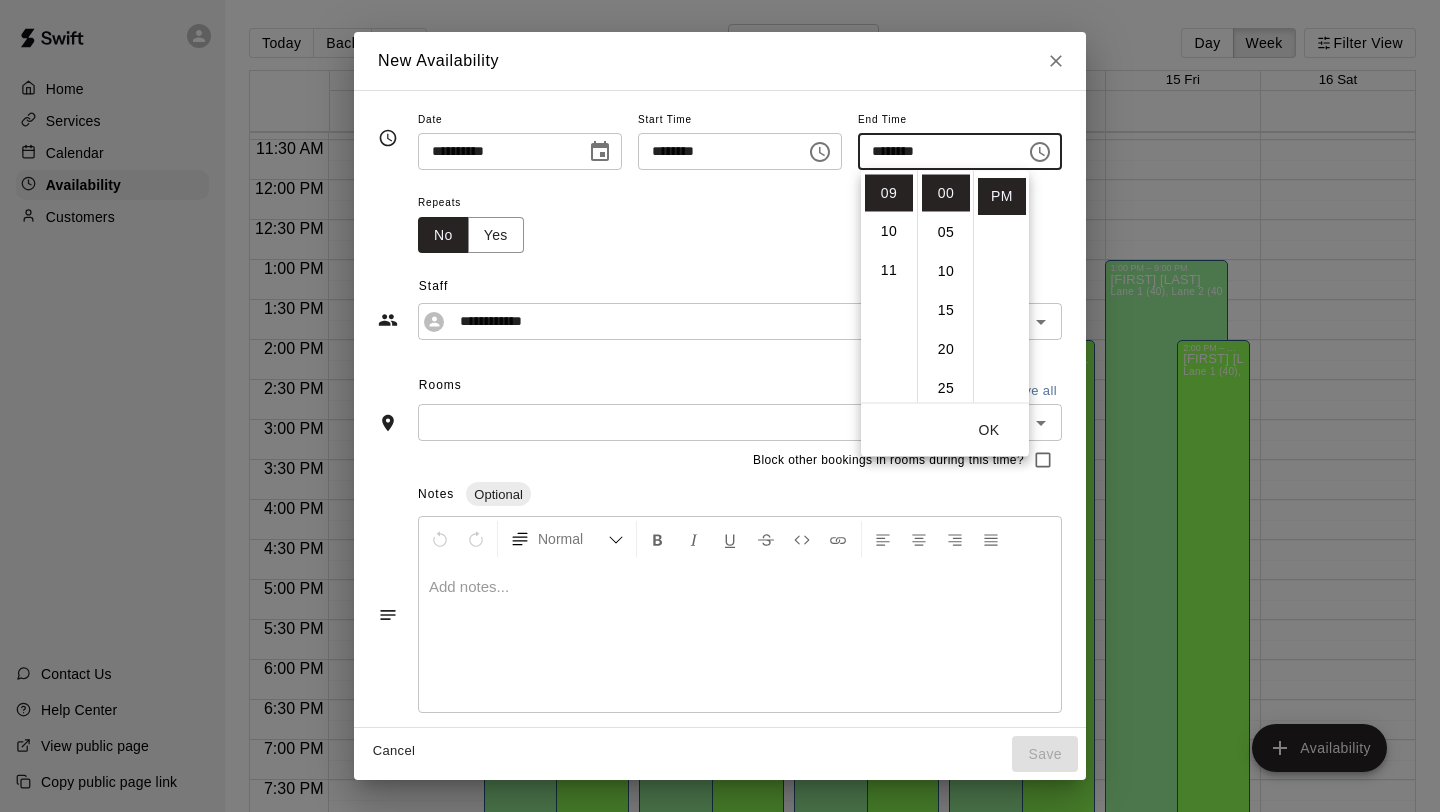 click on "OK" at bounding box center [989, 430] 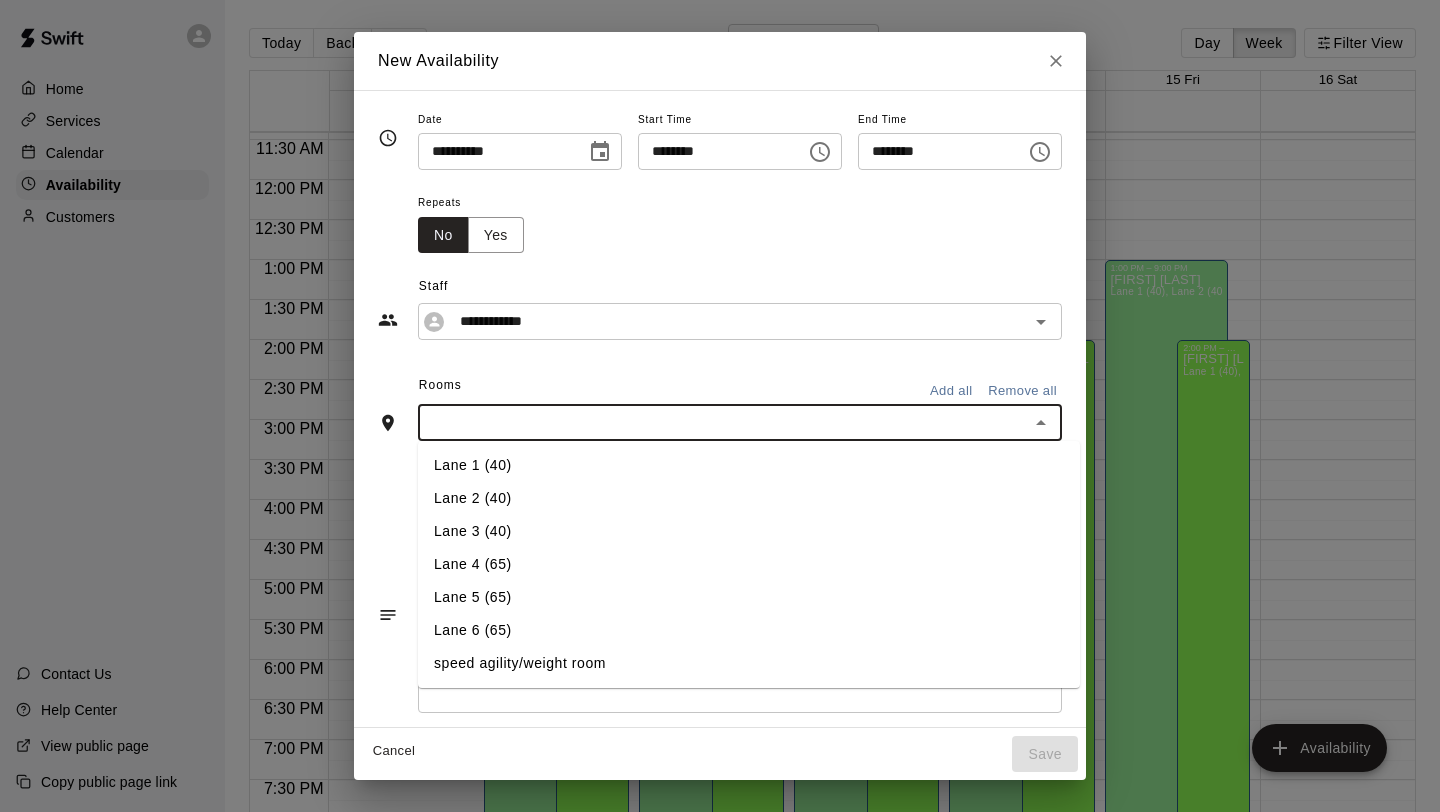 click at bounding box center (723, 422) 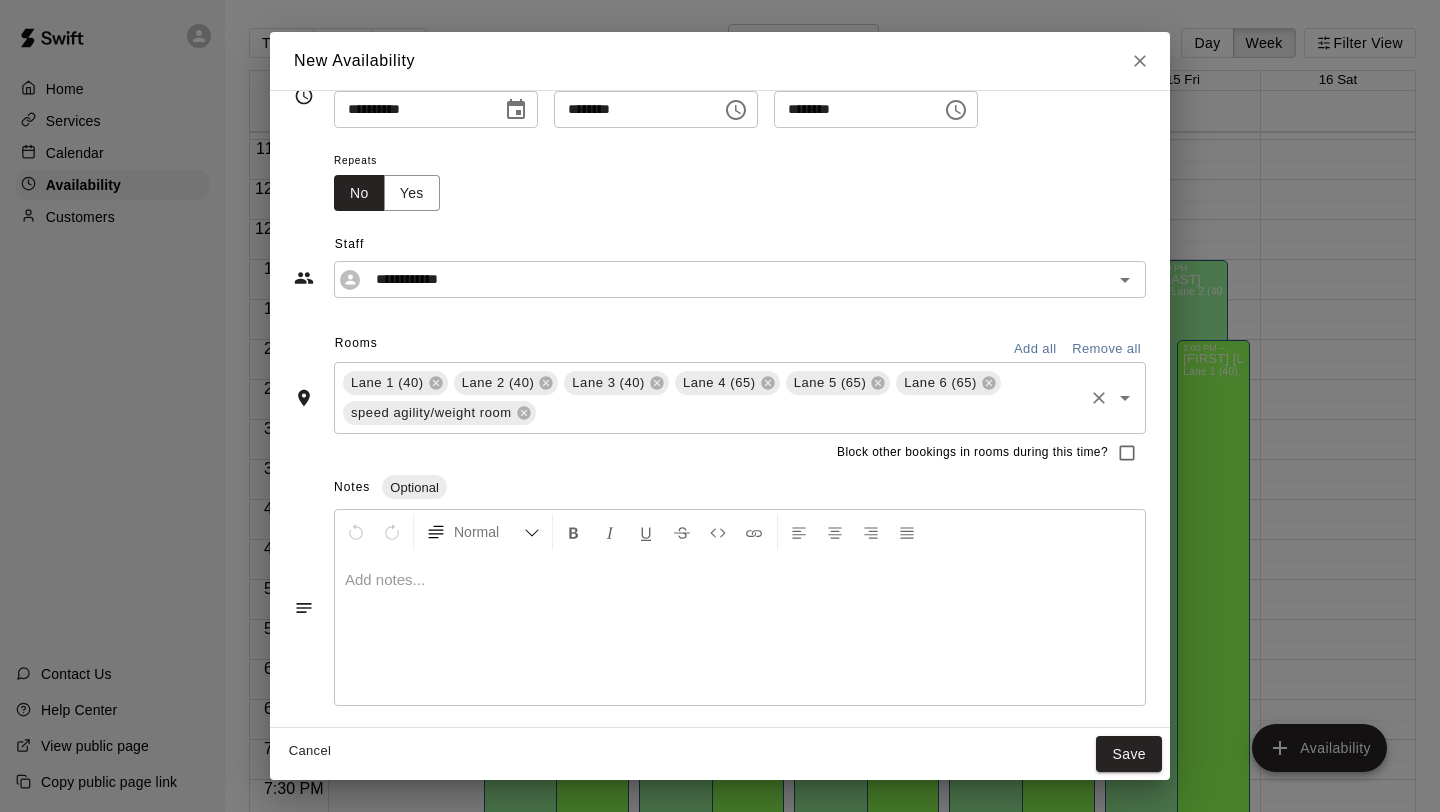 scroll, scrollTop: 0, scrollLeft: 0, axis: both 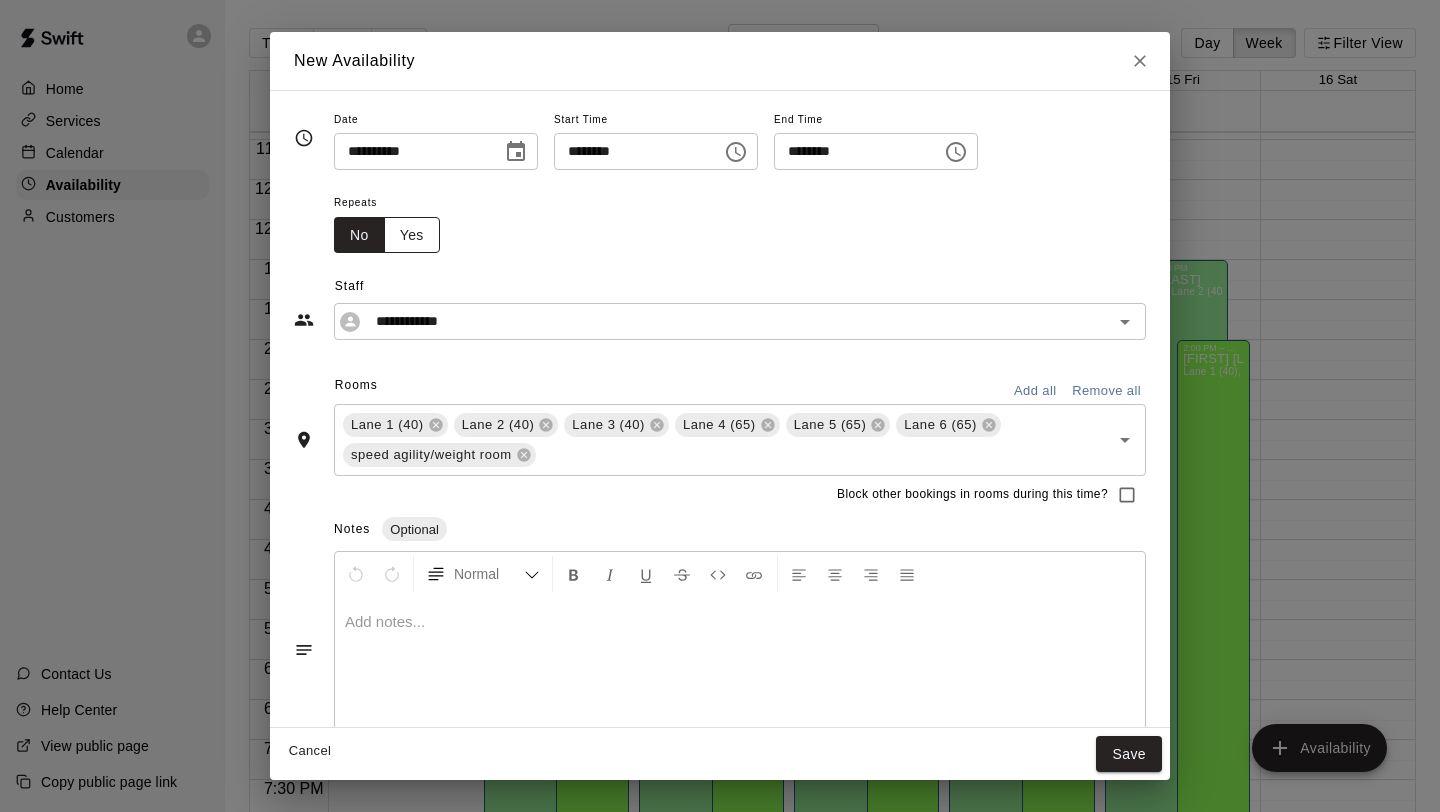 click on "Yes" at bounding box center (412, 235) 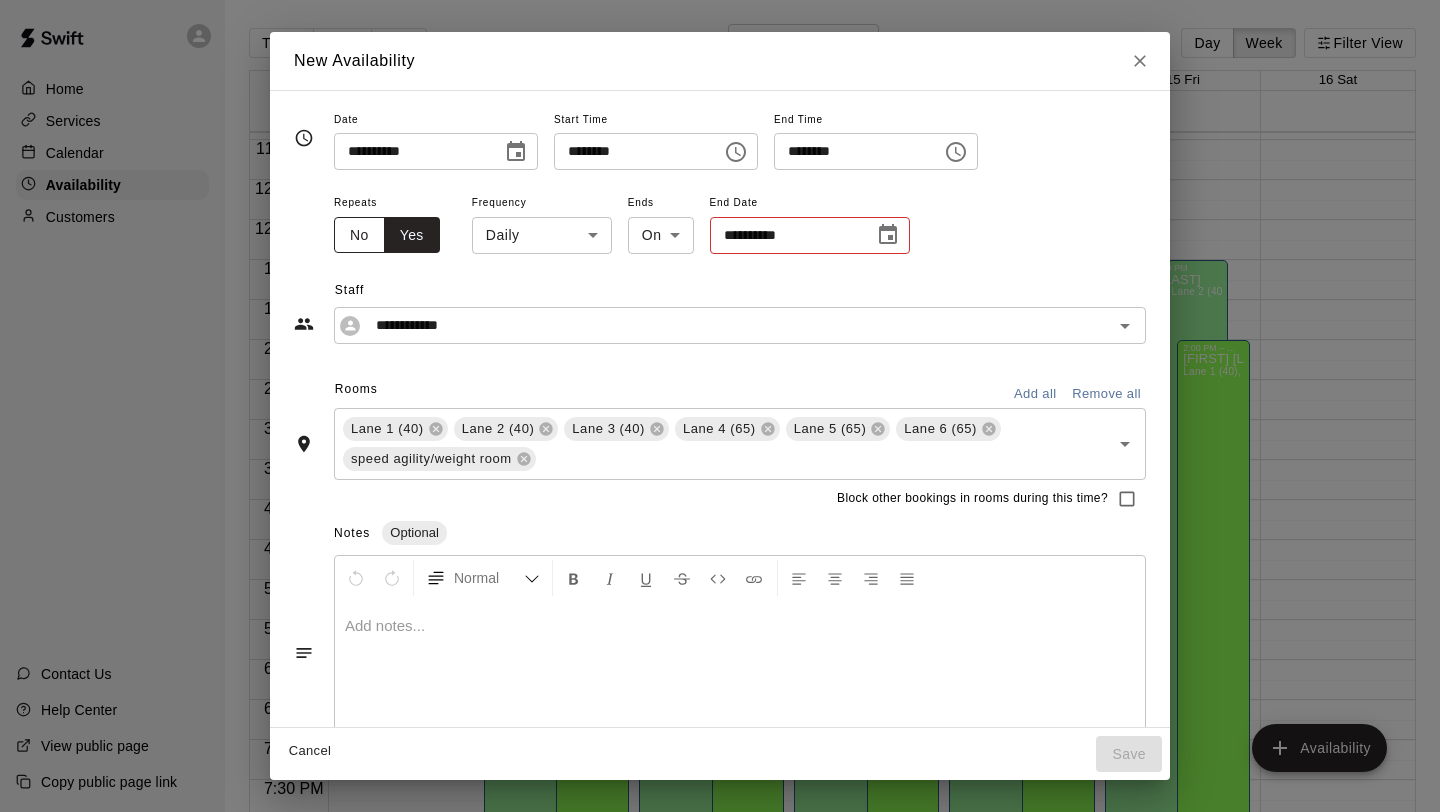 click on "No" at bounding box center [359, 235] 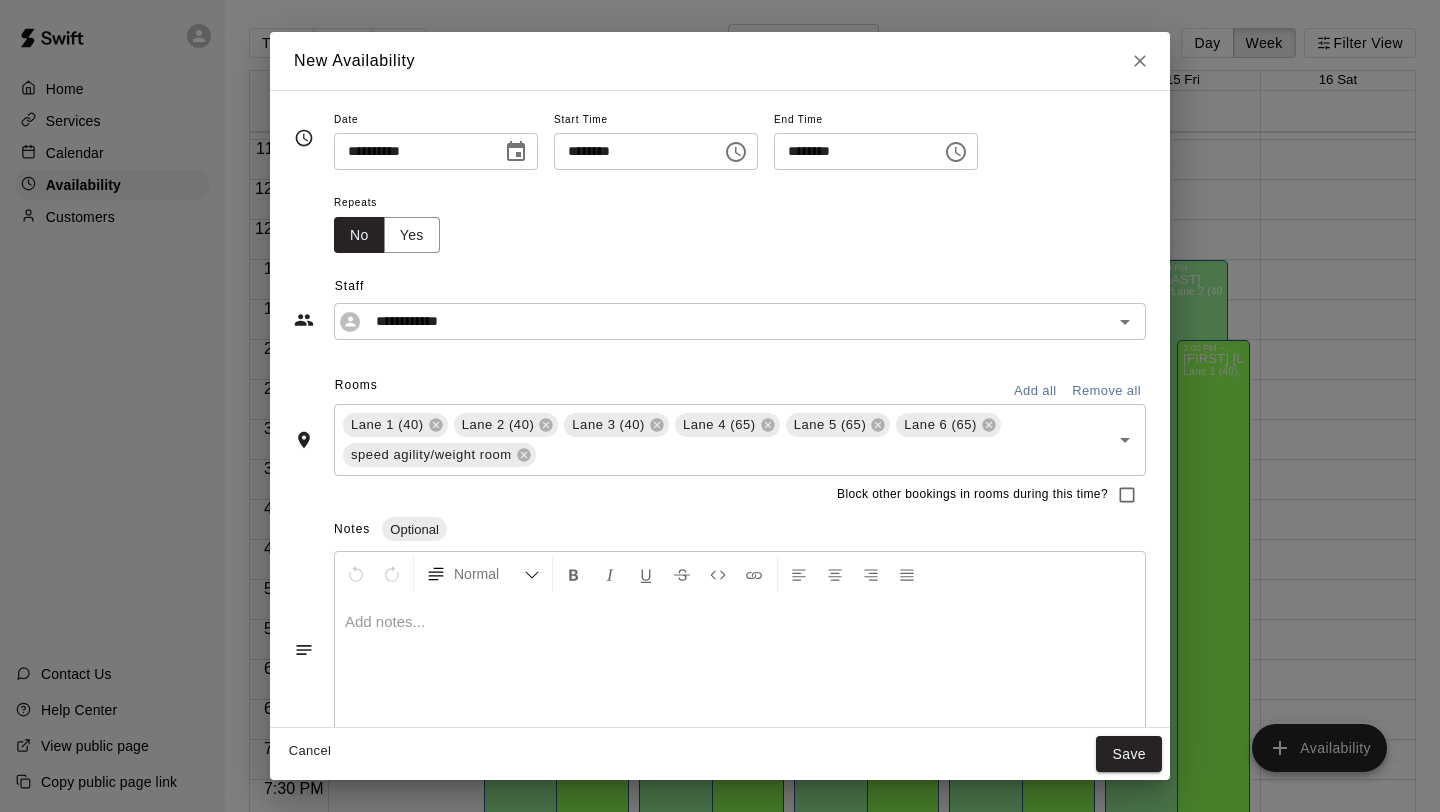 scroll, scrollTop: 42, scrollLeft: 0, axis: vertical 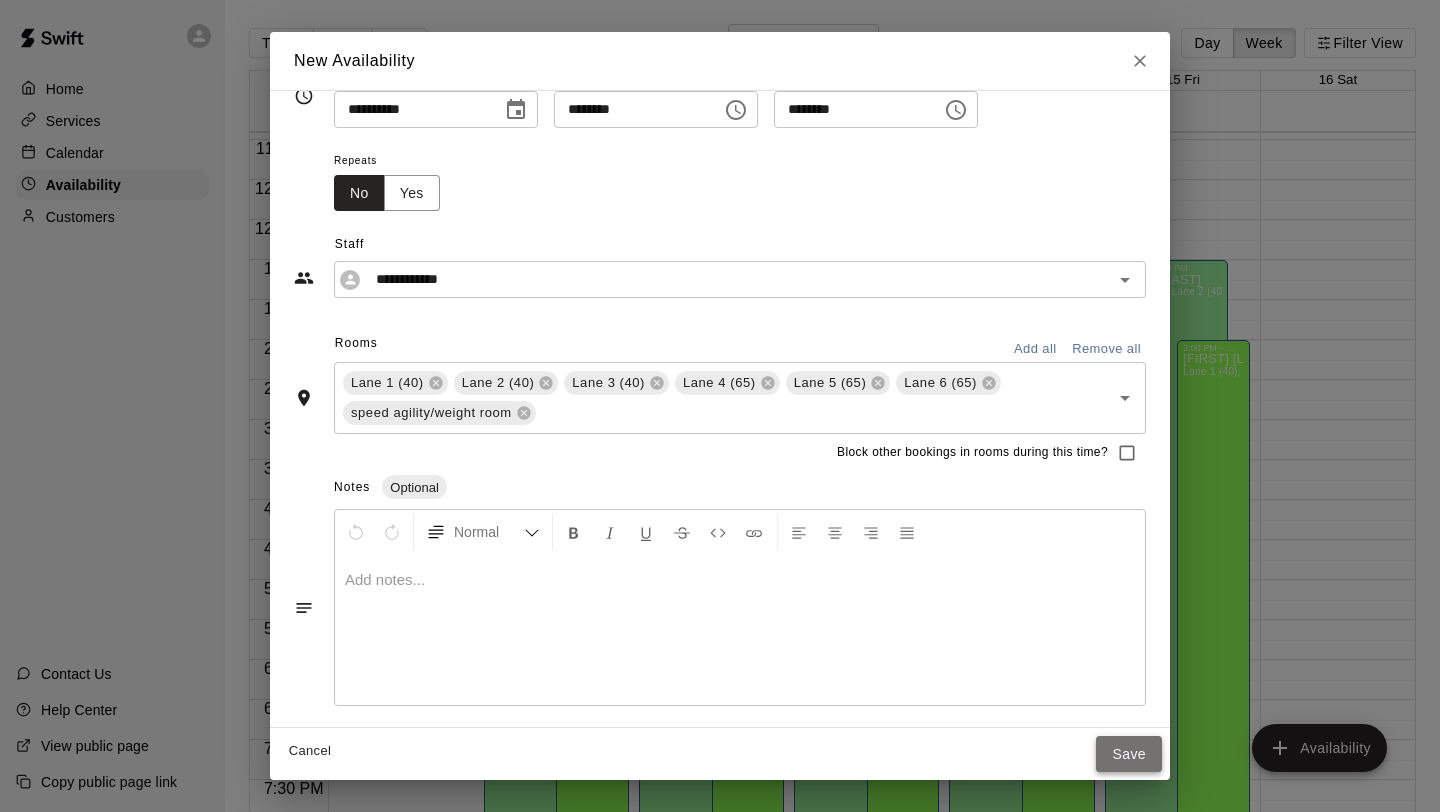 click on "Save" at bounding box center (1129, 754) 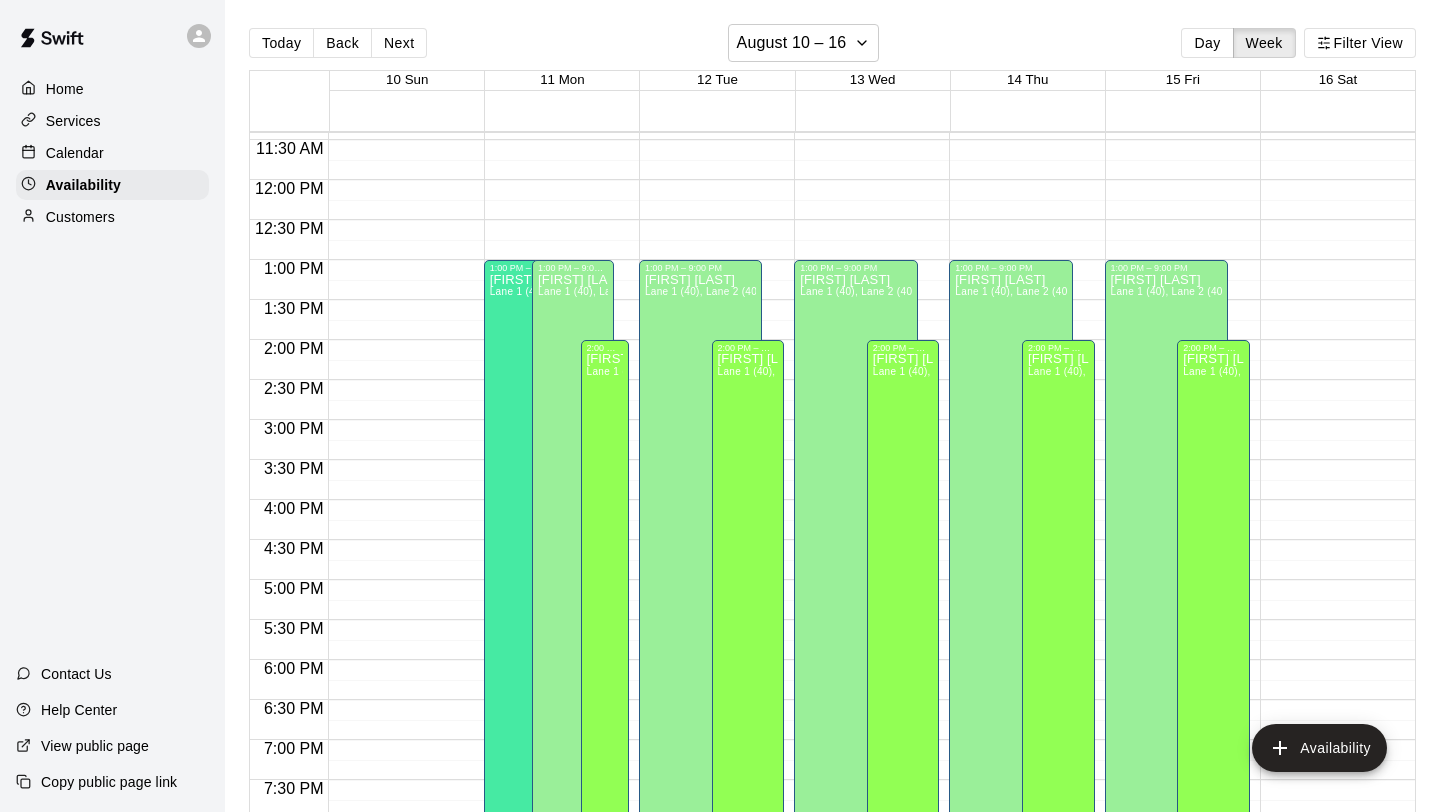 click on "[TIME] – [TIME] Closed [TIME] – [TIME] [FIRST] [LAST] Lane 1 (40), Lane 2 (40), Lane 3 (40), Lane 4 (65), Lane 5 (65), Lane 6 (65), speed agility/weight room NV [TIME] – [TIME] Closed [TIME] – [TIME] [FIRST] [LAST] Lane 1 (40), Lane 2 (40), Lane 3 (40), Lane 4 (65), Lane 5 (65), Lane 6 (65), speed agility/weight room BT" at bounding box center (711, 180) 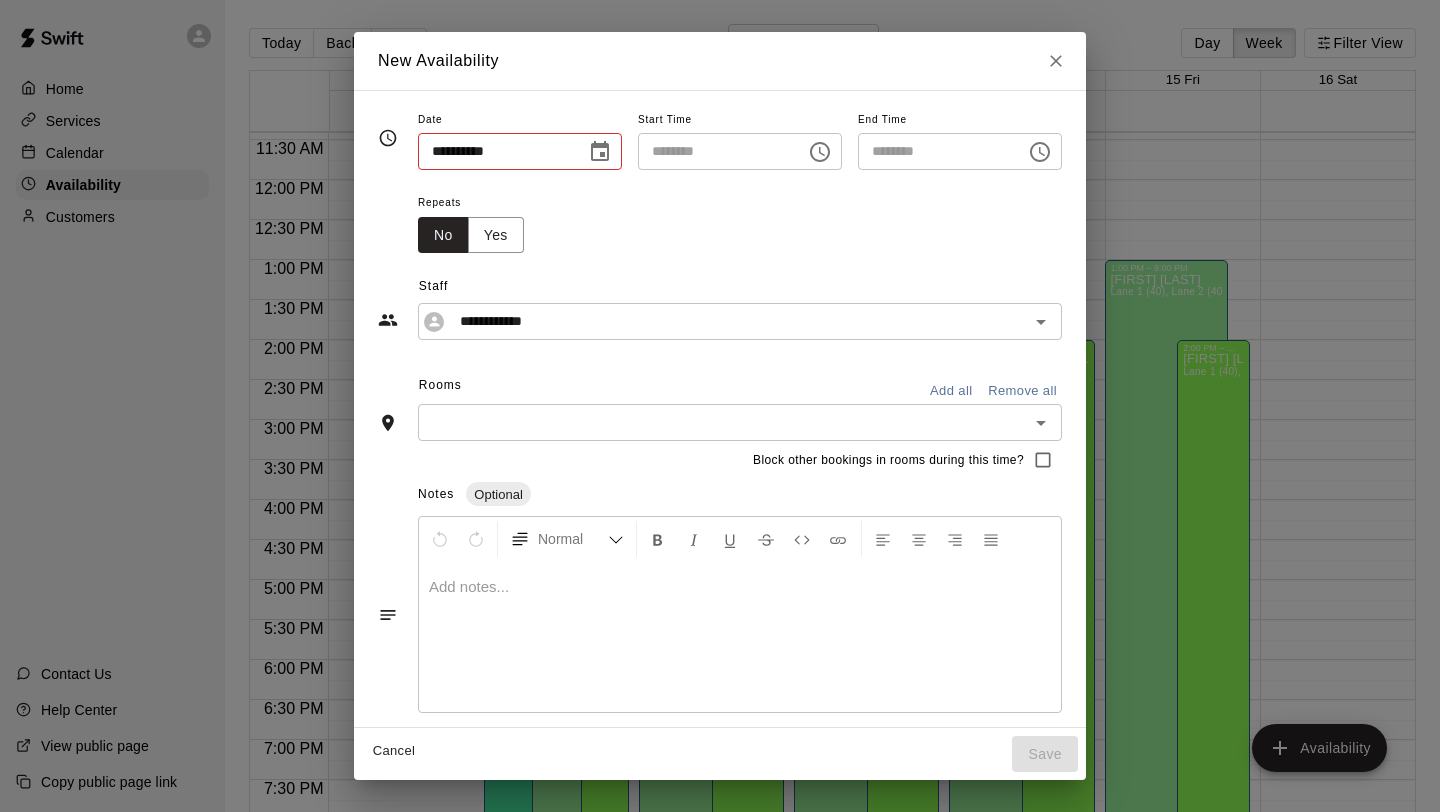 type on "**********" 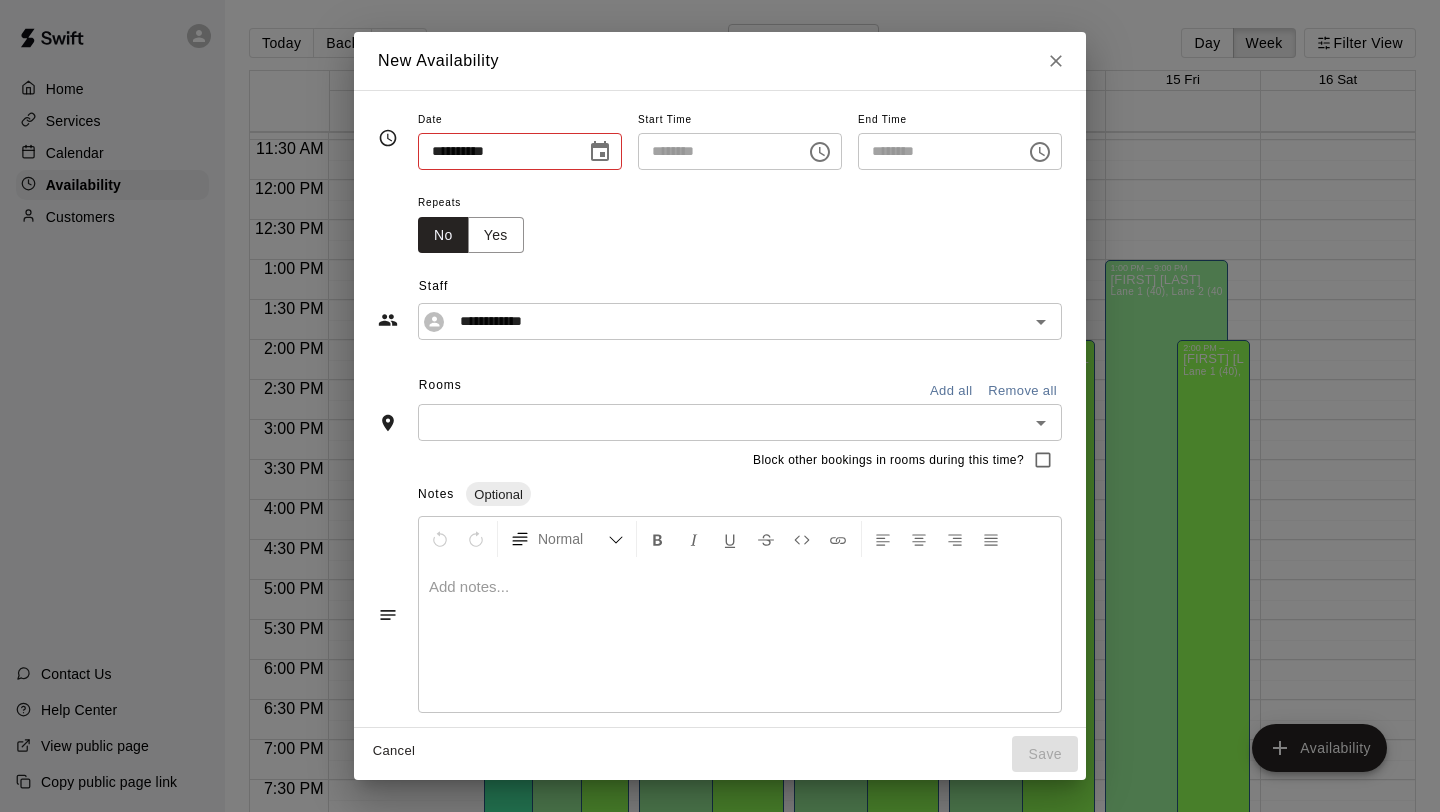 type on "********" 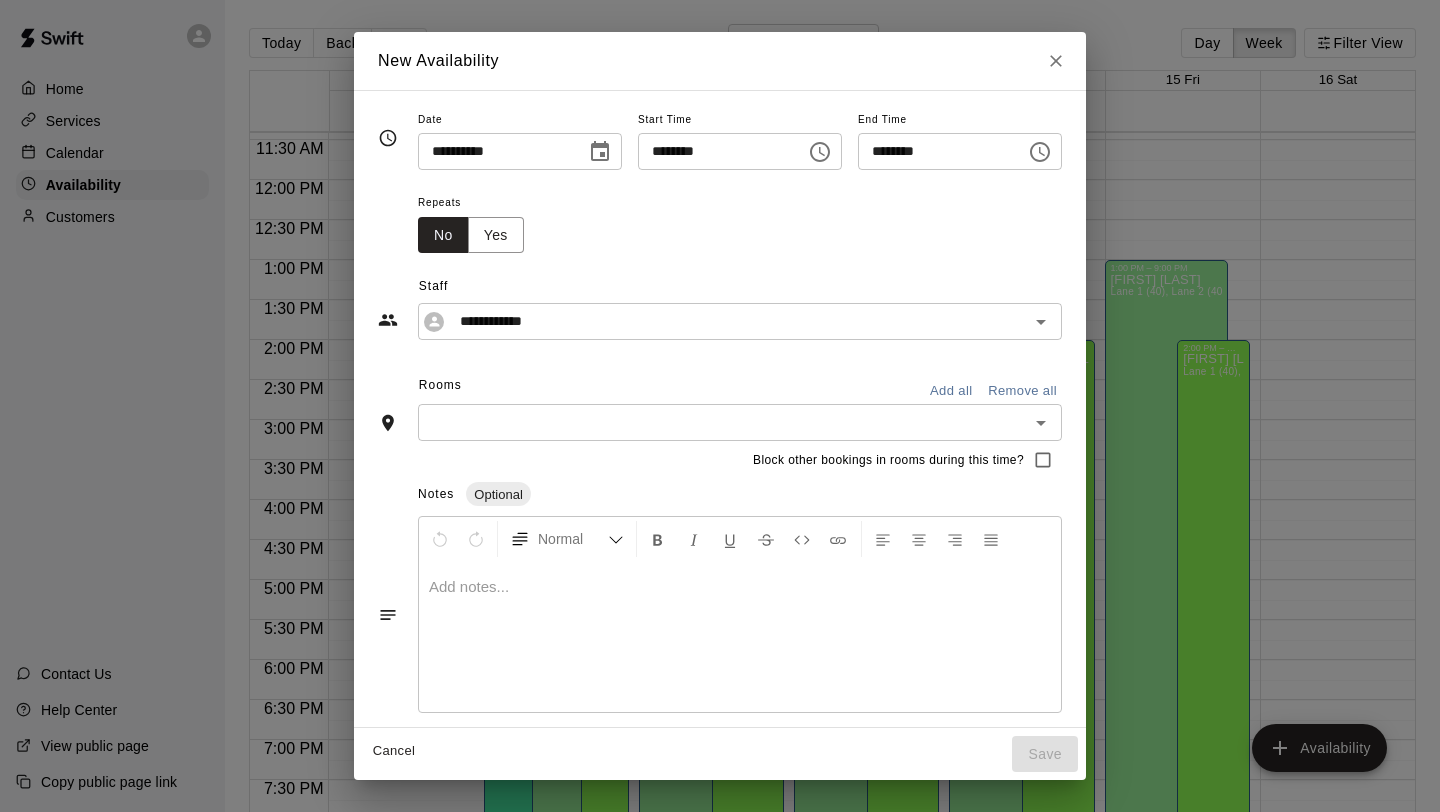 click 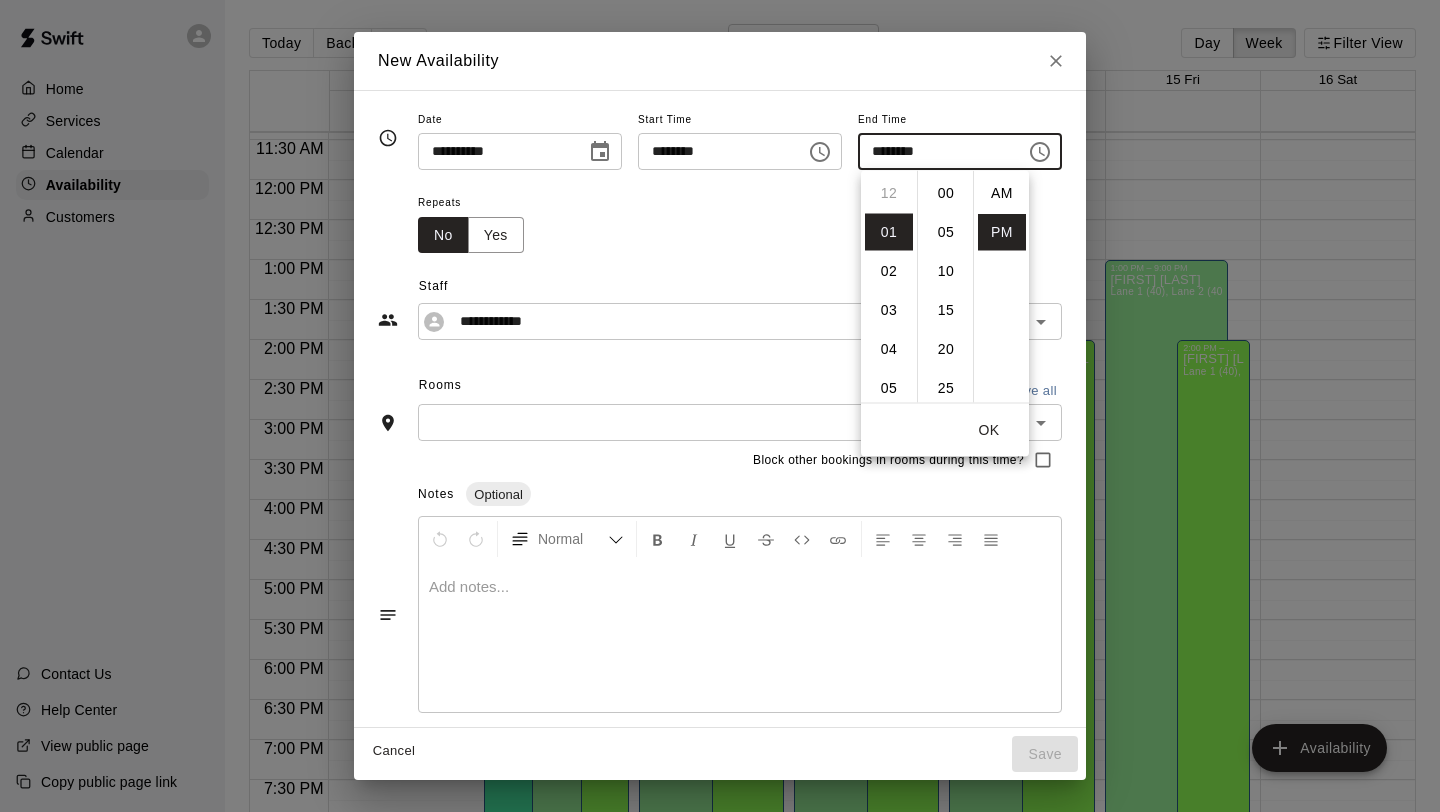 scroll, scrollTop: 39, scrollLeft: 0, axis: vertical 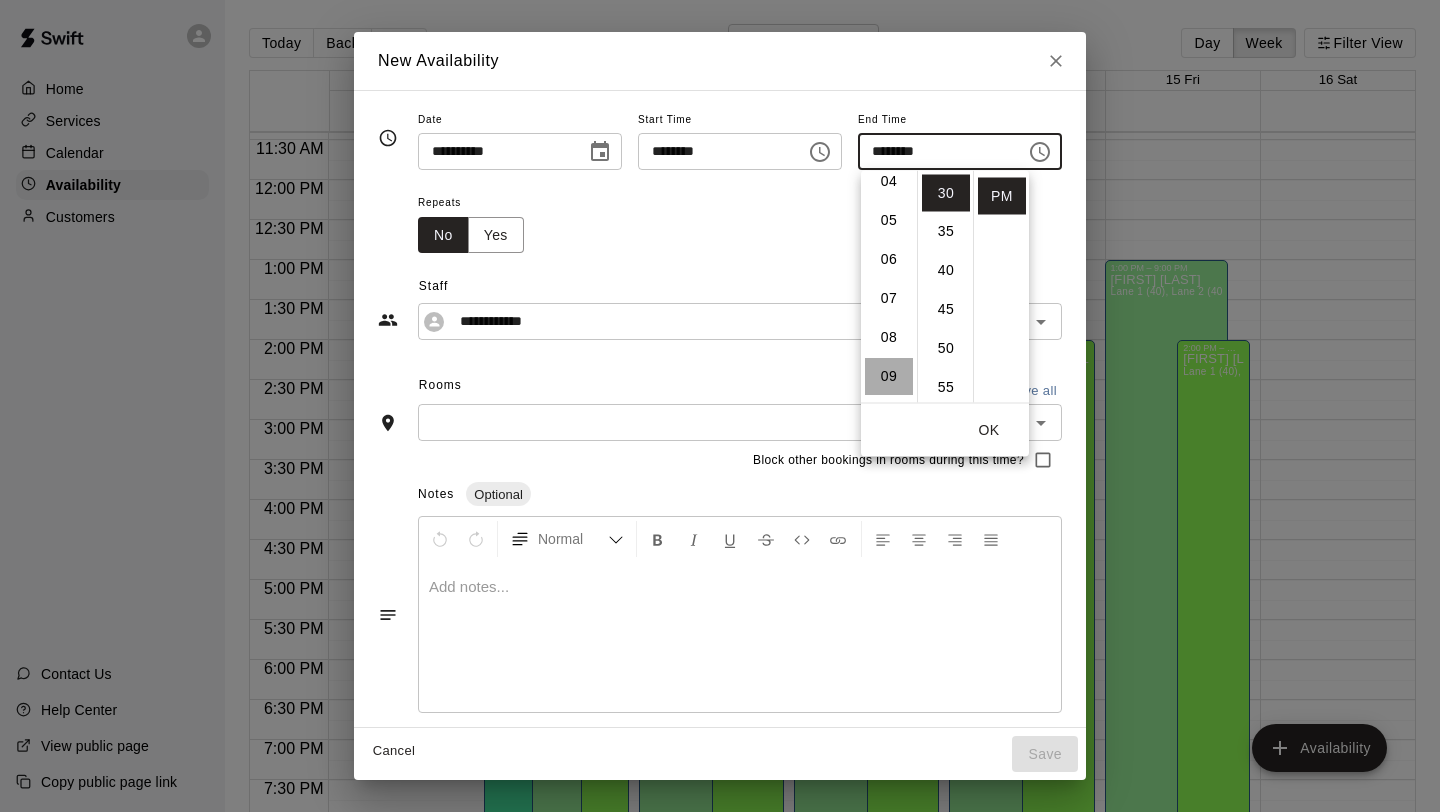 click on "09" at bounding box center [889, 376] 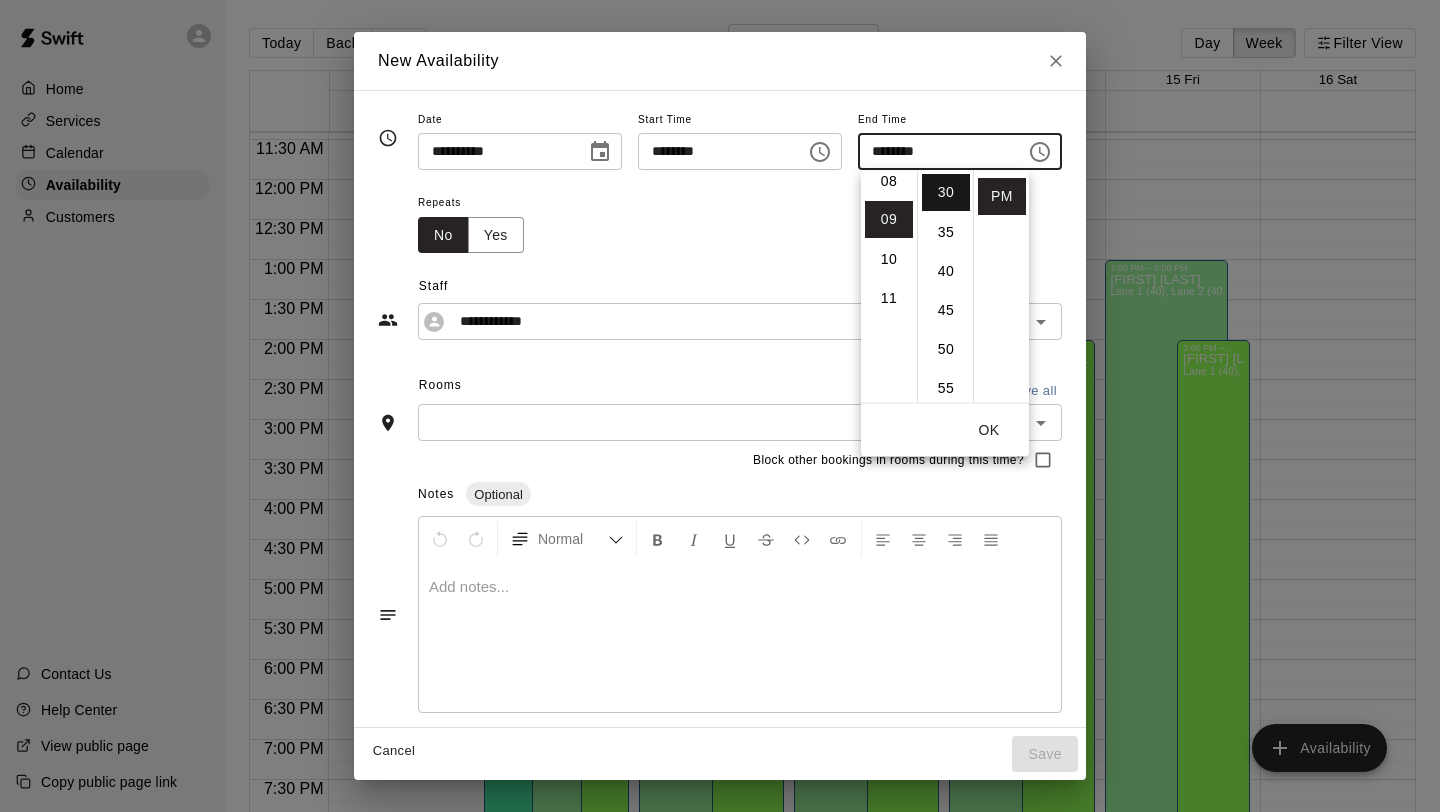scroll, scrollTop: 351, scrollLeft: 0, axis: vertical 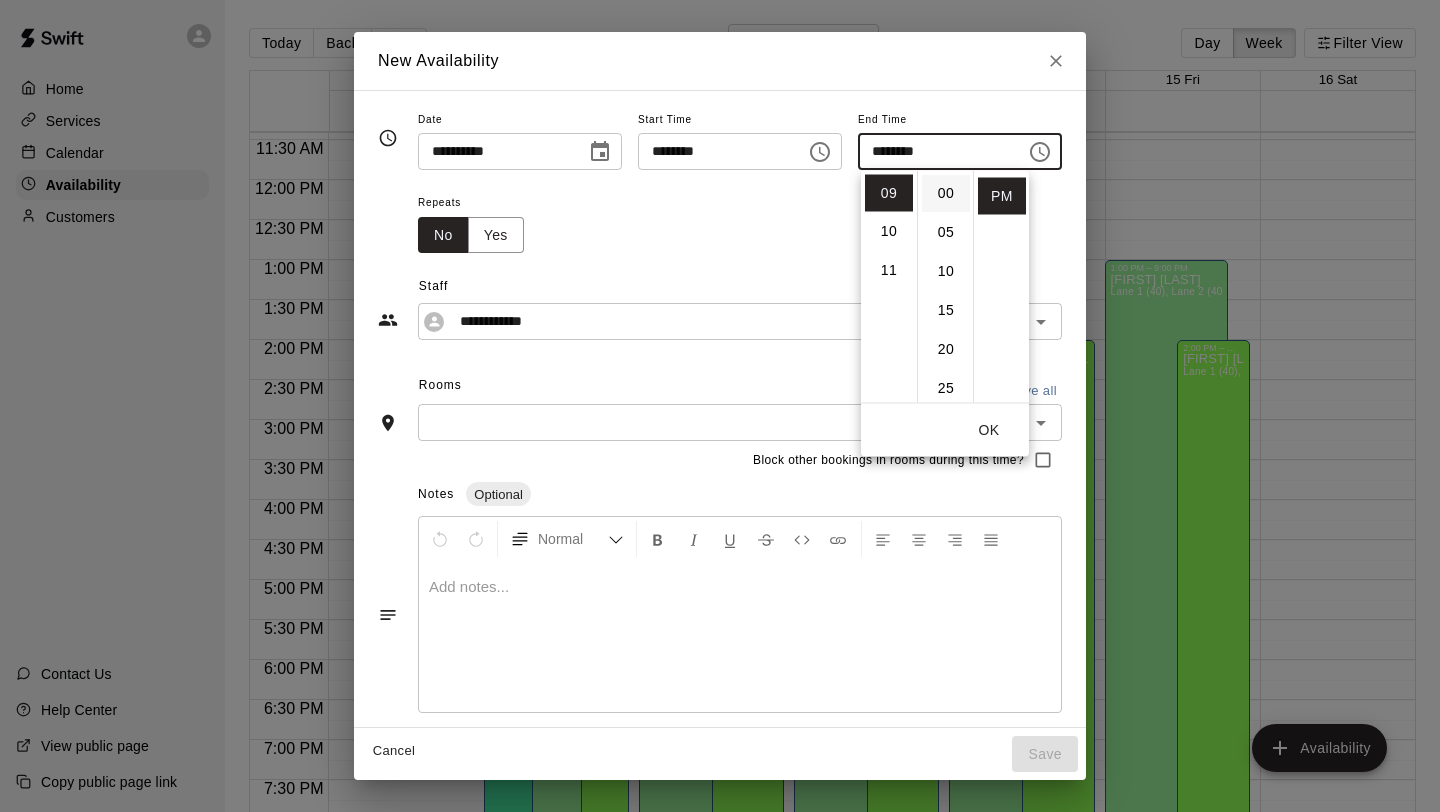 click on "00" at bounding box center (946, 193) 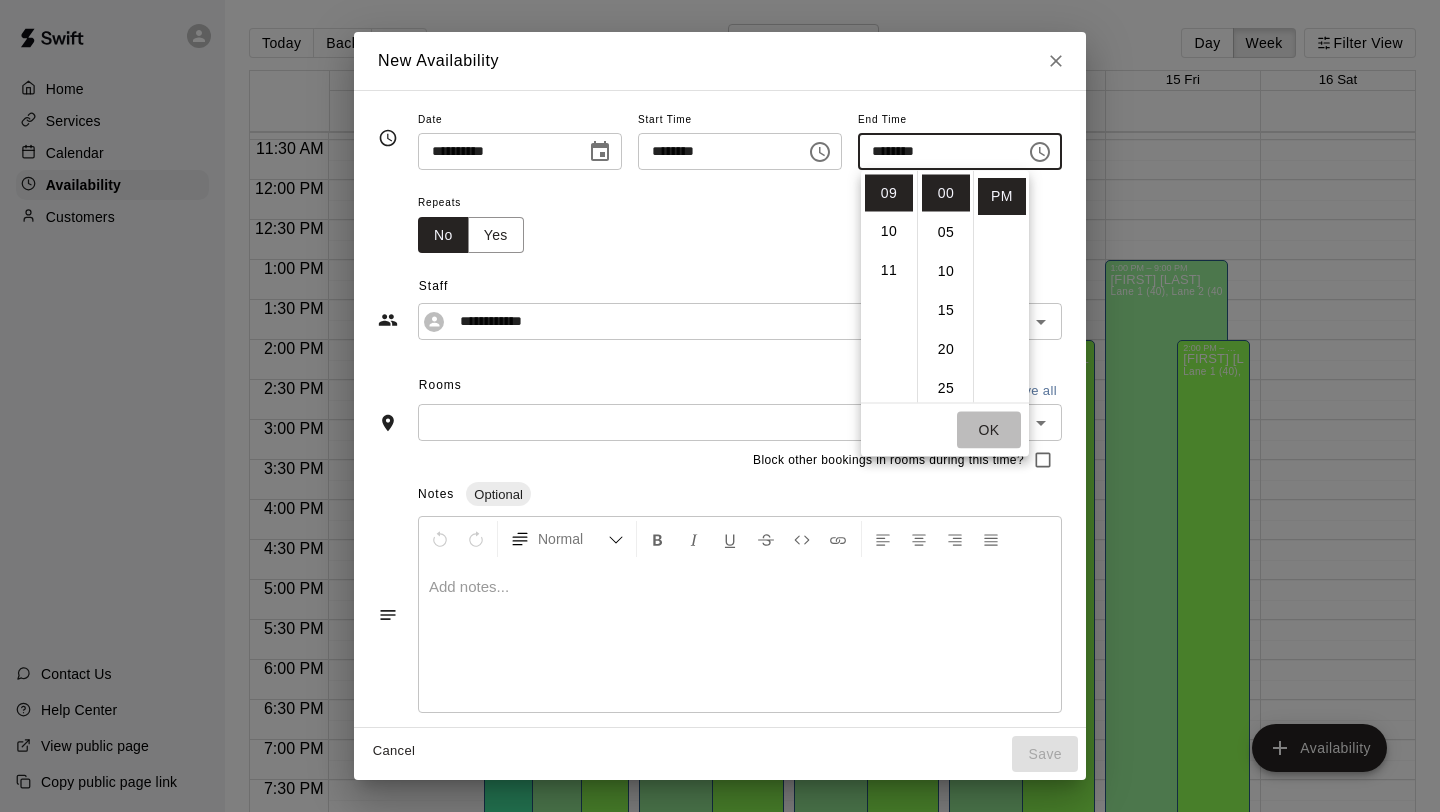 click on "OK" at bounding box center [989, 430] 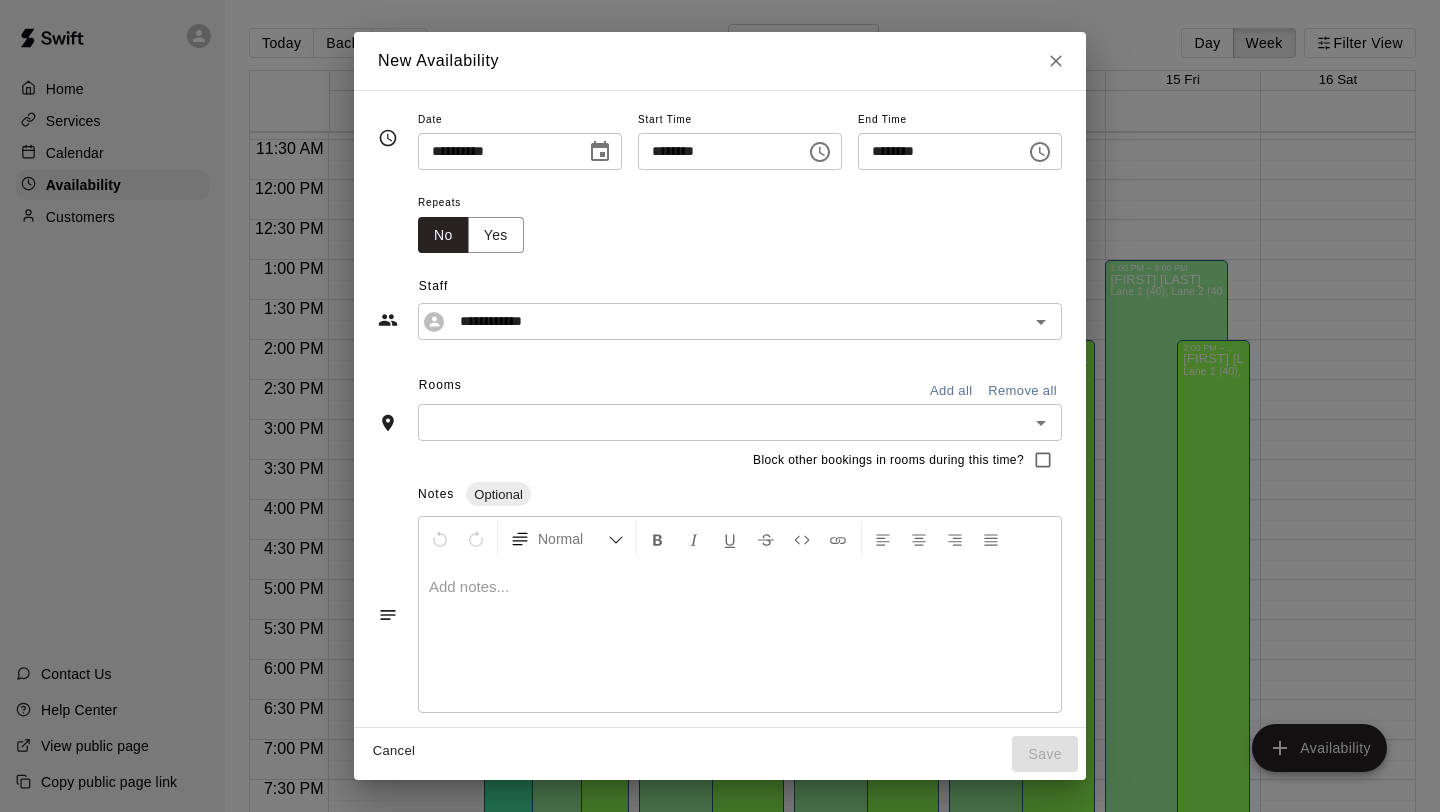 click on "Add all" at bounding box center (951, 391) 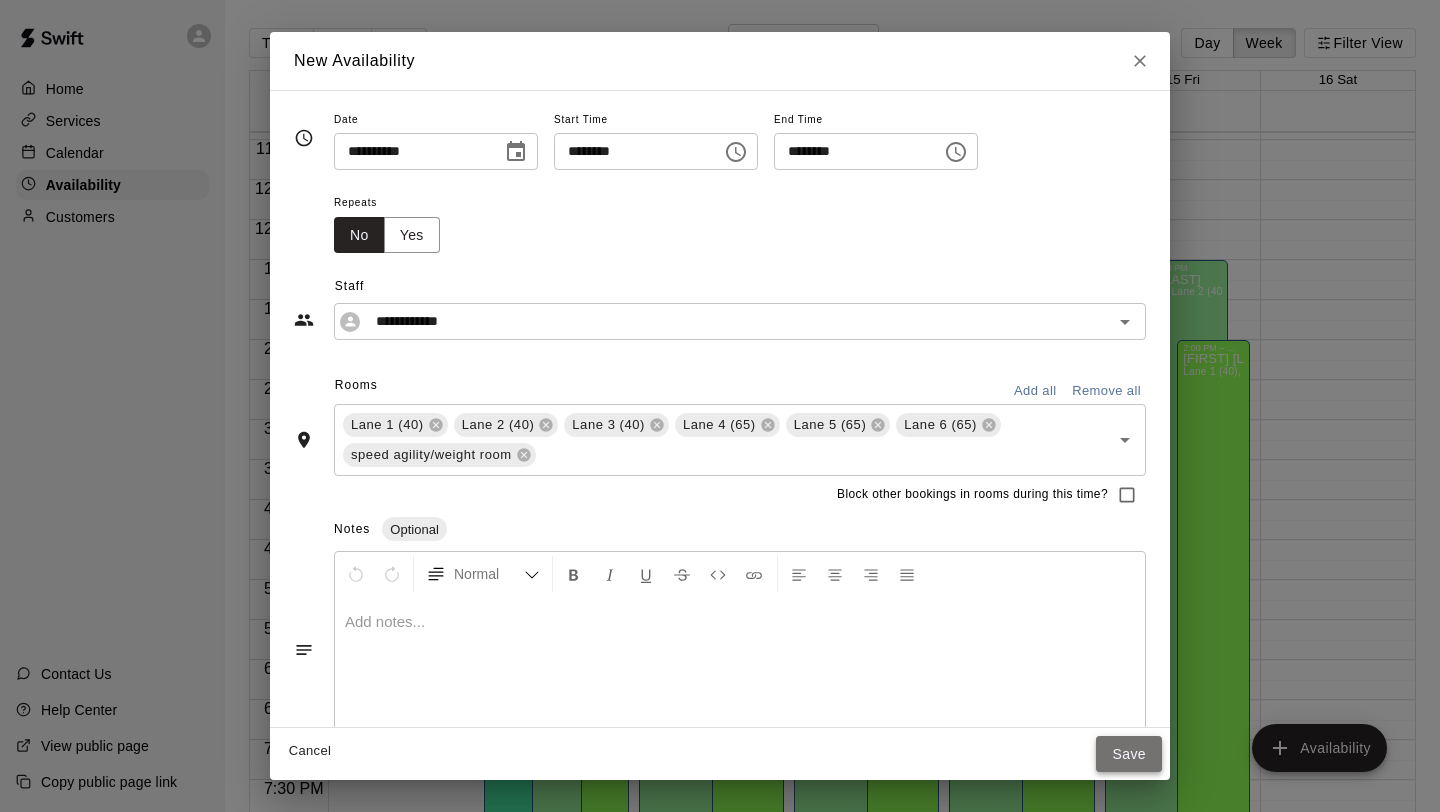 click on "Save" at bounding box center [1129, 754] 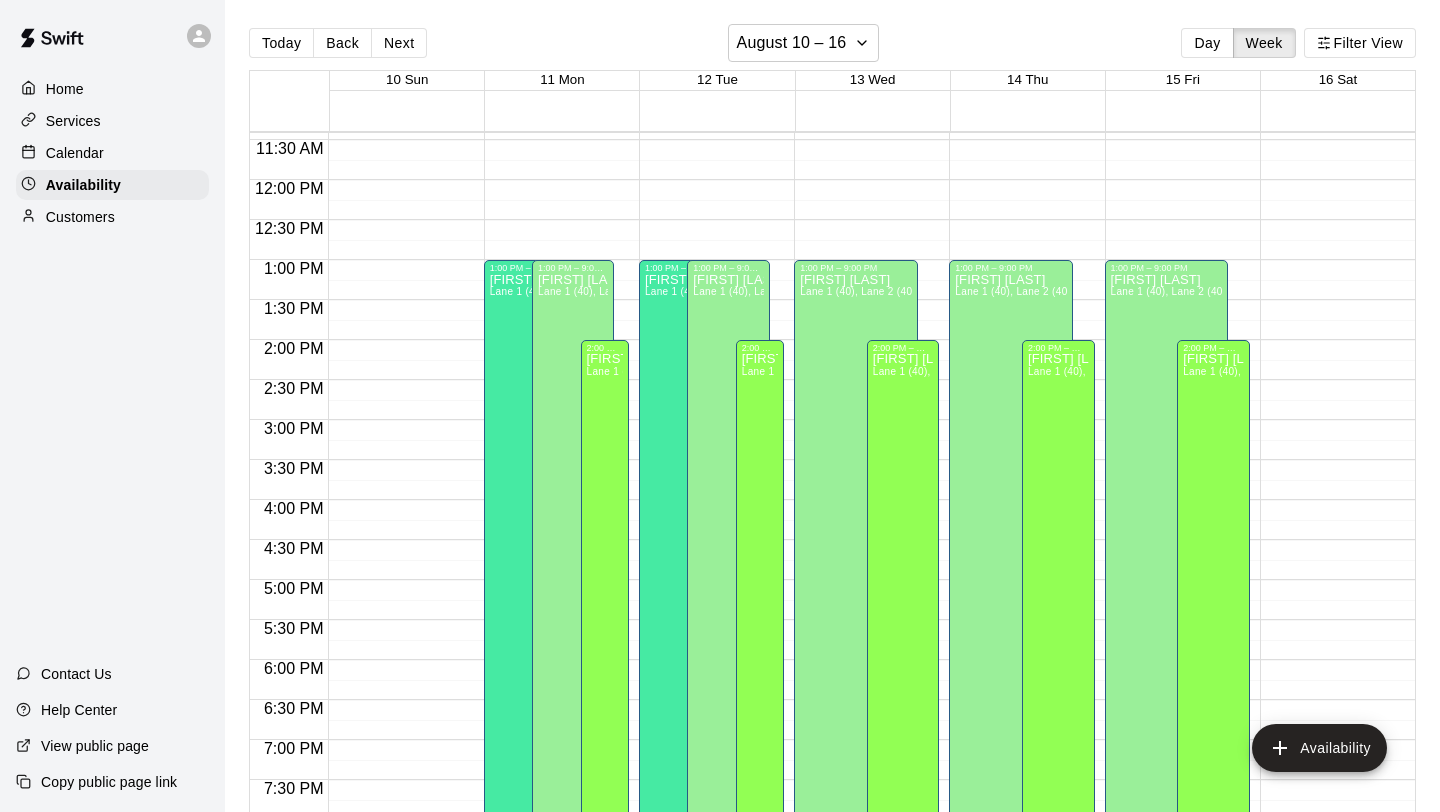 click on "[TIME] – [TIME] Closed [TIME] – [TIME] [FIRST] [LAST] Lane 1 (40), Lane 2 (40), Lane 3 (40), Lane 4 (65), Lane 5 (65), Lane 6 (65), speed agility/weight room NV [TIME] – [TIME] Closed [TIME] – [TIME] [FIRST] [LAST] Lane 1 (40), Lane 2 (40), Lane 3 (40), Lane 4 (65), Lane 5 (65), Lane 6 (65), speed agility/weight room BT" at bounding box center (866, 180) 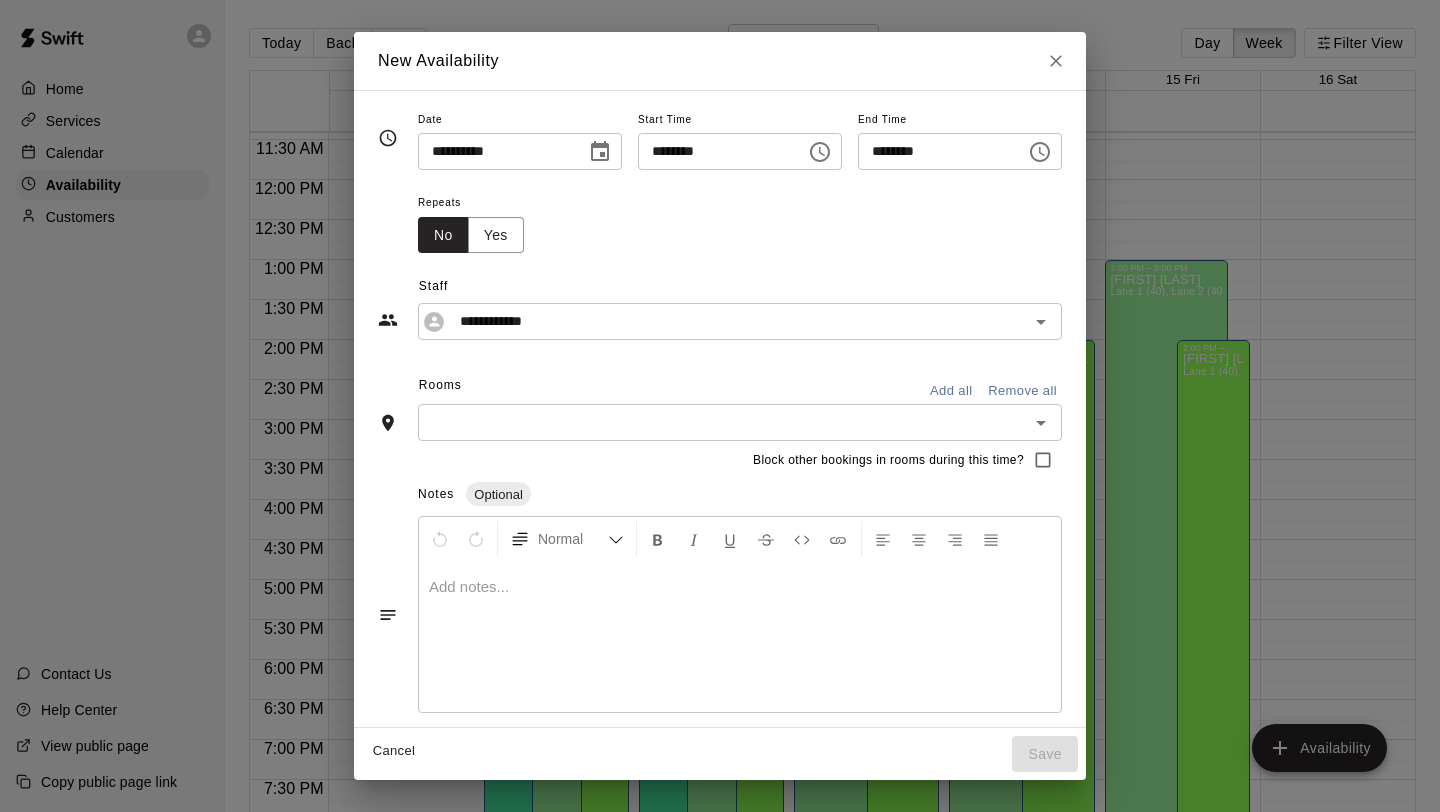 click 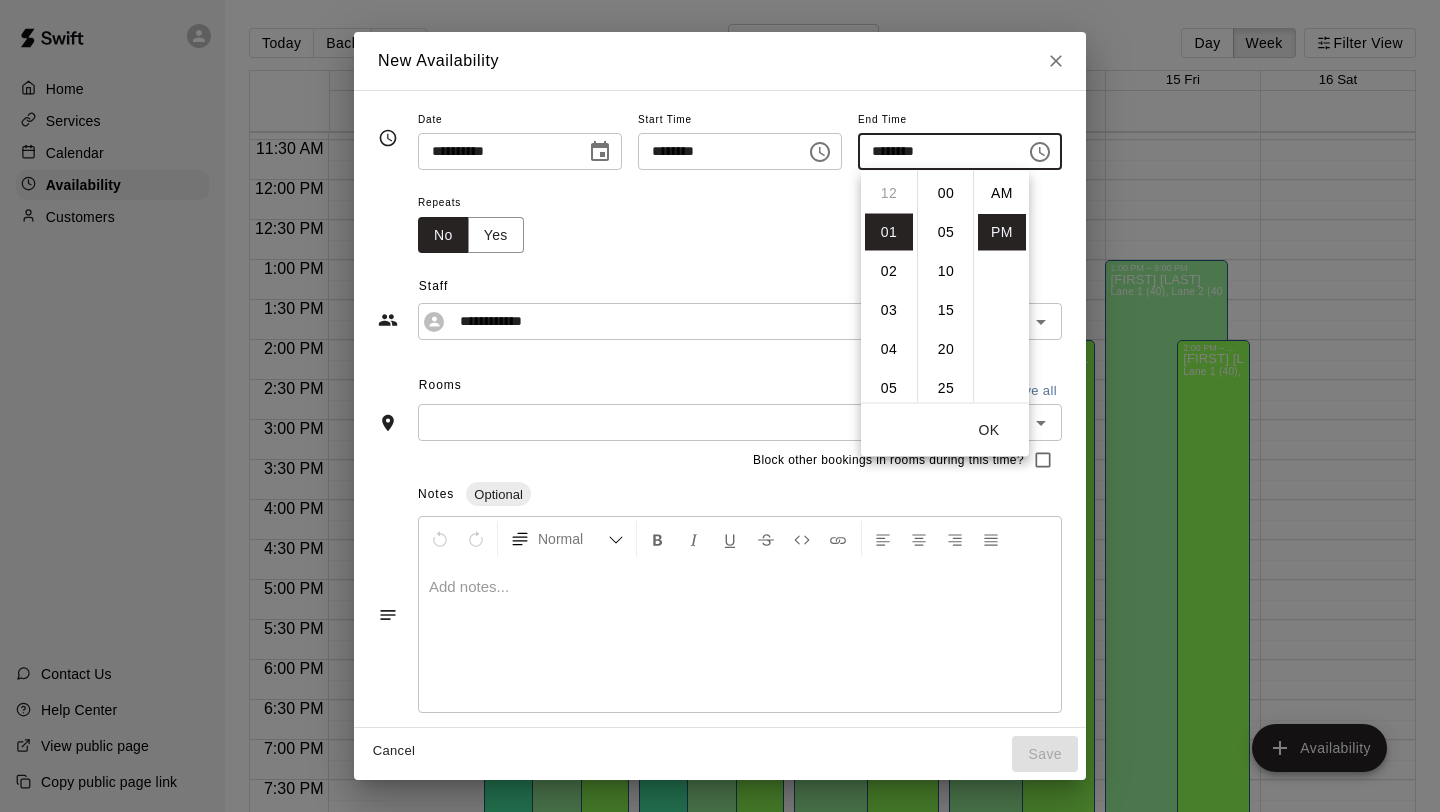 scroll, scrollTop: 39, scrollLeft: 0, axis: vertical 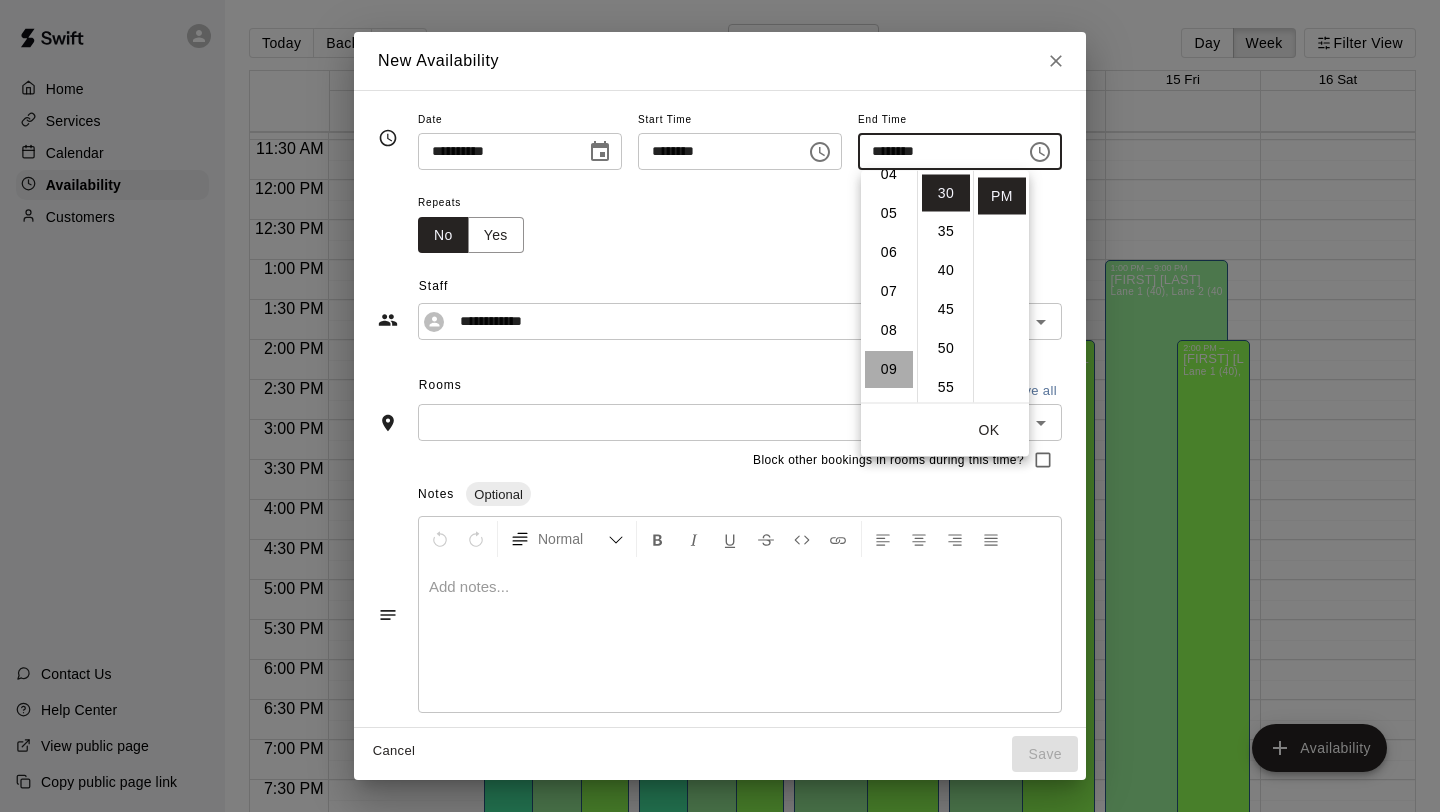 click on "09" at bounding box center [889, 370] 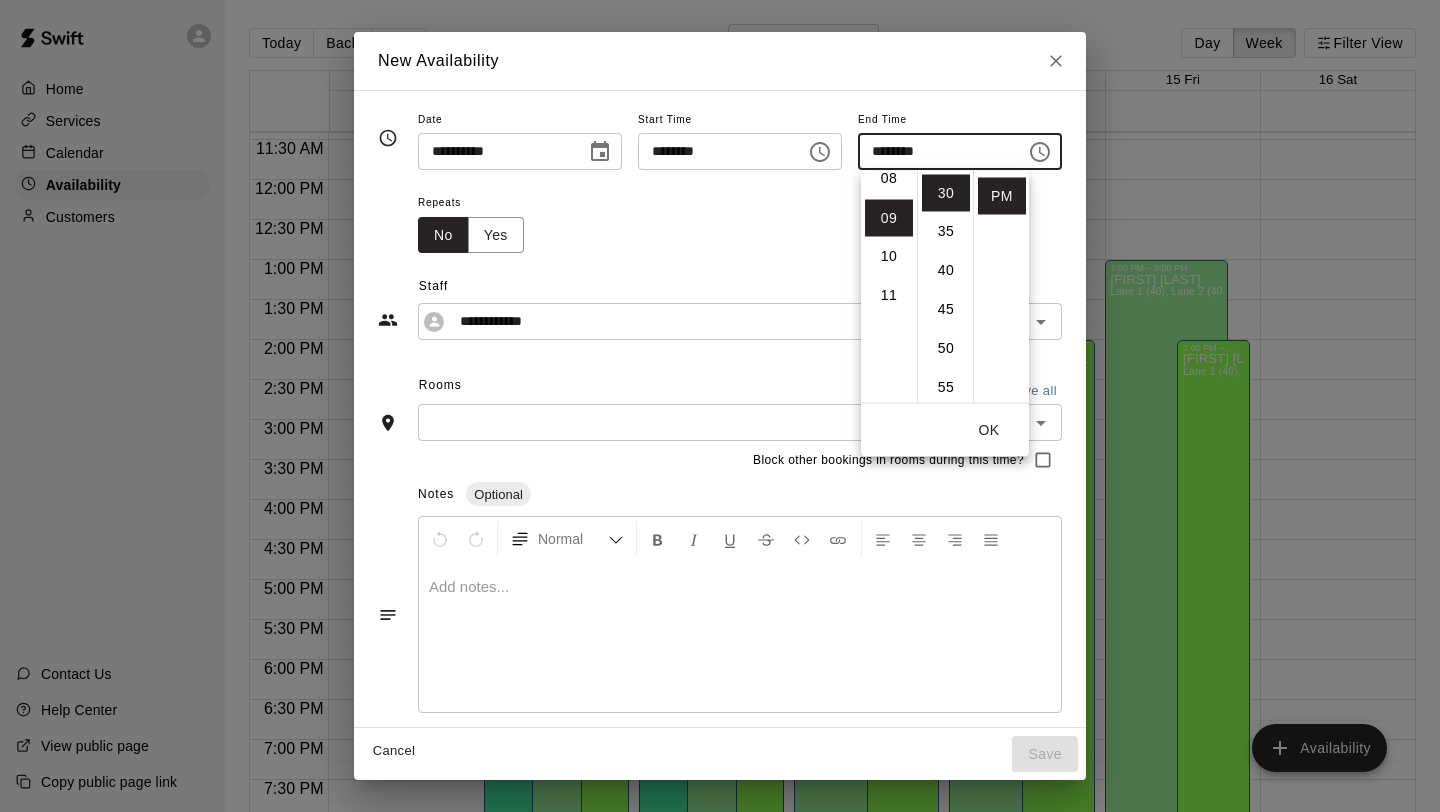 scroll, scrollTop: 351, scrollLeft: 0, axis: vertical 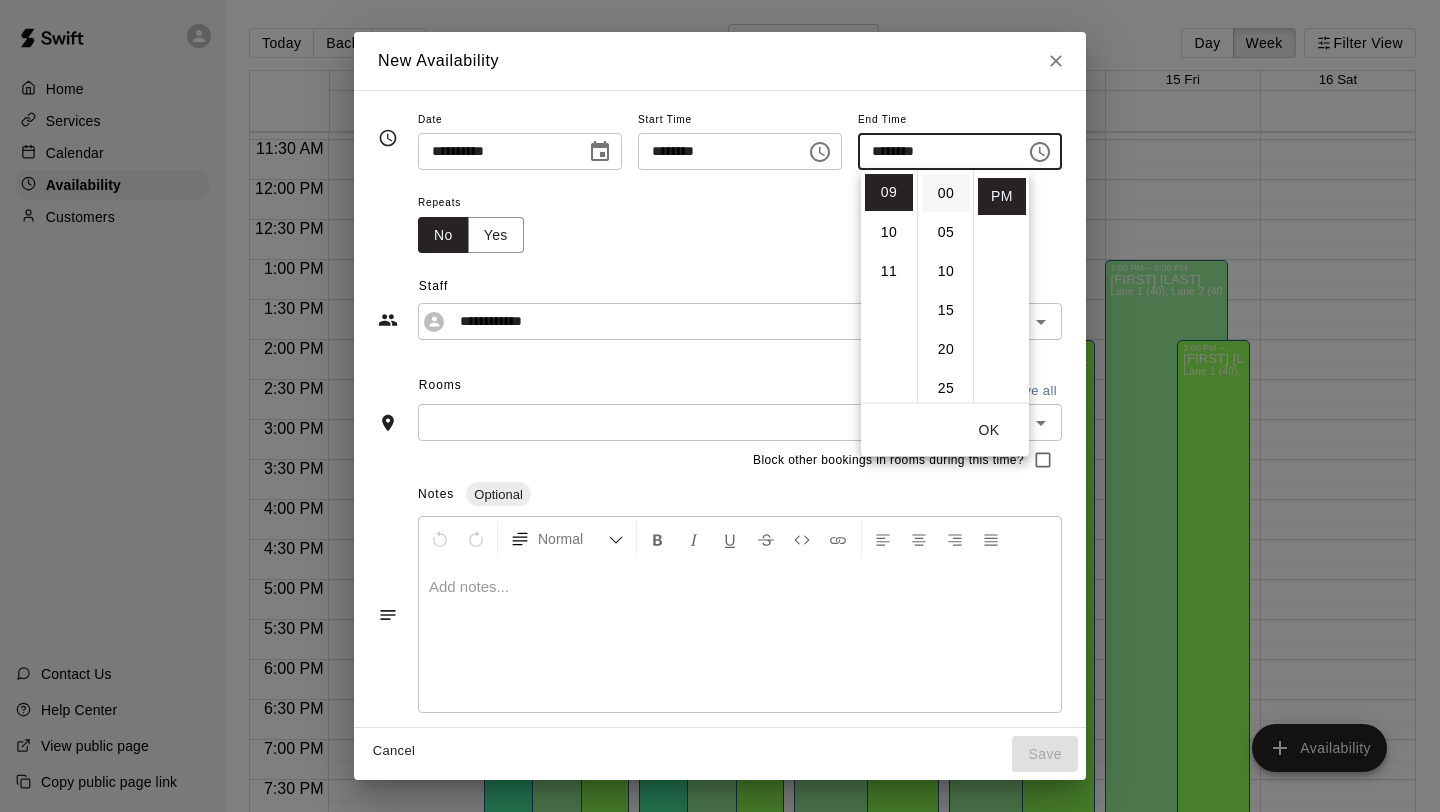 click on "00" at bounding box center [946, 193] 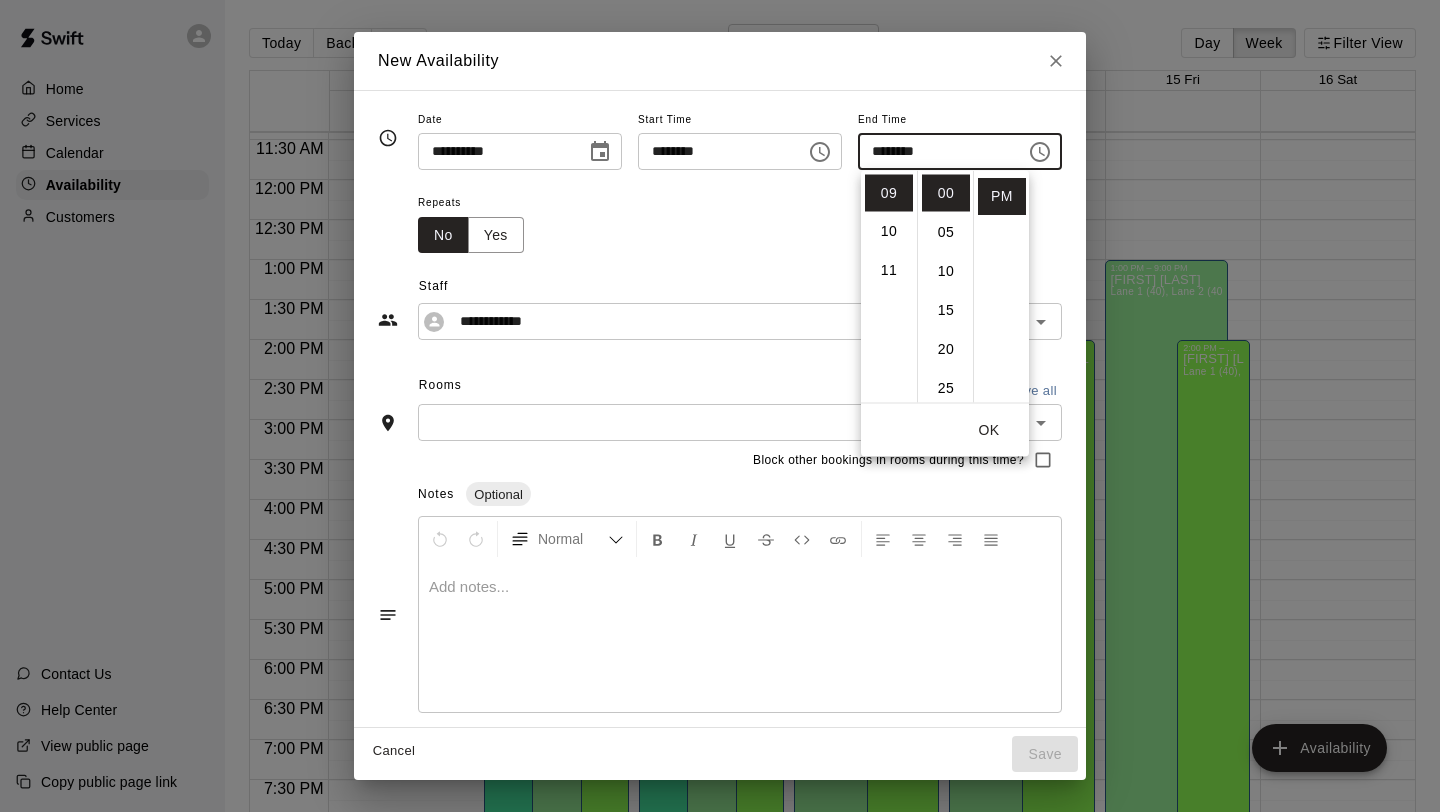 click on "OK" at bounding box center [989, 430] 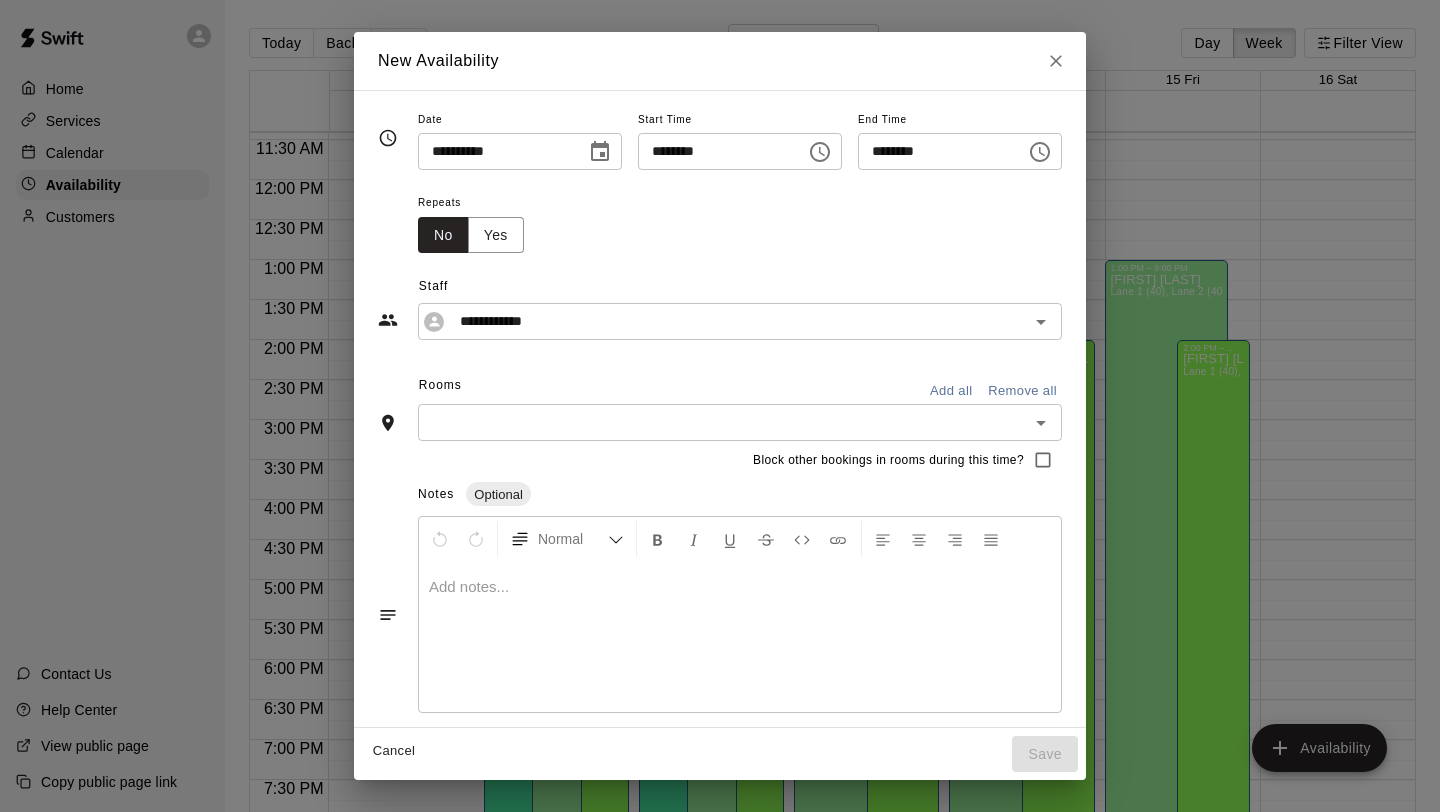 click on "Add all" at bounding box center [951, 391] 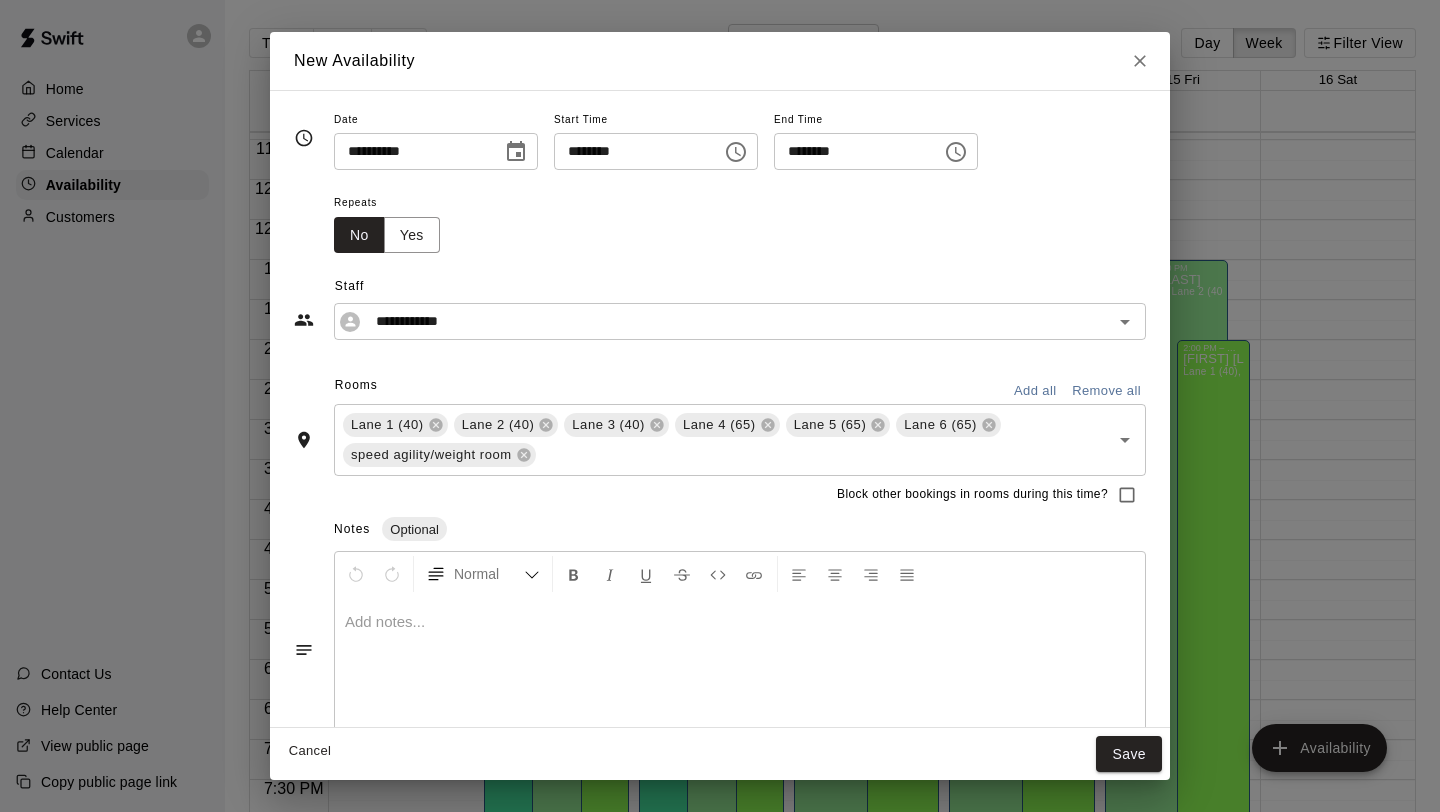 scroll, scrollTop: 42, scrollLeft: 0, axis: vertical 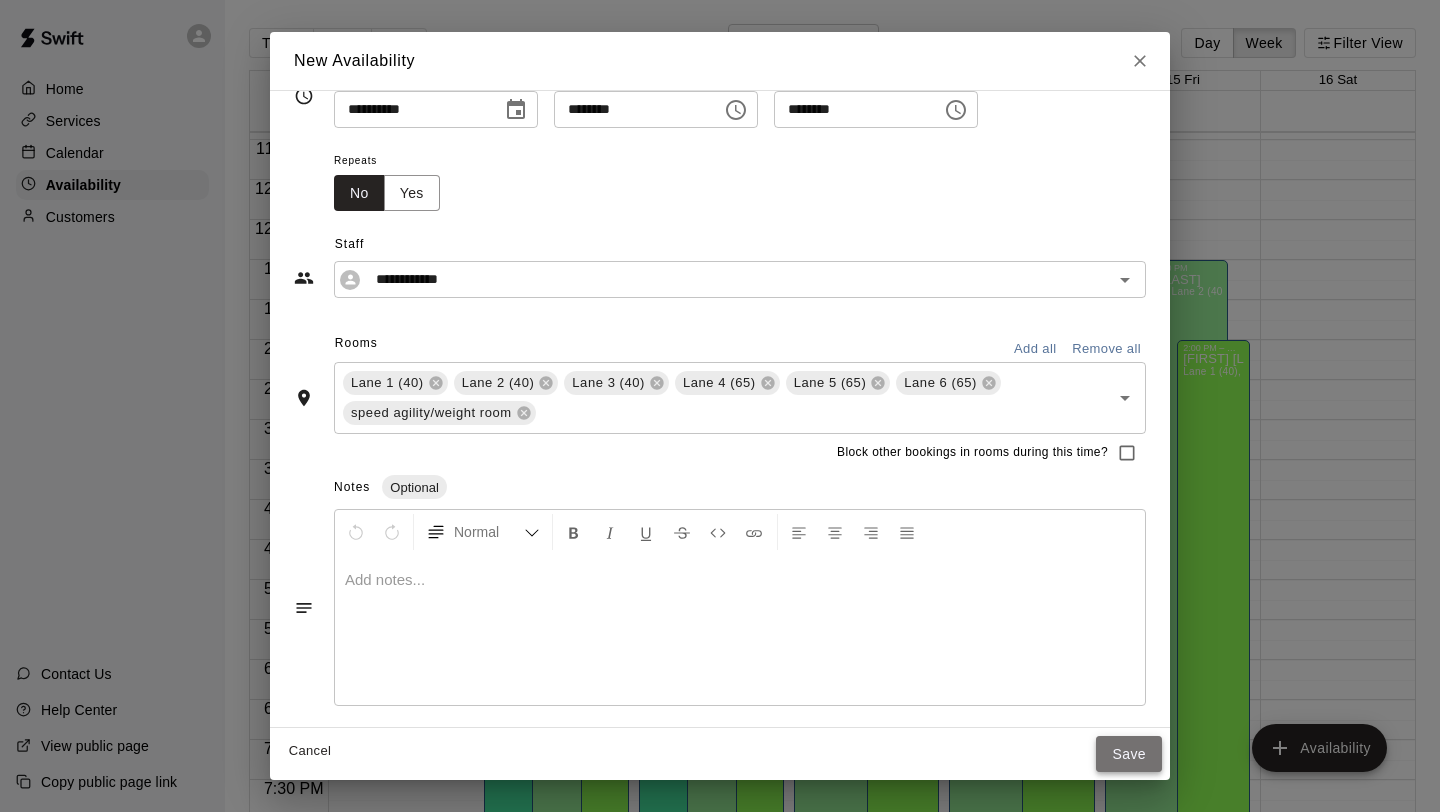 click on "Save" at bounding box center (1129, 754) 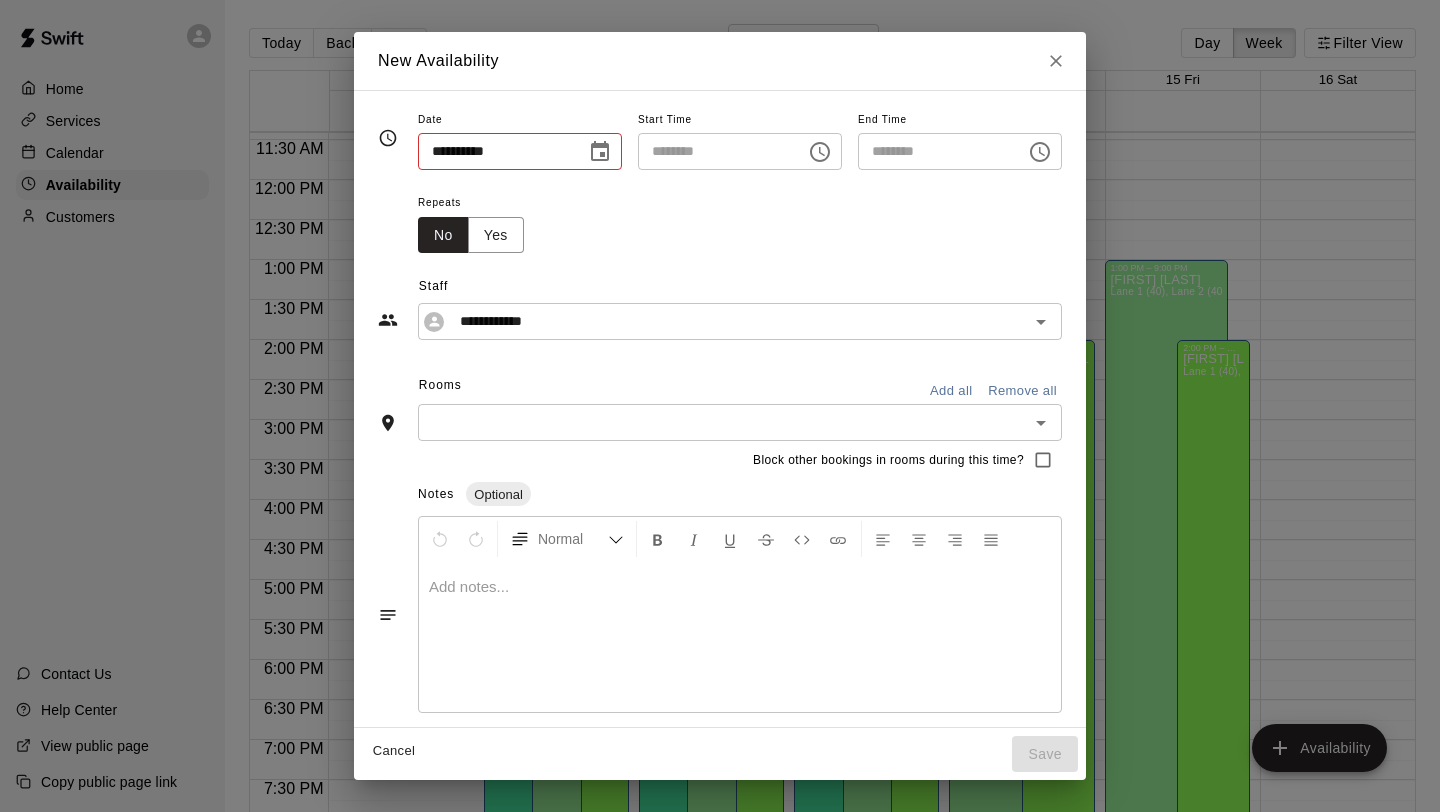 type on "**********" 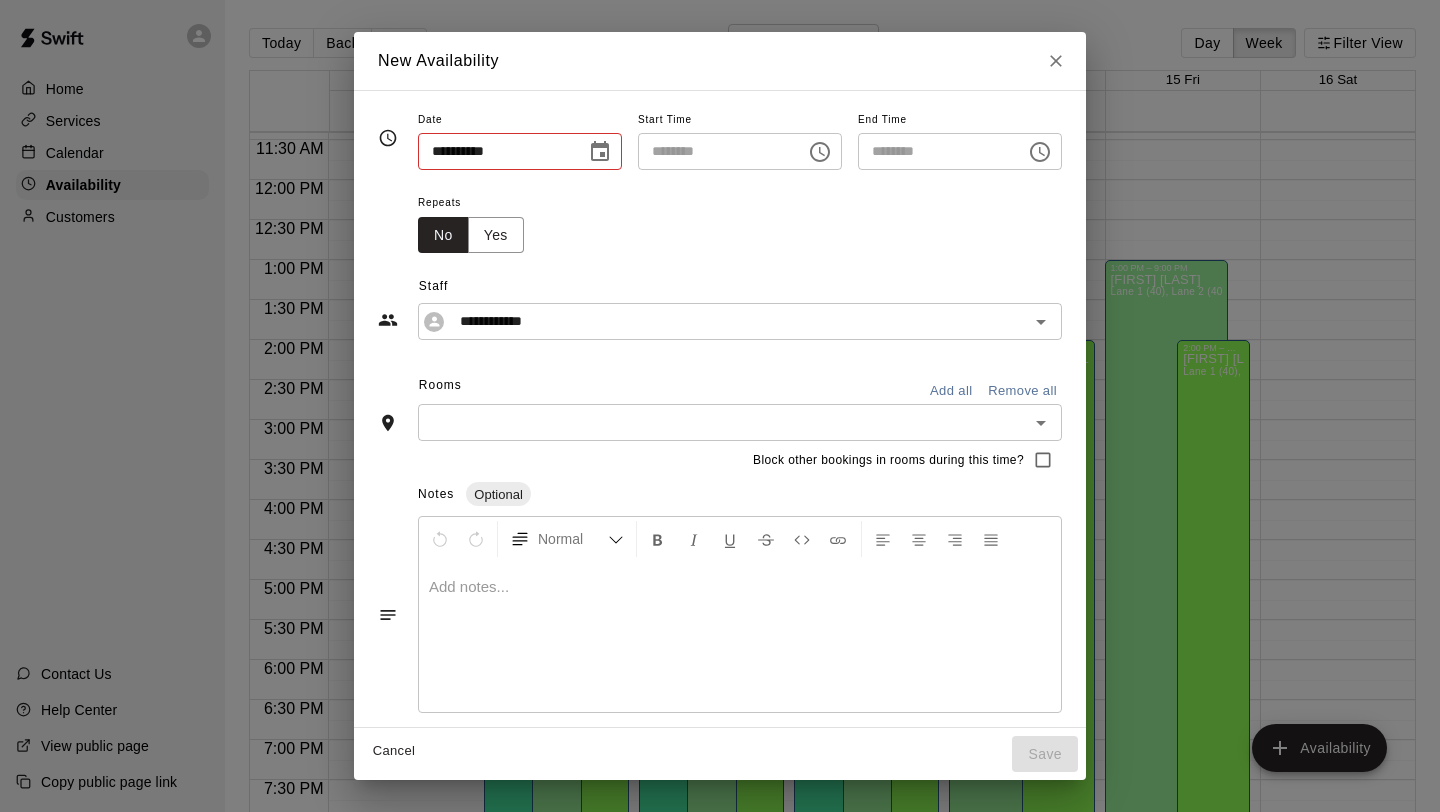 type on "********" 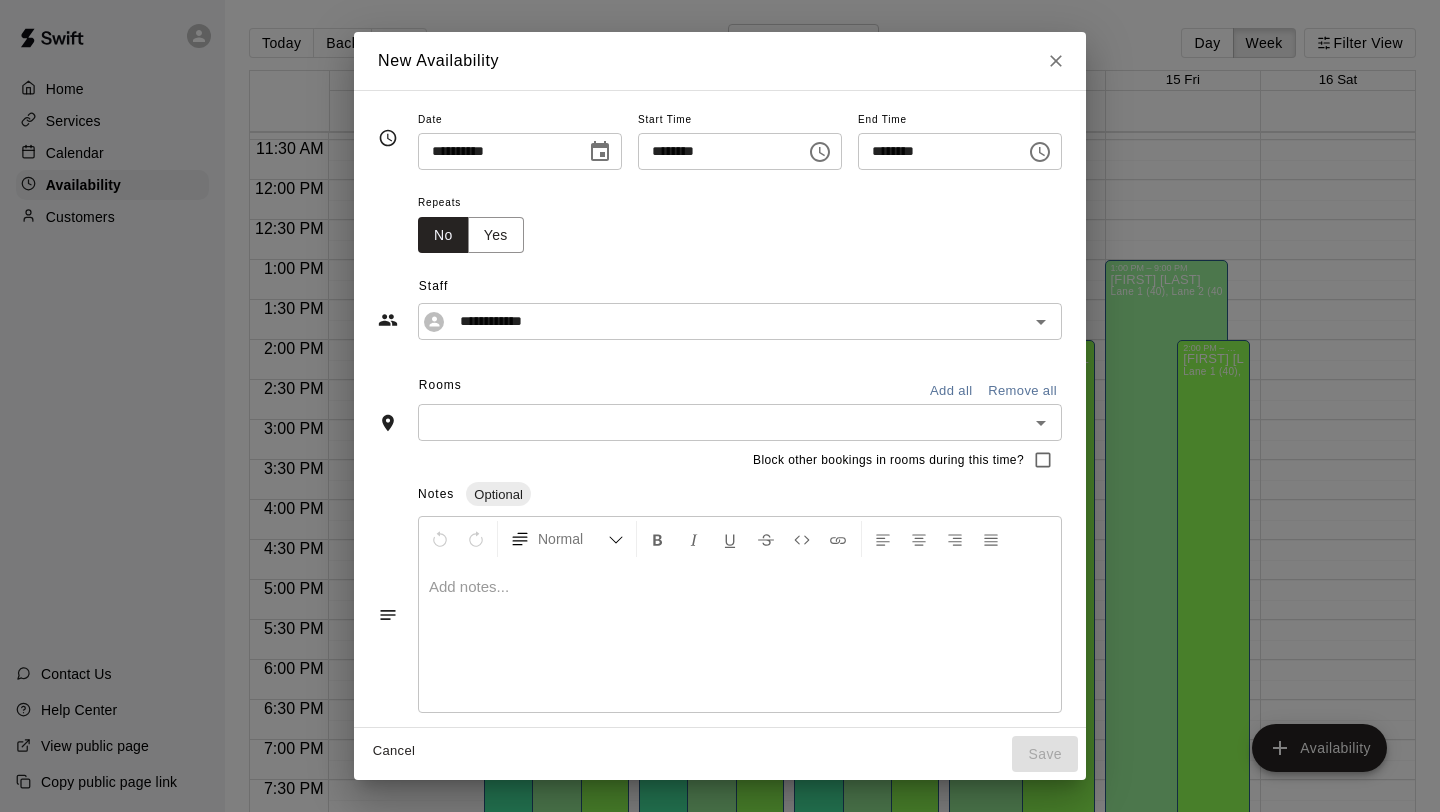click 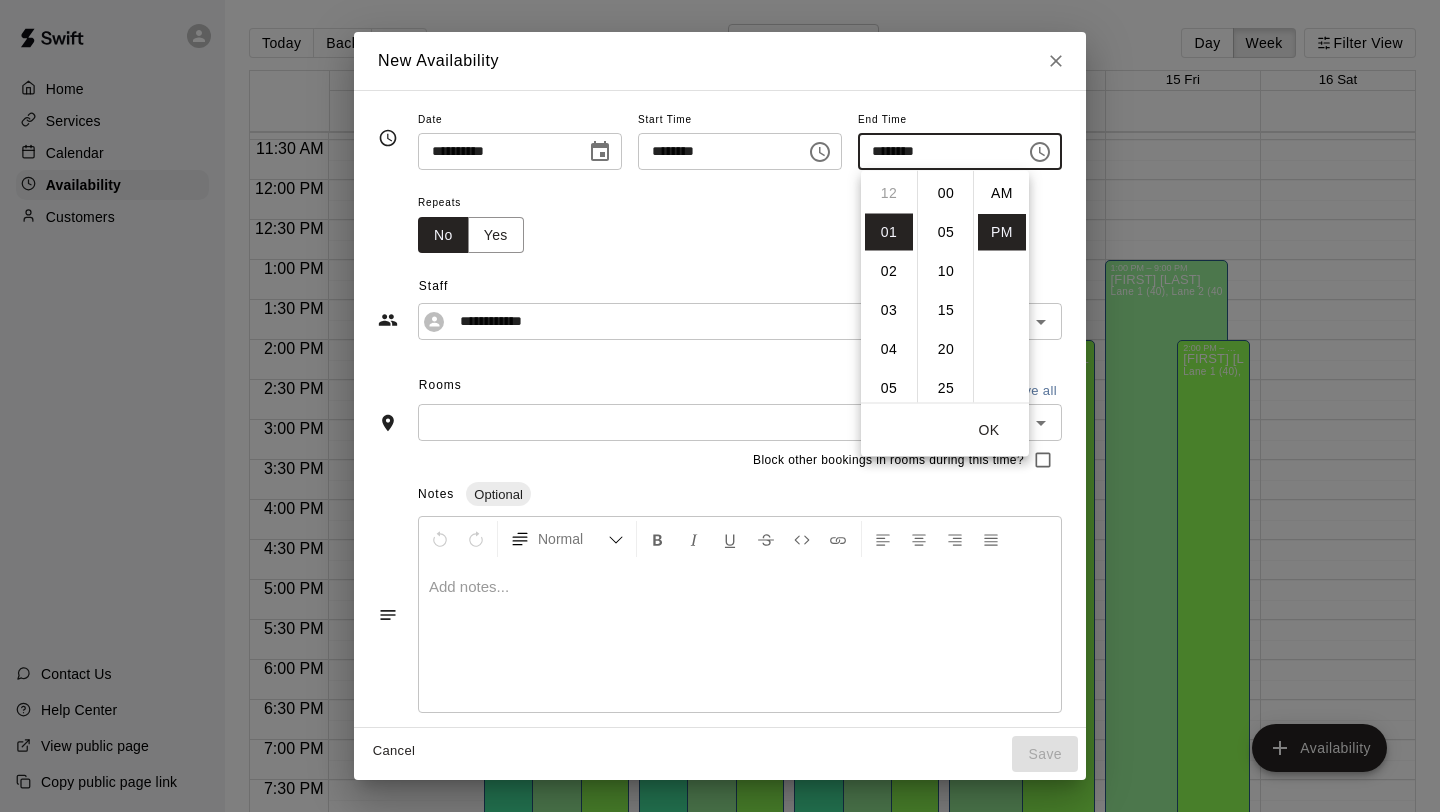 scroll, scrollTop: 39, scrollLeft: 0, axis: vertical 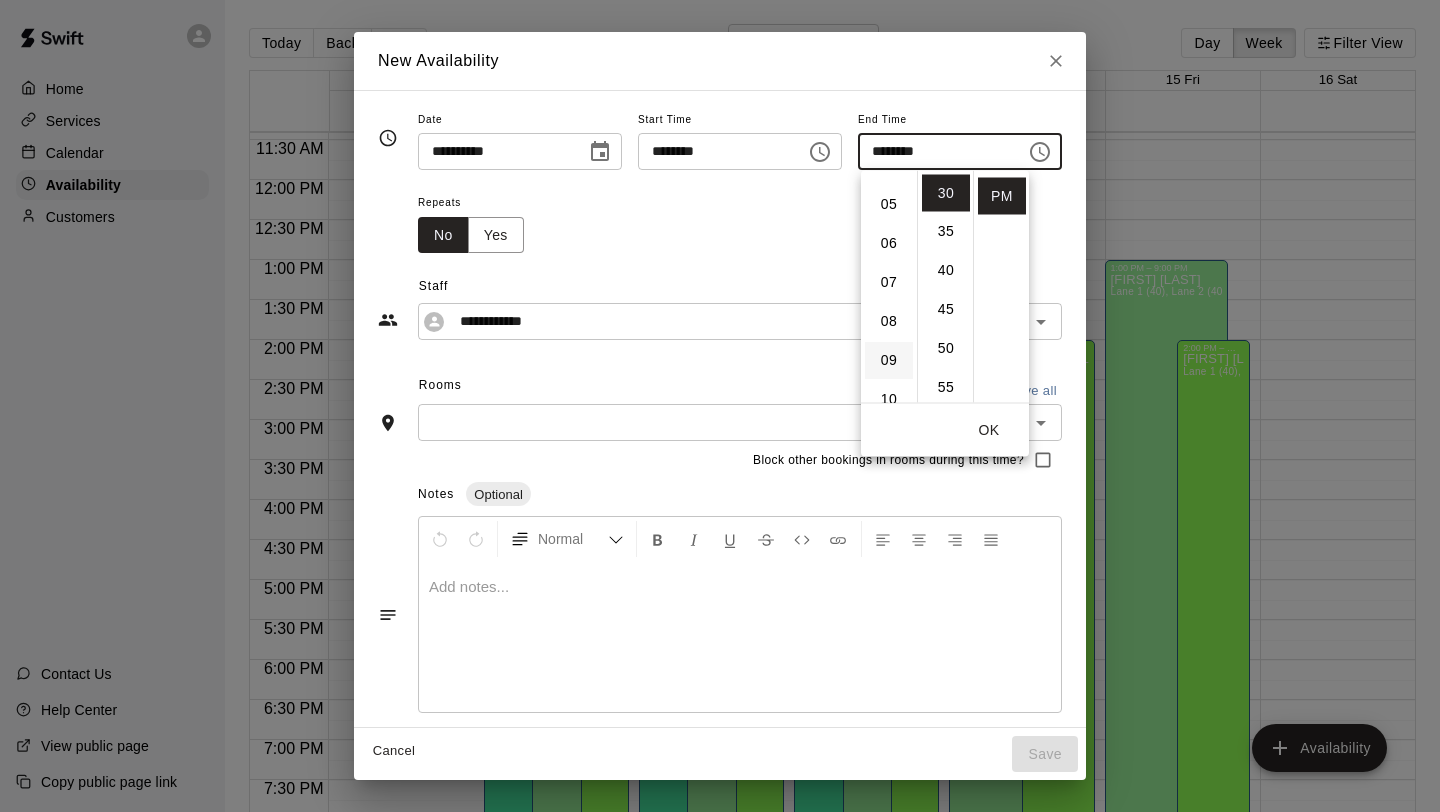 click on "09" at bounding box center [889, 361] 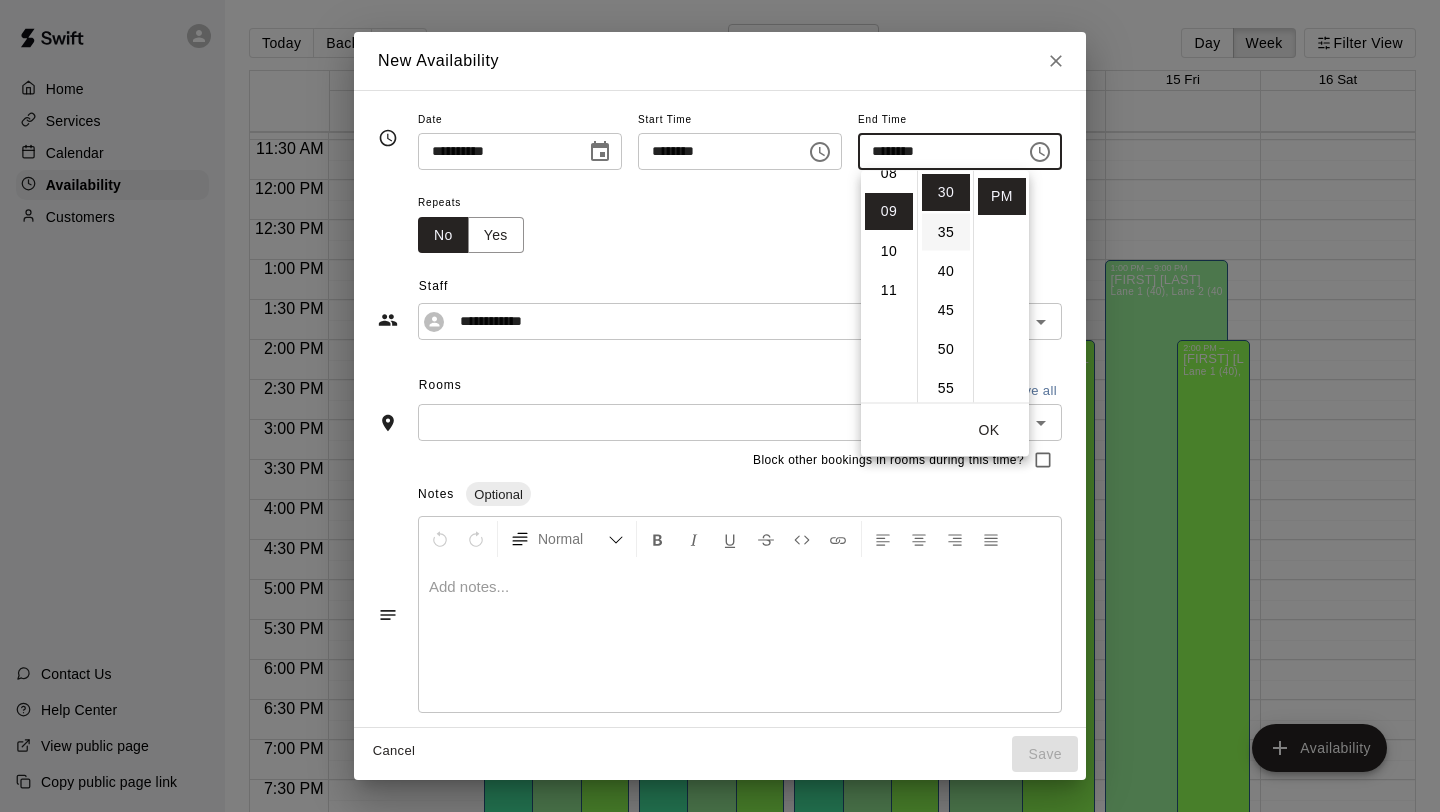 scroll, scrollTop: 351, scrollLeft: 0, axis: vertical 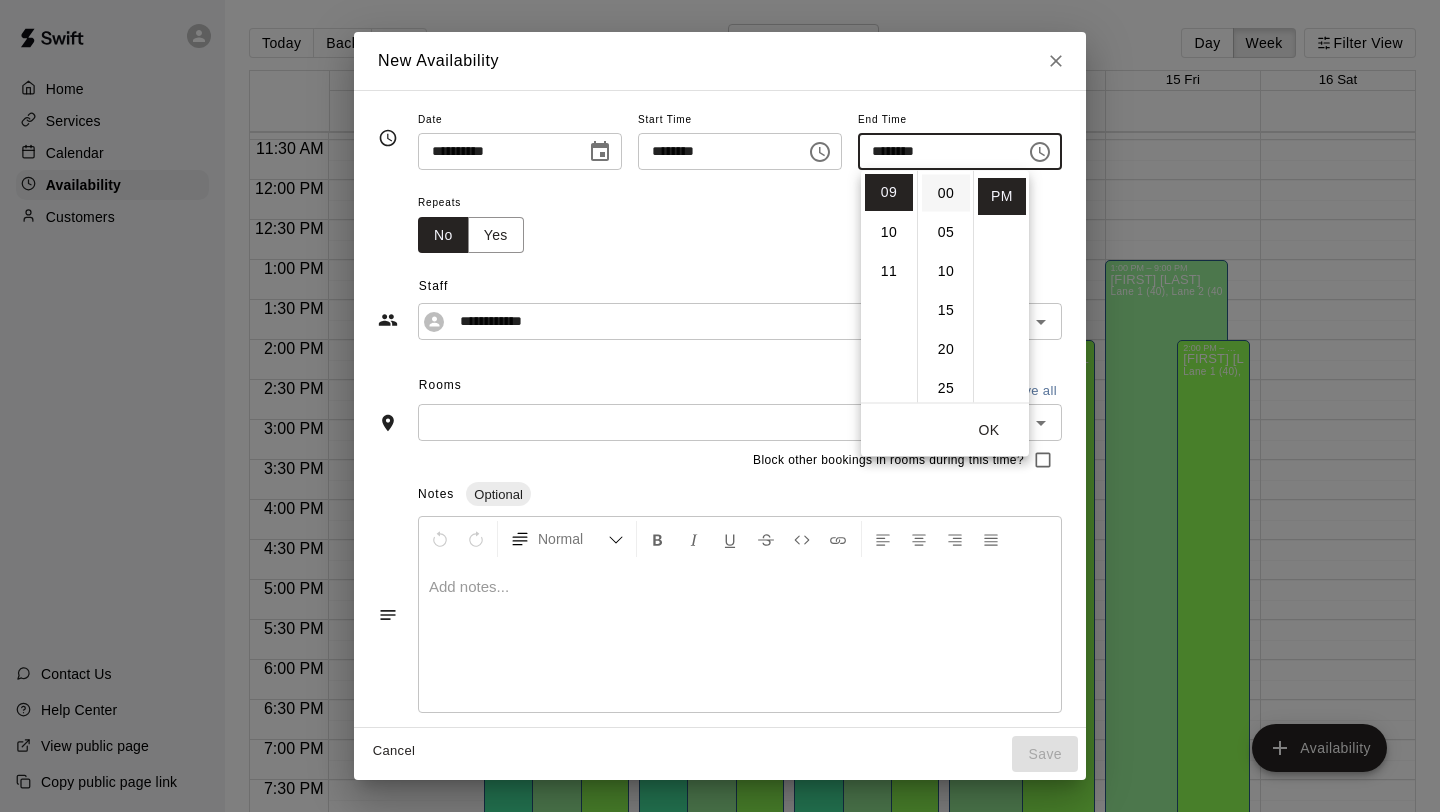 click on "00" at bounding box center (946, 193) 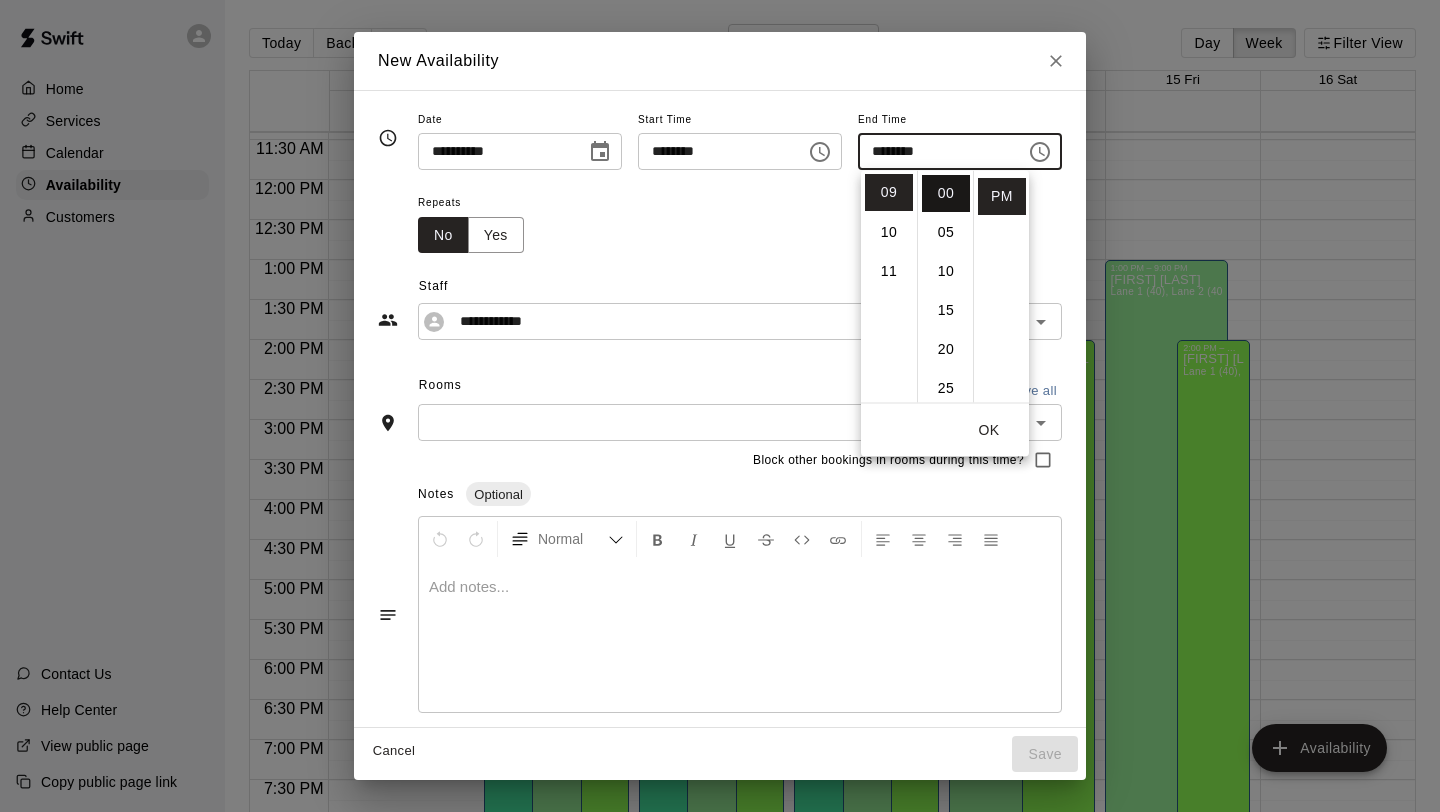 type on "********" 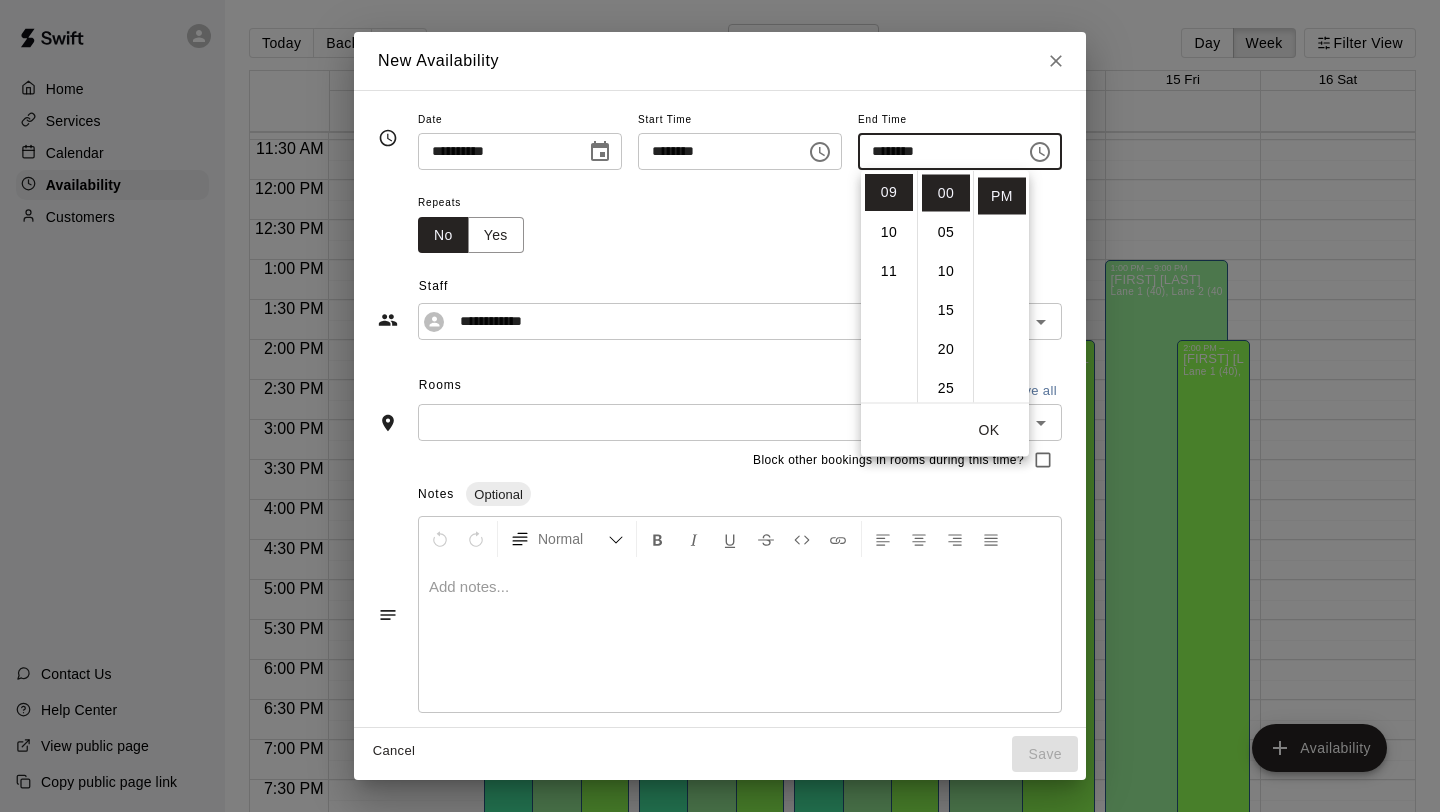 click on "OK" at bounding box center (989, 430) 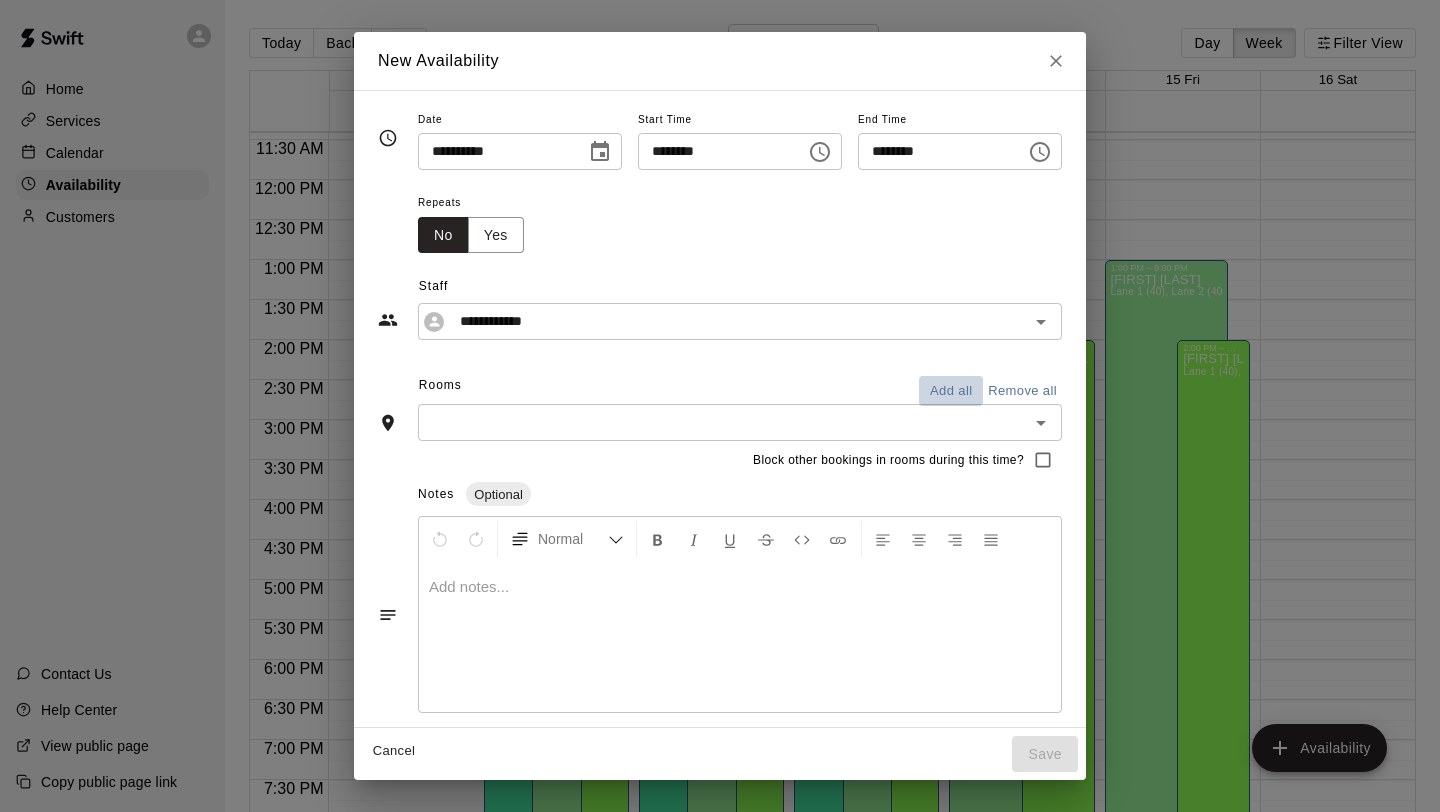 click on "Add all" at bounding box center [951, 391] 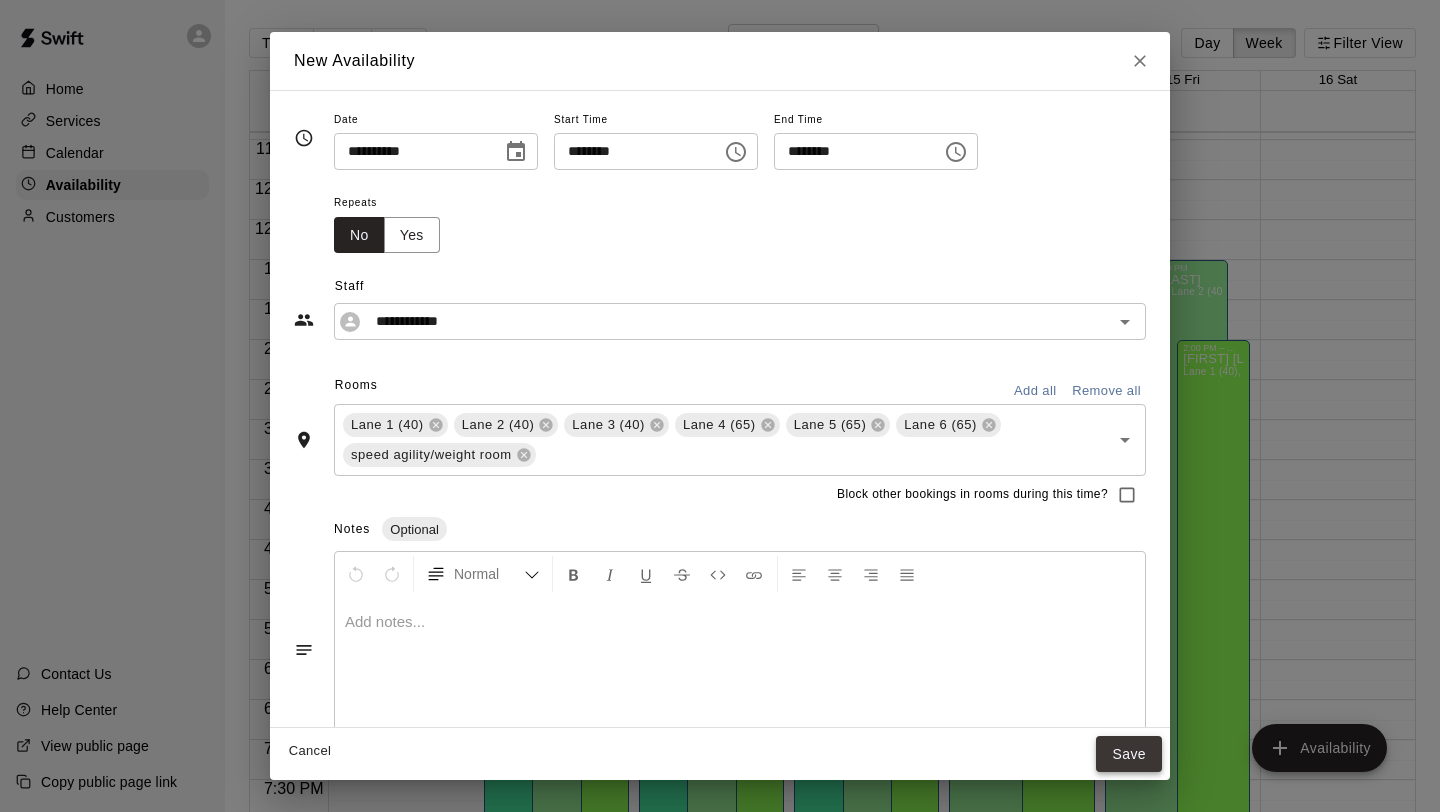 click on "Save" at bounding box center [1129, 754] 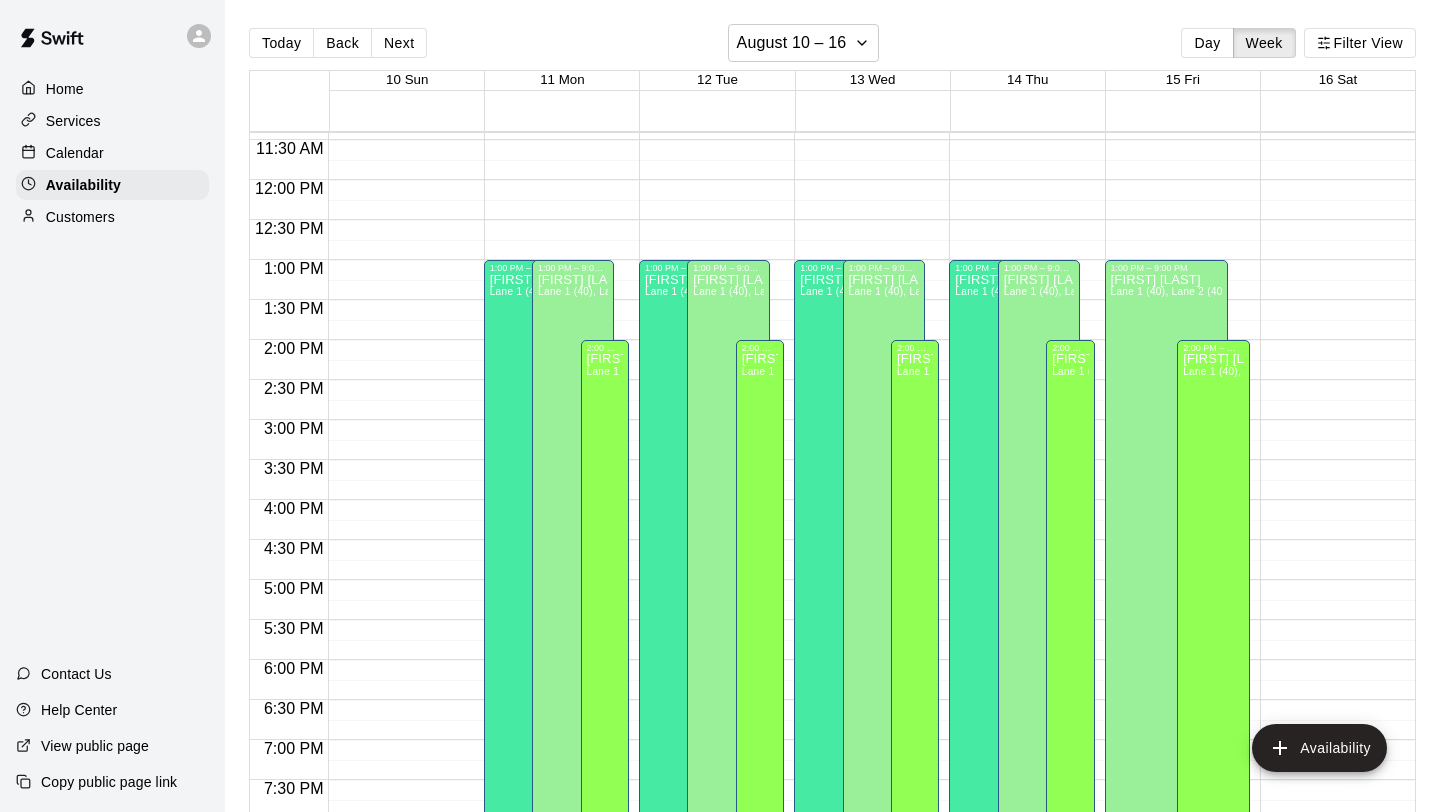 click on "[TIME] – [TIME] Closed [TIME] – [TIME] [FIRST] [LAST] Lane 1 (40), Lane 2 (40), Lane 3 (40), Lane 4 (65), Lane 5 (65), Lane 6 (65), speed agility/weight room NV [TIME] – [TIME] Closed [TIME] – [TIME] [FIRST] [LAST] Lane 1 (40), Lane 2 (40), Lane 3 (40), Lane 4 (65), Lane 5 (65), Lane 6 (65), speed agility/weight room BT" at bounding box center (1177, 180) 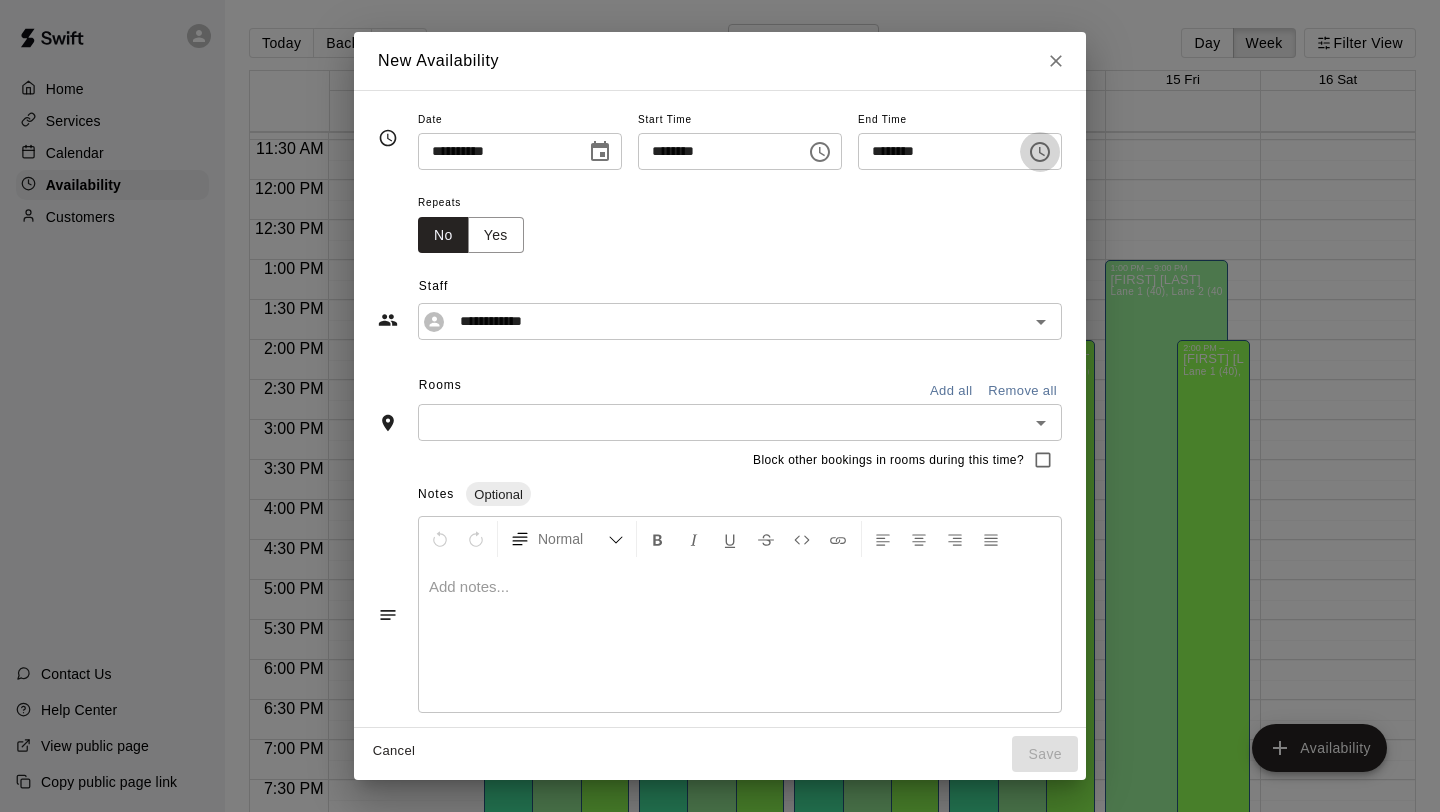 click 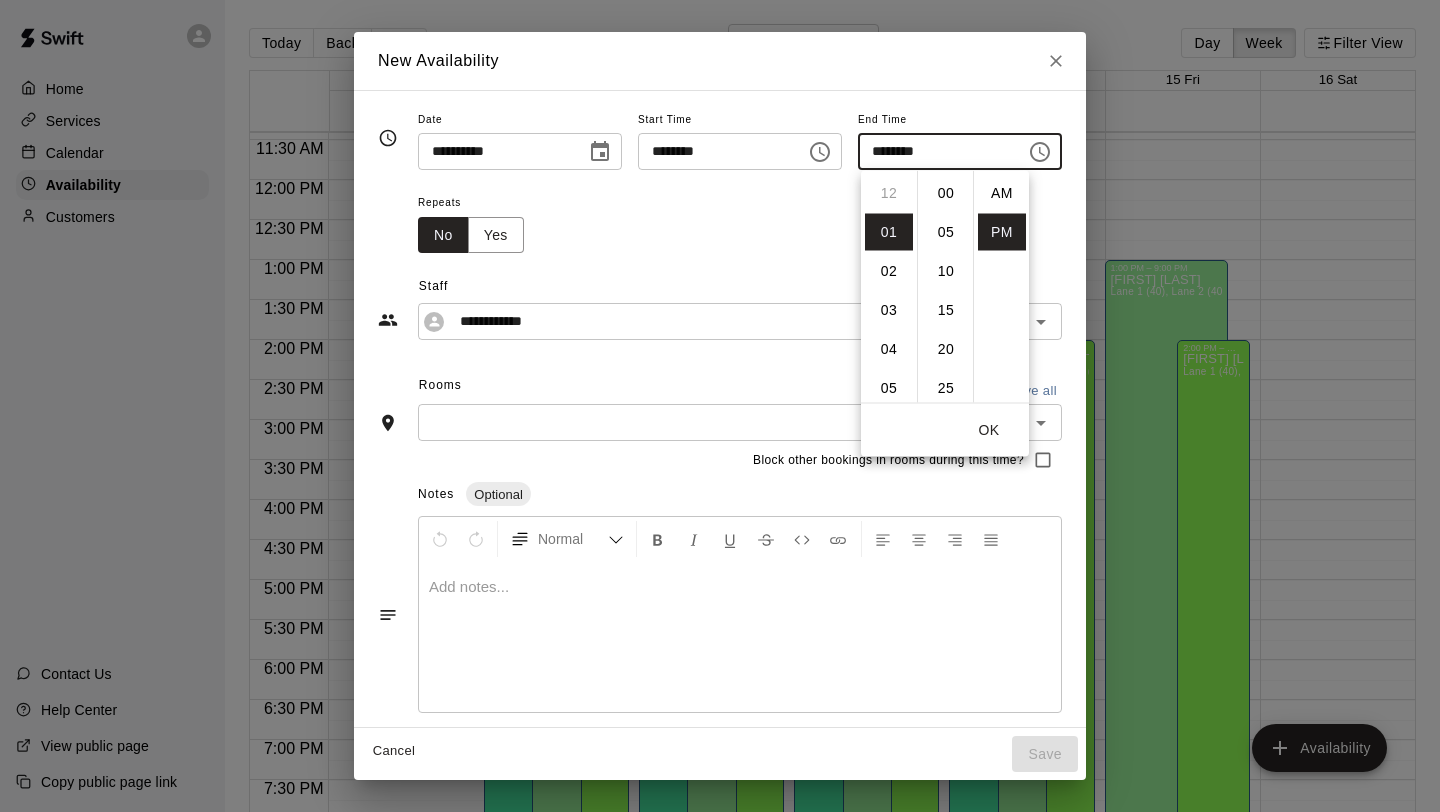 scroll, scrollTop: 39, scrollLeft: 0, axis: vertical 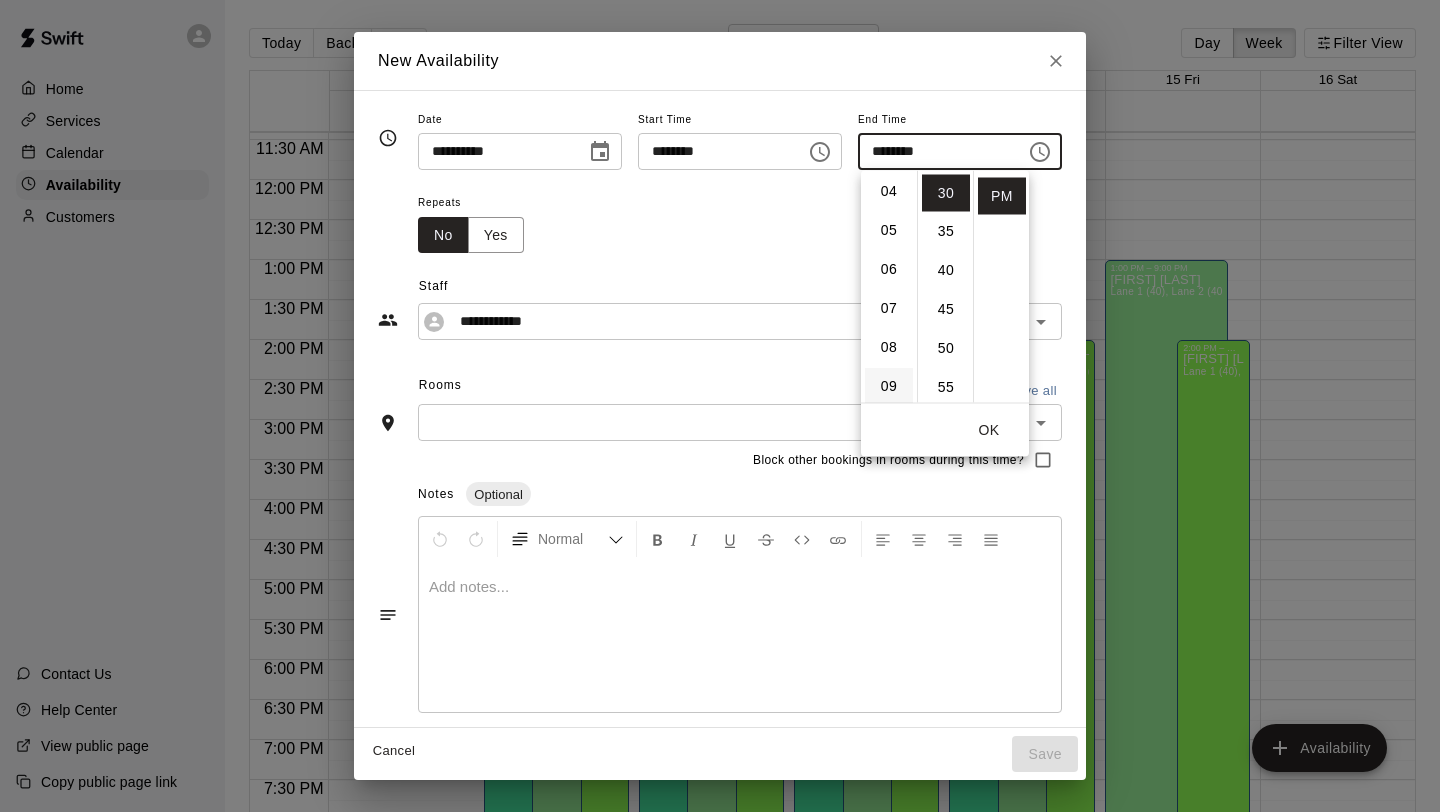 click on "09" at bounding box center [889, 386] 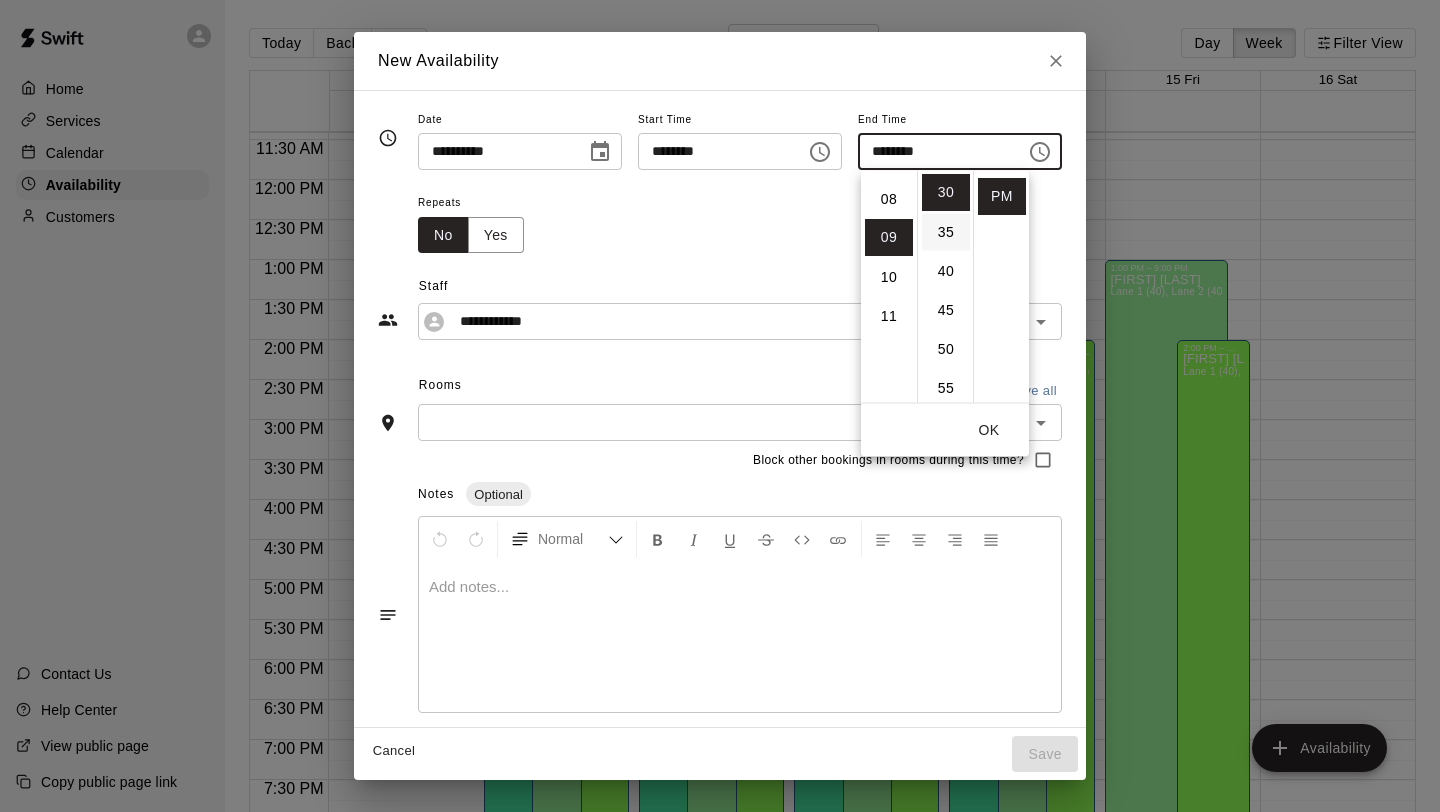 scroll, scrollTop: 351, scrollLeft: 0, axis: vertical 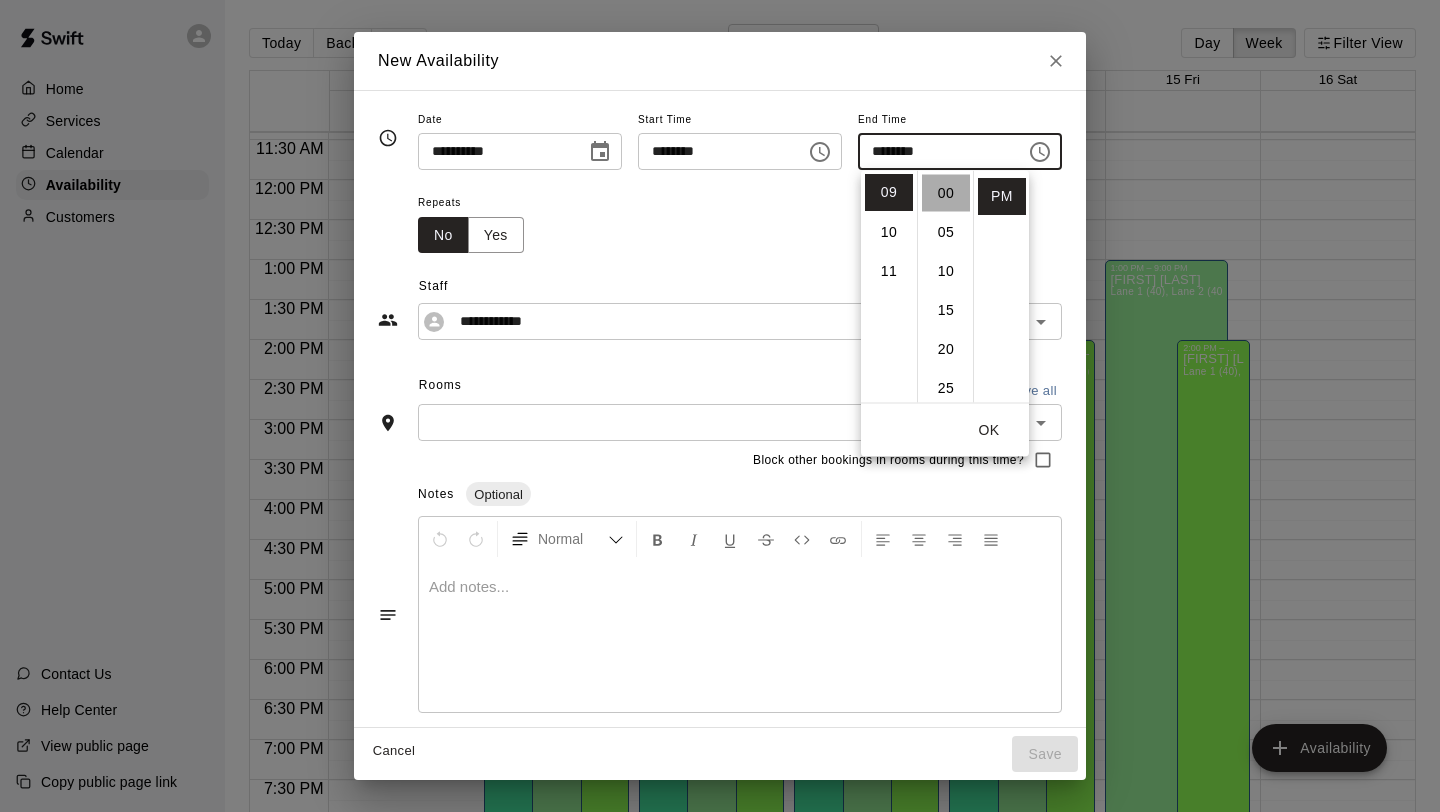 click on "00" at bounding box center (946, 193) 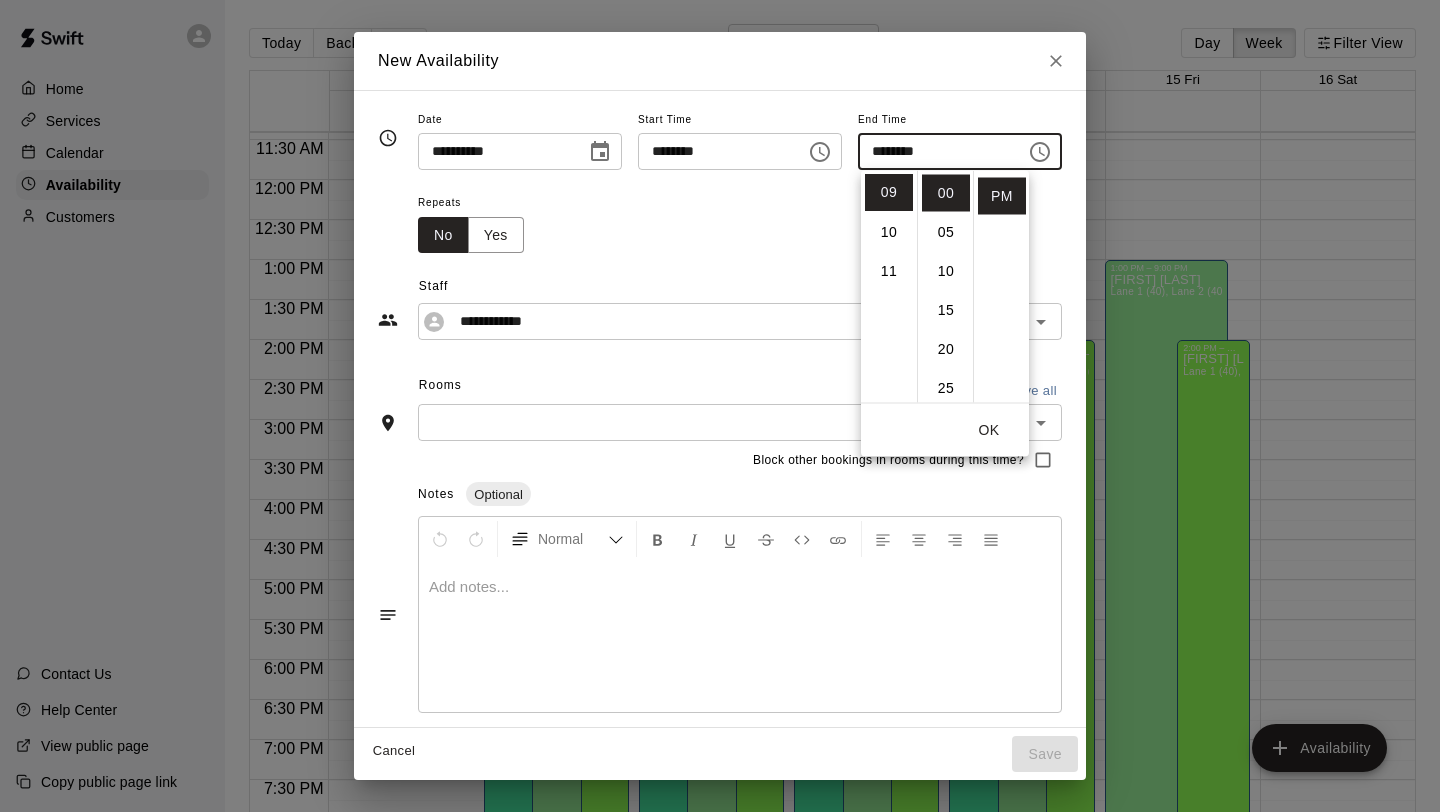 click on "OK" at bounding box center [989, 430] 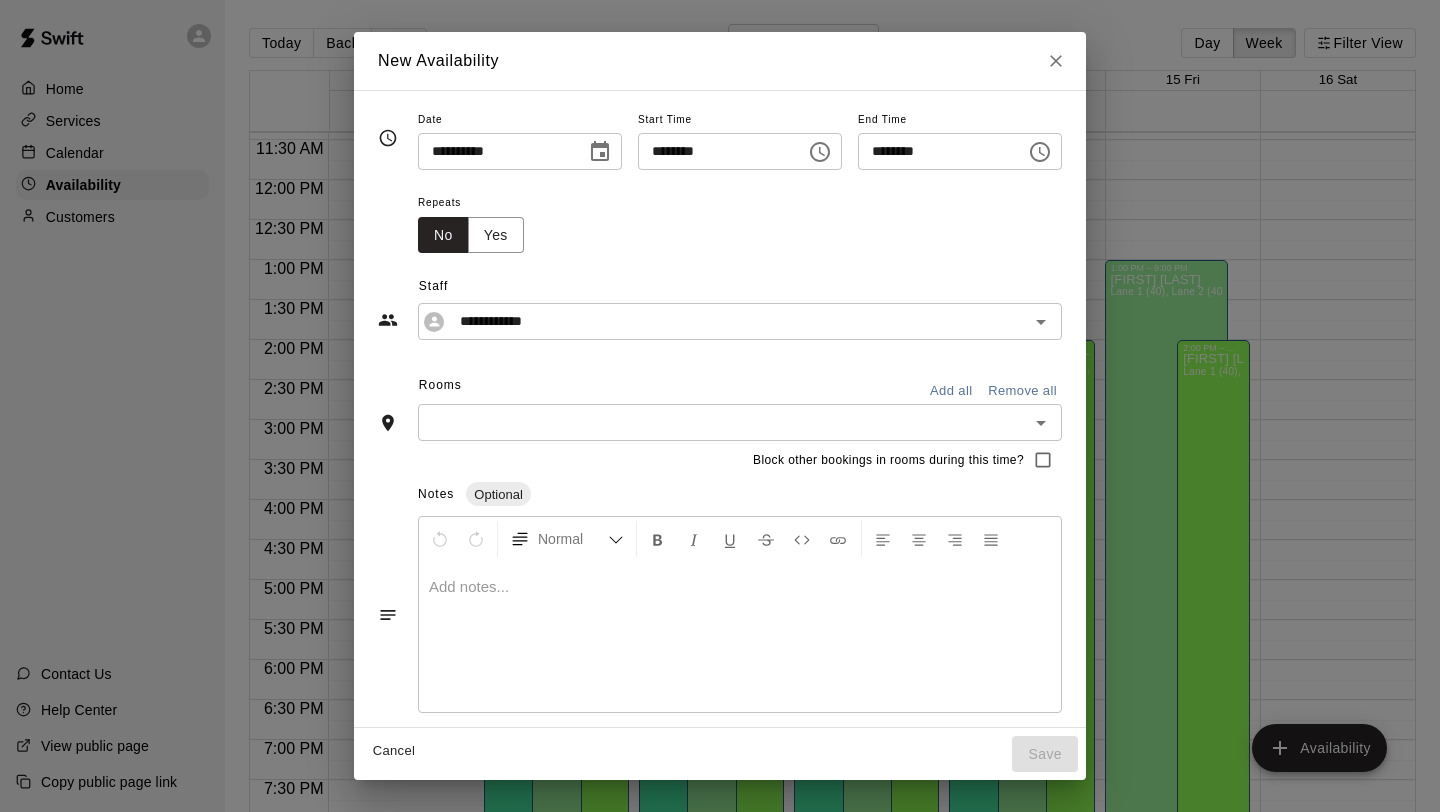 scroll, scrollTop: 8, scrollLeft: 0, axis: vertical 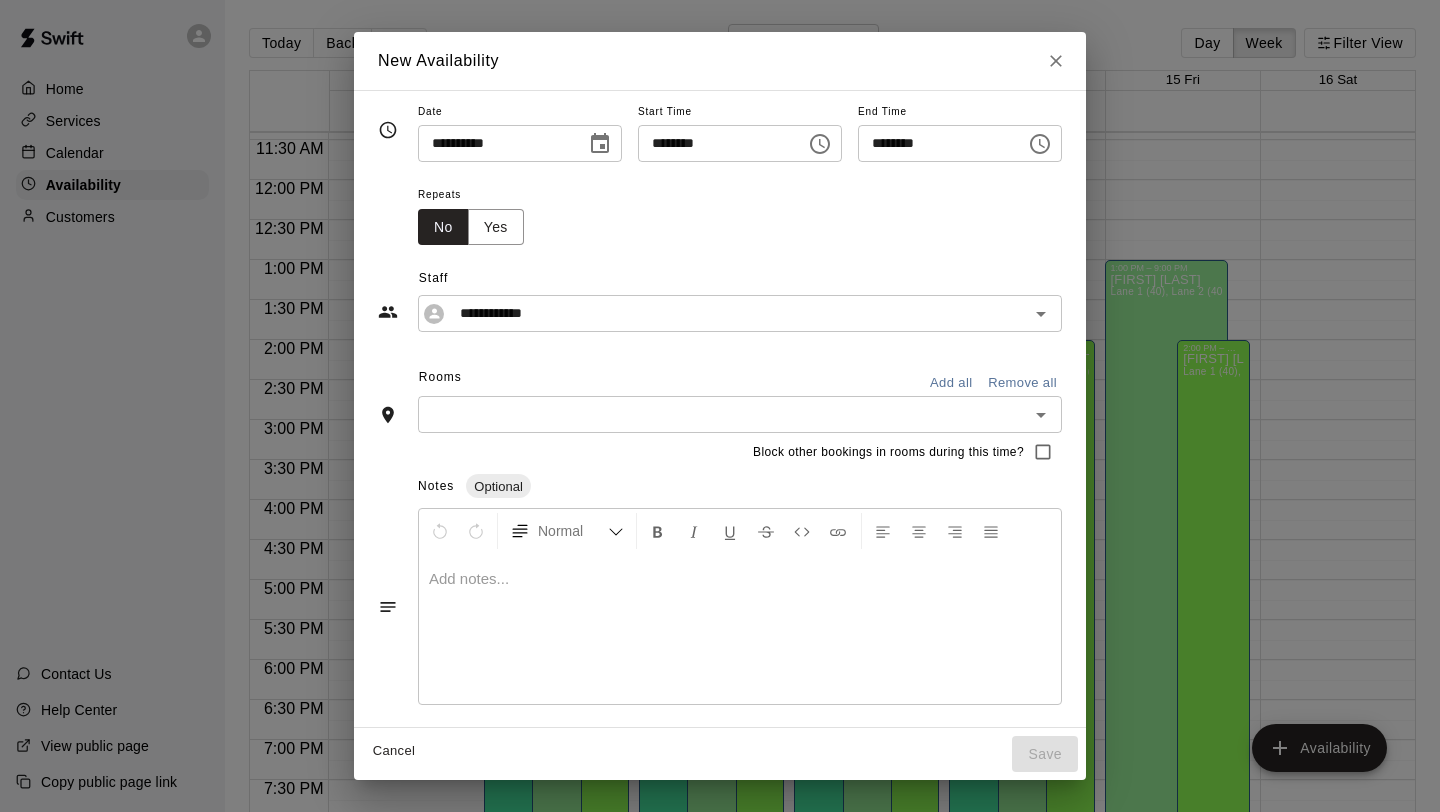 click on "Add all" at bounding box center [951, 383] 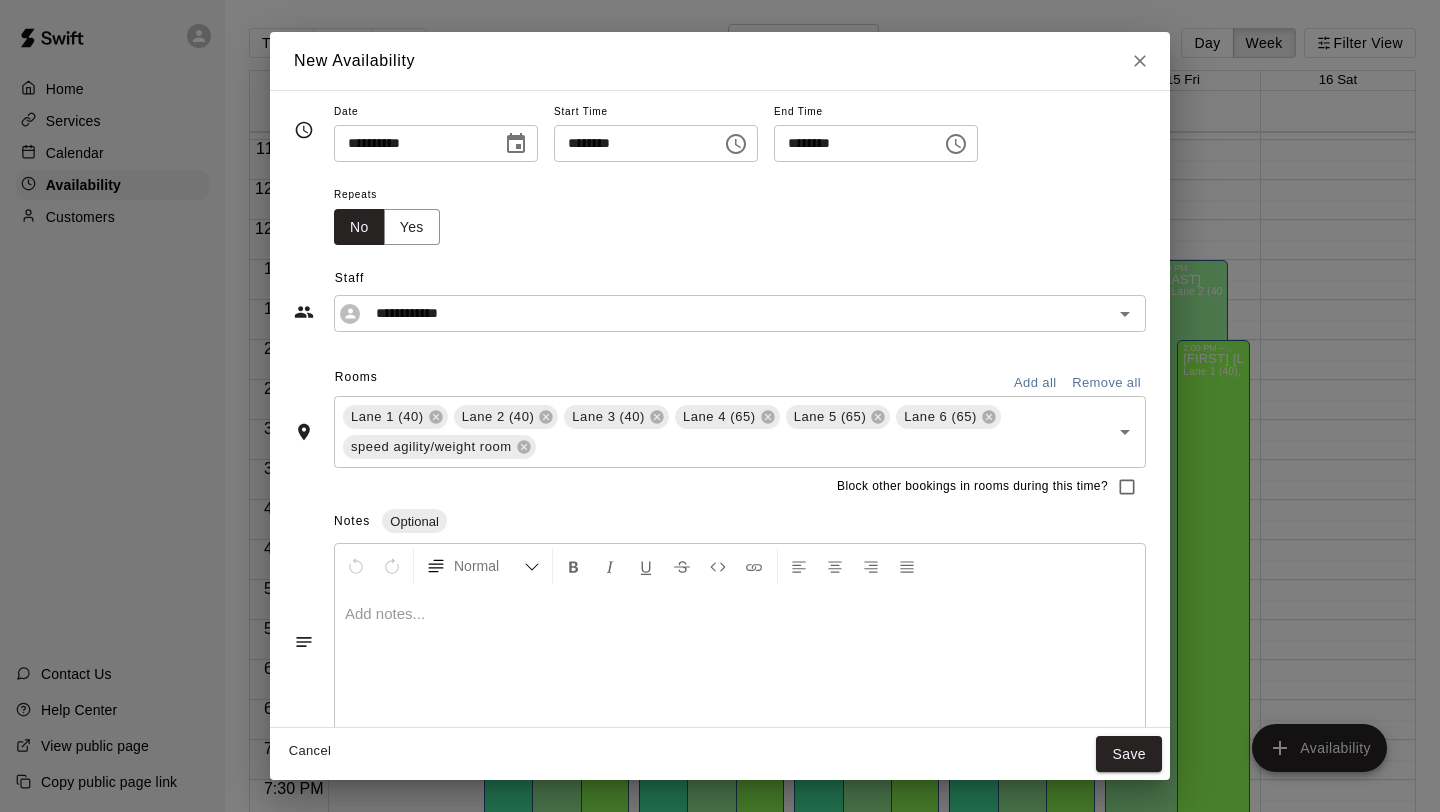 scroll, scrollTop: 42, scrollLeft: 0, axis: vertical 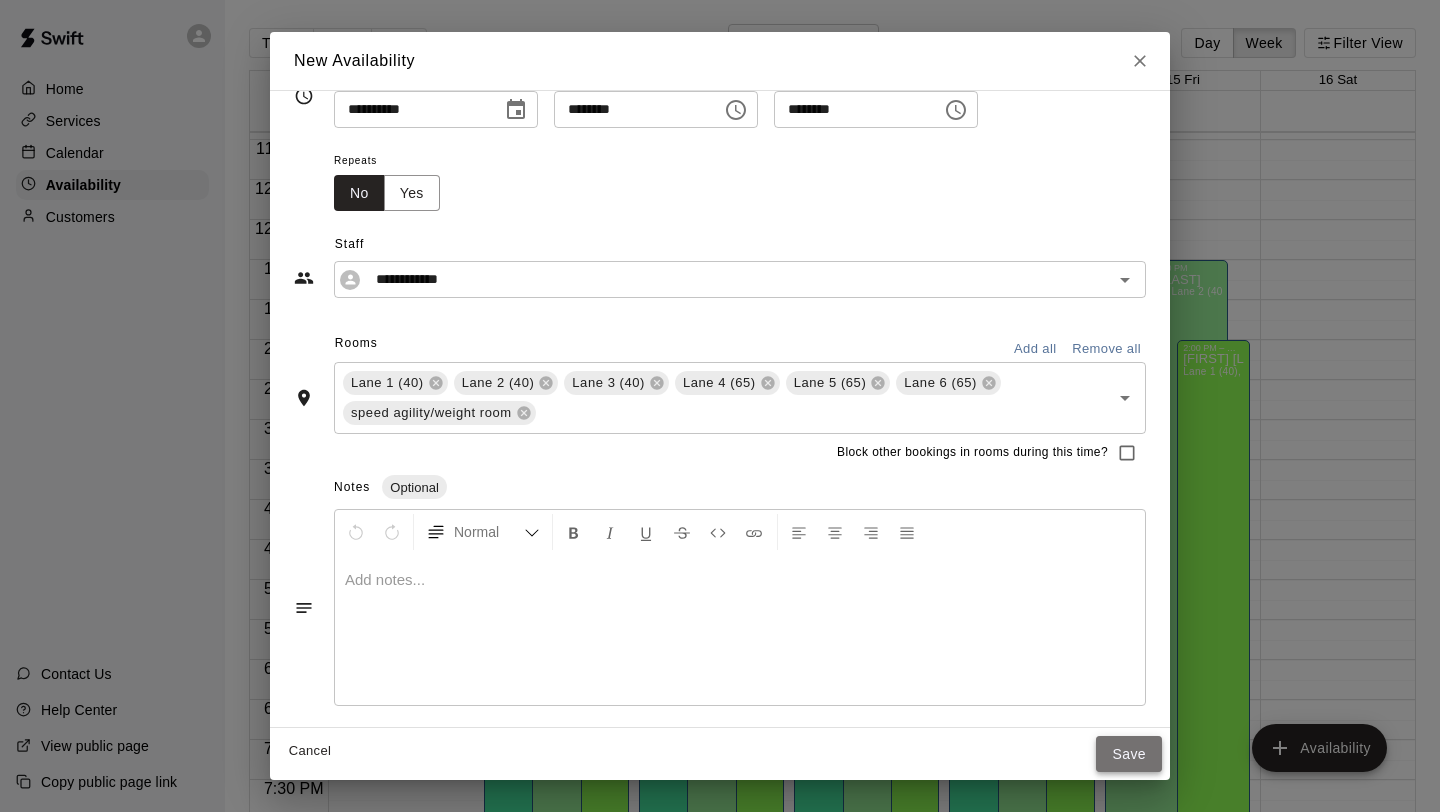 click on "Save" at bounding box center [1129, 754] 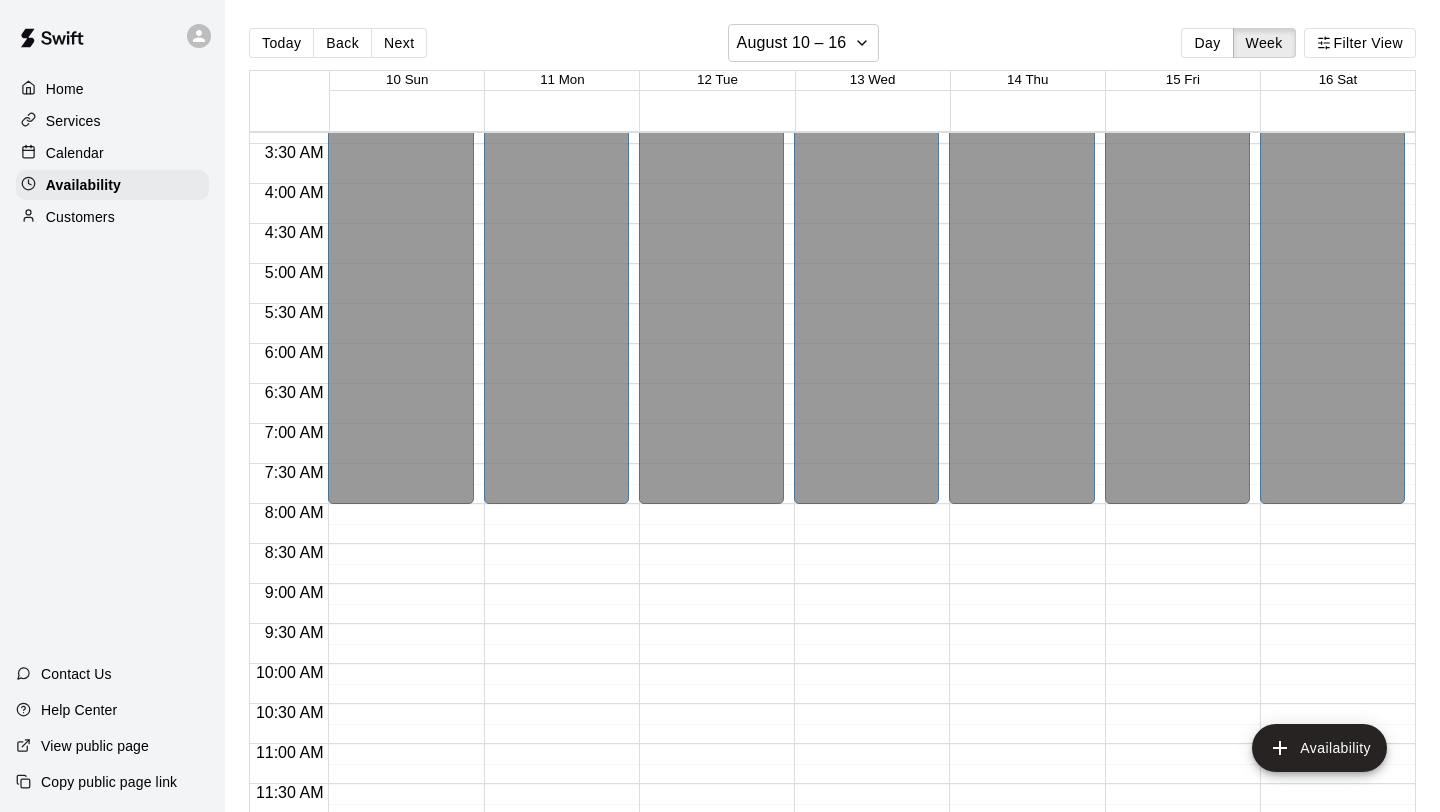 scroll, scrollTop: 247, scrollLeft: 0, axis: vertical 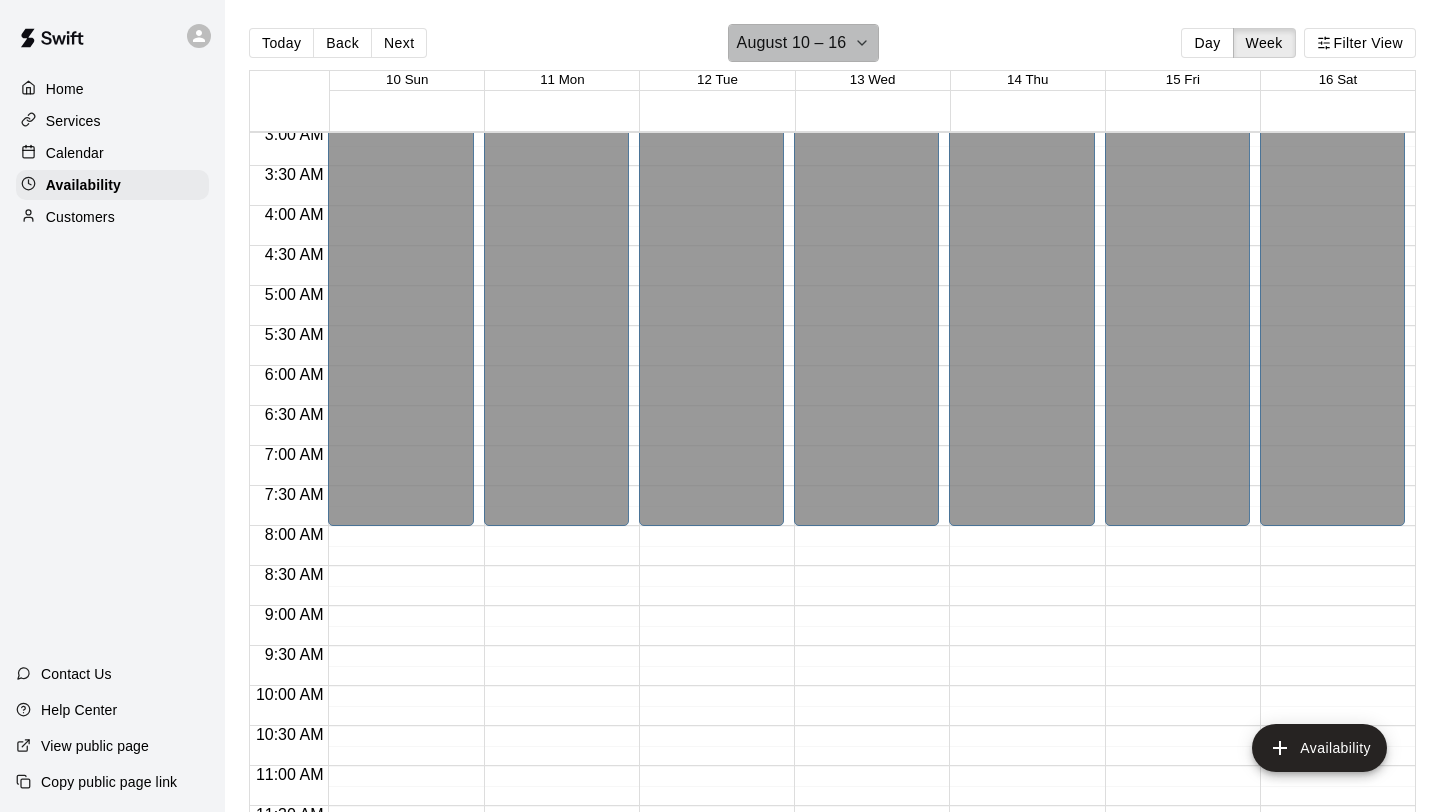 click 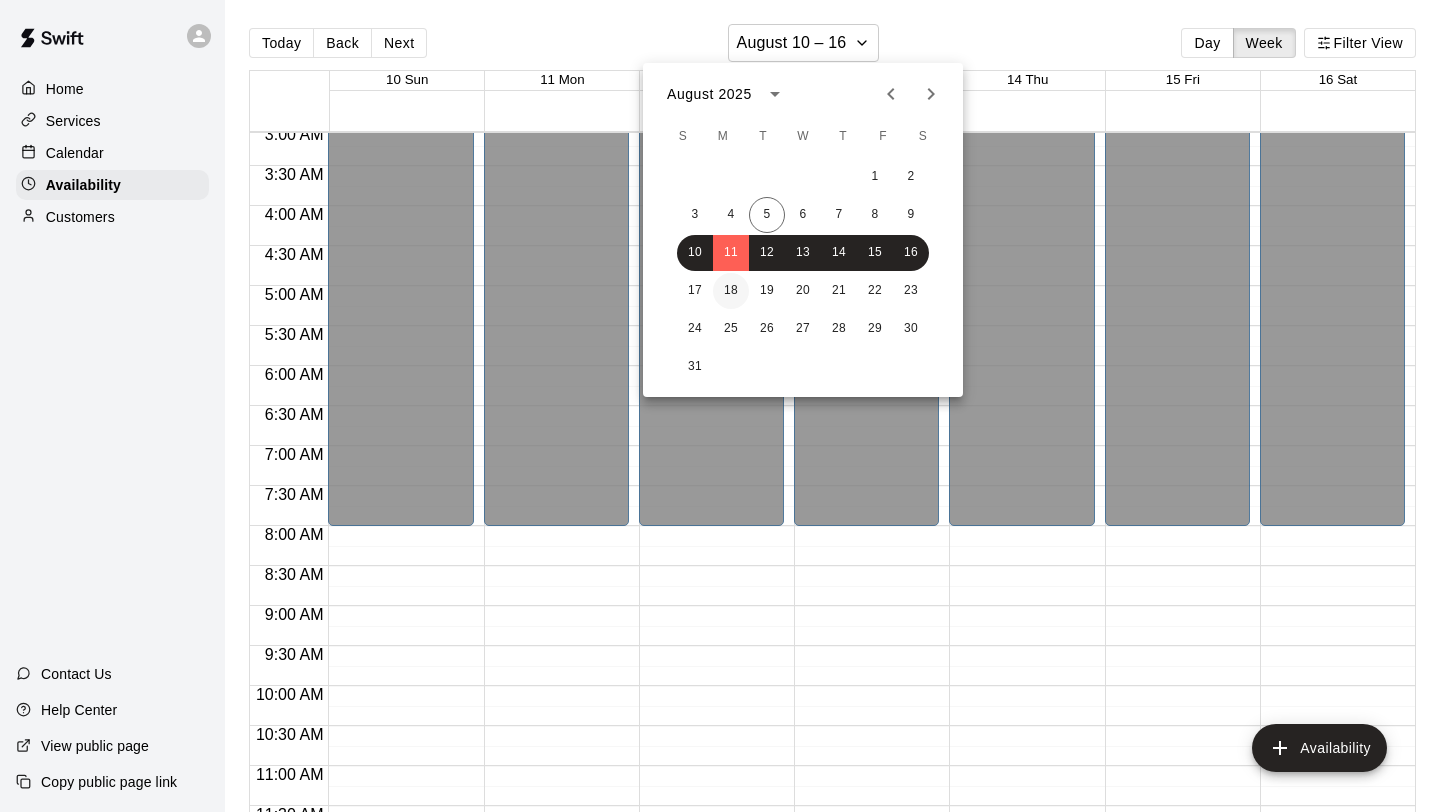 click on "18" at bounding box center [731, 291] 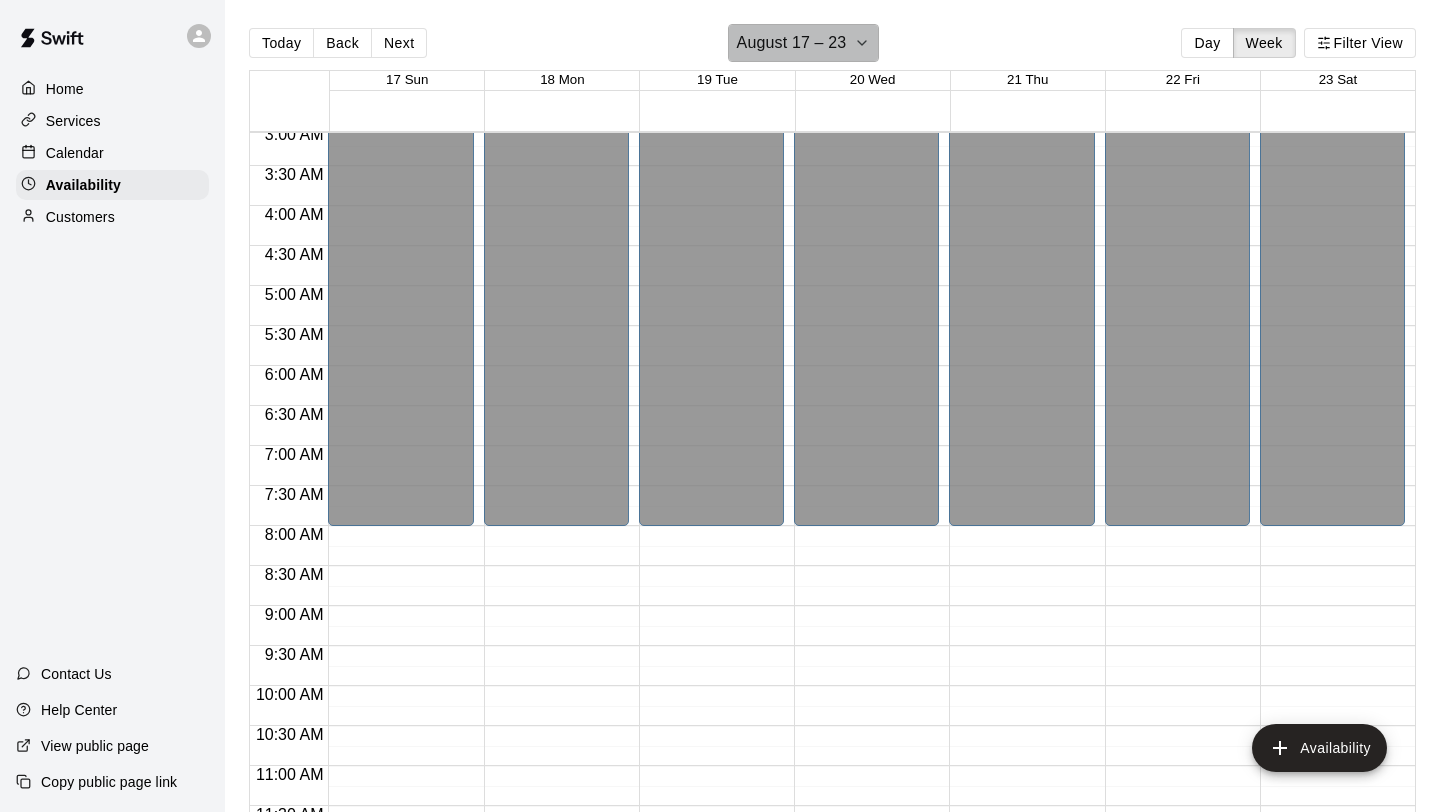 click 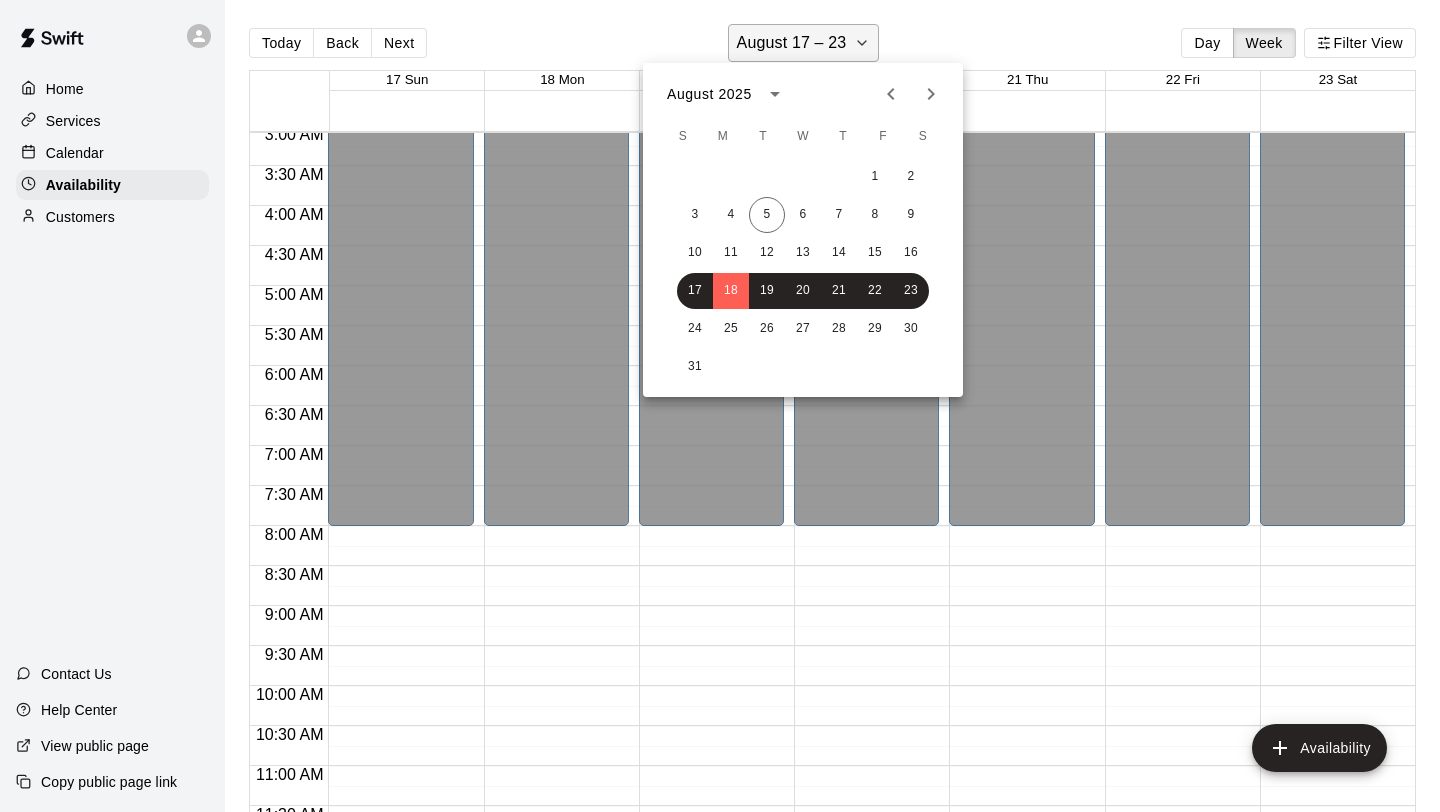 click at bounding box center (720, 406) 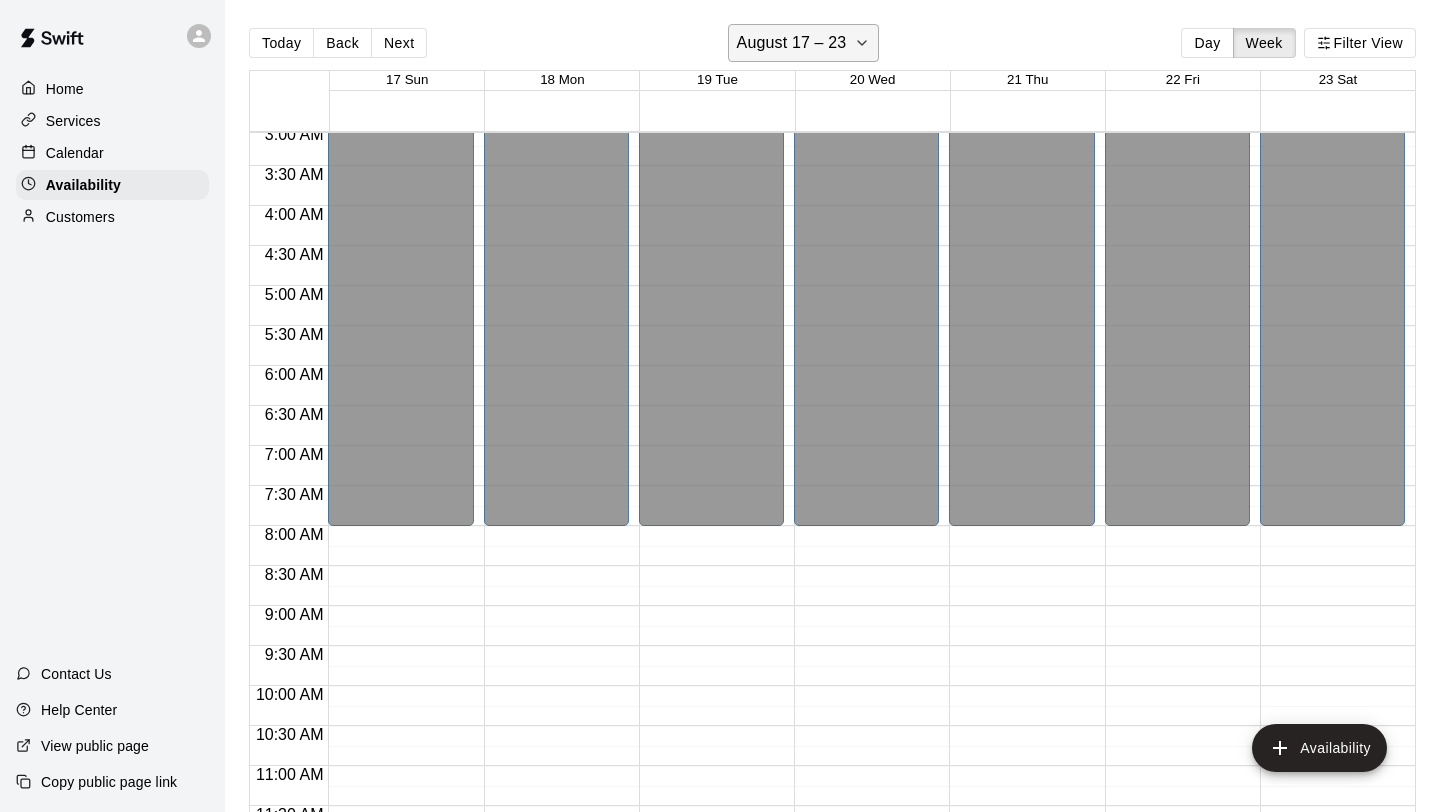click 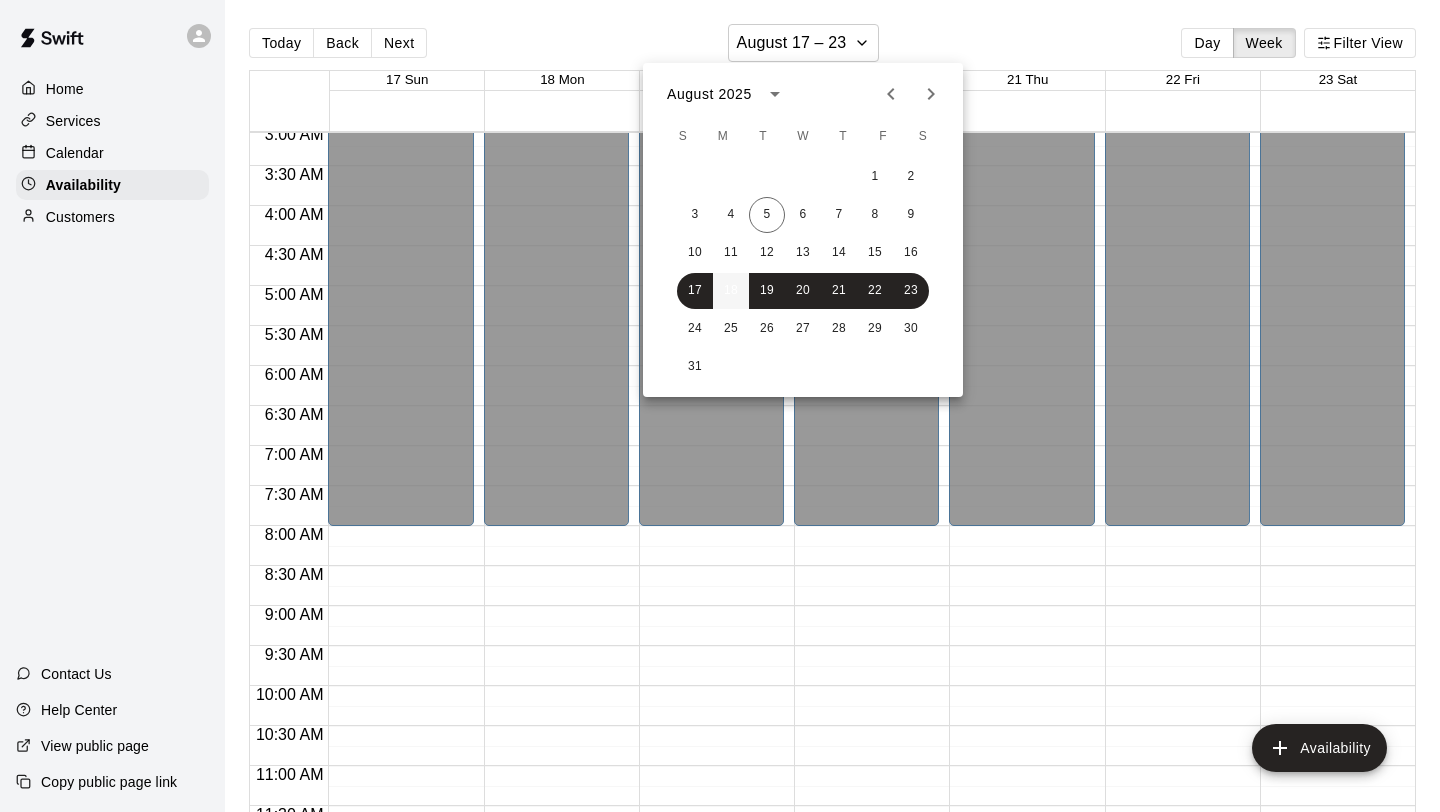 click on "18" at bounding box center (731, 291) 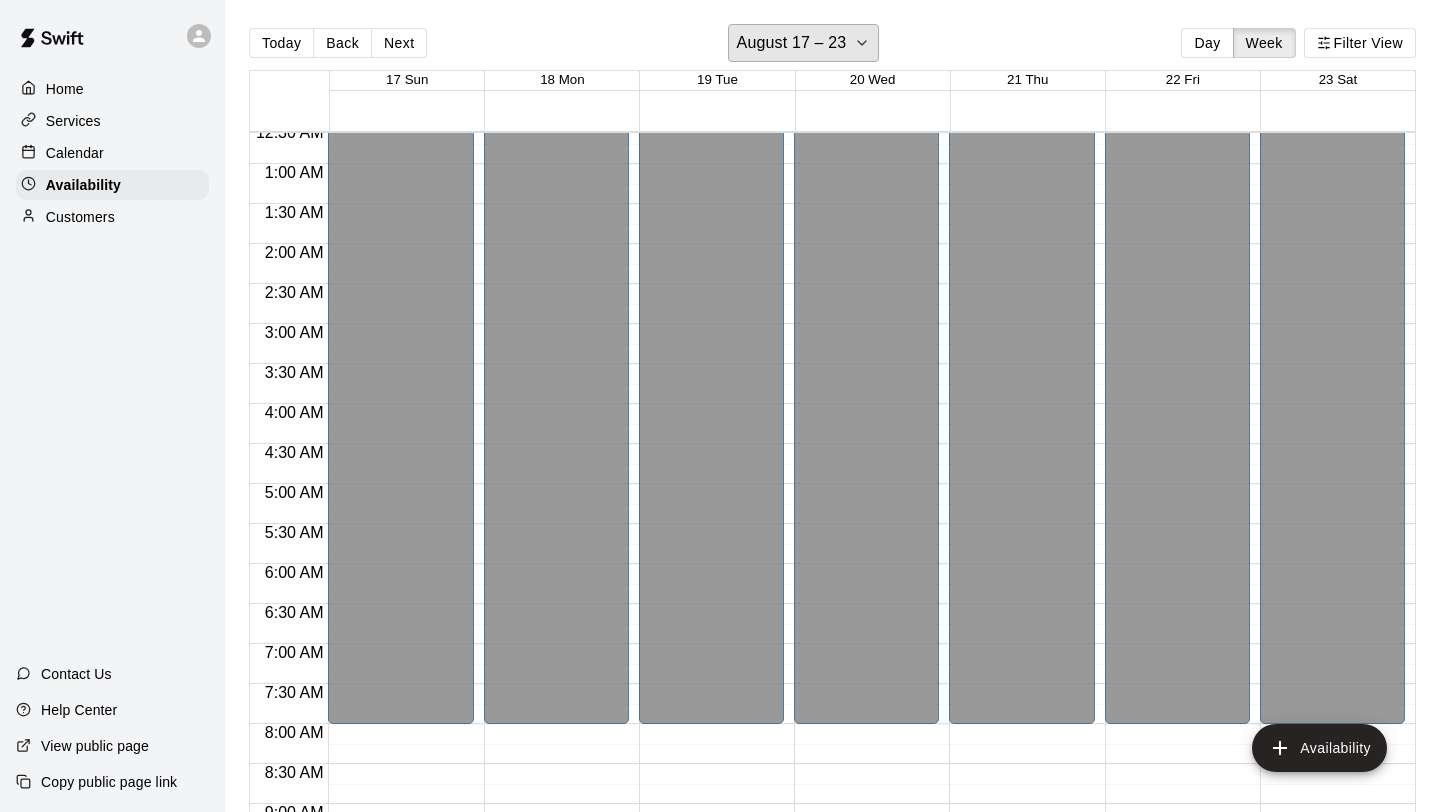 scroll, scrollTop: 0, scrollLeft: 0, axis: both 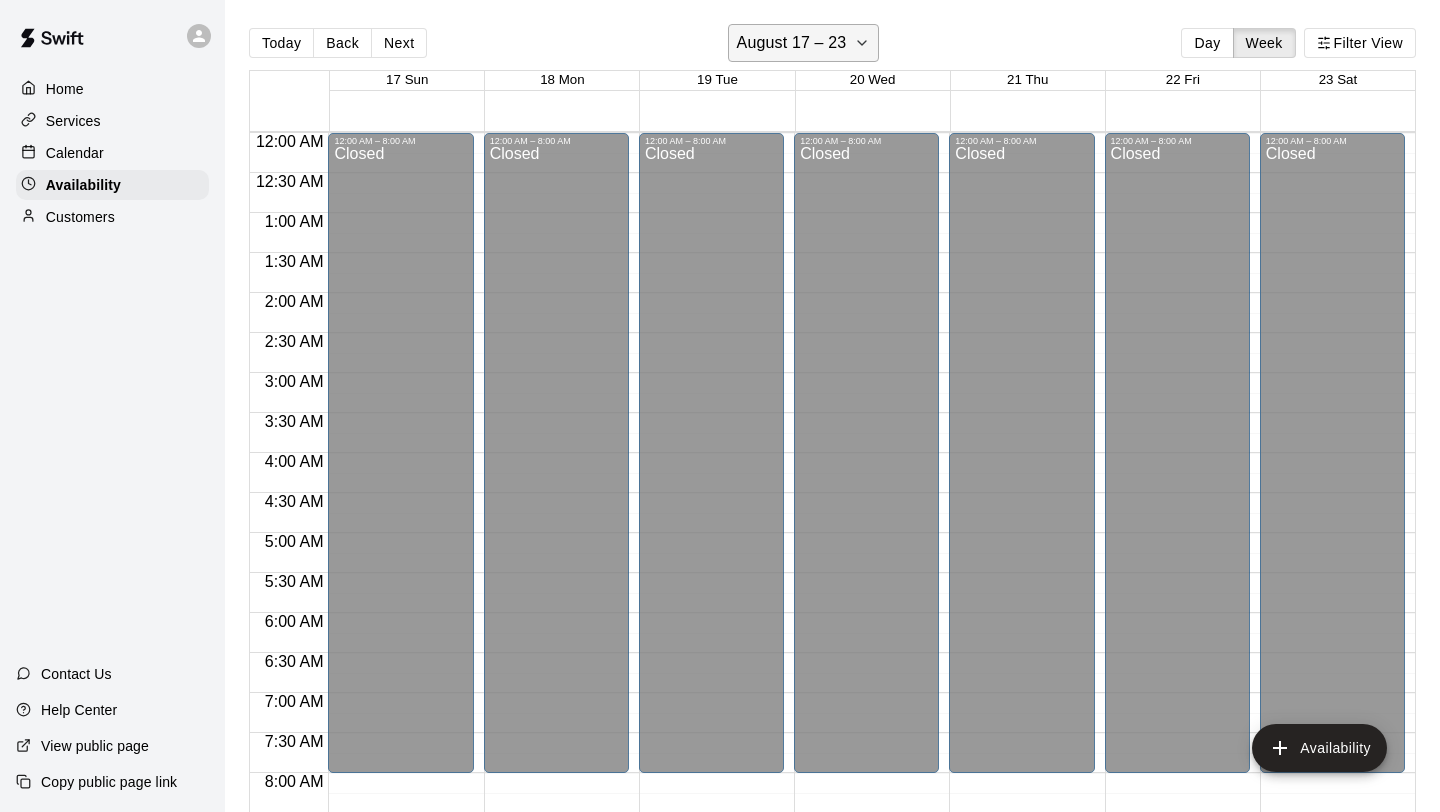 click 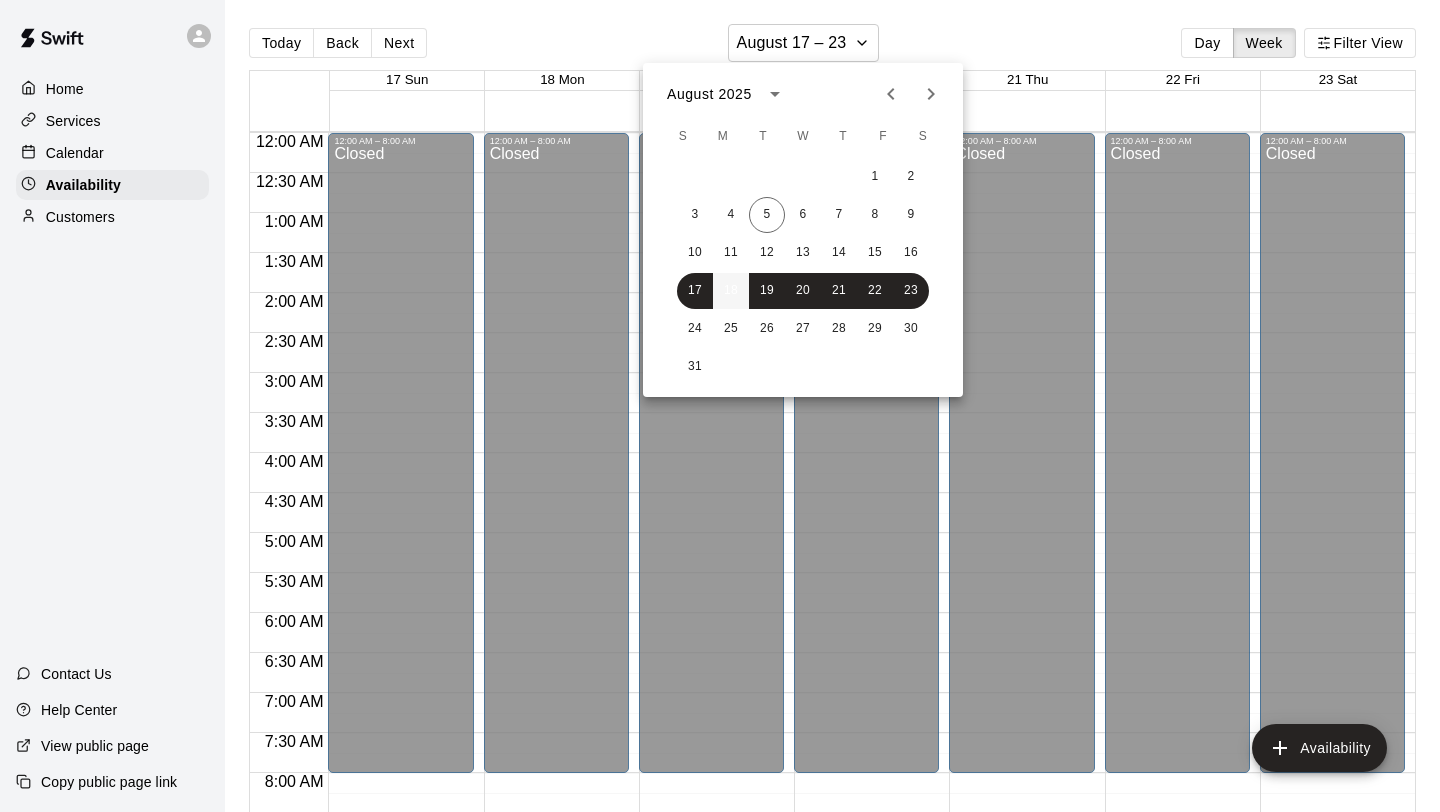 click on "18" at bounding box center (731, 291) 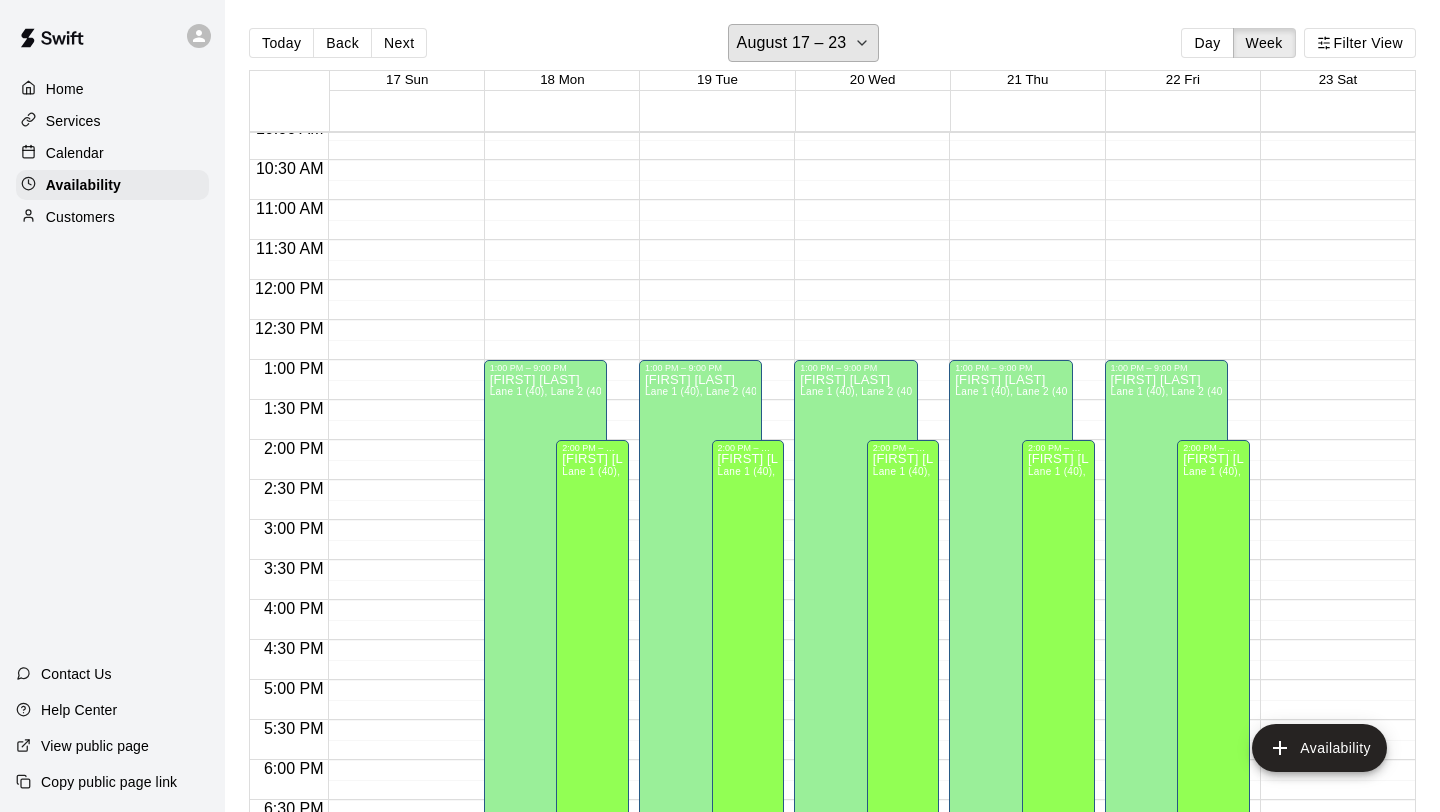 scroll, scrollTop: 814, scrollLeft: 0, axis: vertical 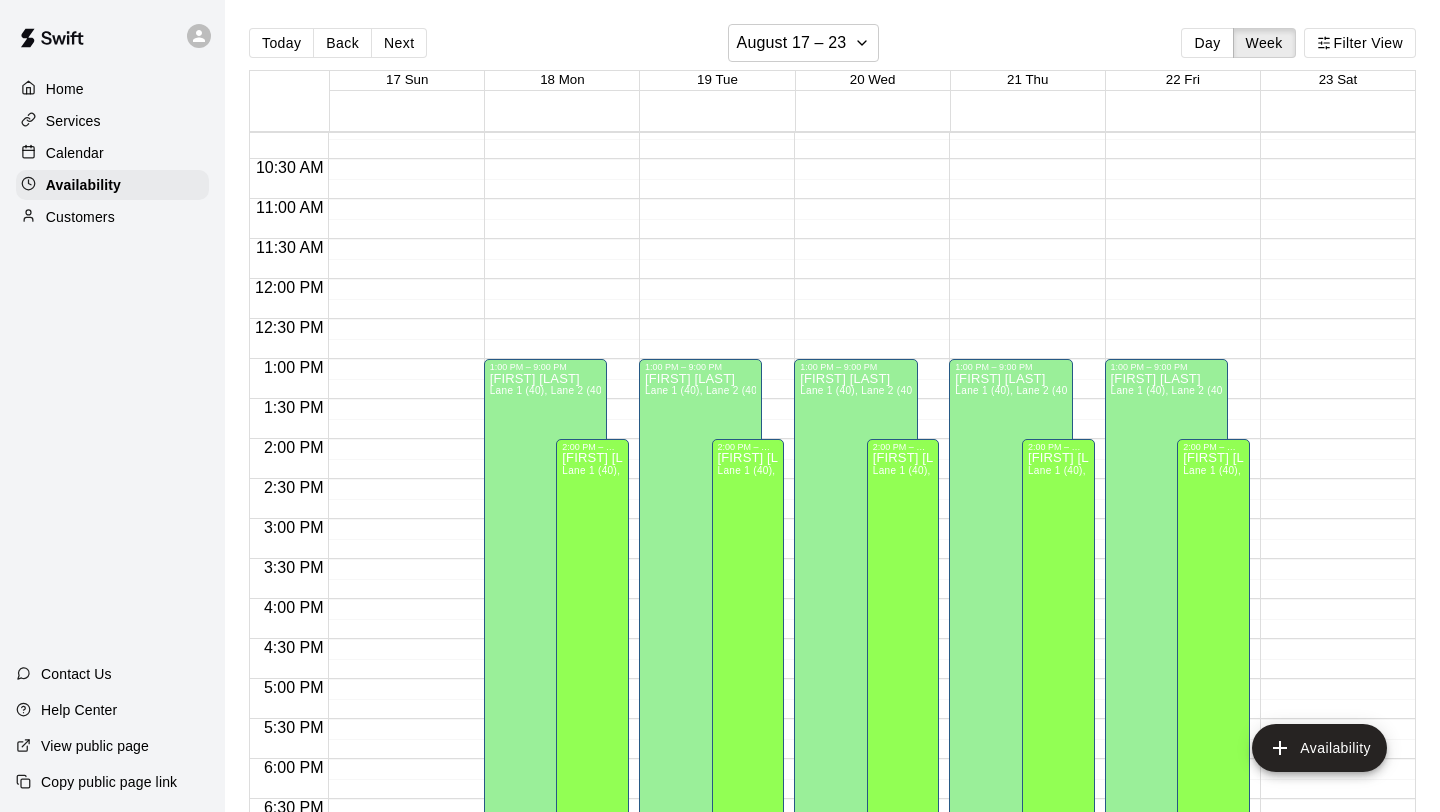 click on "[TIME] – [TIME] Closed [TIME] – [TIME] [FIRST] [LAST] Lane 1 (40), Lane 2 (40), Lane 3 (40), Lane 4 (65), Lane 5 (65), Lane 6 (65), speed agility/weight room NV [TIME] – [TIME] Closed [TIME] – [TIME] [FIRST] [LAST] Lane 1 (40), Lane 2 (40), Lane 3 (40), Lane 4 (65), Lane 5 (65), Lane 6 (65), speed agility/weight room BT" at bounding box center (556, 279) 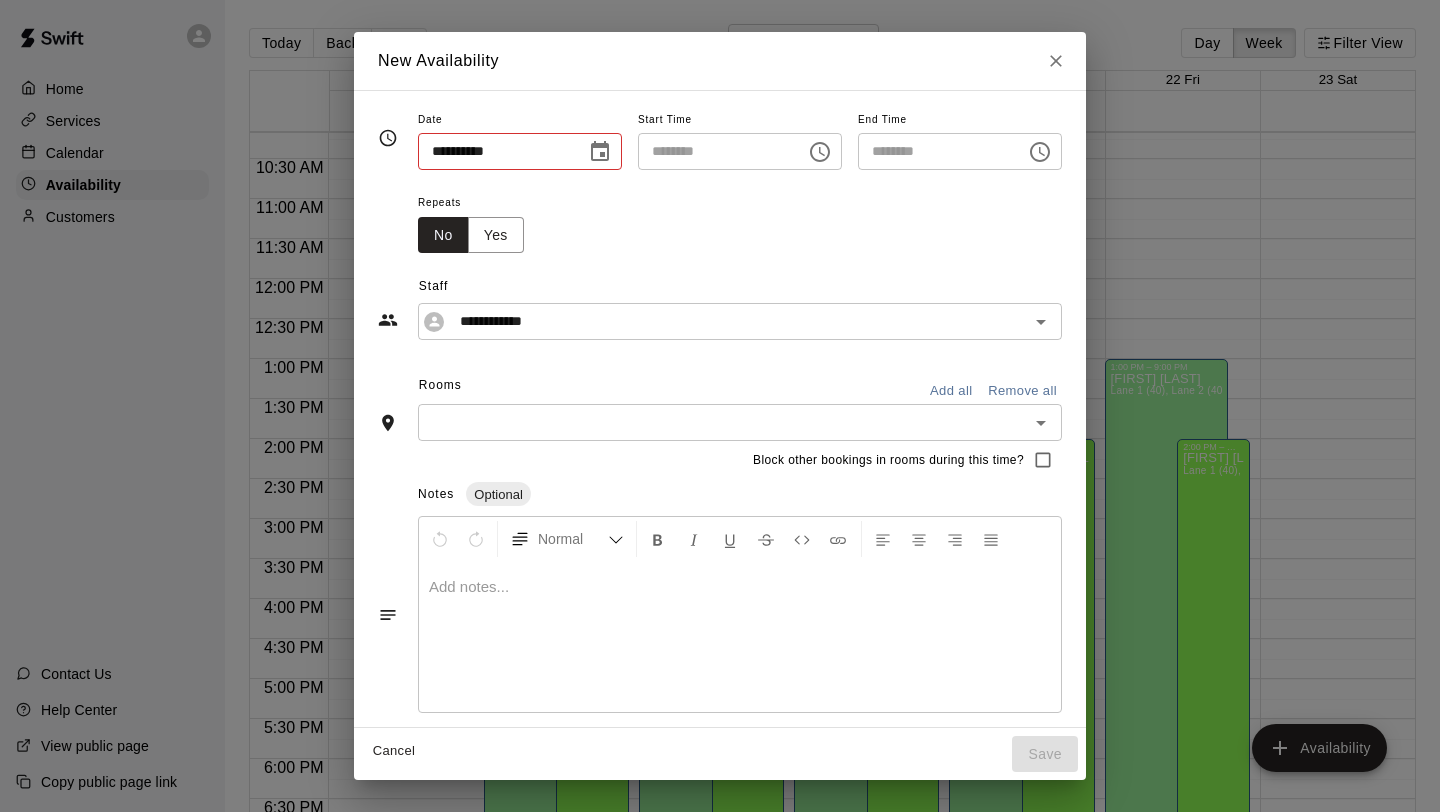 type on "**********" 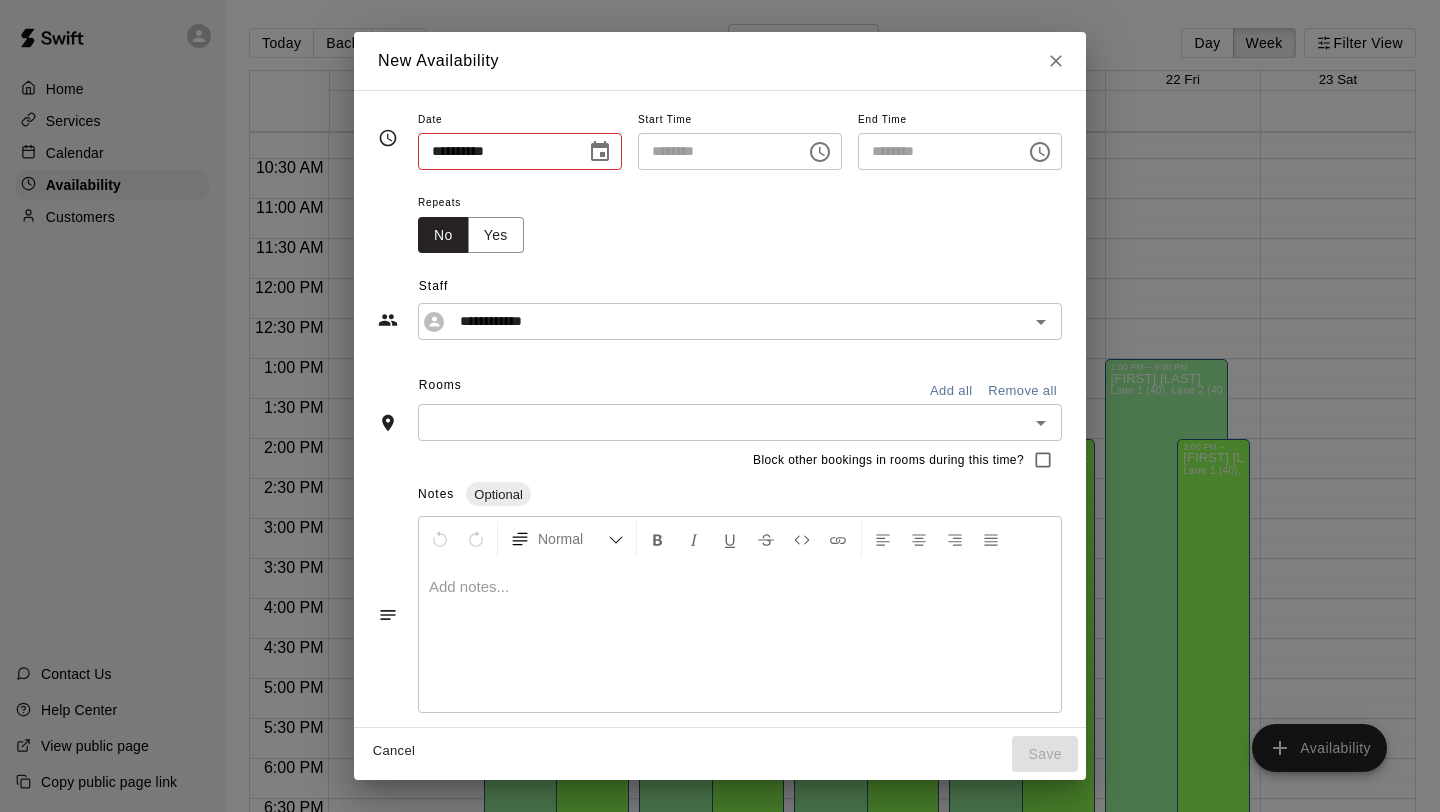 type on "********" 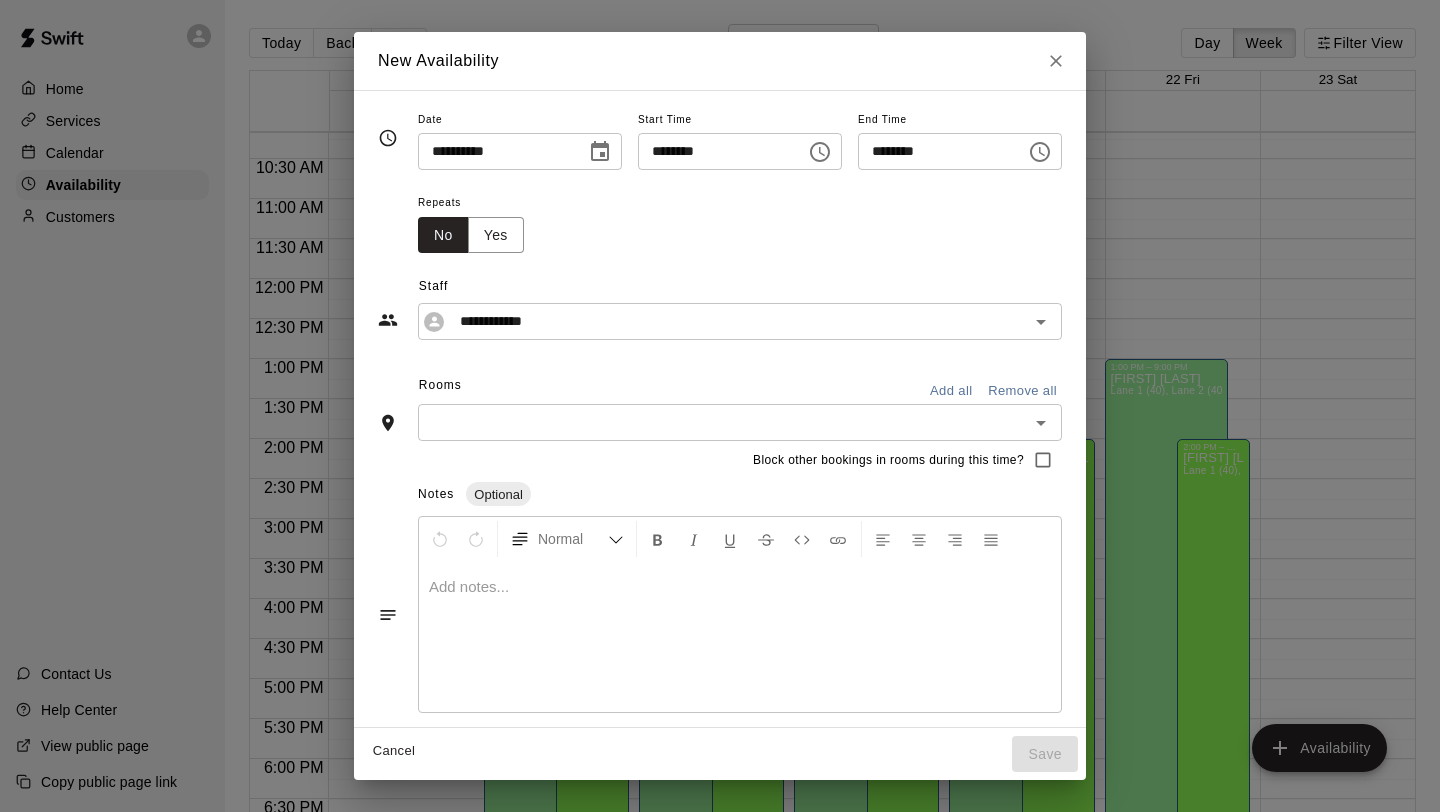 click 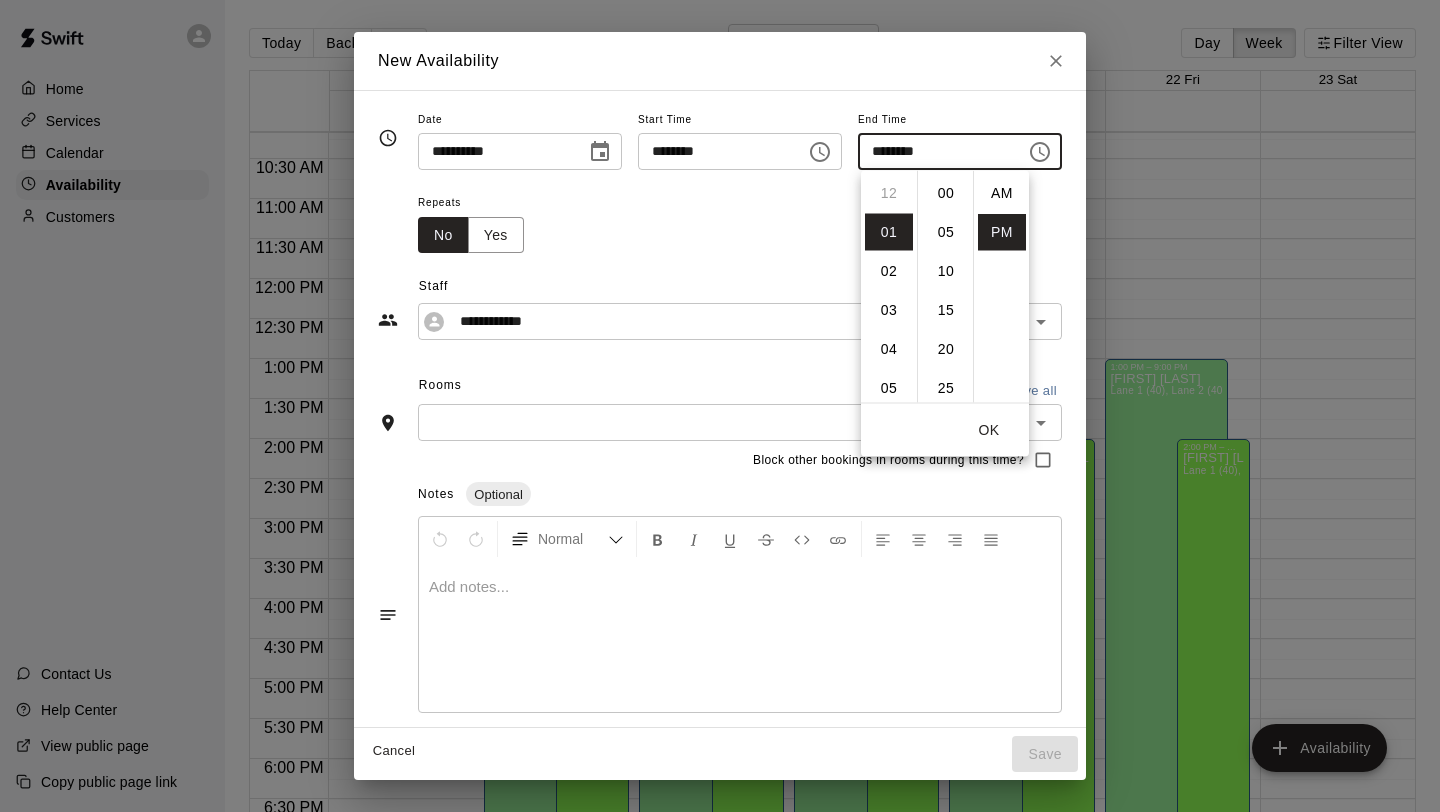 scroll, scrollTop: 39, scrollLeft: 0, axis: vertical 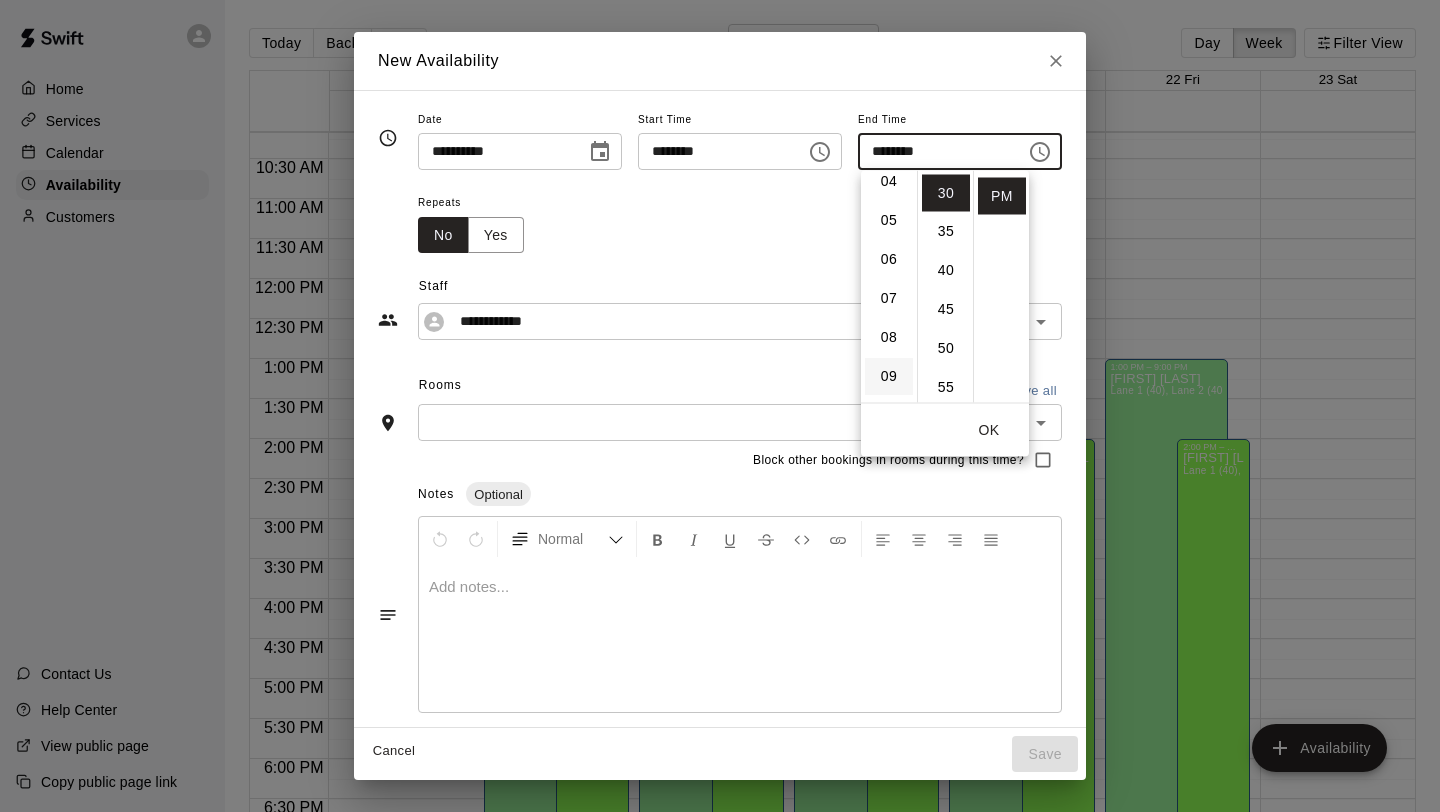 click on "09" at bounding box center [889, 376] 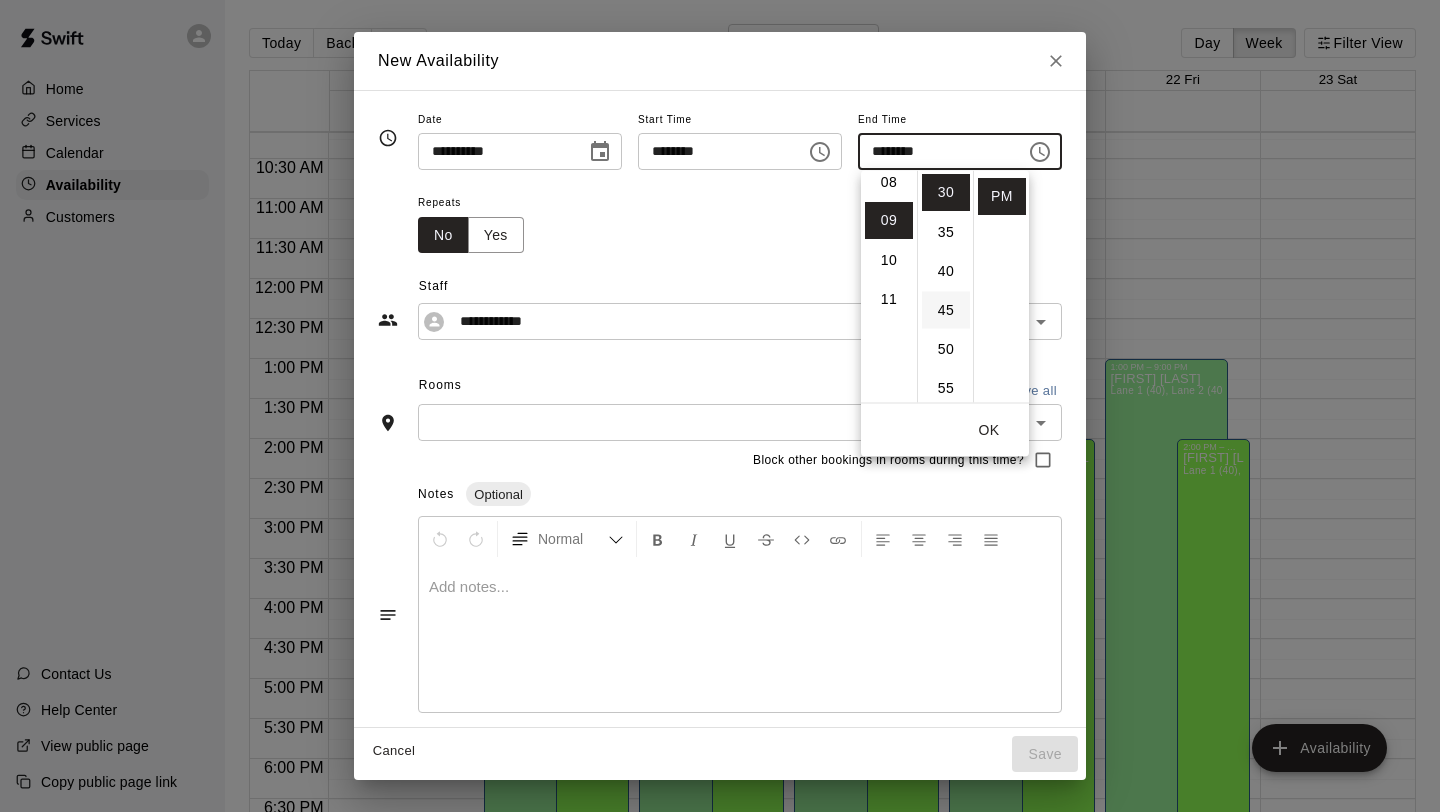 scroll, scrollTop: 351, scrollLeft: 0, axis: vertical 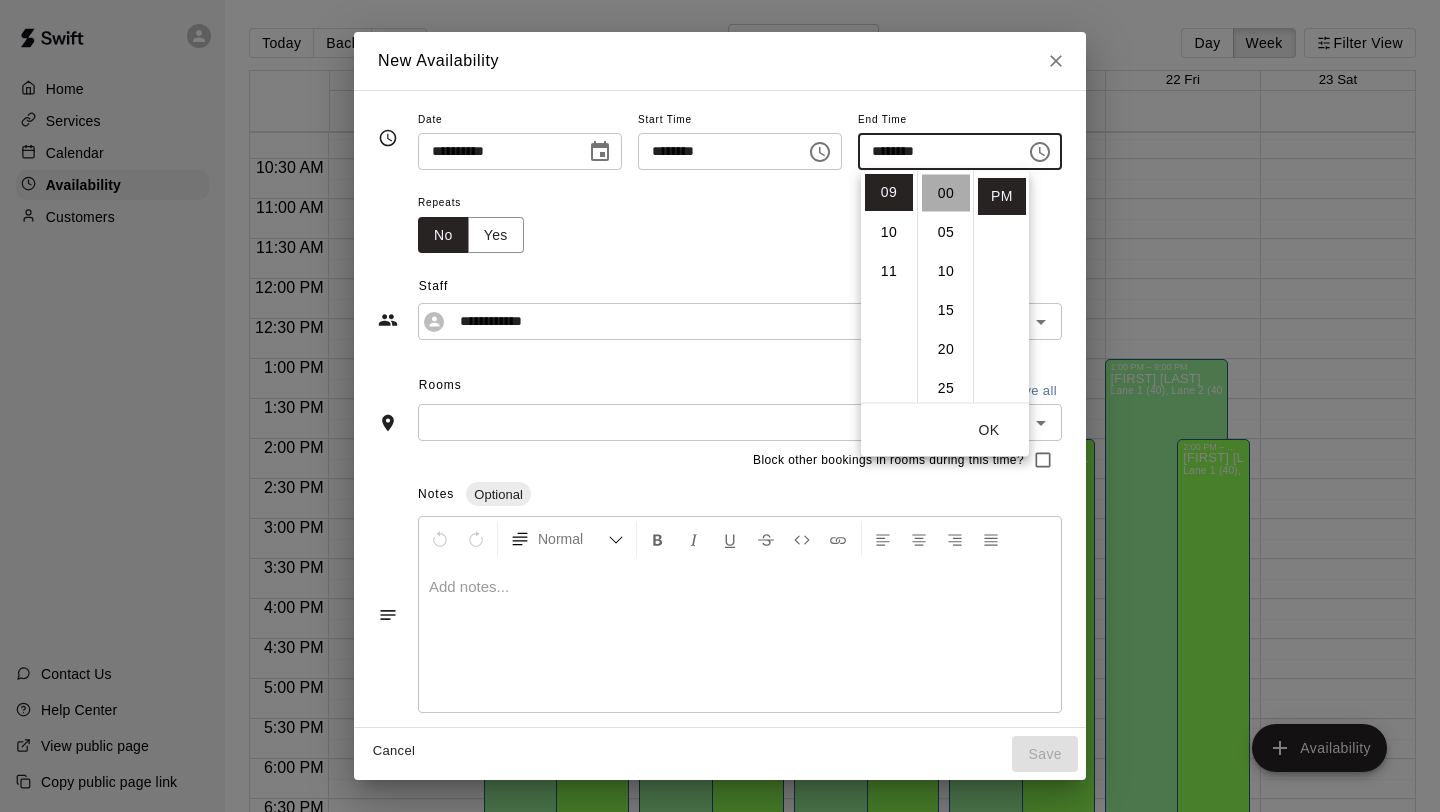 click on "00" at bounding box center (946, 193) 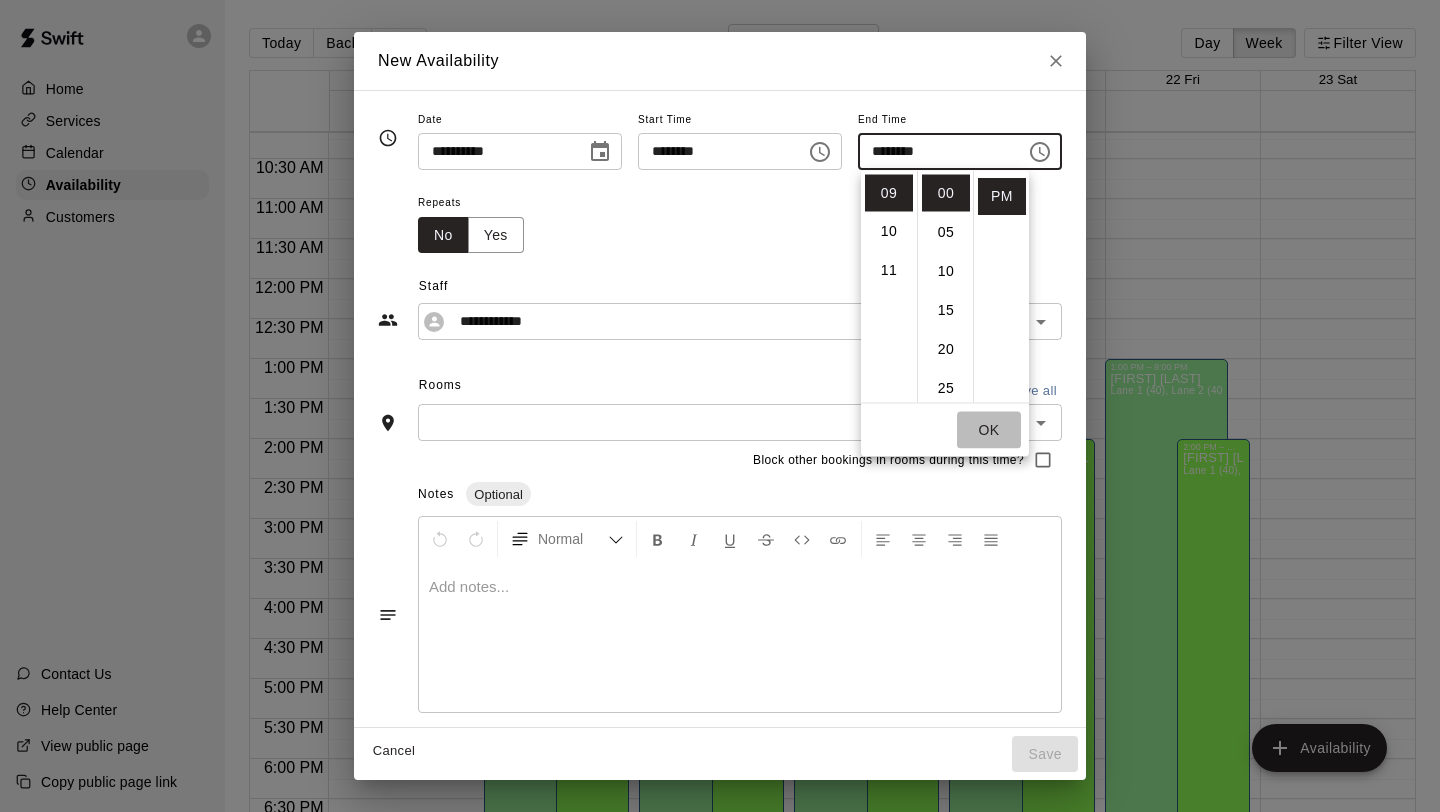 click on "OK" at bounding box center [989, 430] 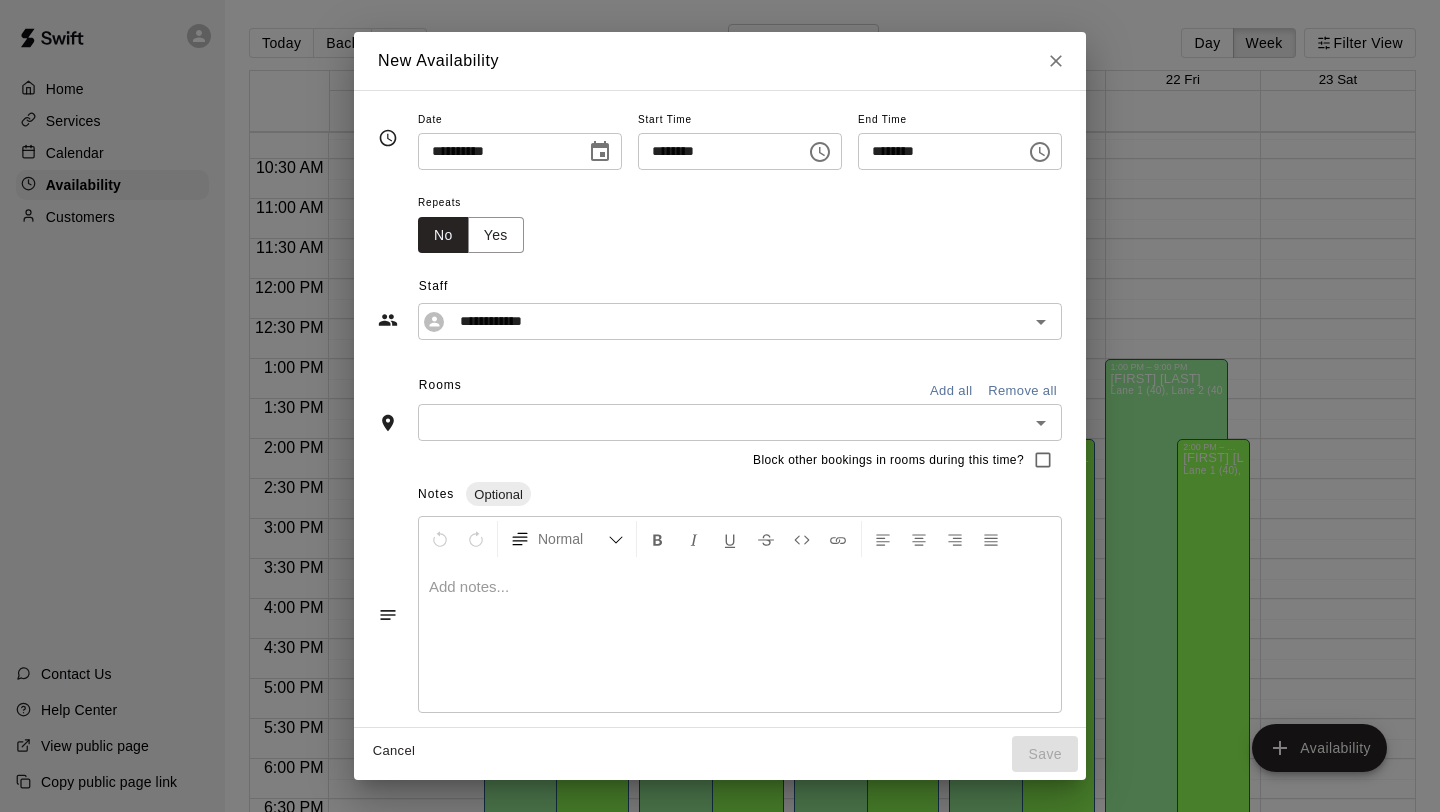click on "Add all" at bounding box center (951, 391) 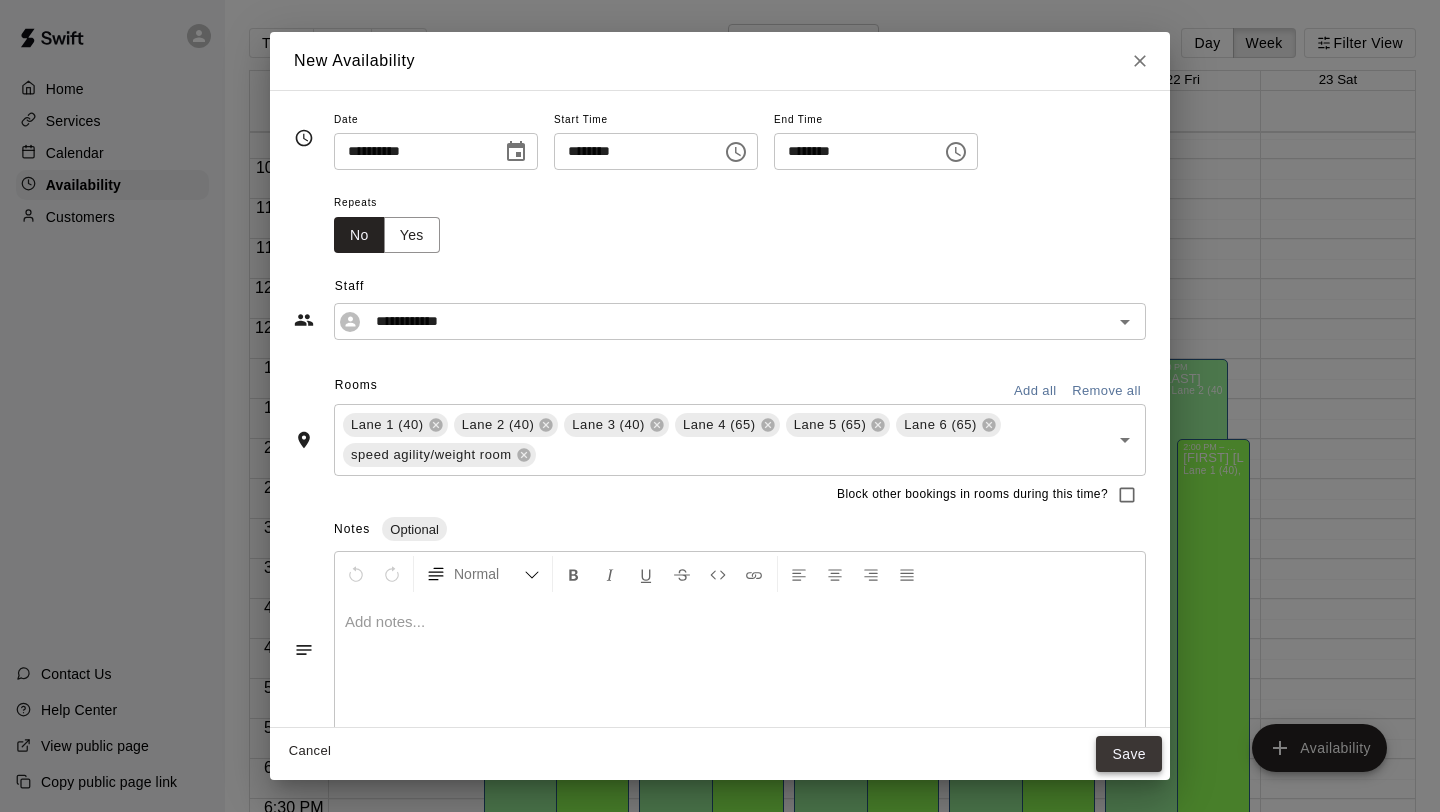 click on "Save" at bounding box center (1129, 754) 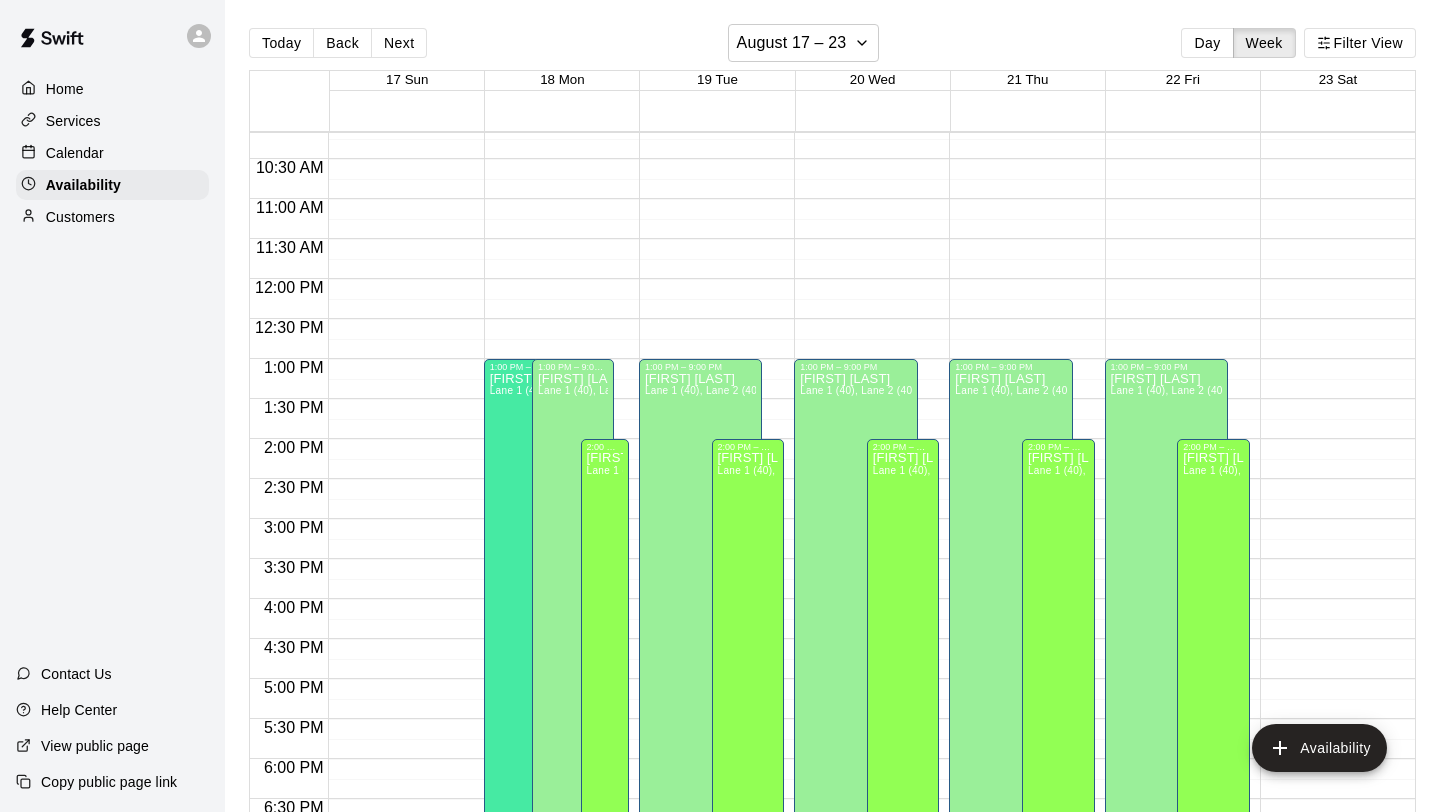 click on "[TIME] – [TIME] Closed [TIME] – [TIME] [FIRST] [LAST] Lane 1 (40), Lane 2 (40), Lane 3 (40), Lane 4 (65), Lane 5 (65), Lane 6 (65), speed agility/weight room NV [TIME] – [TIME] Closed [TIME] – [TIME] [FIRST] [LAST] Lane 1 (40), Lane 2 (40), Lane 3 (40), Lane 4 (65), Lane 5 (65), Lane 6 (65), speed agility/weight room BT" at bounding box center (711, 279) 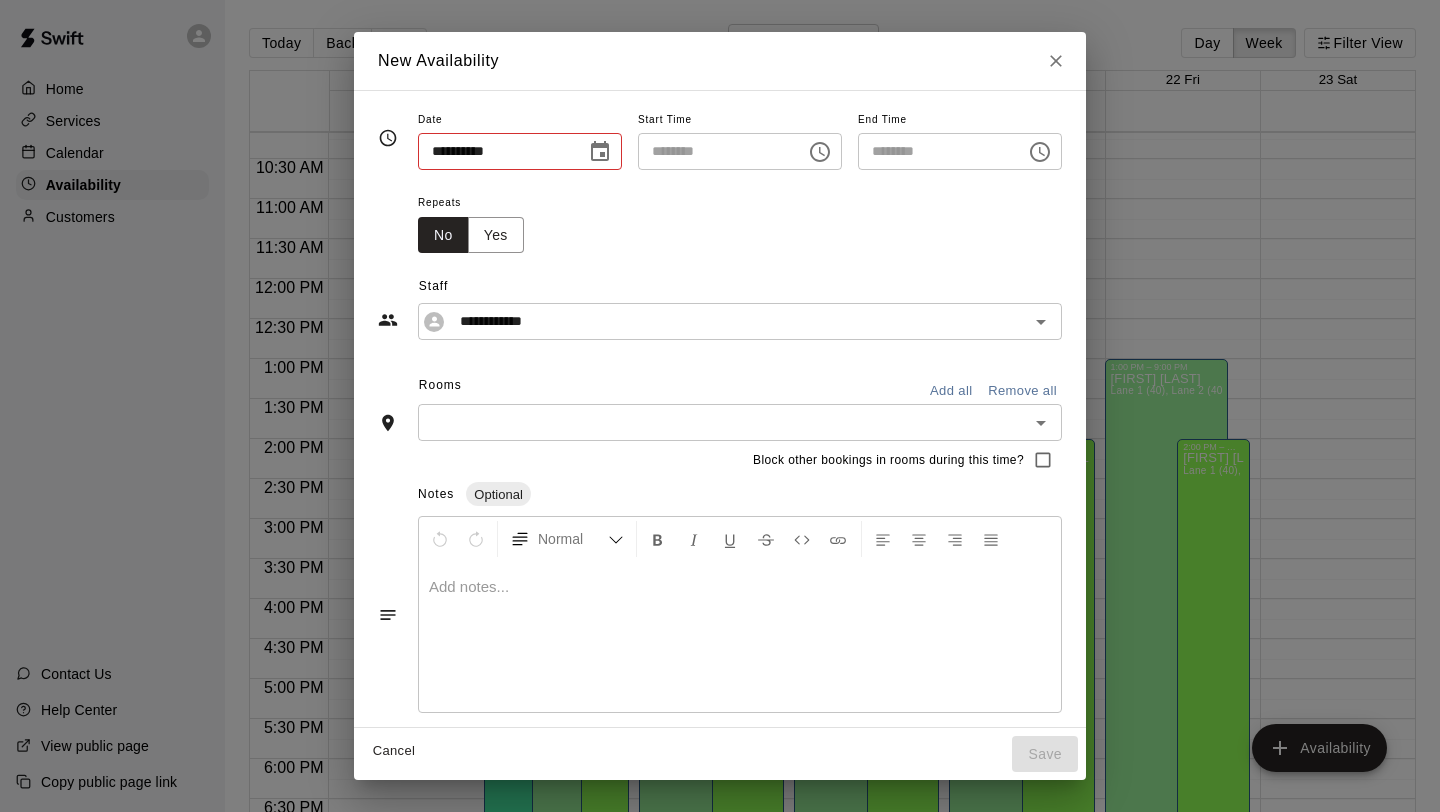 type on "**********" 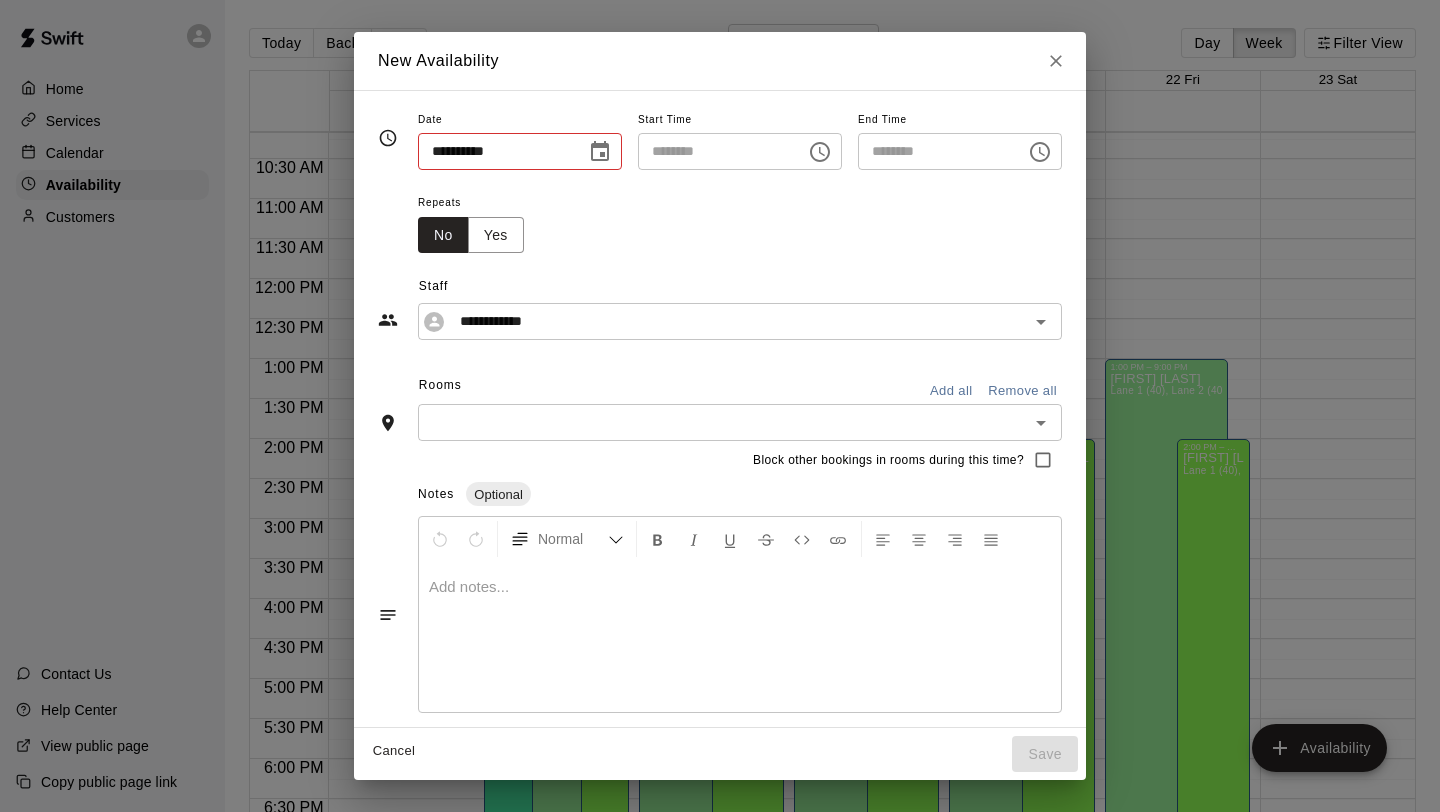 type on "********" 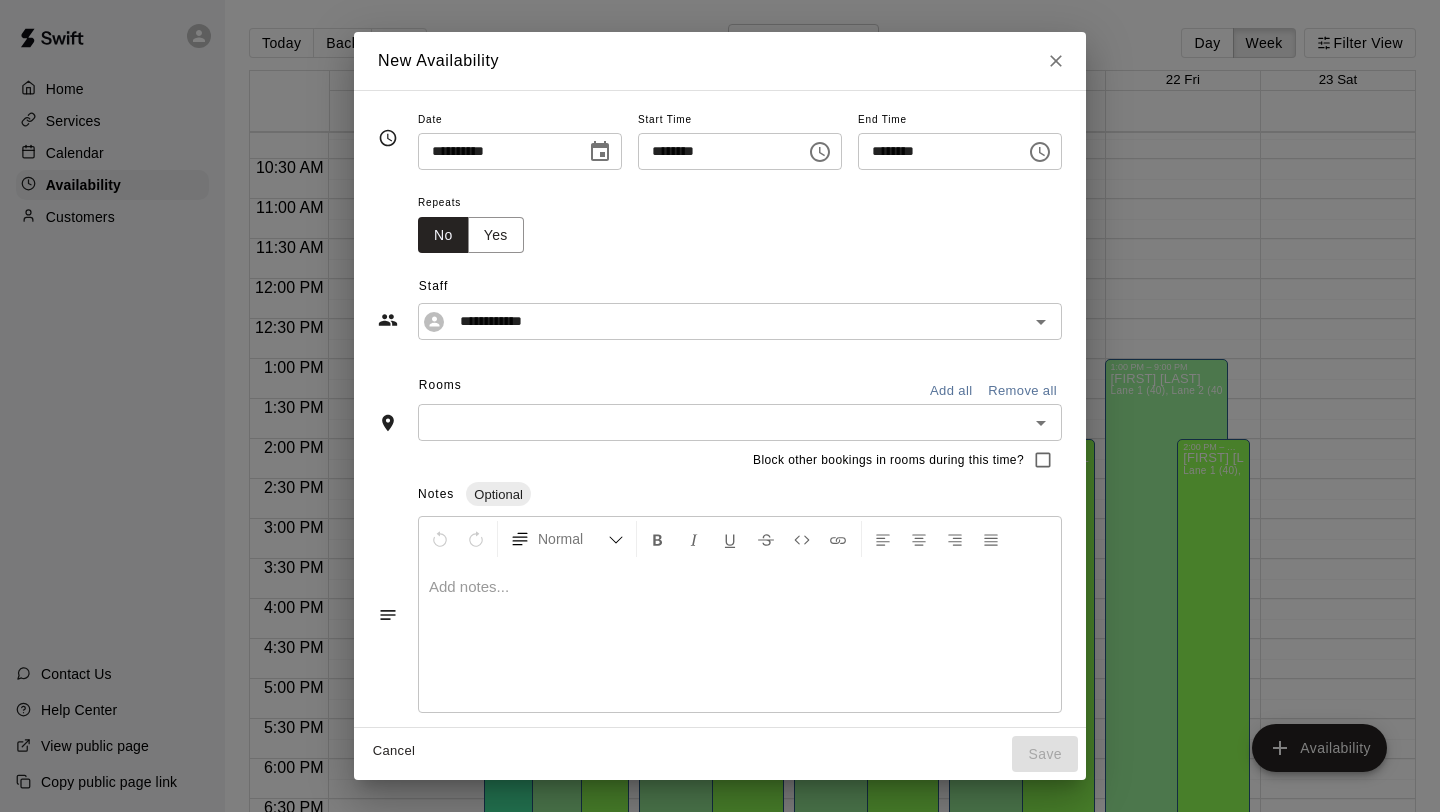 click 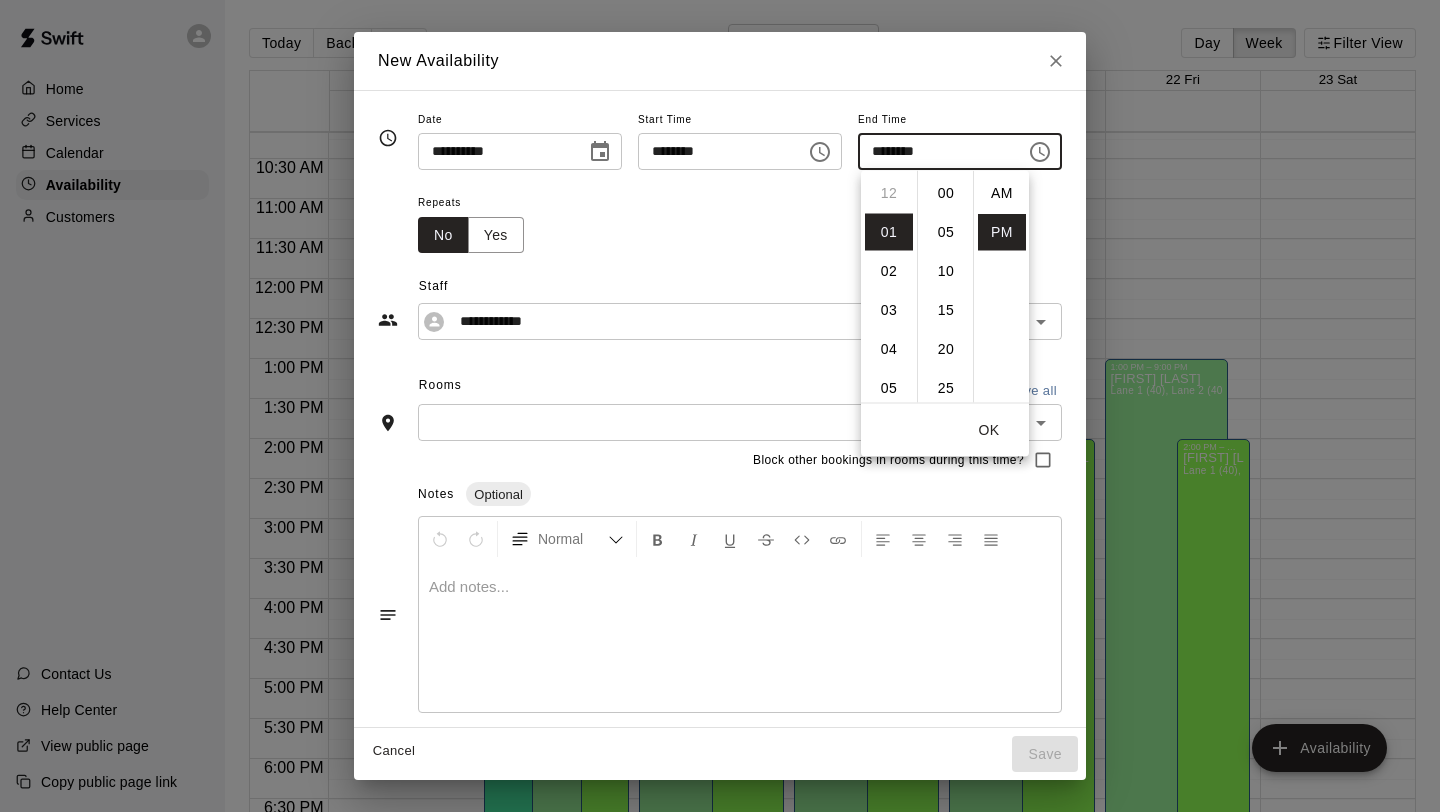 scroll, scrollTop: 39, scrollLeft: 0, axis: vertical 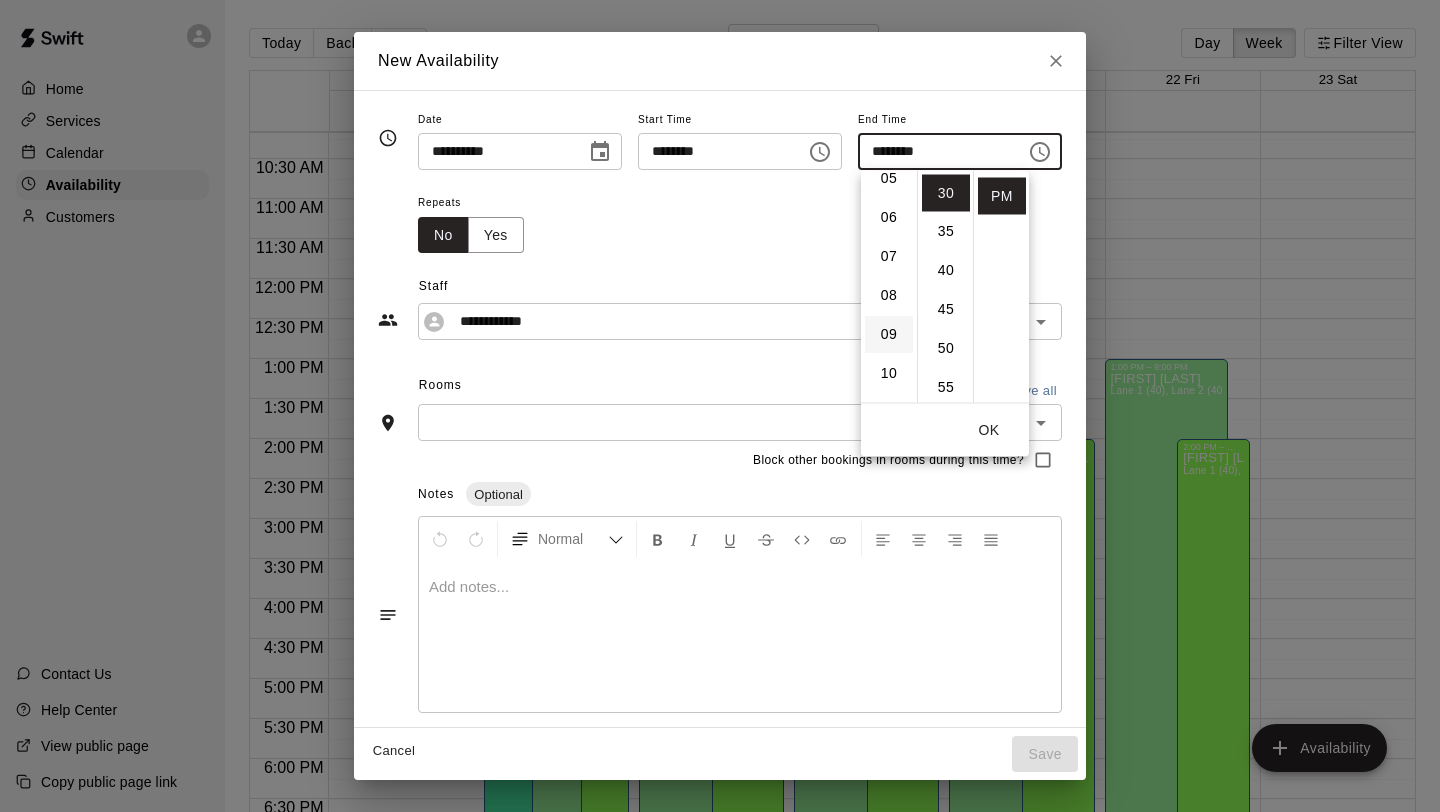 click on "09" at bounding box center [889, 335] 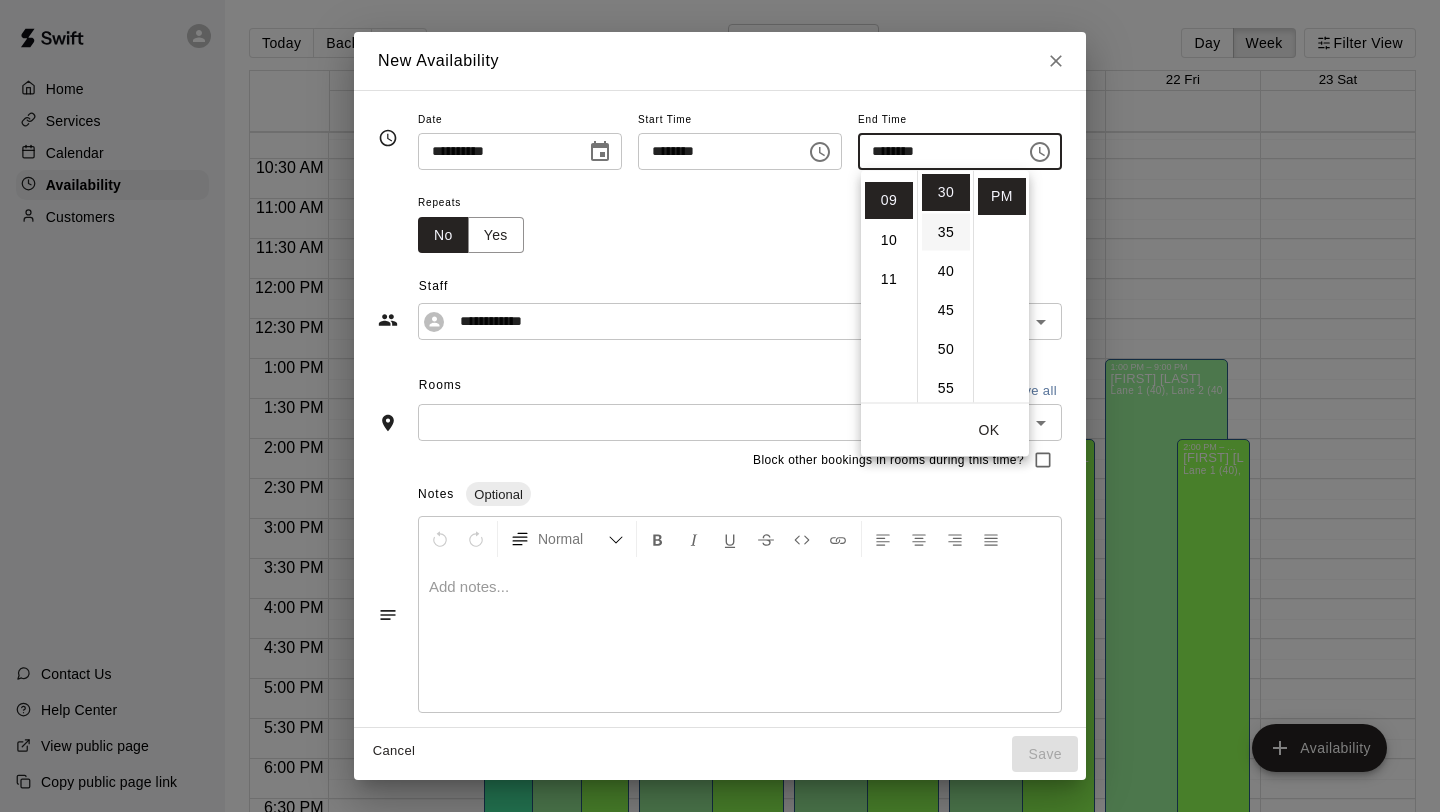 scroll, scrollTop: 351, scrollLeft: 0, axis: vertical 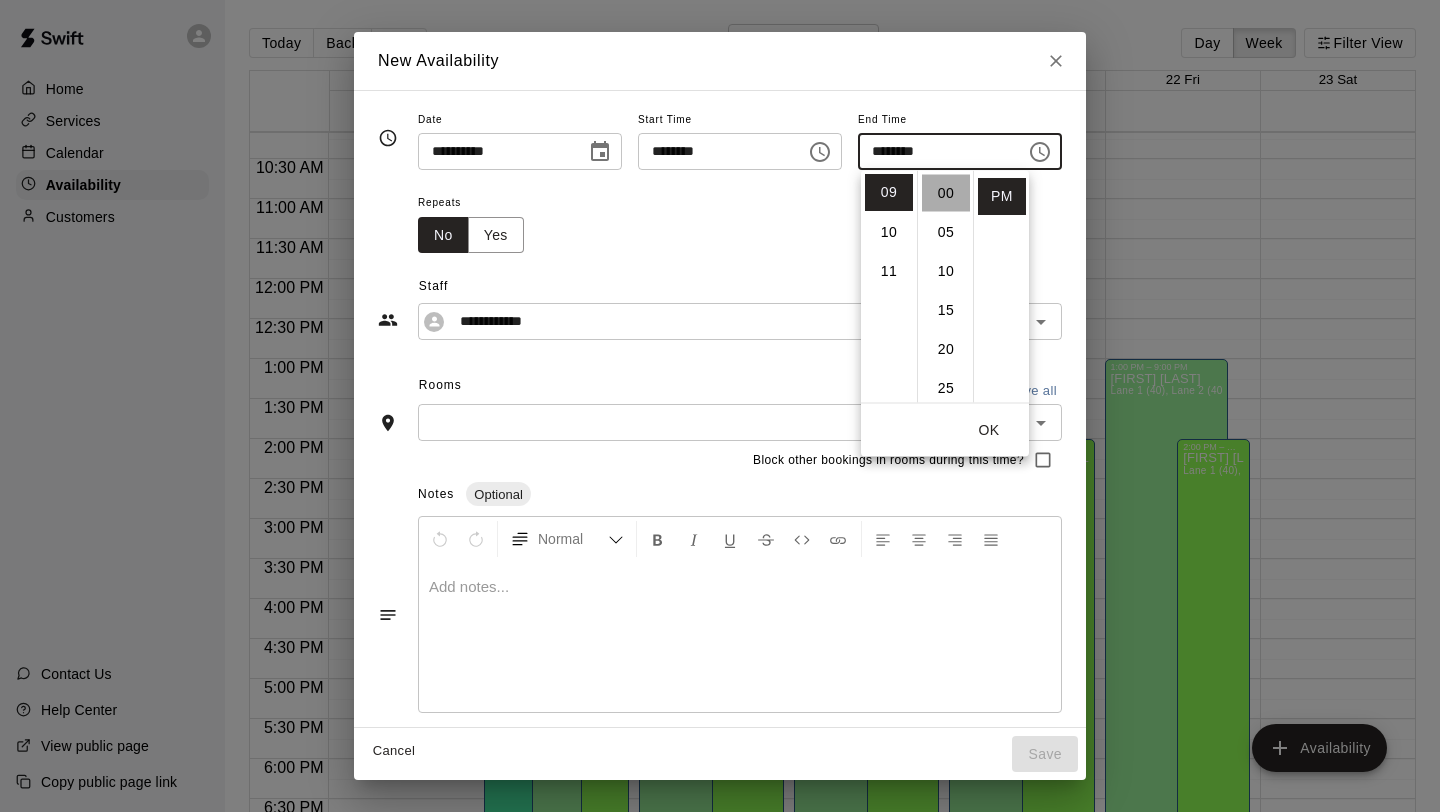 click on "00" at bounding box center [946, 193] 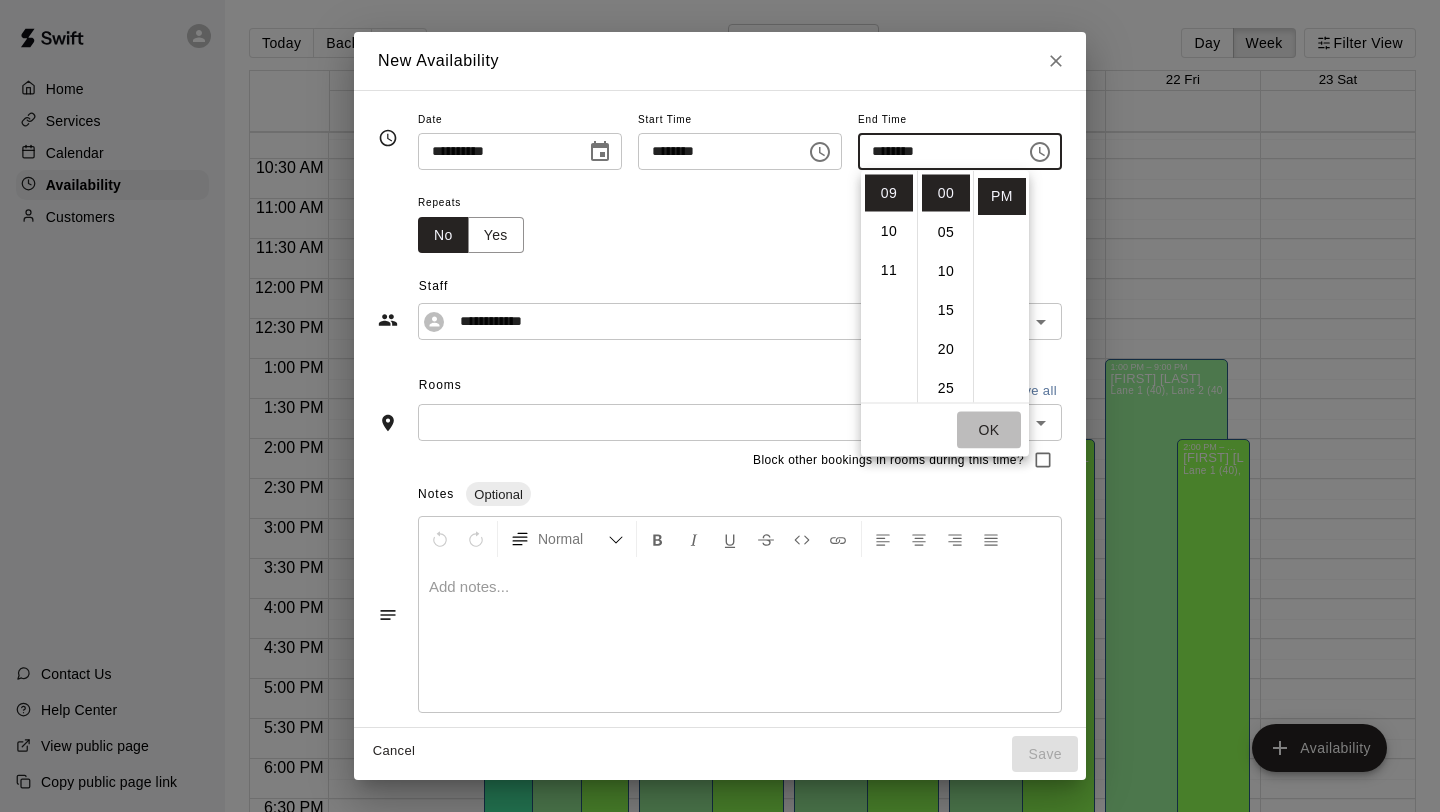 click on "OK" at bounding box center [989, 430] 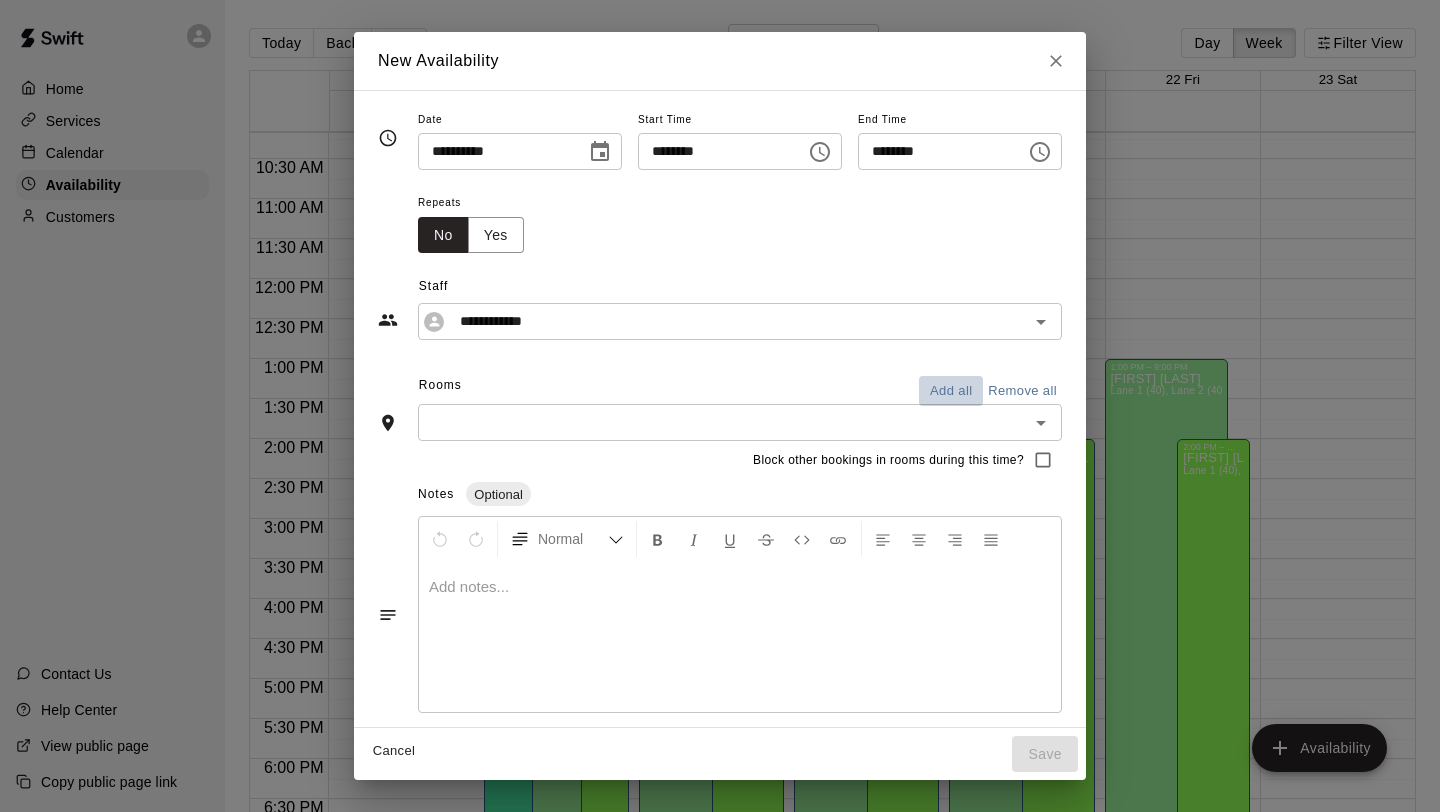 click on "Add all" at bounding box center (951, 391) 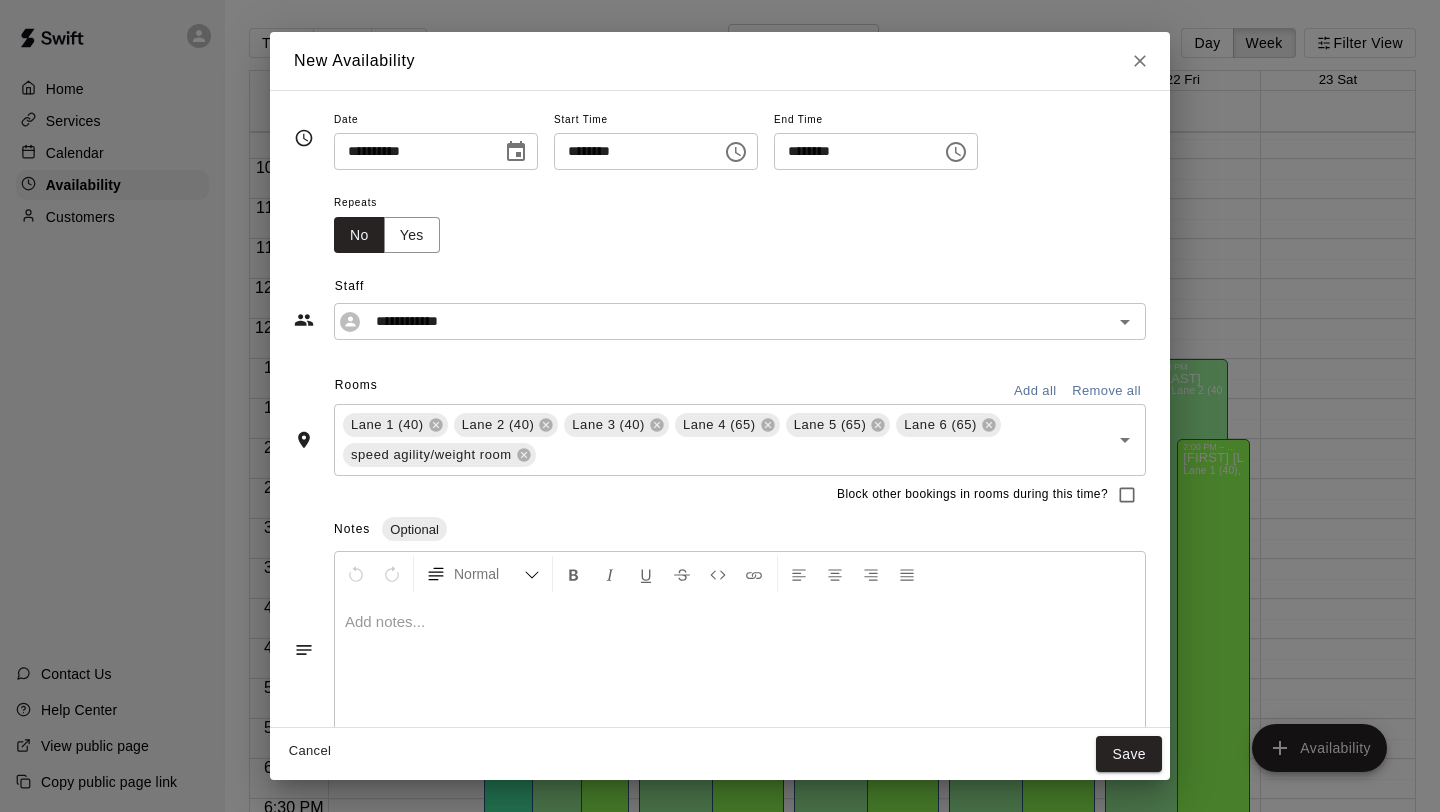 scroll, scrollTop: 42, scrollLeft: 0, axis: vertical 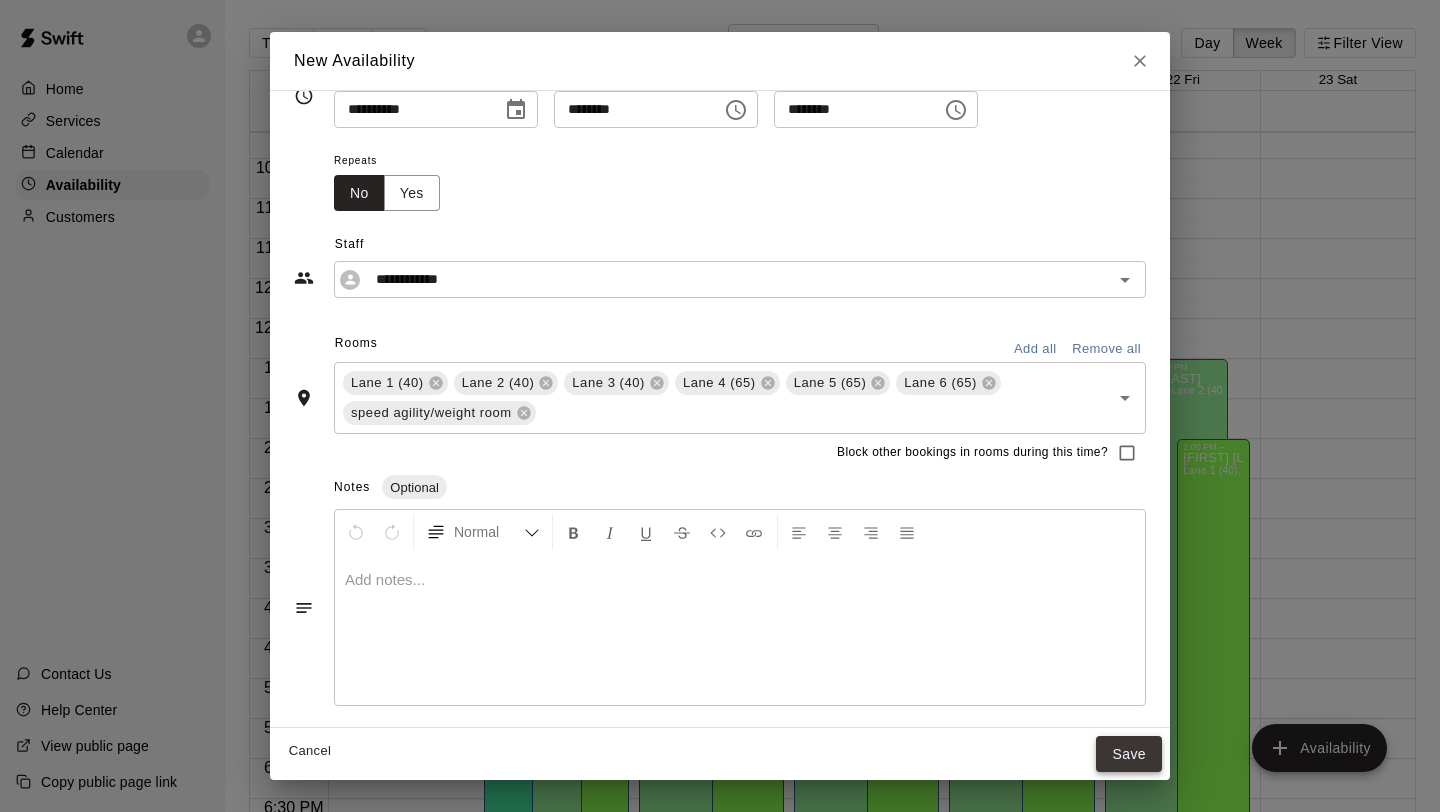 click on "Save" at bounding box center [1129, 754] 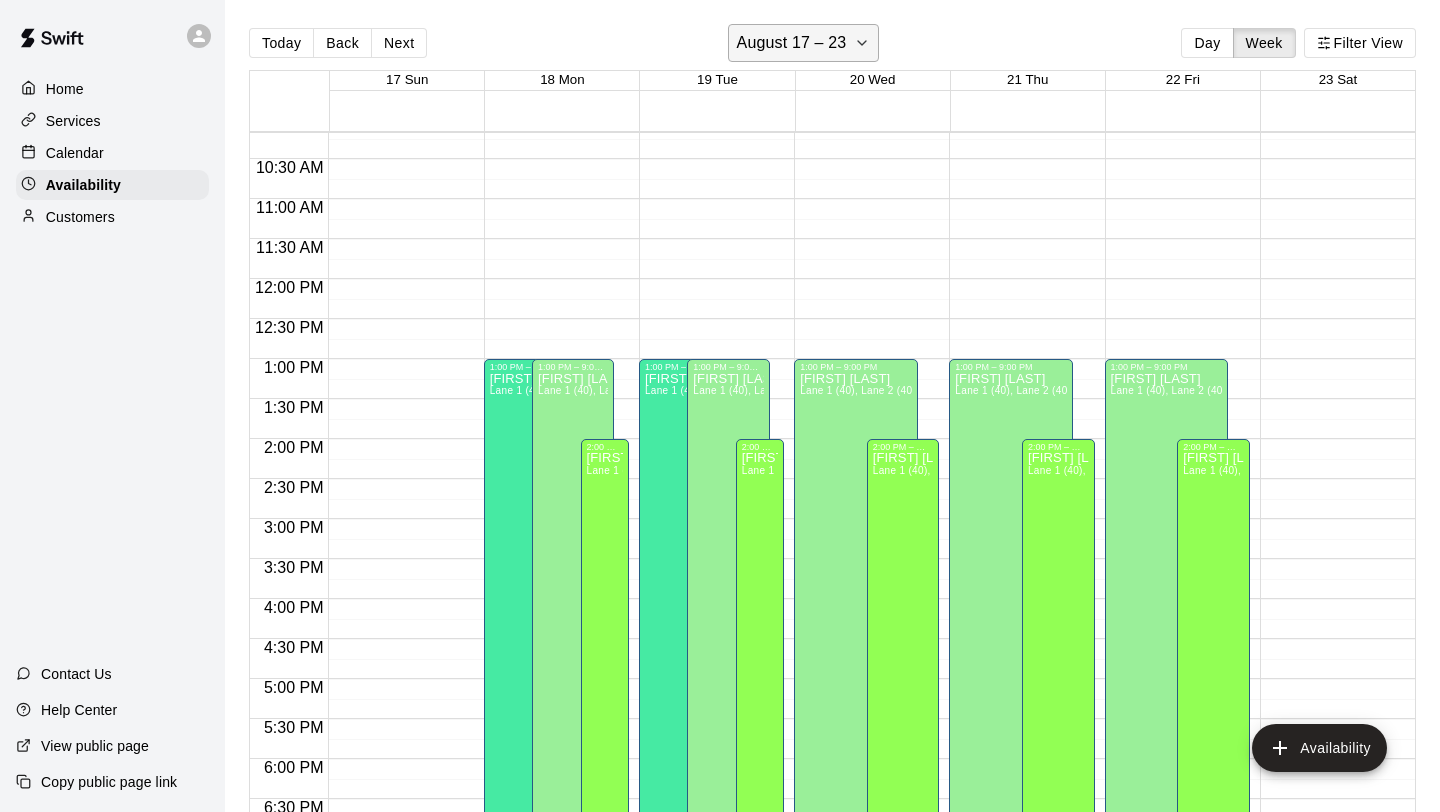 click on "August 17 – 23" at bounding box center (804, 43) 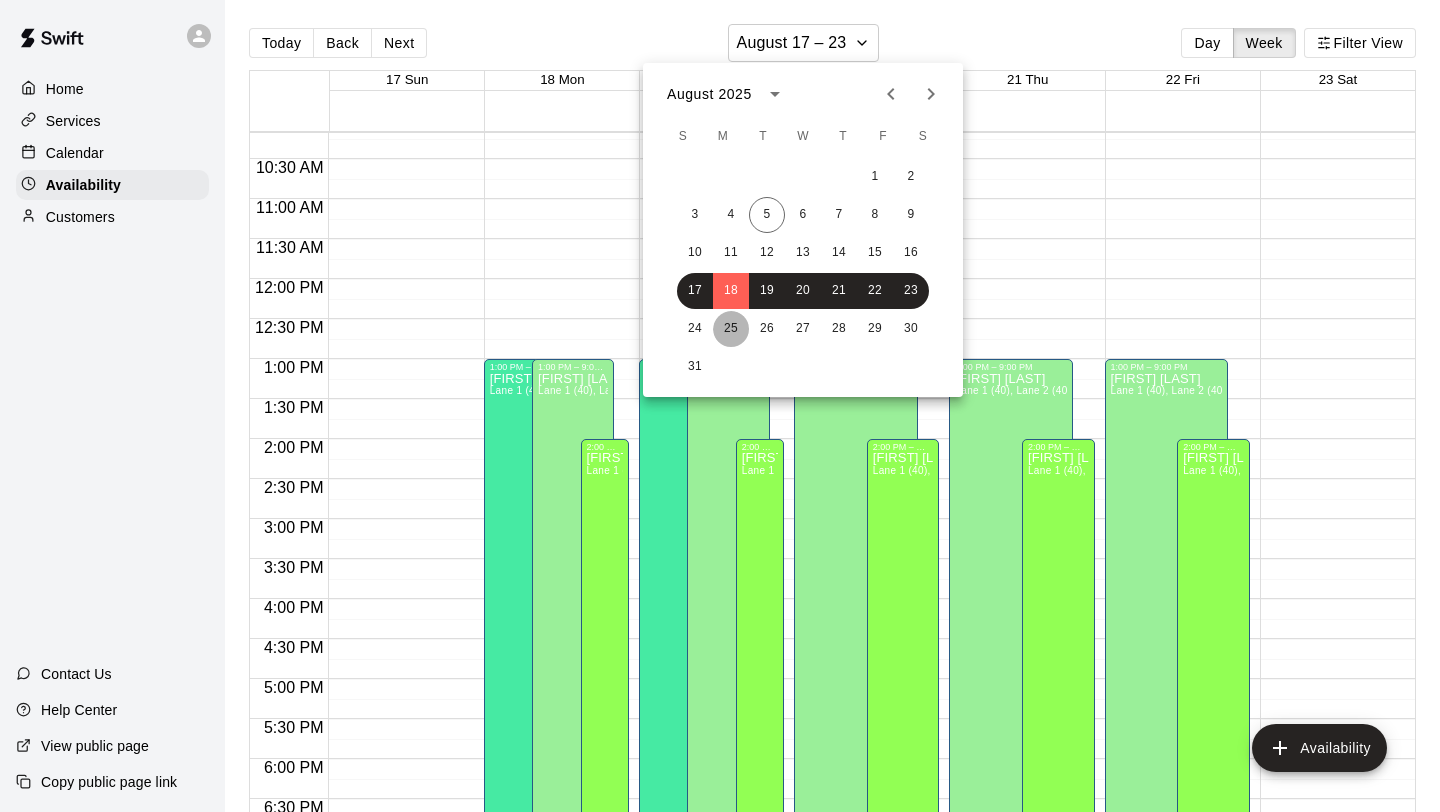 click on "25" at bounding box center [731, 329] 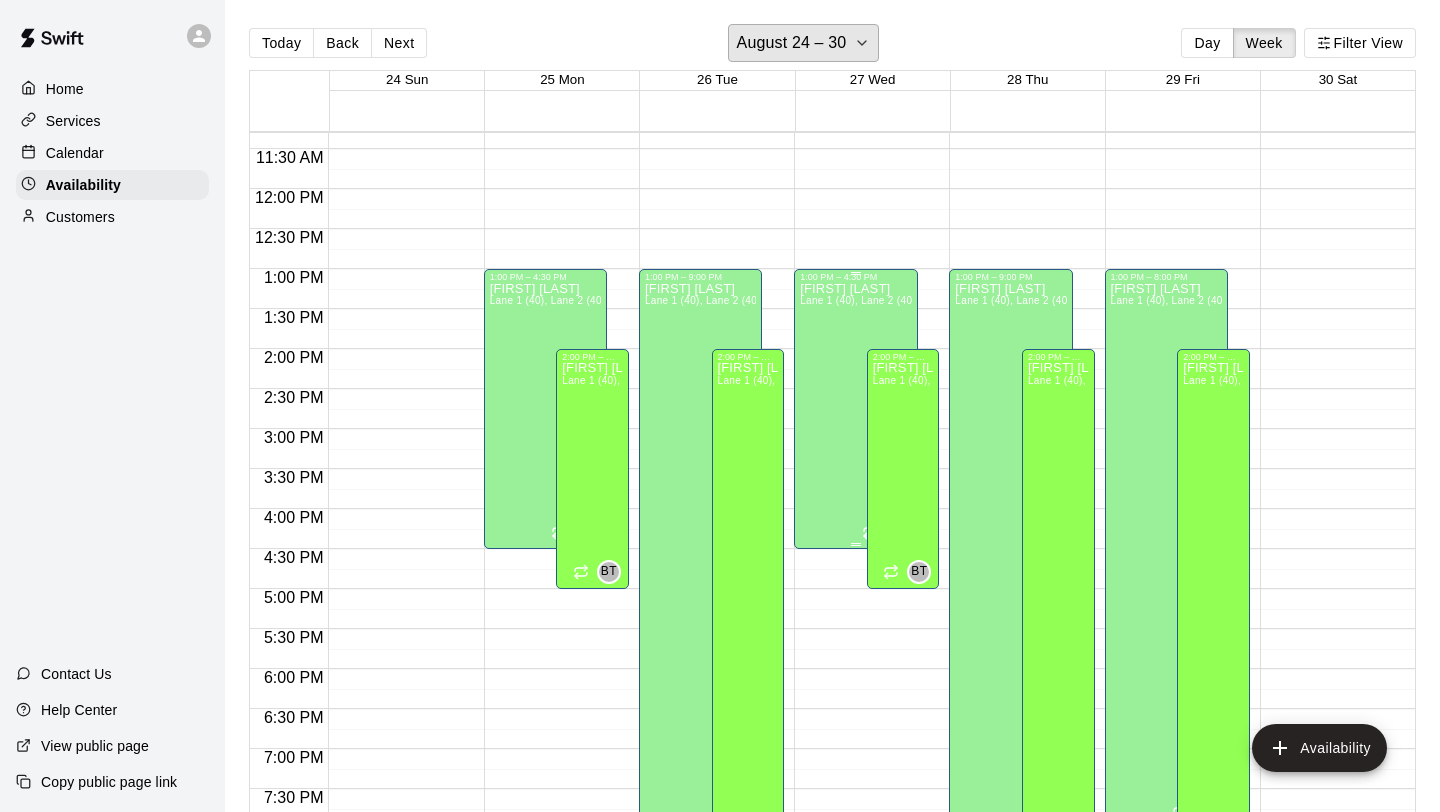 scroll, scrollTop: 885, scrollLeft: 0, axis: vertical 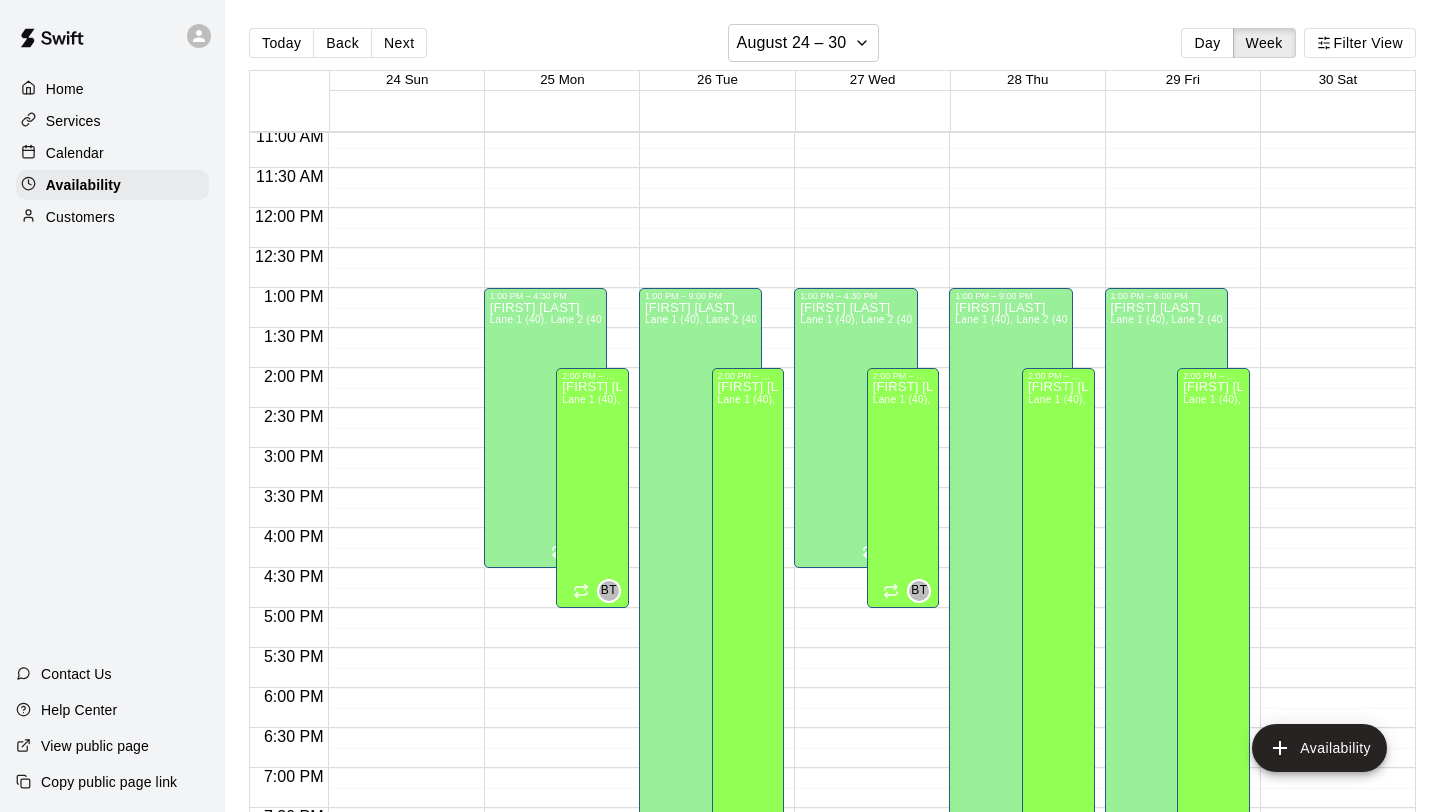 click on "[TIME] – [TIME] Closed [TIME] – [TIME] [FIRST] [LAST] Lane 1 (40), Lane 2 (40), Lane 3 (40), Lane 4 (65), Lane 5 (65), Lane 6 (65), speed agility/weight room NV [TIME] – [TIME] Closed [TIME] – [TIME] [FIRST] [LAST] Lane 1 (40), Lane 2 (40), Lane 3 (40), Lane 4 (65), Lane 5 (65), Lane 6 (65), speed agility/weight room BT" at bounding box center [556, 208] 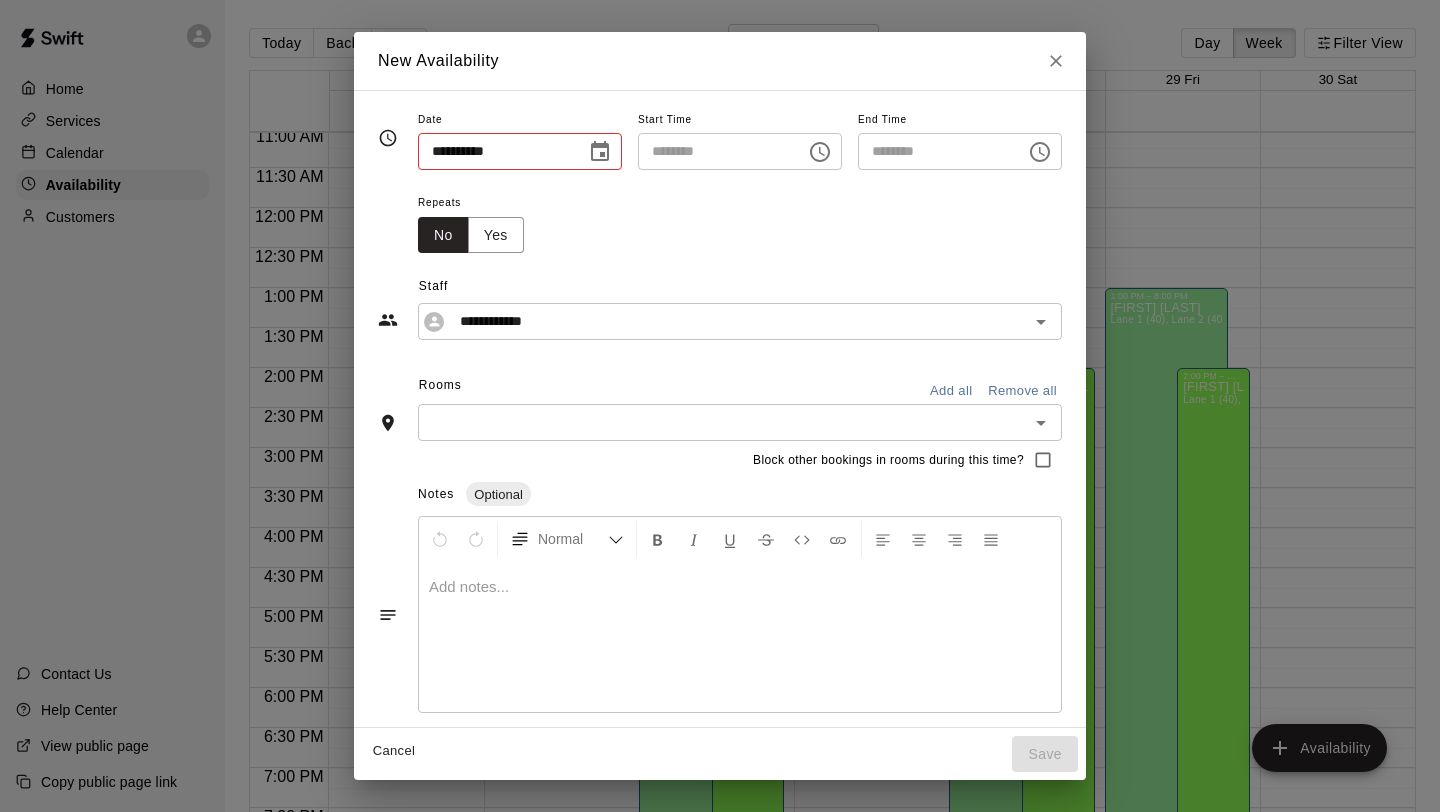 type on "**********" 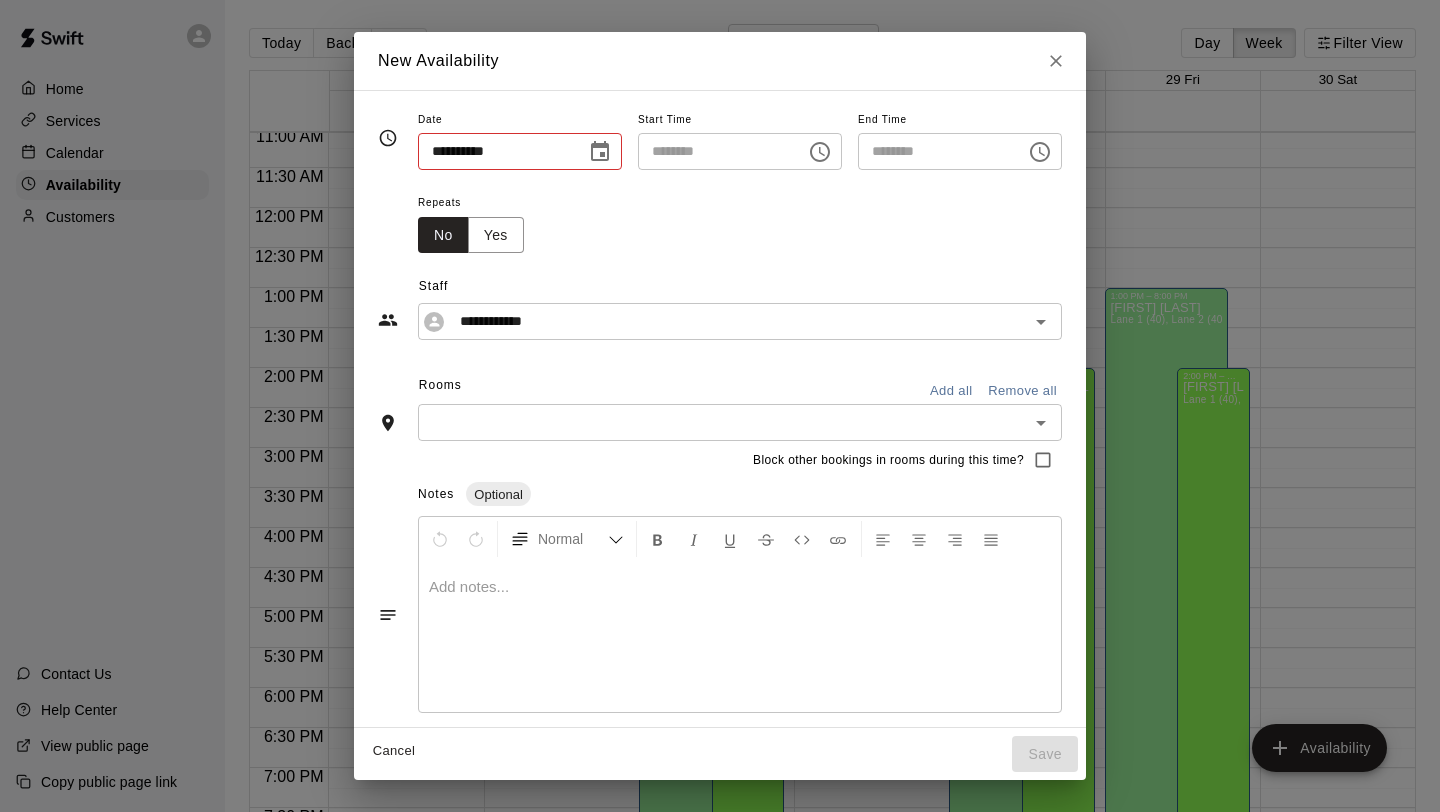 type on "********" 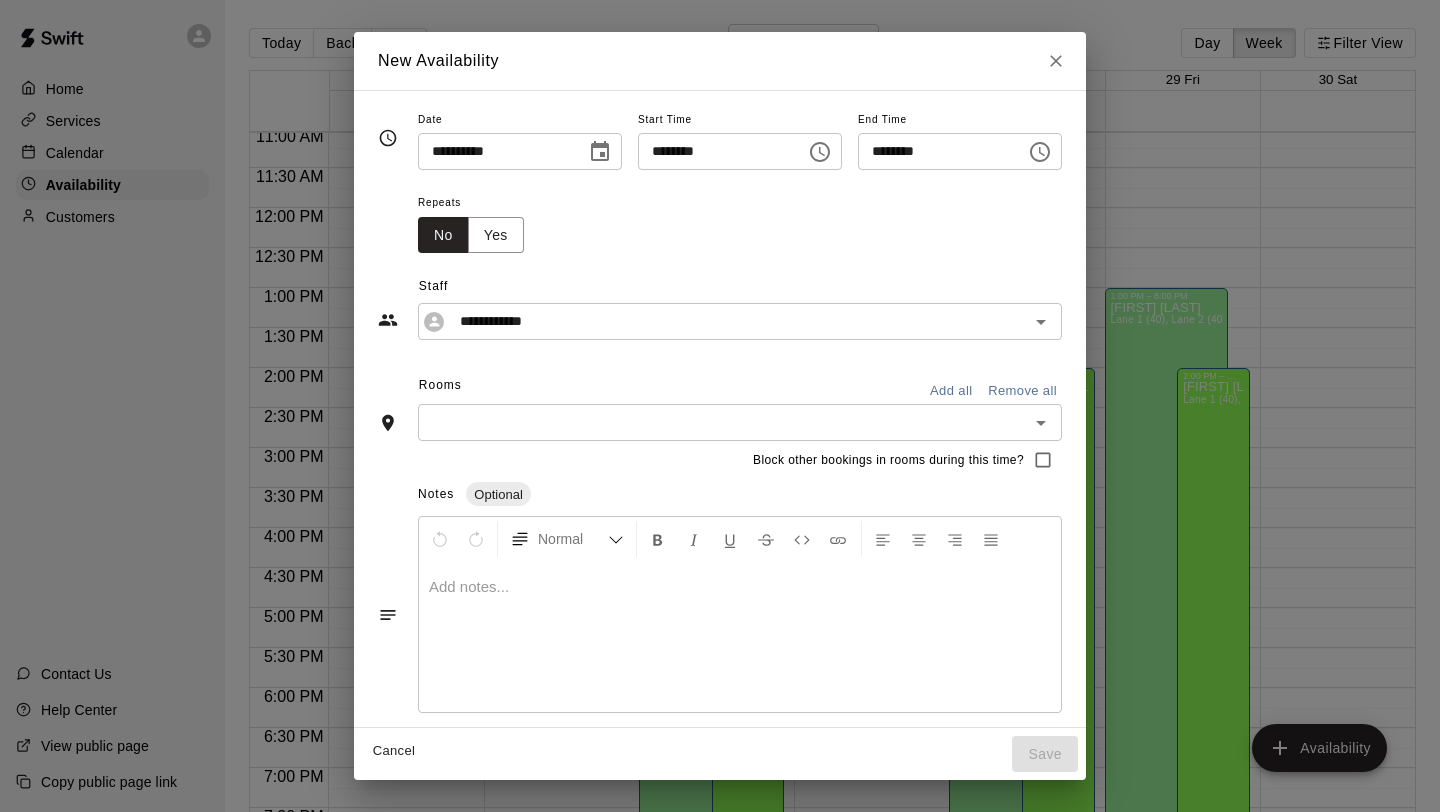 click on "********" at bounding box center (715, 151) 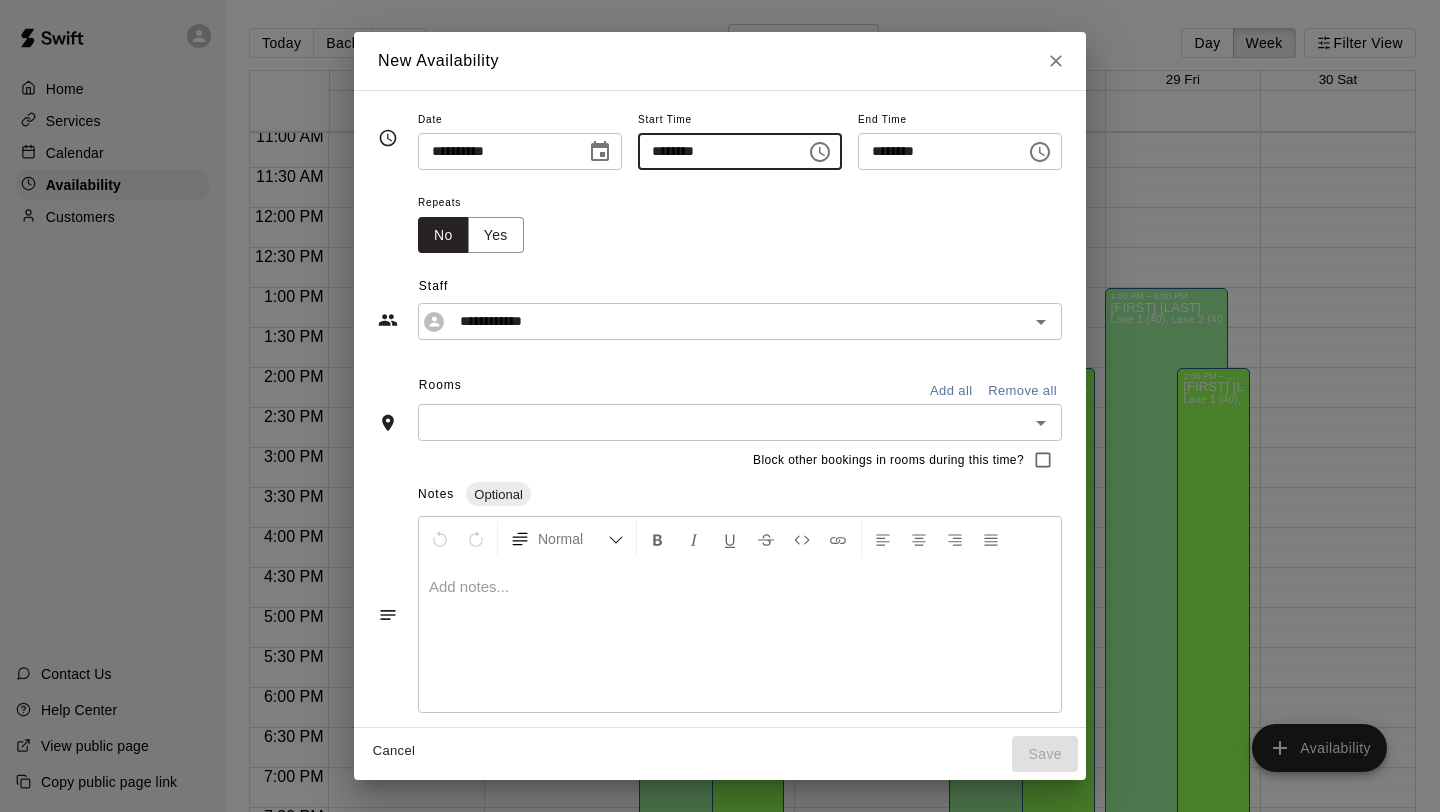 click on "********" at bounding box center [715, 151] 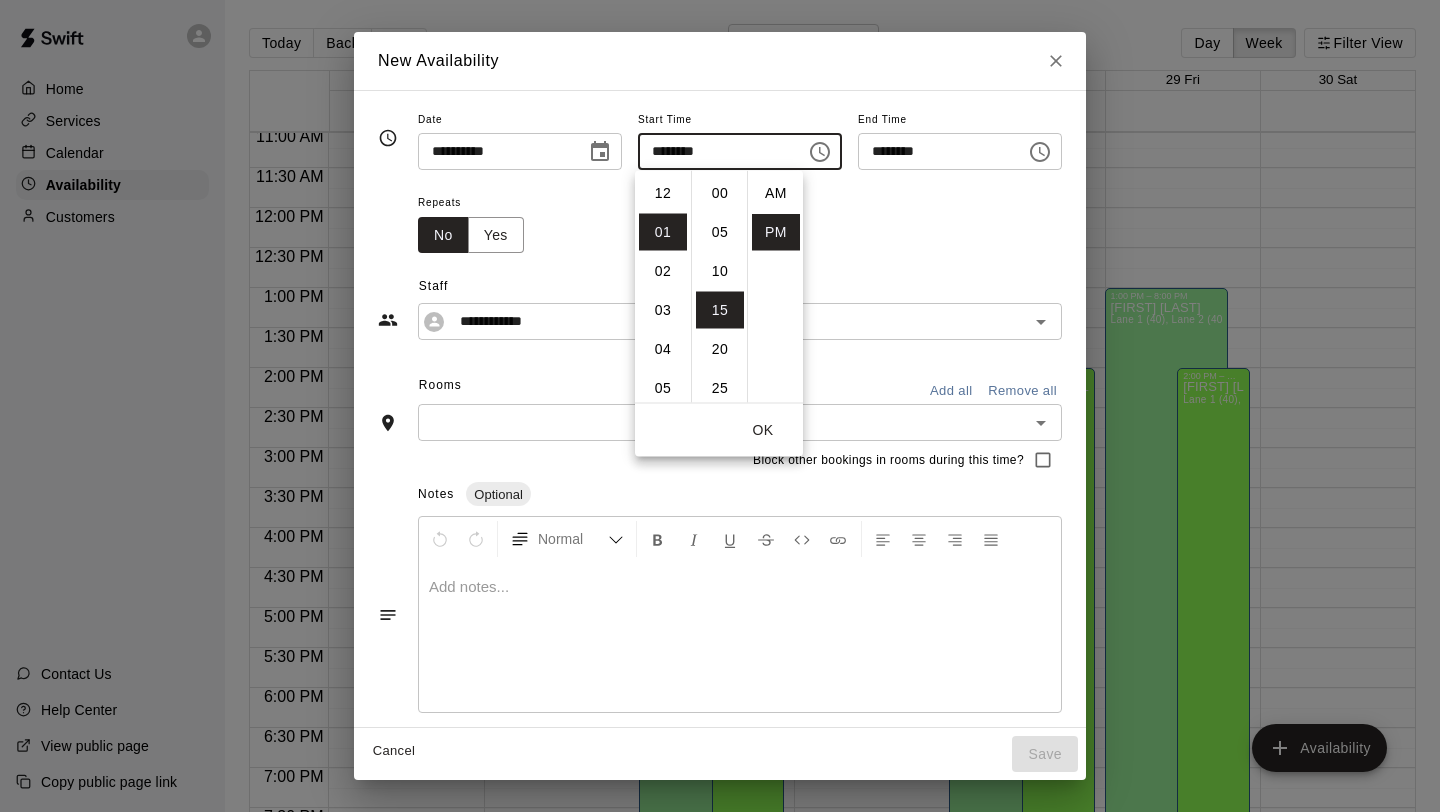 scroll, scrollTop: 39, scrollLeft: 0, axis: vertical 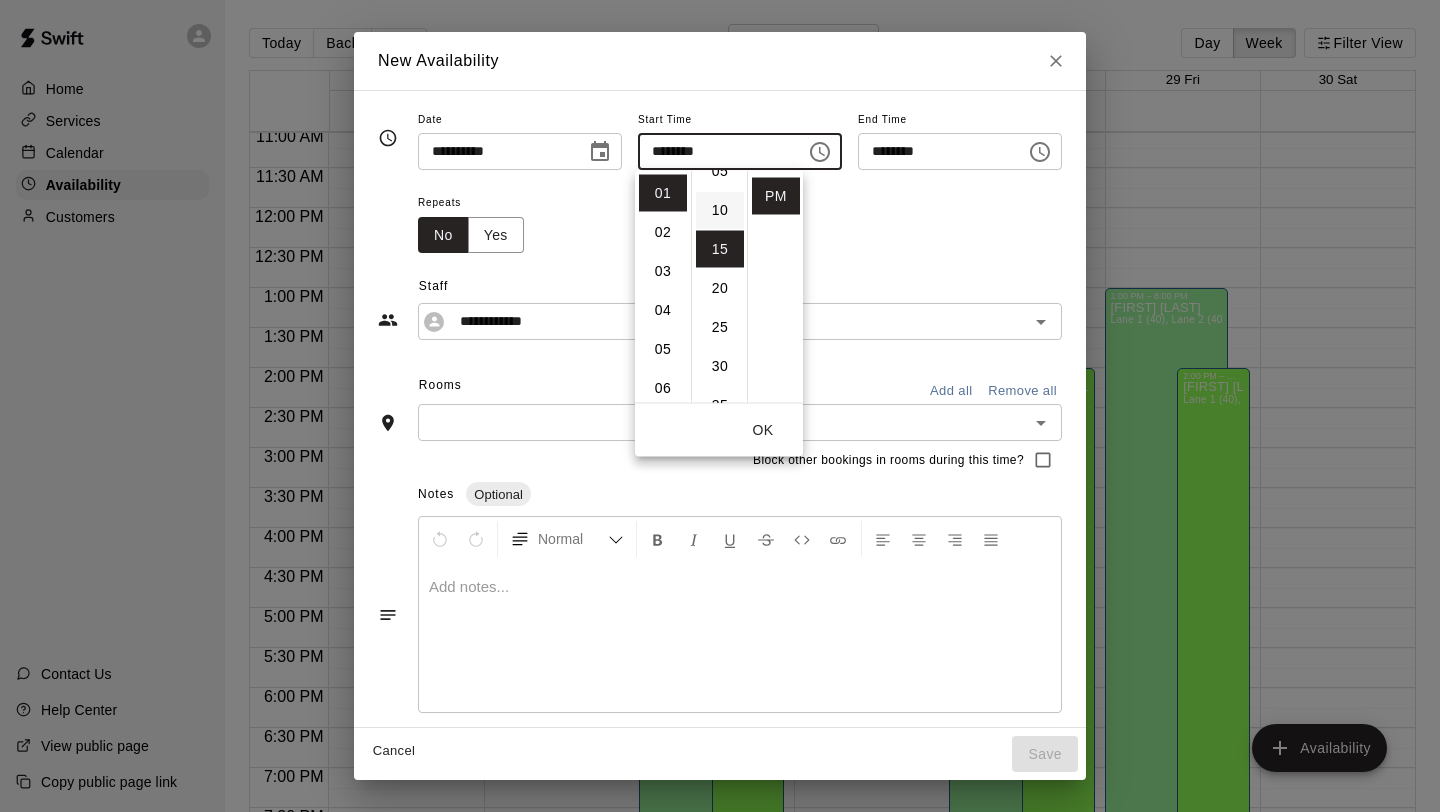 click on "10" at bounding box center [720, 210] 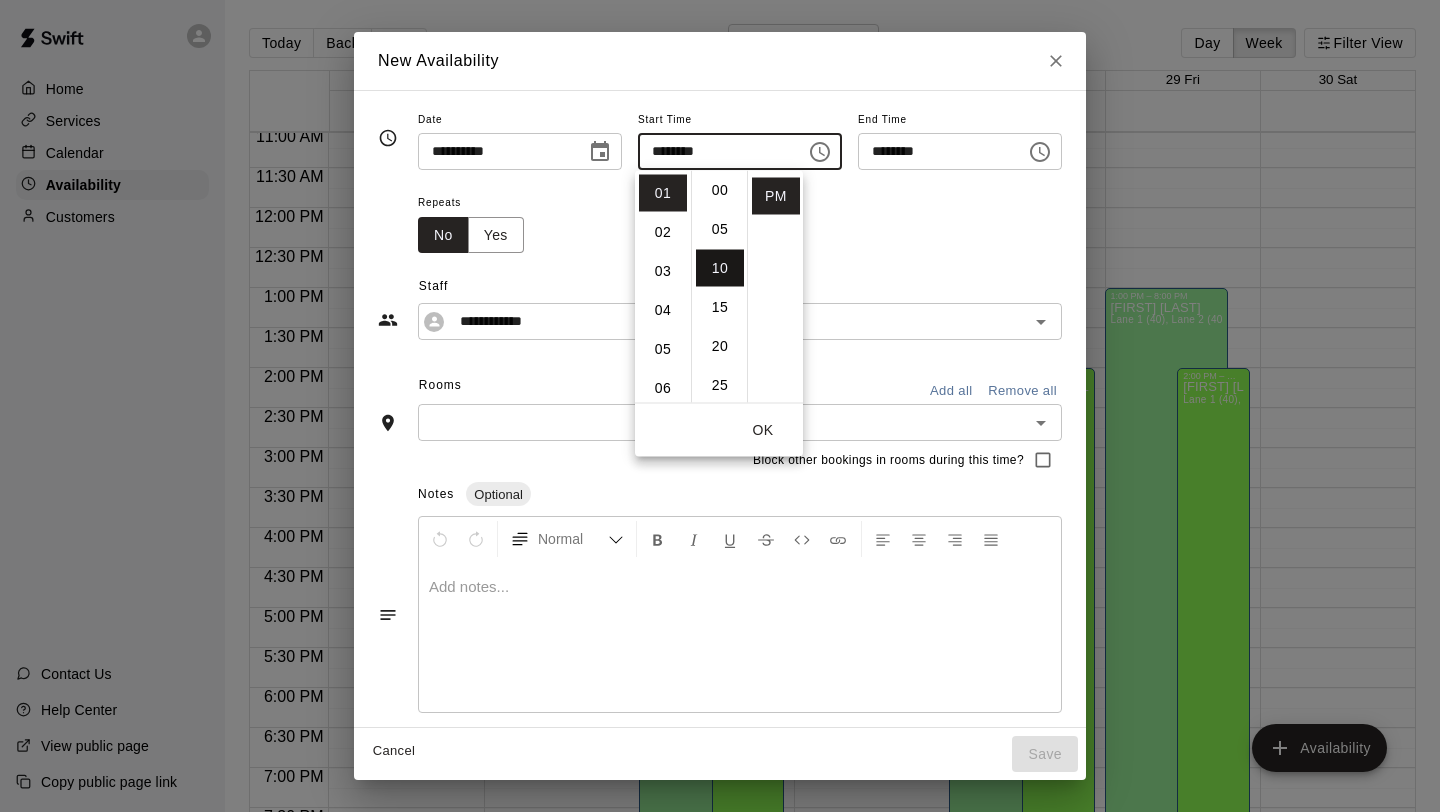 scroll, scrollTop: 0, scrollLeft: 0, axis: both 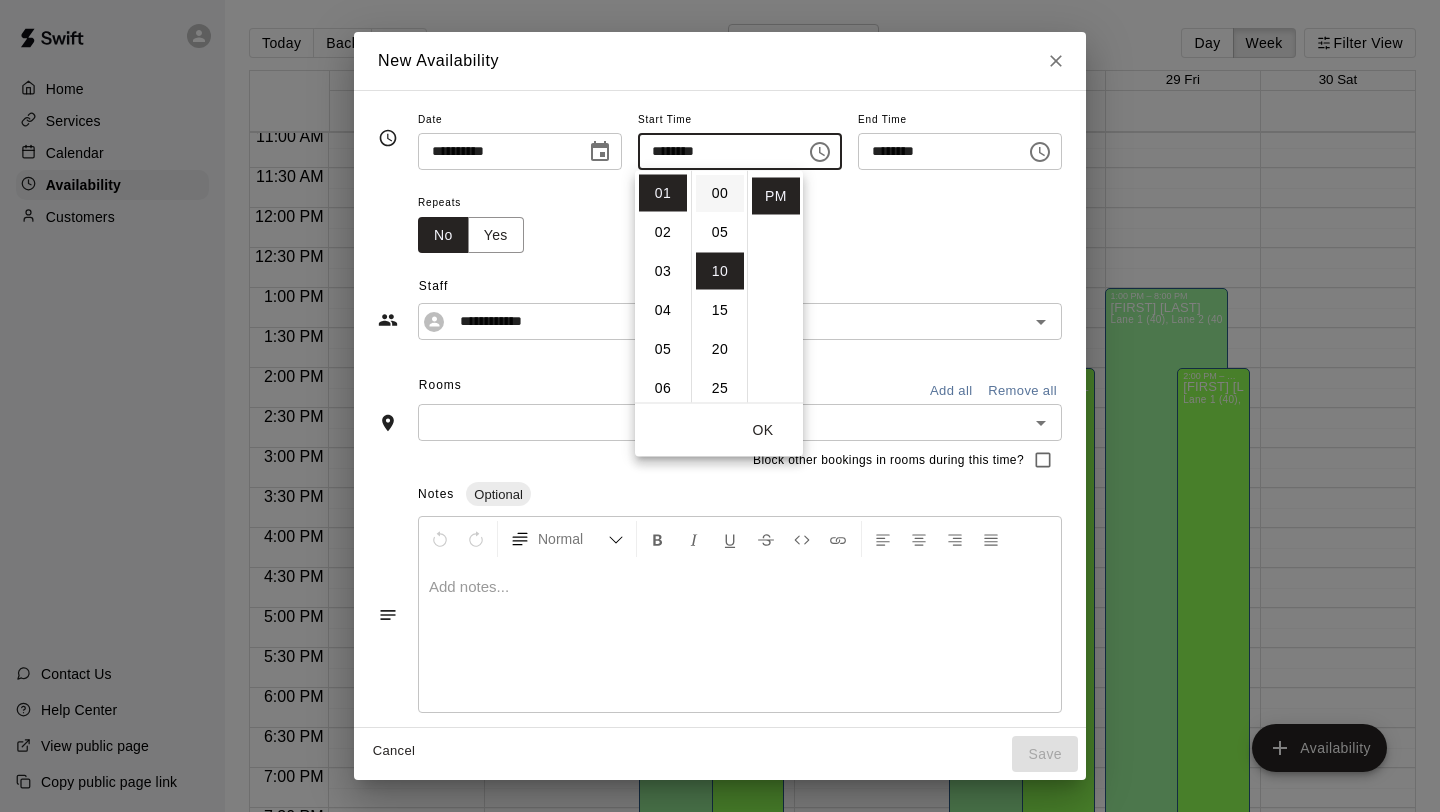 click on "00" at bounding box center [720, 193] 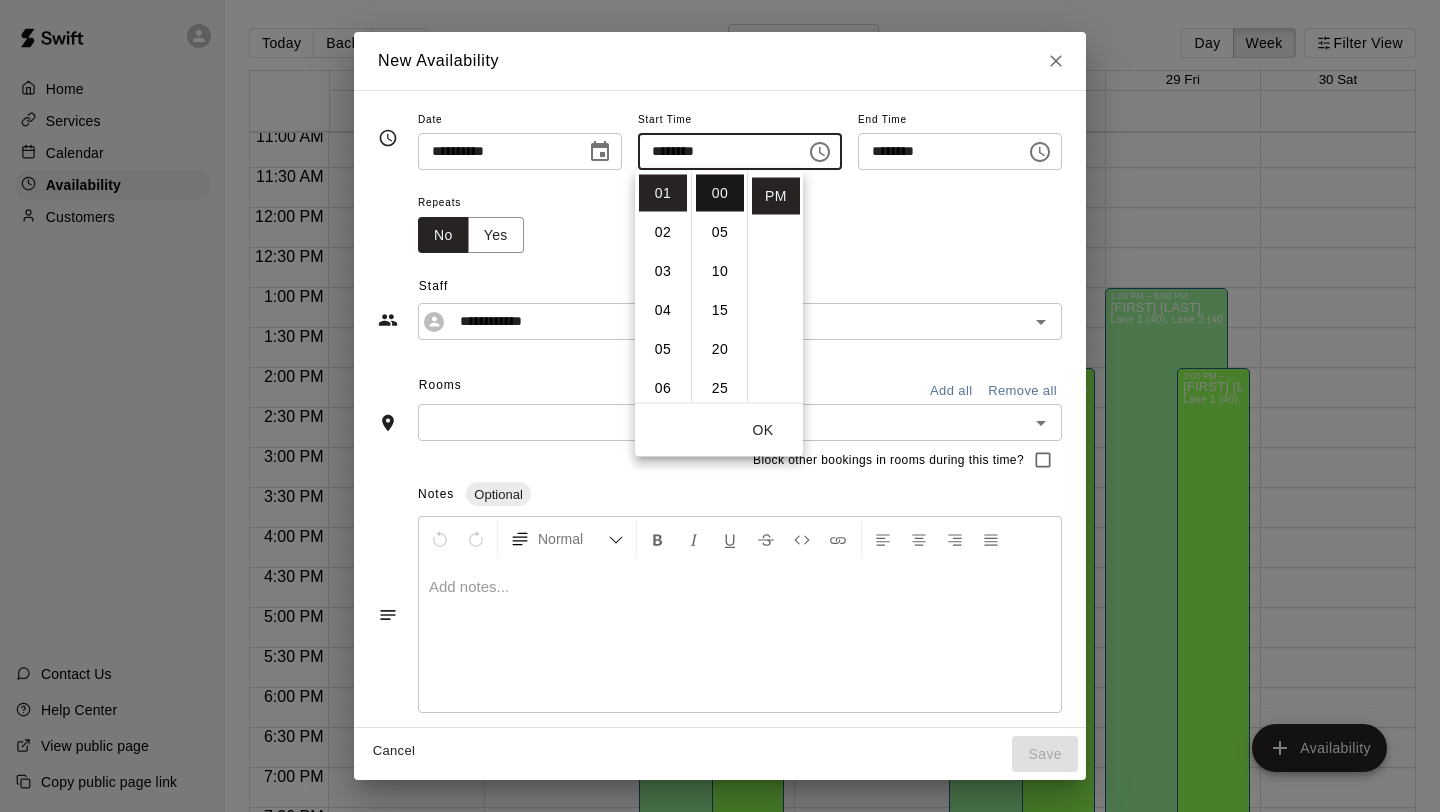 type on "********" 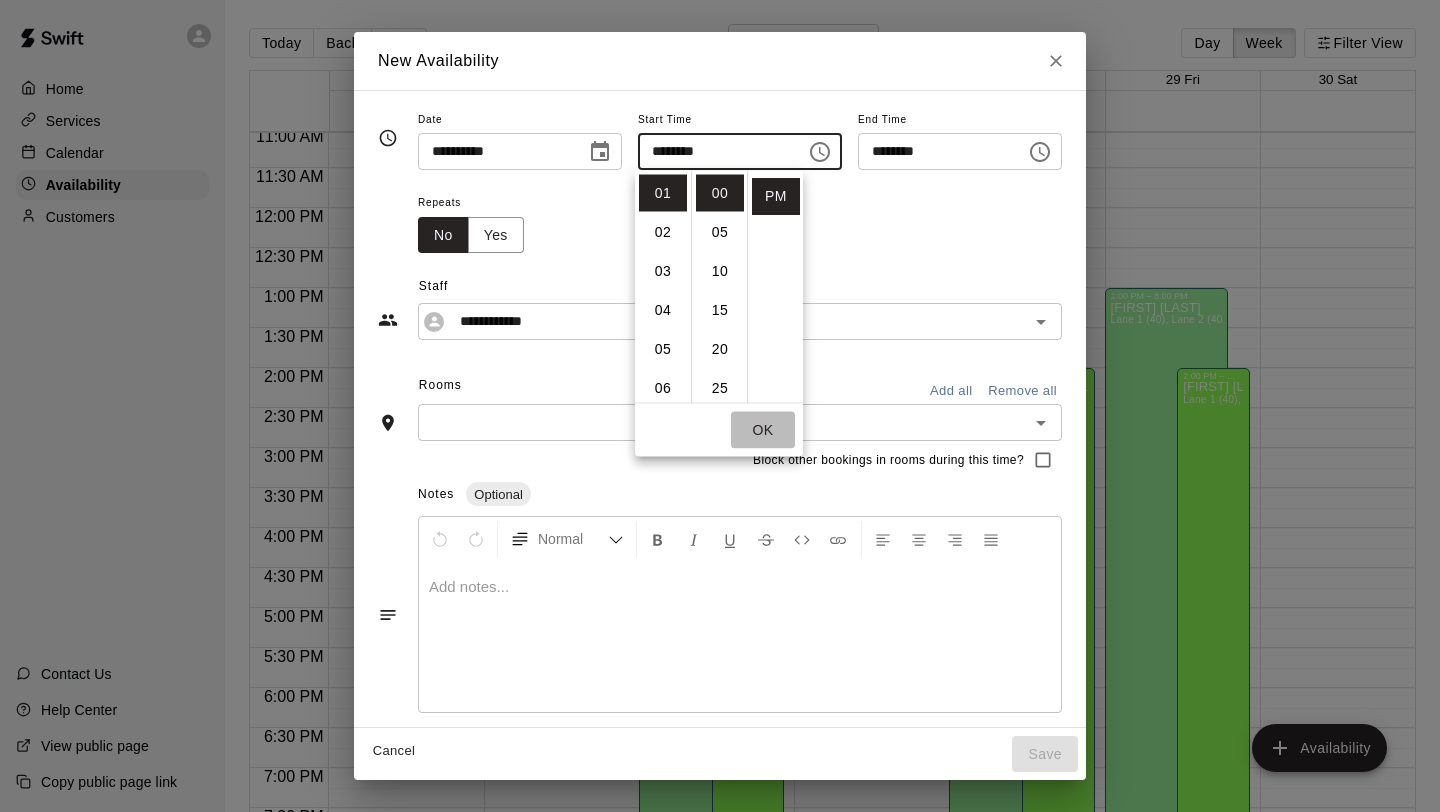 click on "OK" at bounding box center (763, 430) 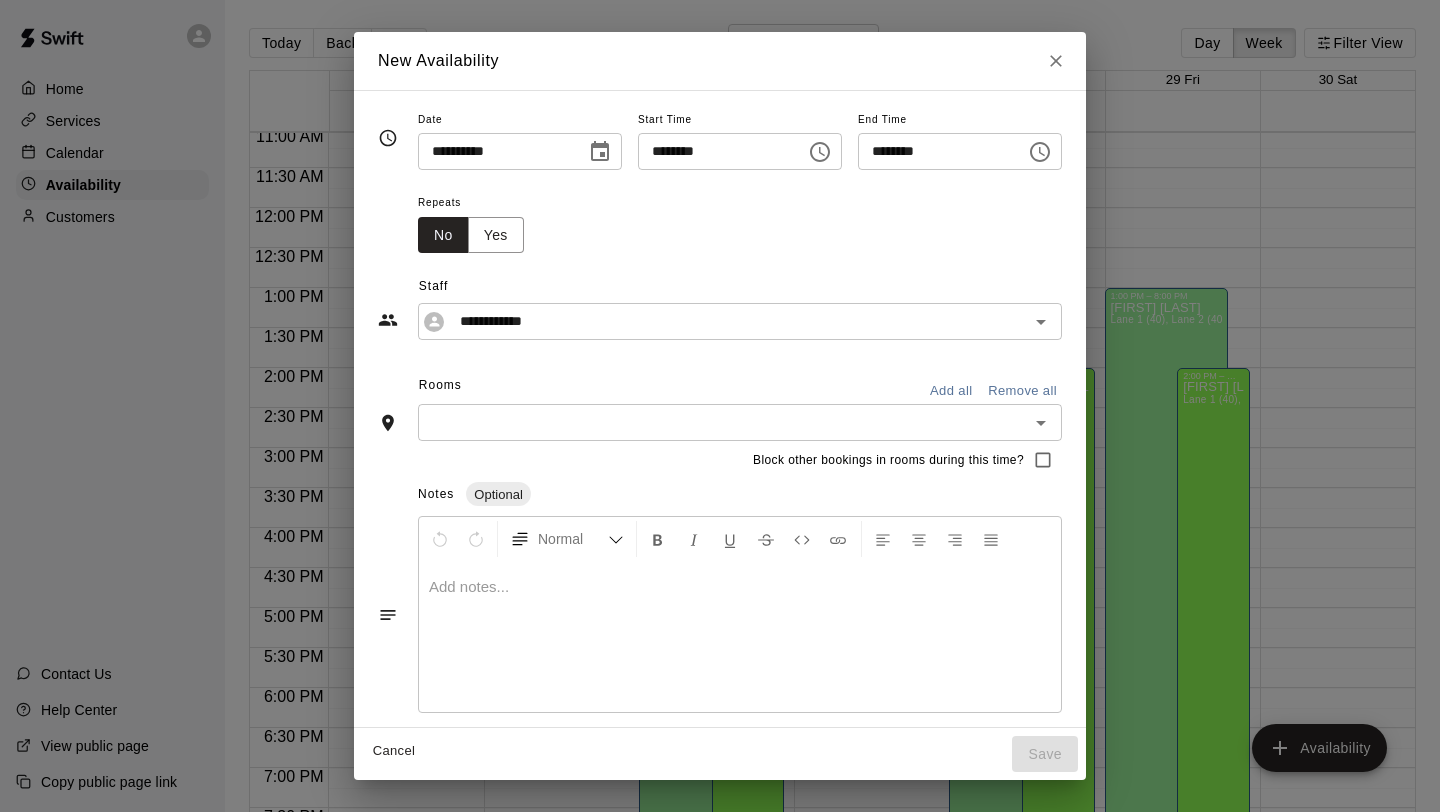 click on "********" at bounding box center [935, 151] 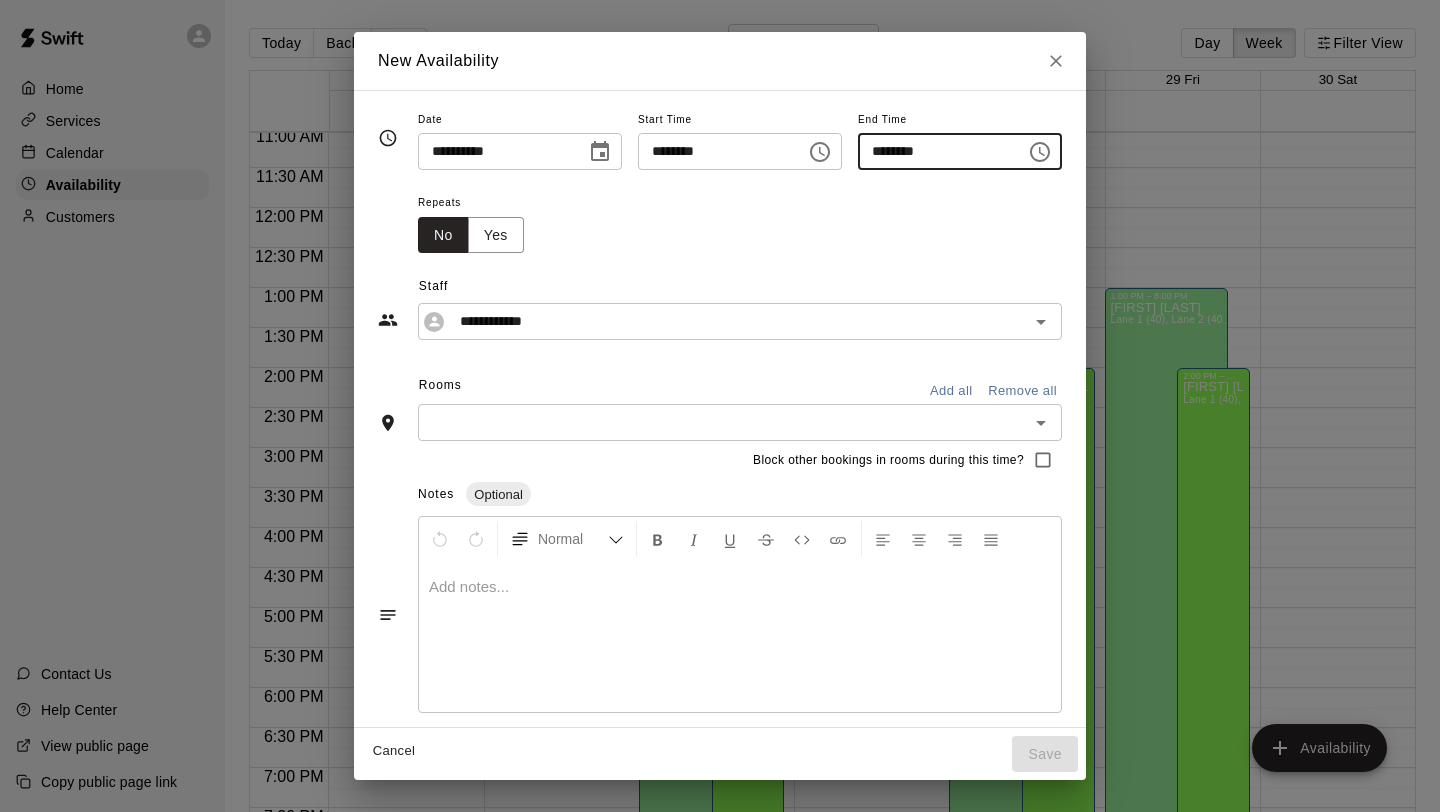 click on "********" at bounding box center [935, 151] 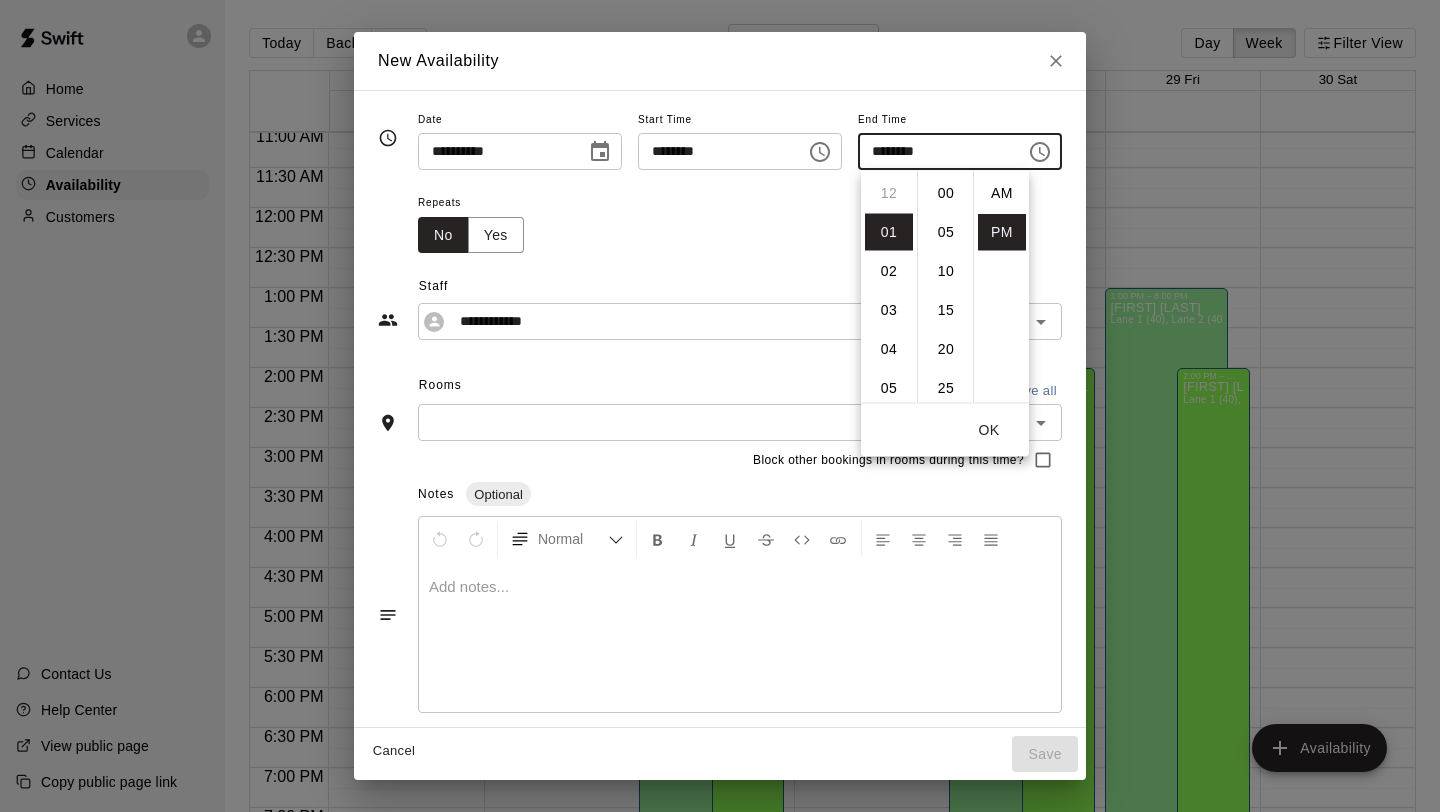 scroll, scrollTop: 39, scrollLeft: 0, axis: vertical 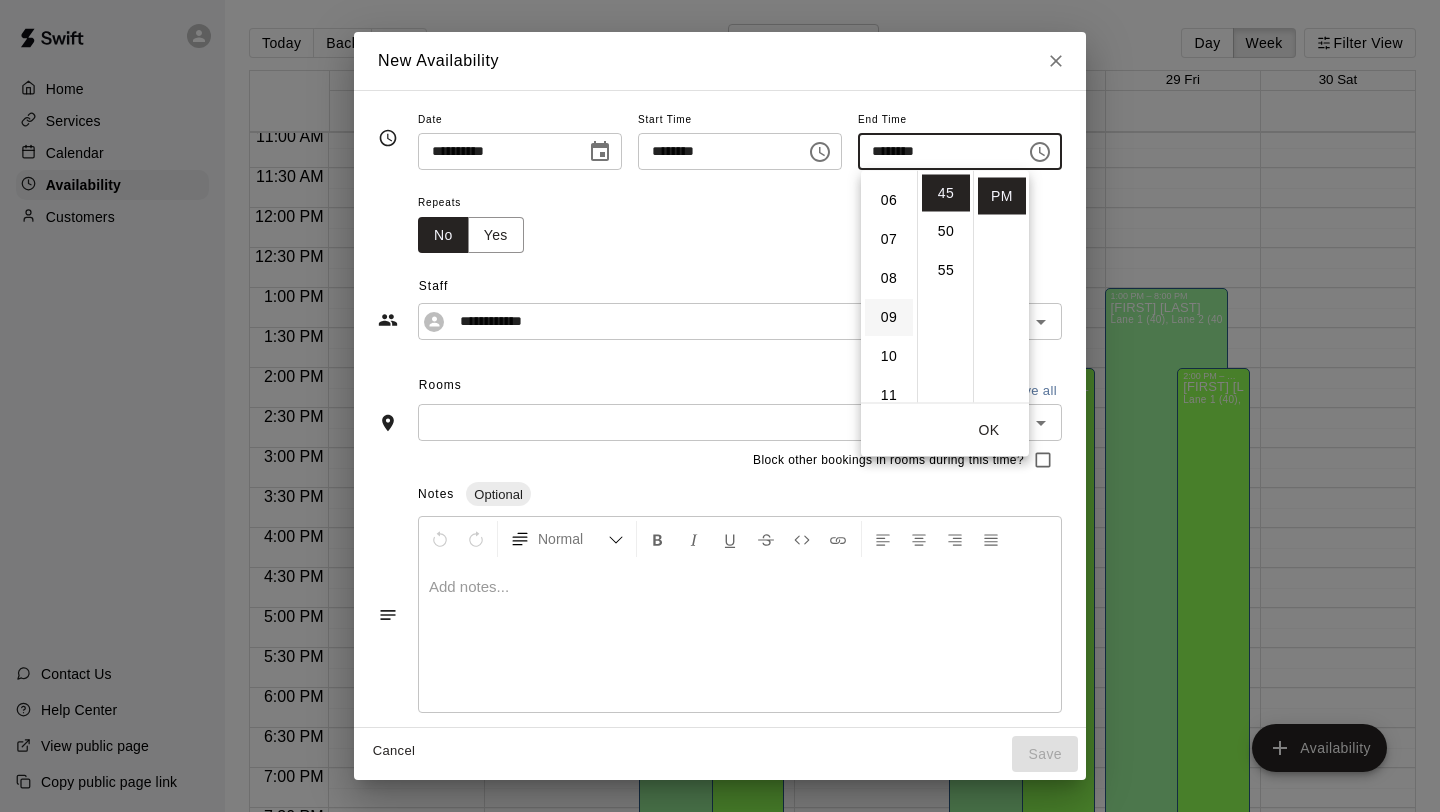 click on "09" at bounding box center (889, 318) 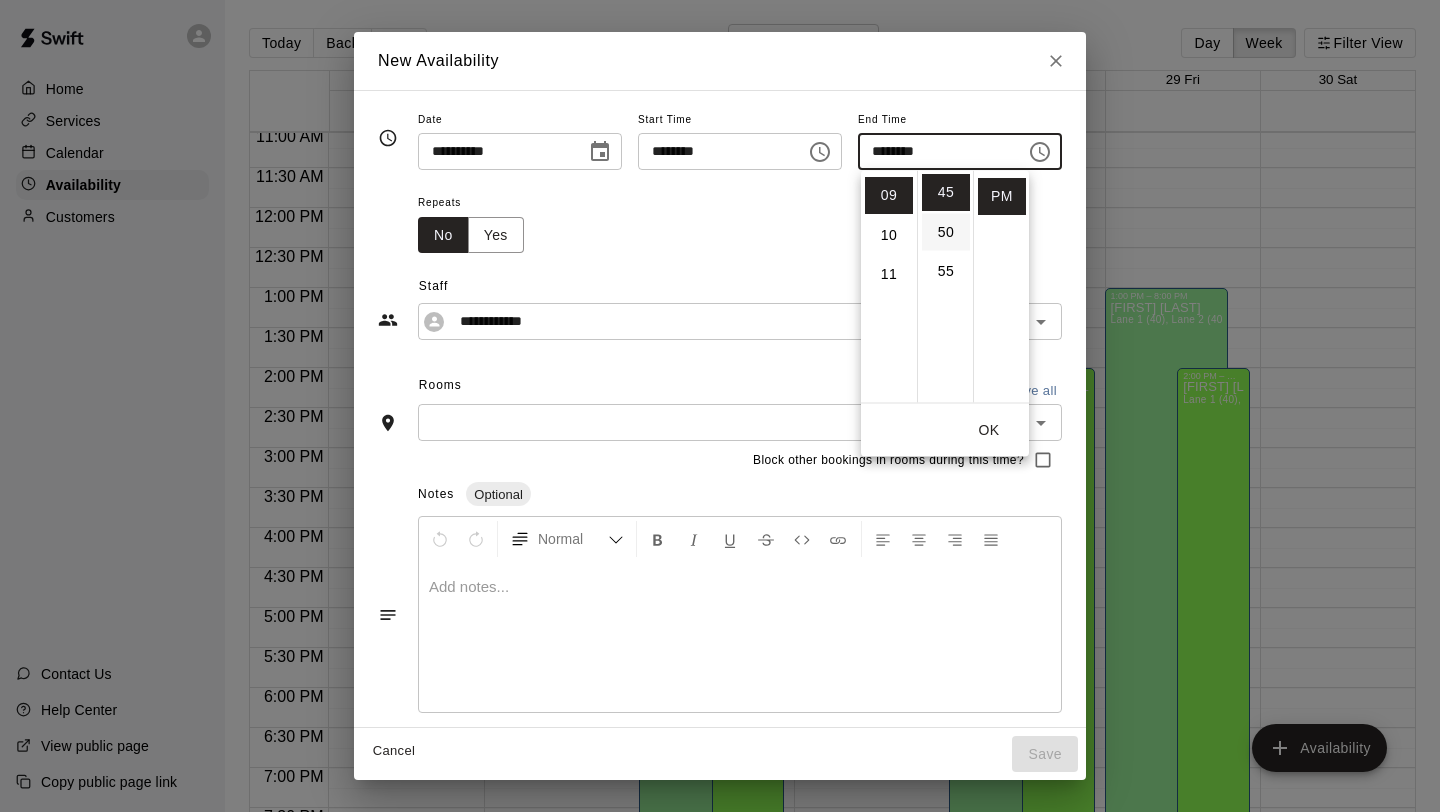 scroll, scrollTop: 351, scrollLeft: 0, axis: vertical 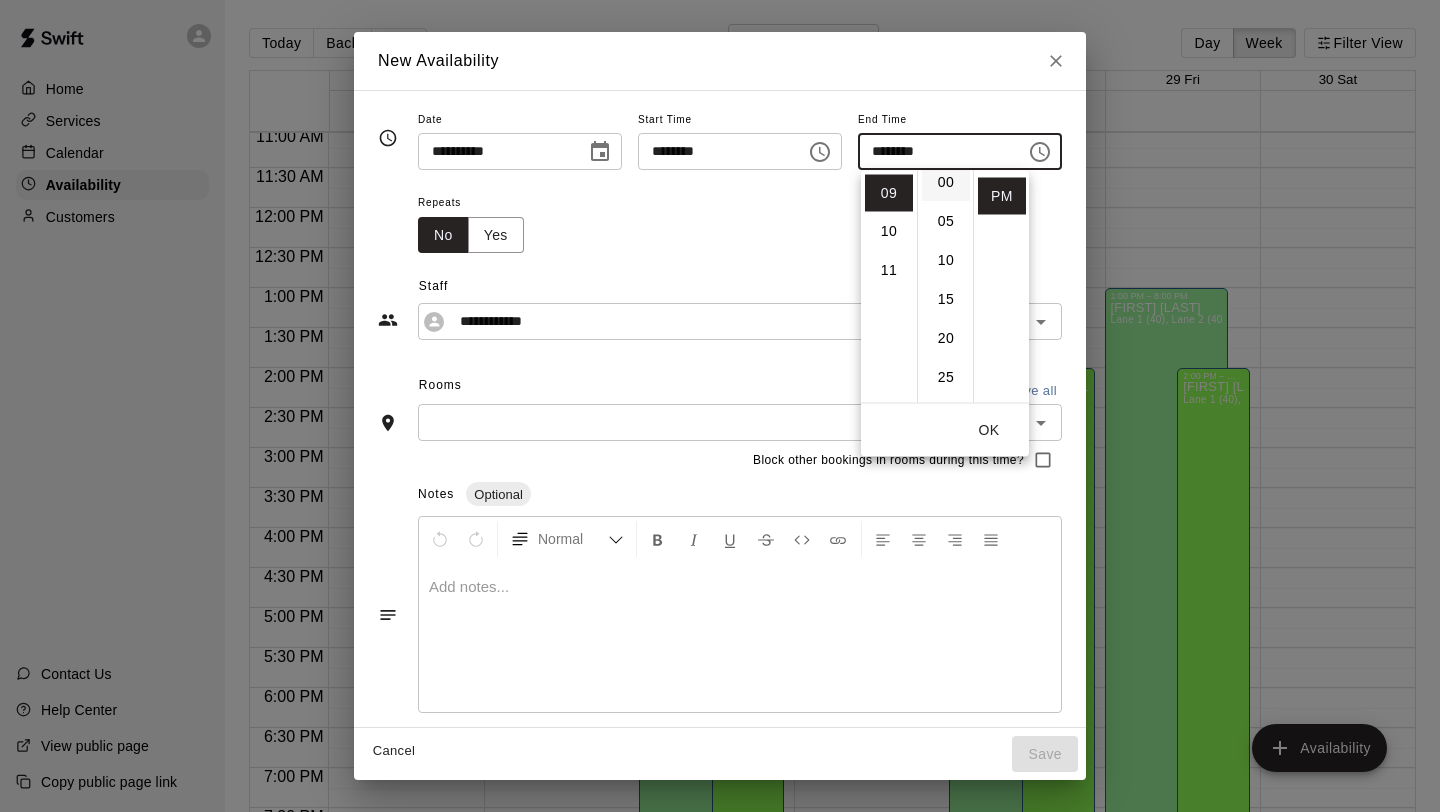 click on "00" at bounding box center [946, 182] 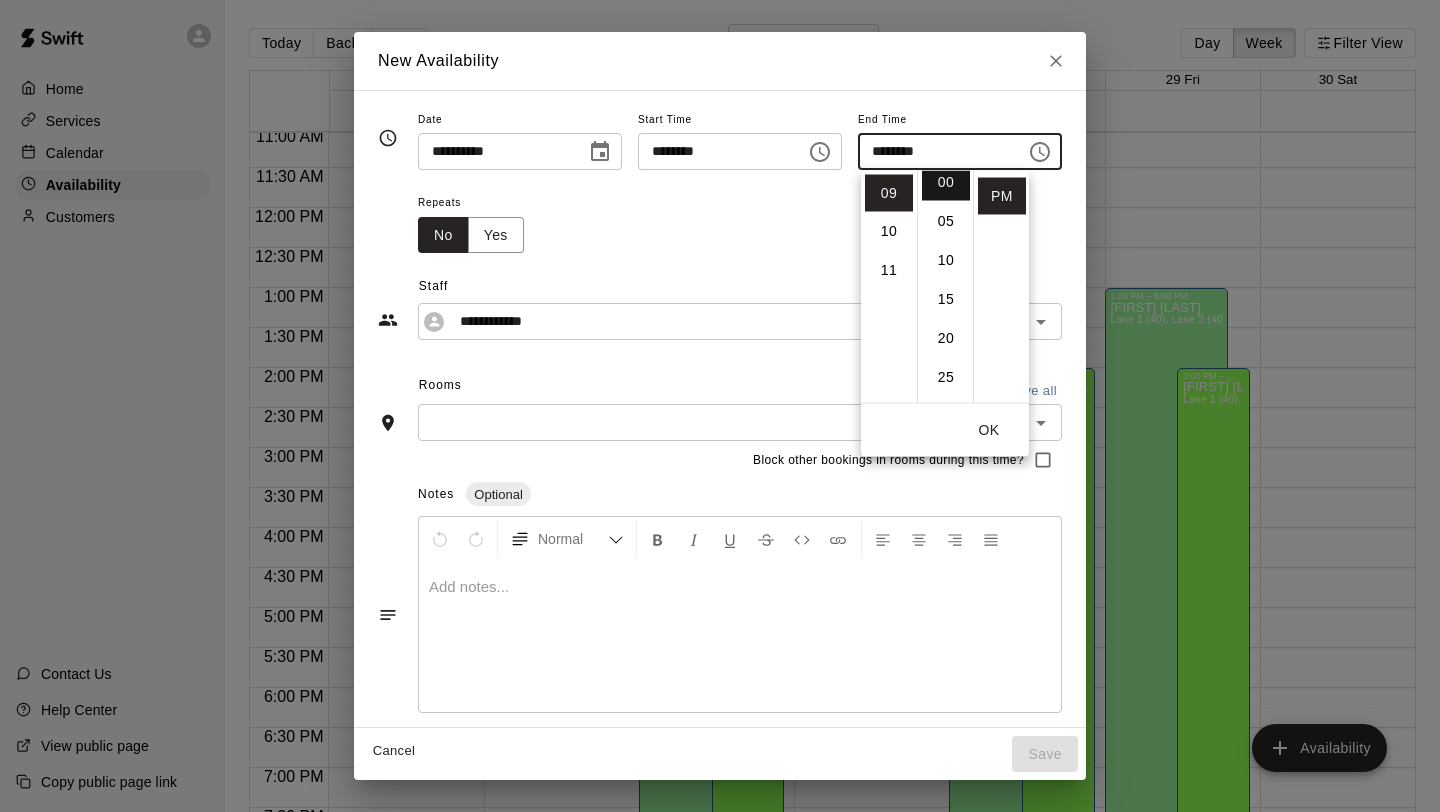 scroll, scrollTop: 0, scrollLeft: 0, axis: both 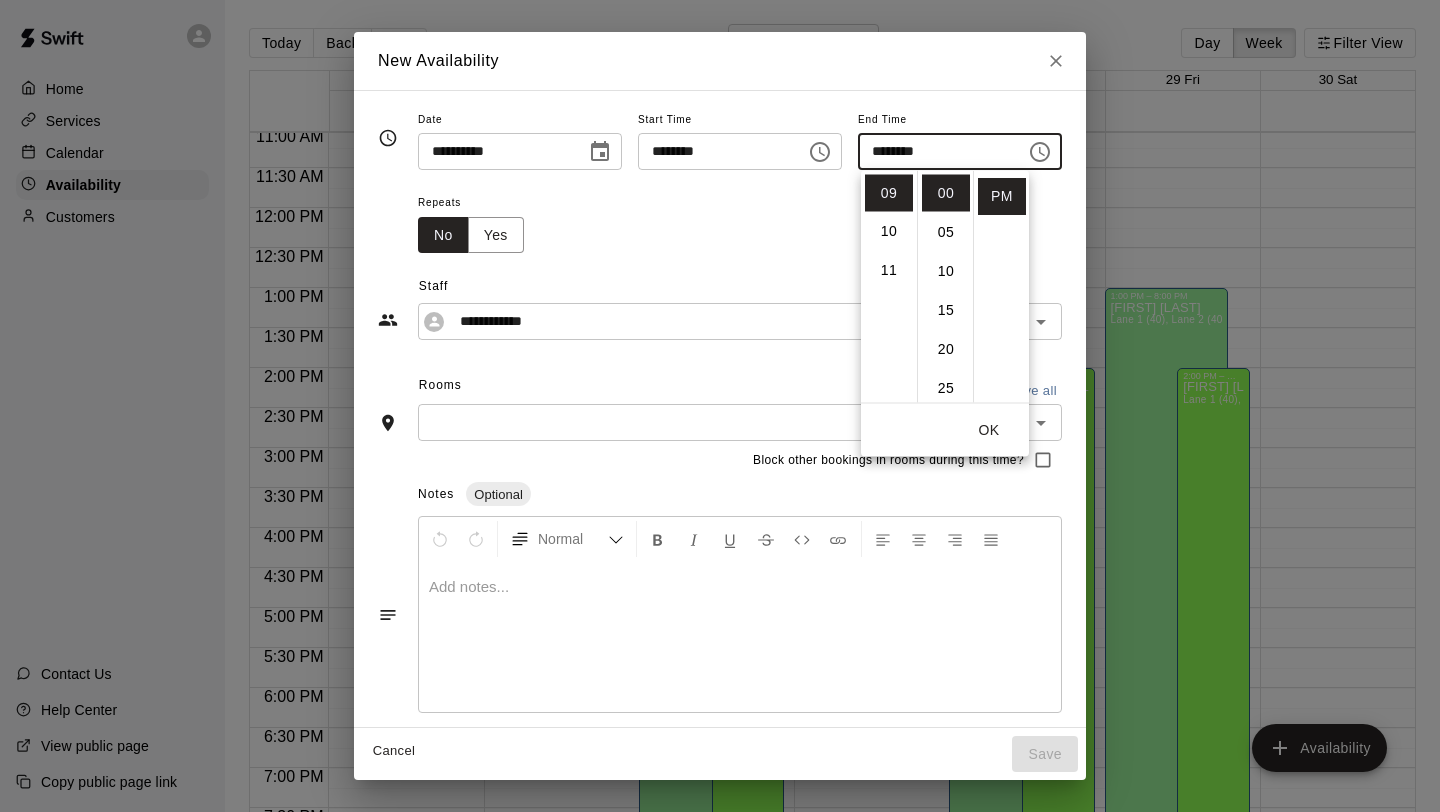 click on "OK" at bounding box center [989, 430] 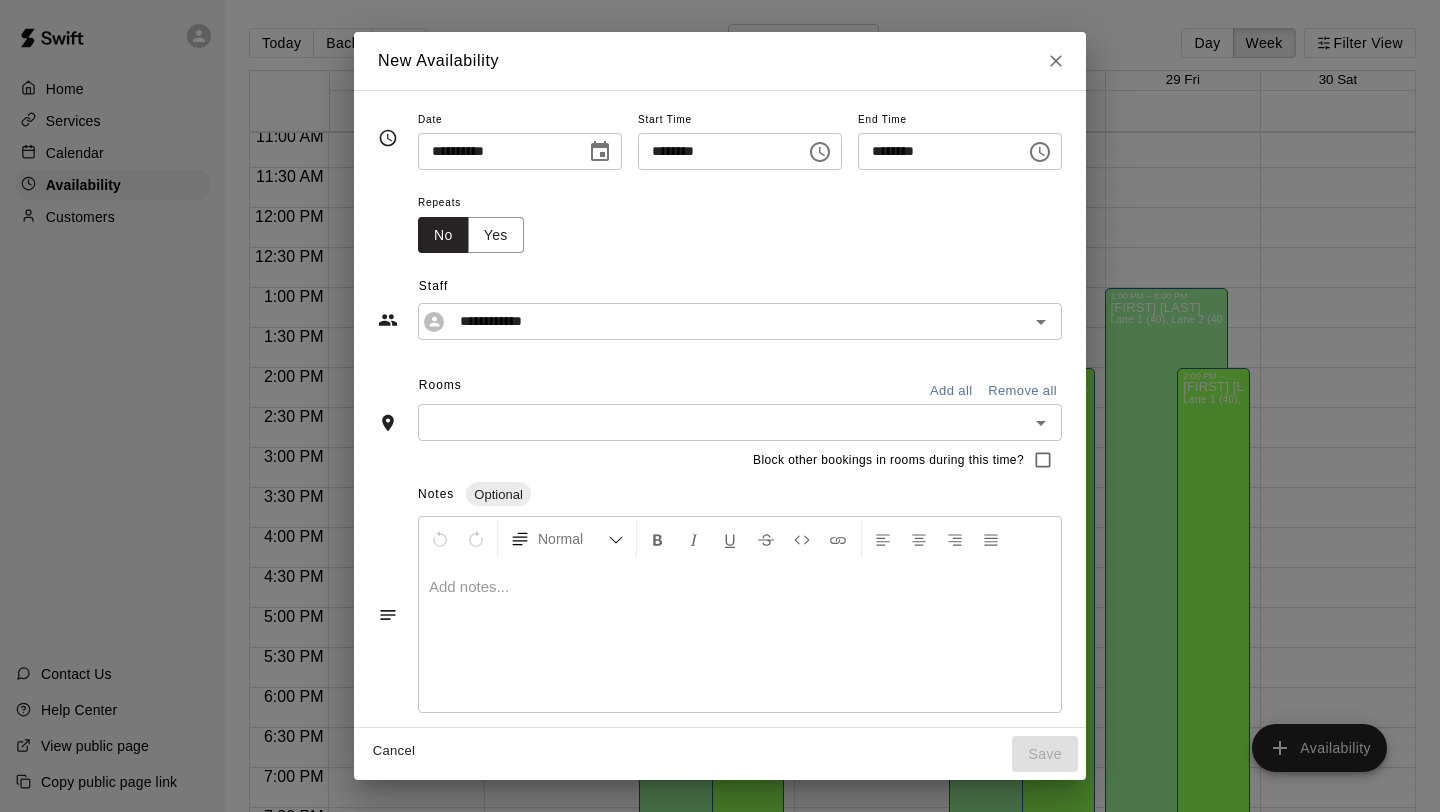 scroll, scrollTop: 8, scrollLeft: 0, axis: vertical 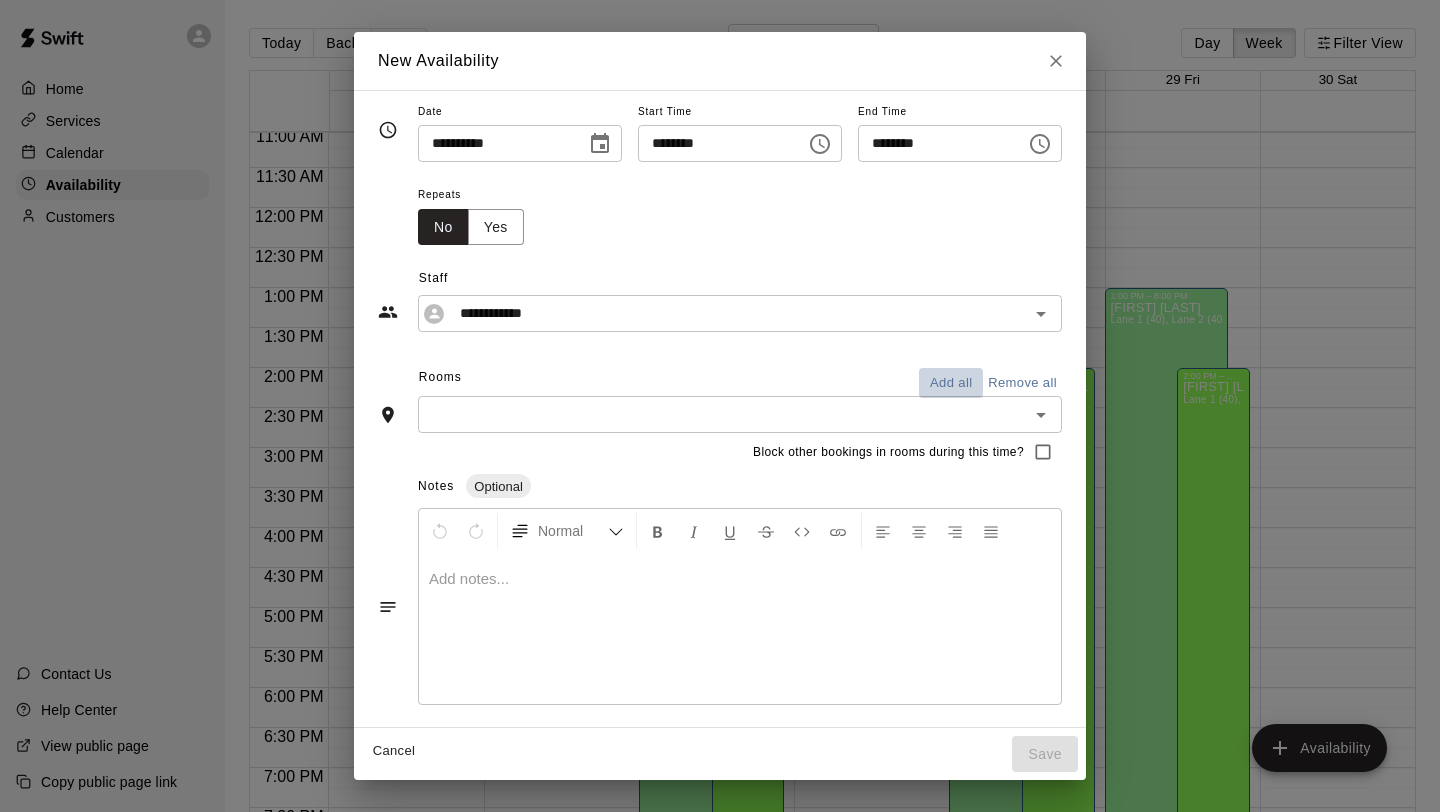 click on "Add all" at bounding box center (951, 383) 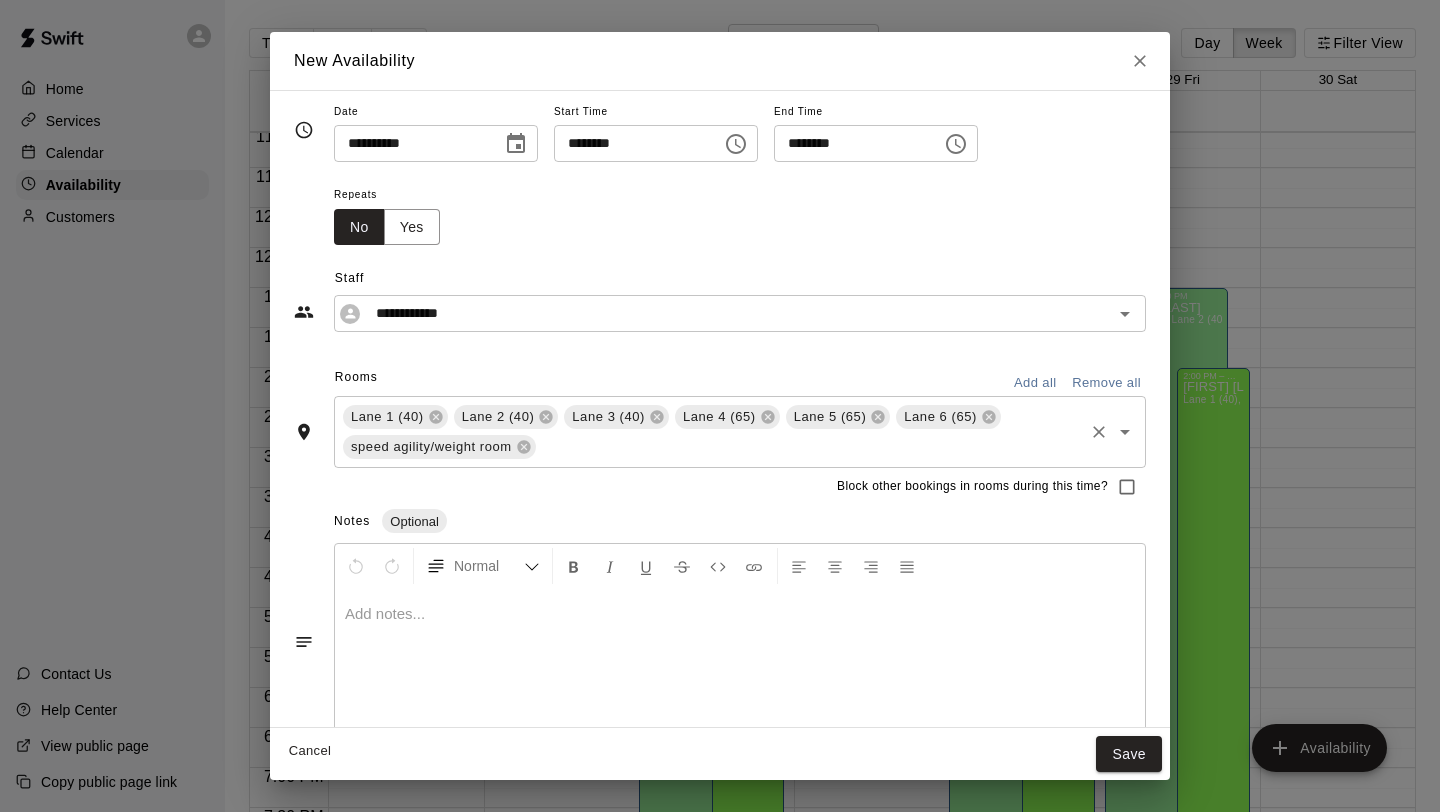 scroll, scrollTop: 42, scrollLeft: 0, axis: vertical 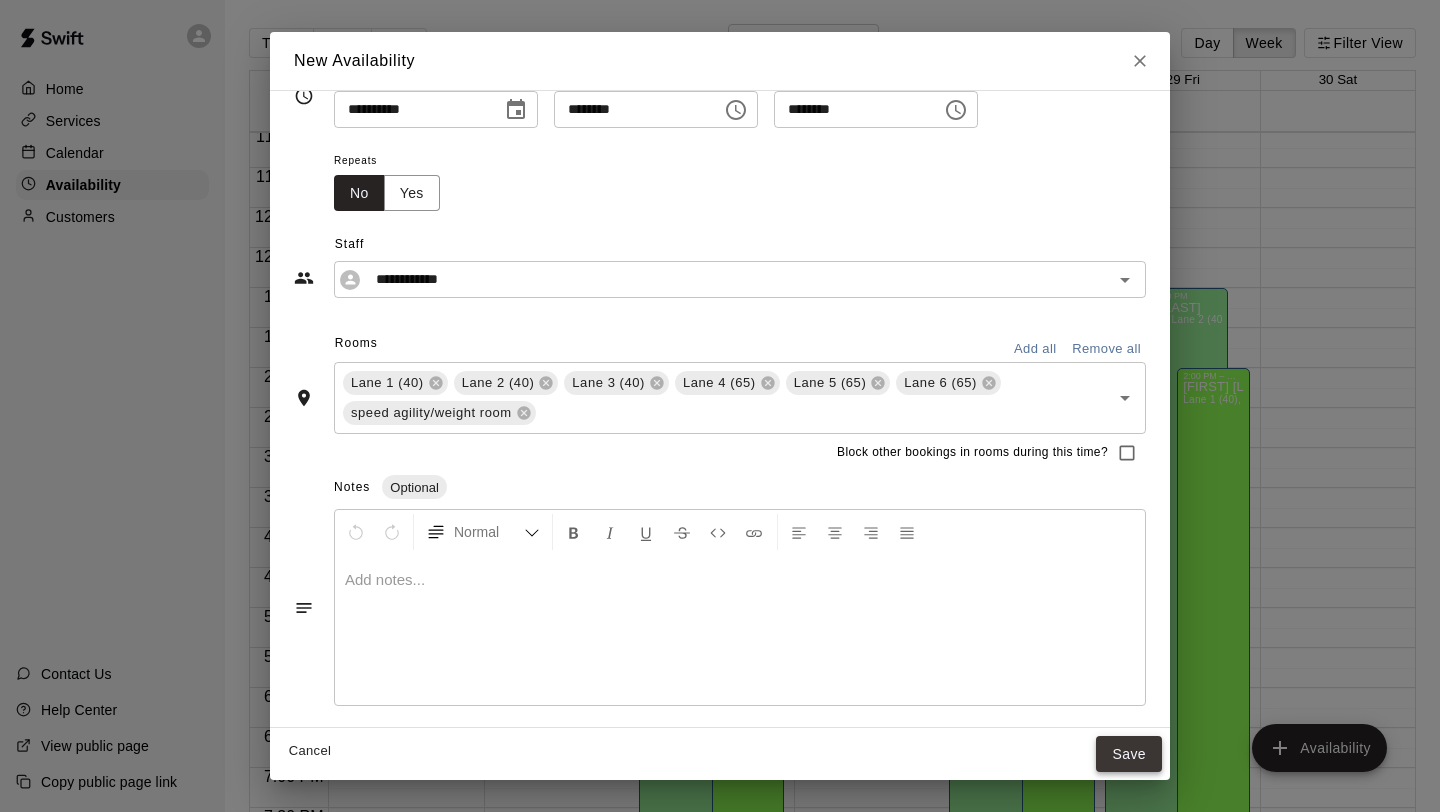 click on "Save" at bounding box center (1129, 754) 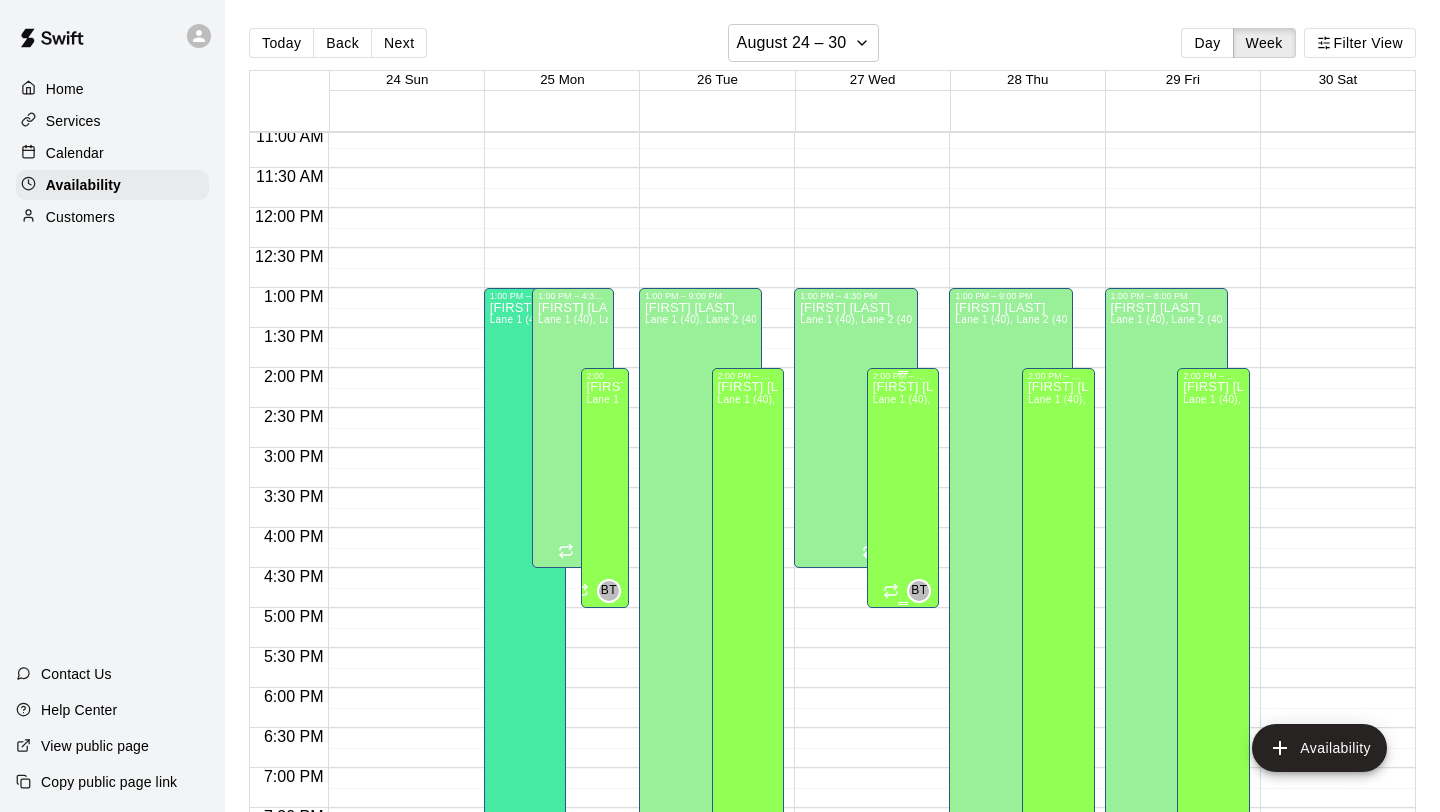 scroll, scrollTop: 932, scrollLeft: 0, axis: vertical 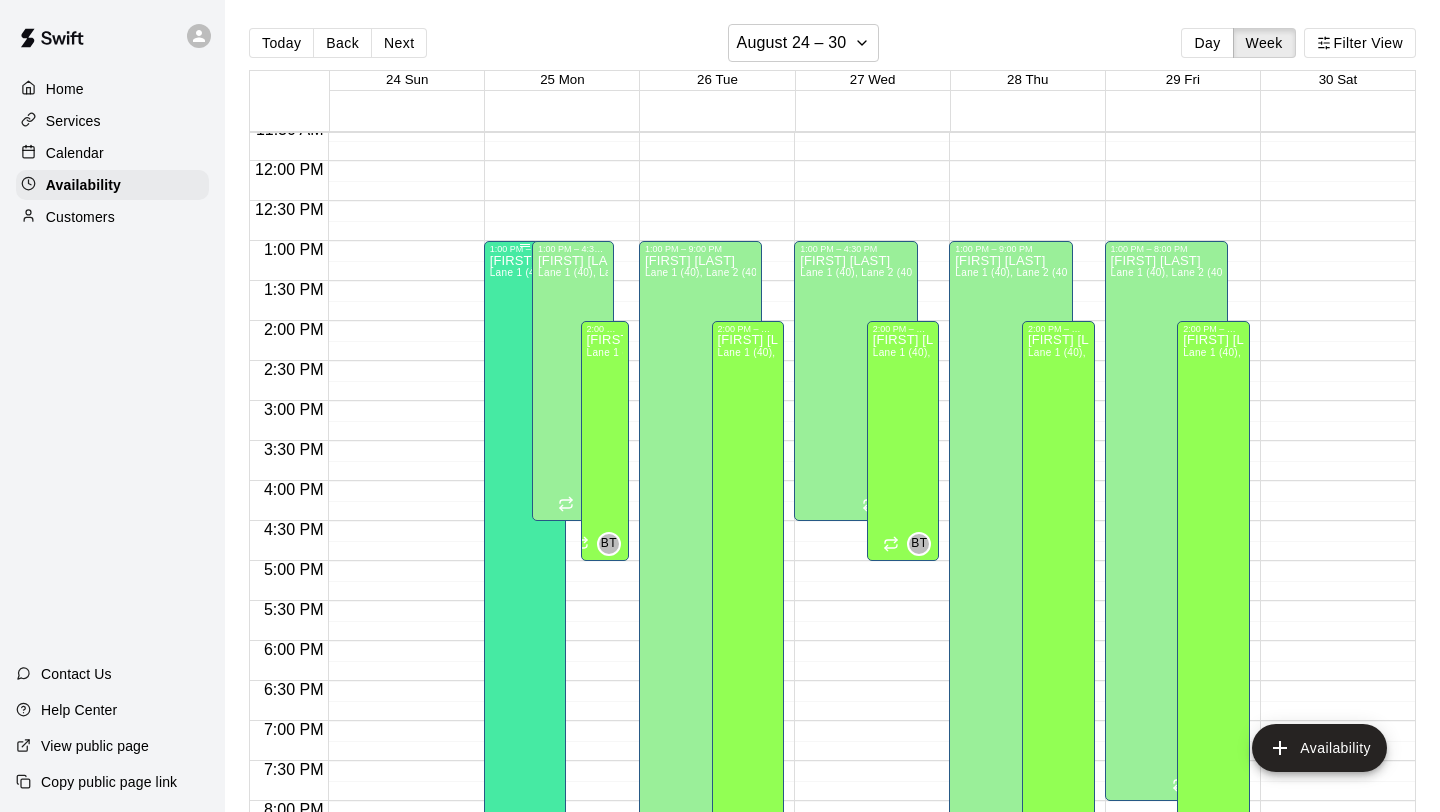 click on "[FIRST] [LAST] Lane 1 (40), Lane 2 (40), Lane 3 (40), Lane 4 (65), Lane 5 (65), Lane 6 (65), speed agility/weight room" at bounding box center [525, 660] 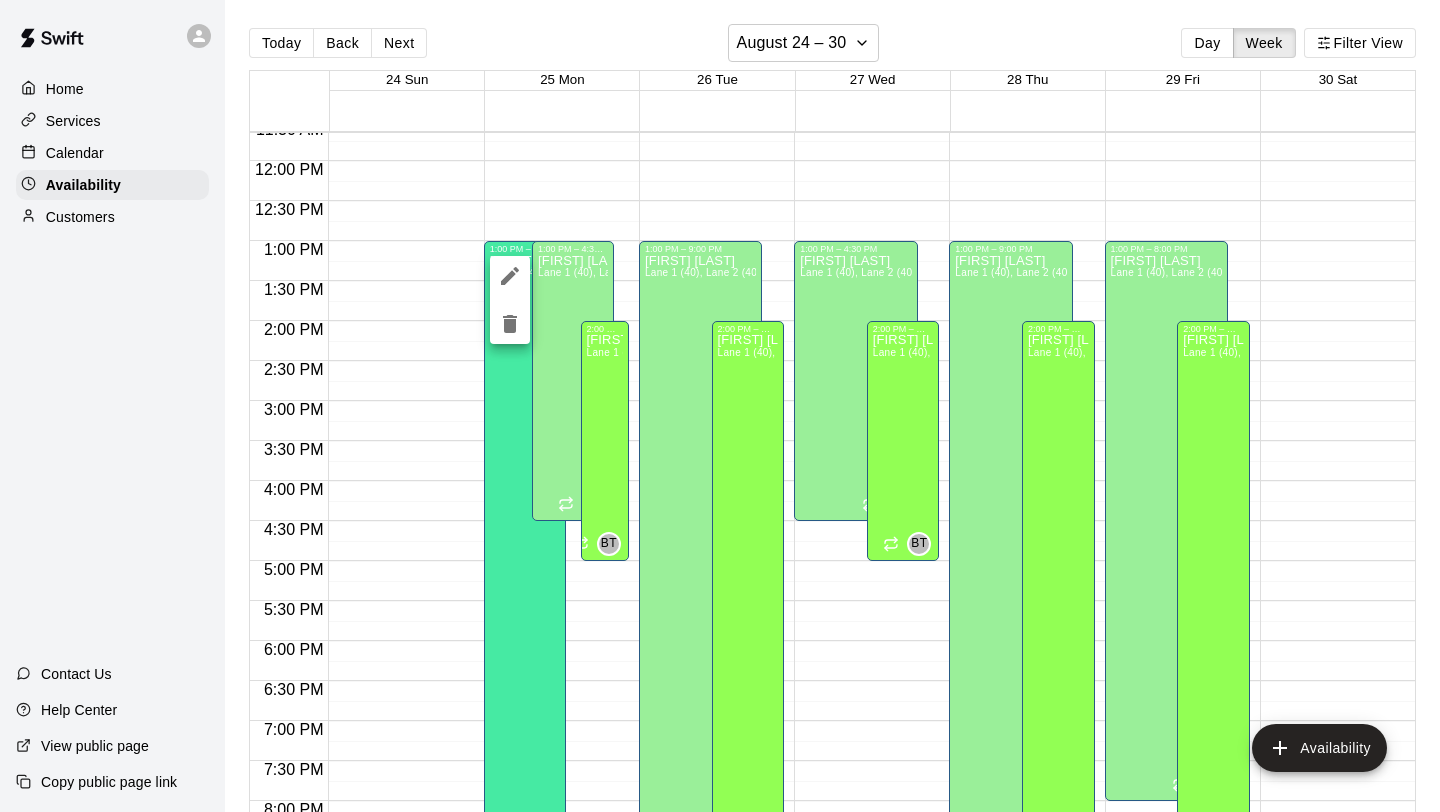 click 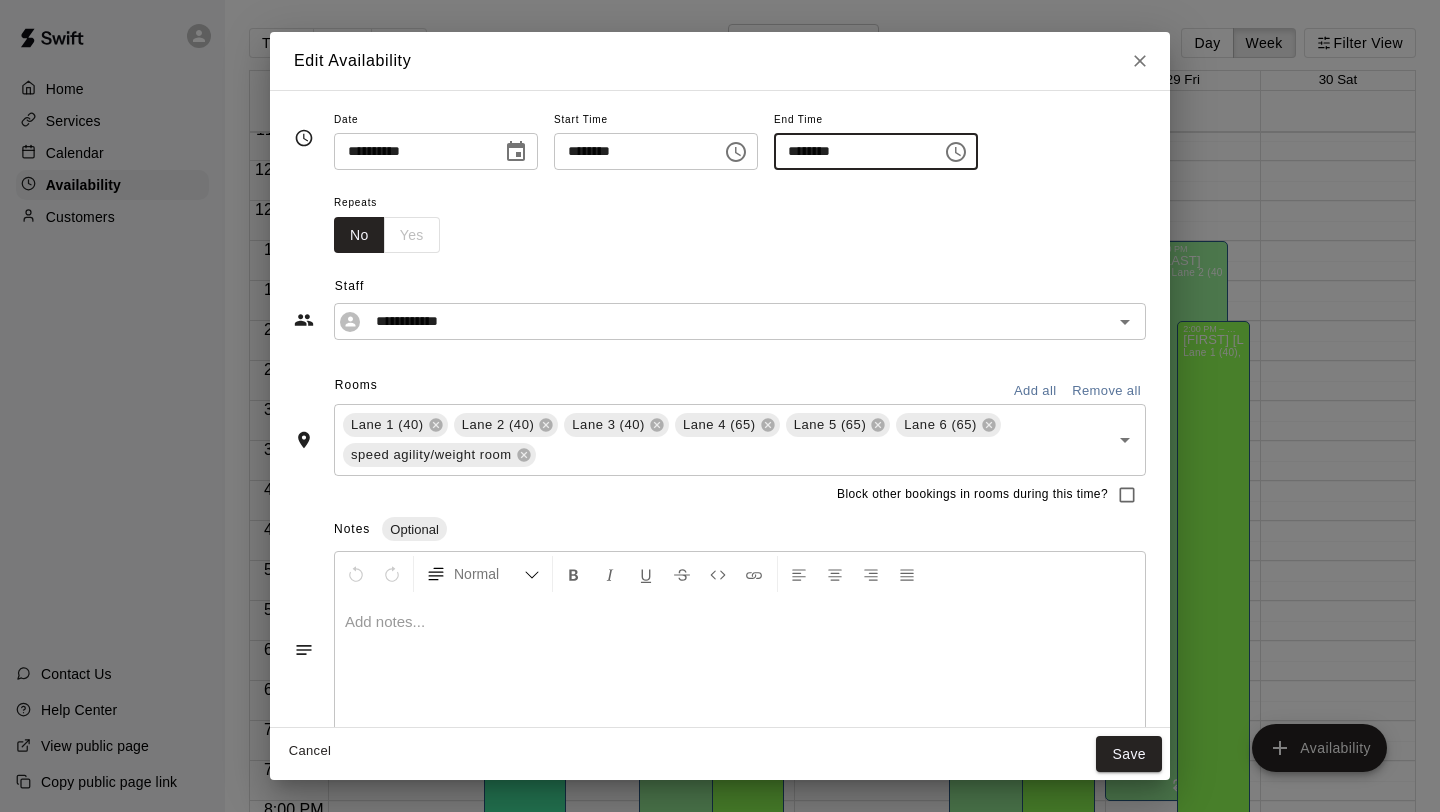click on "********" at bounding box center (851, 151) 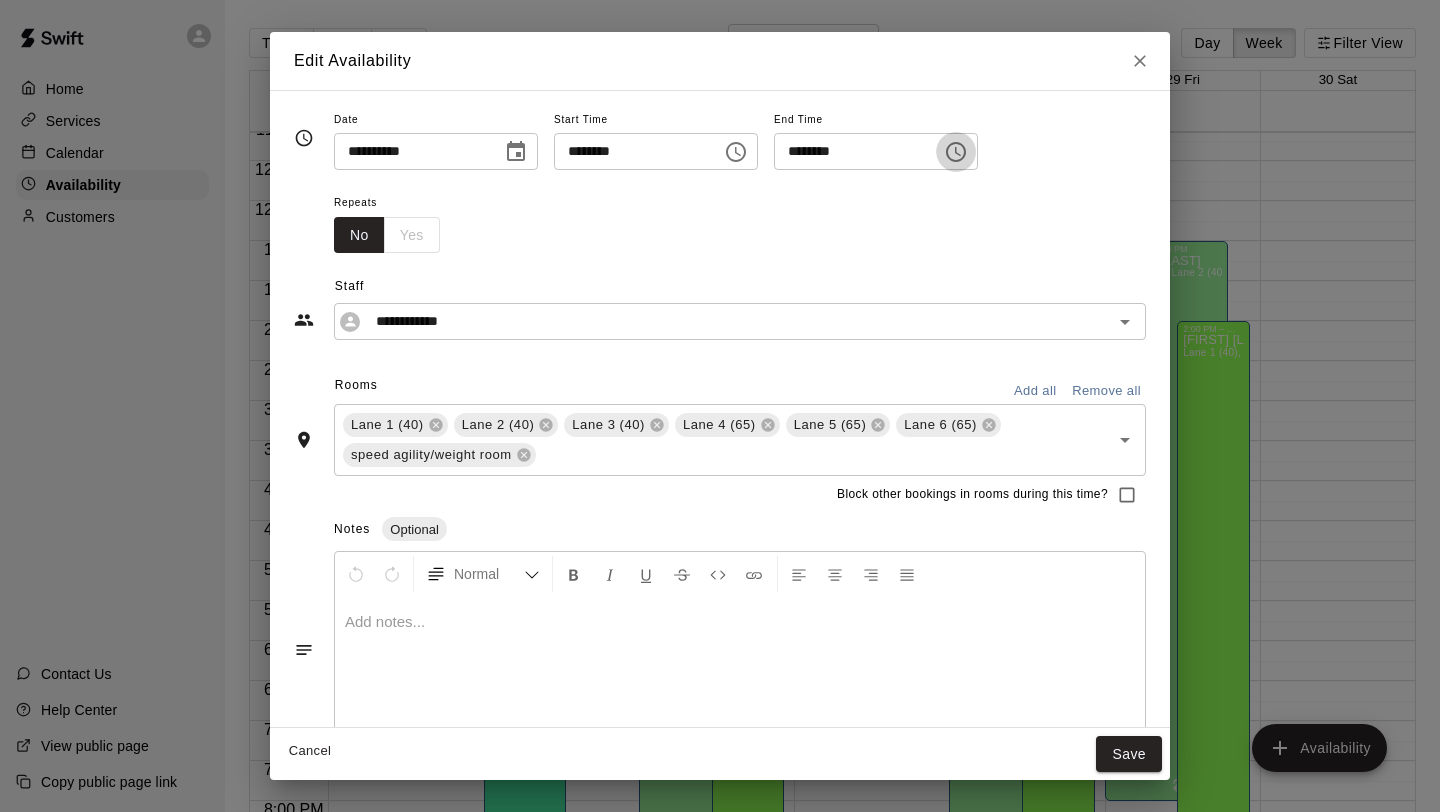 click 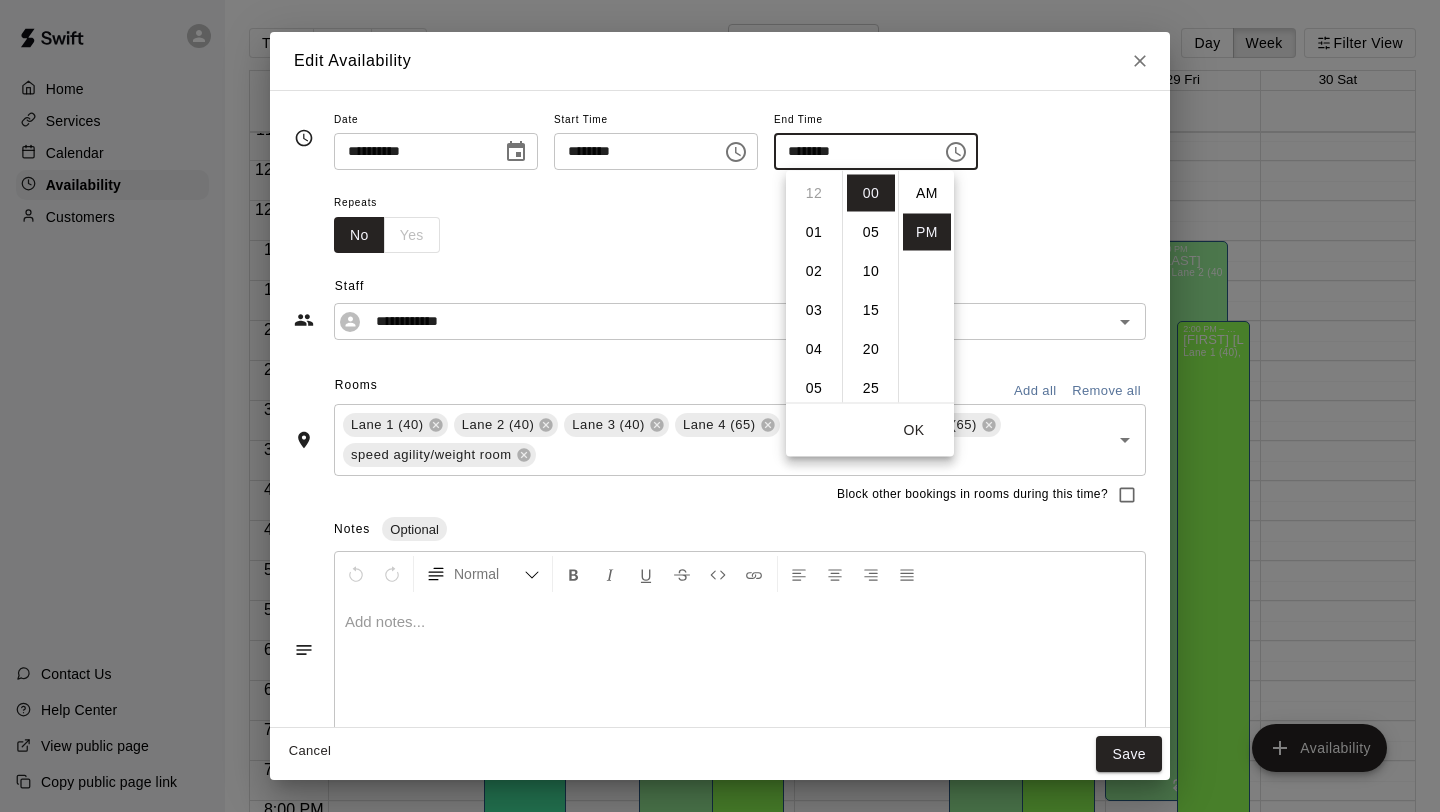 scroll, scrollTop: 351, scrollLeft: 0, axis: vertical 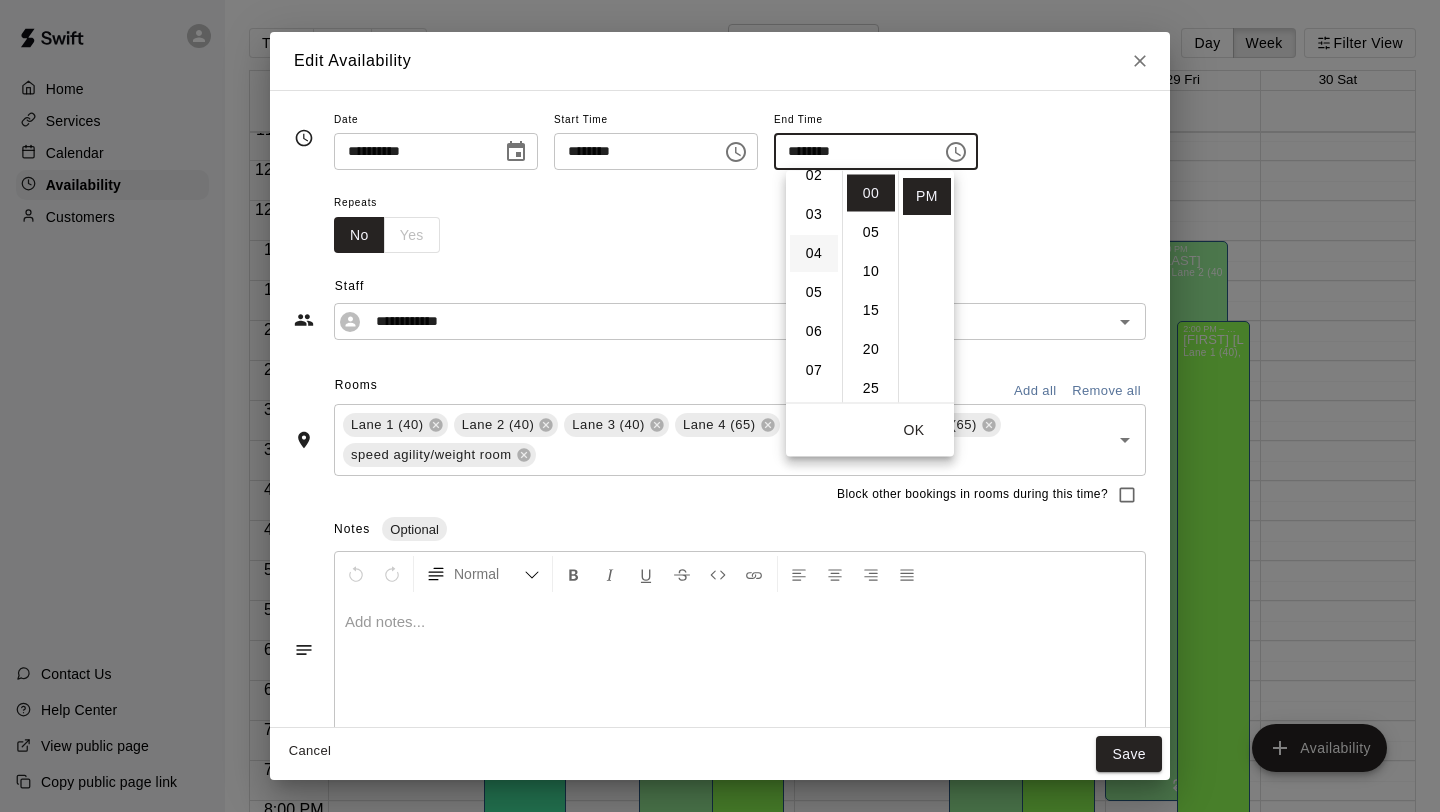 click on "04" at bounding box center [814, 253] 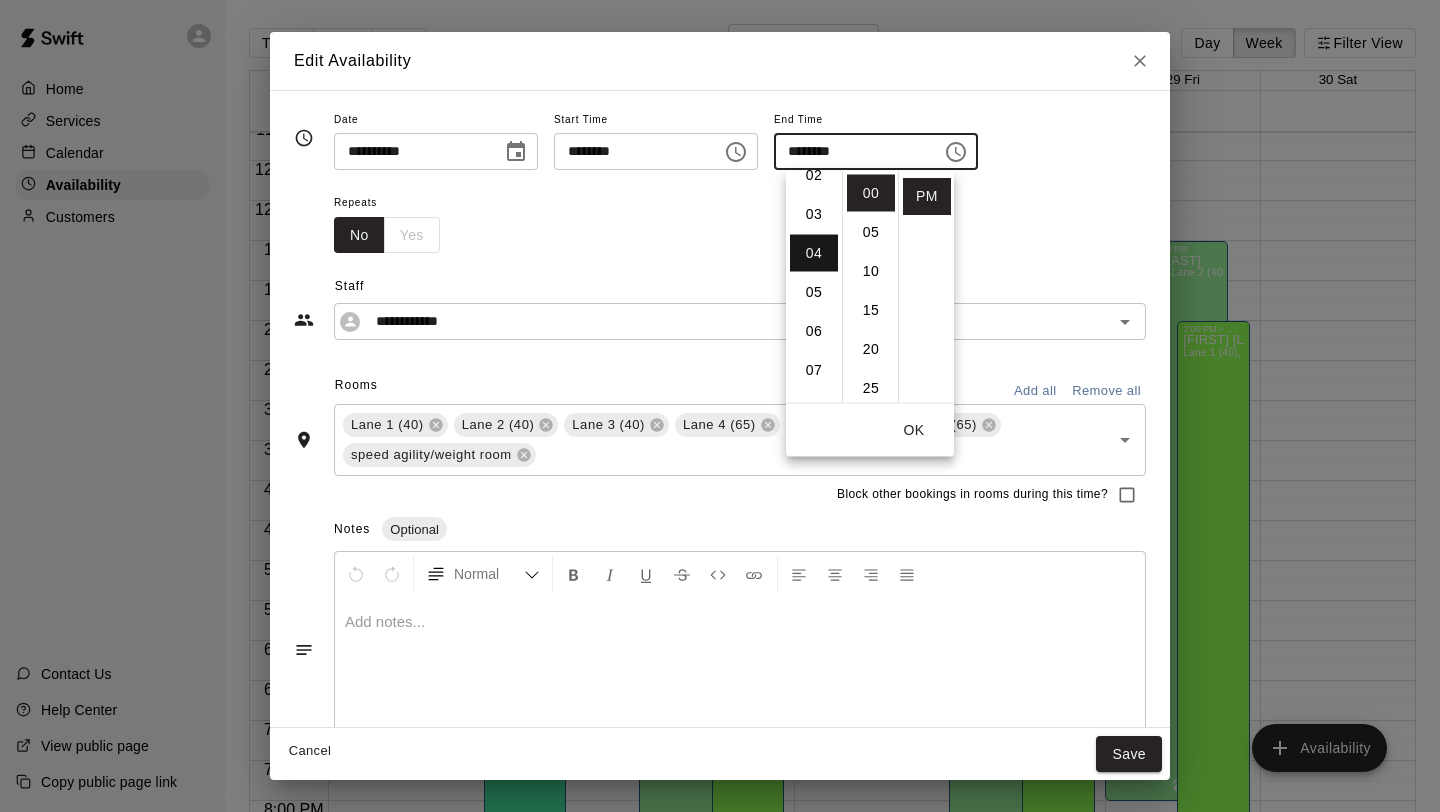 scroll, scrollTop: 156, scrollLeft: 0, axis: vertical 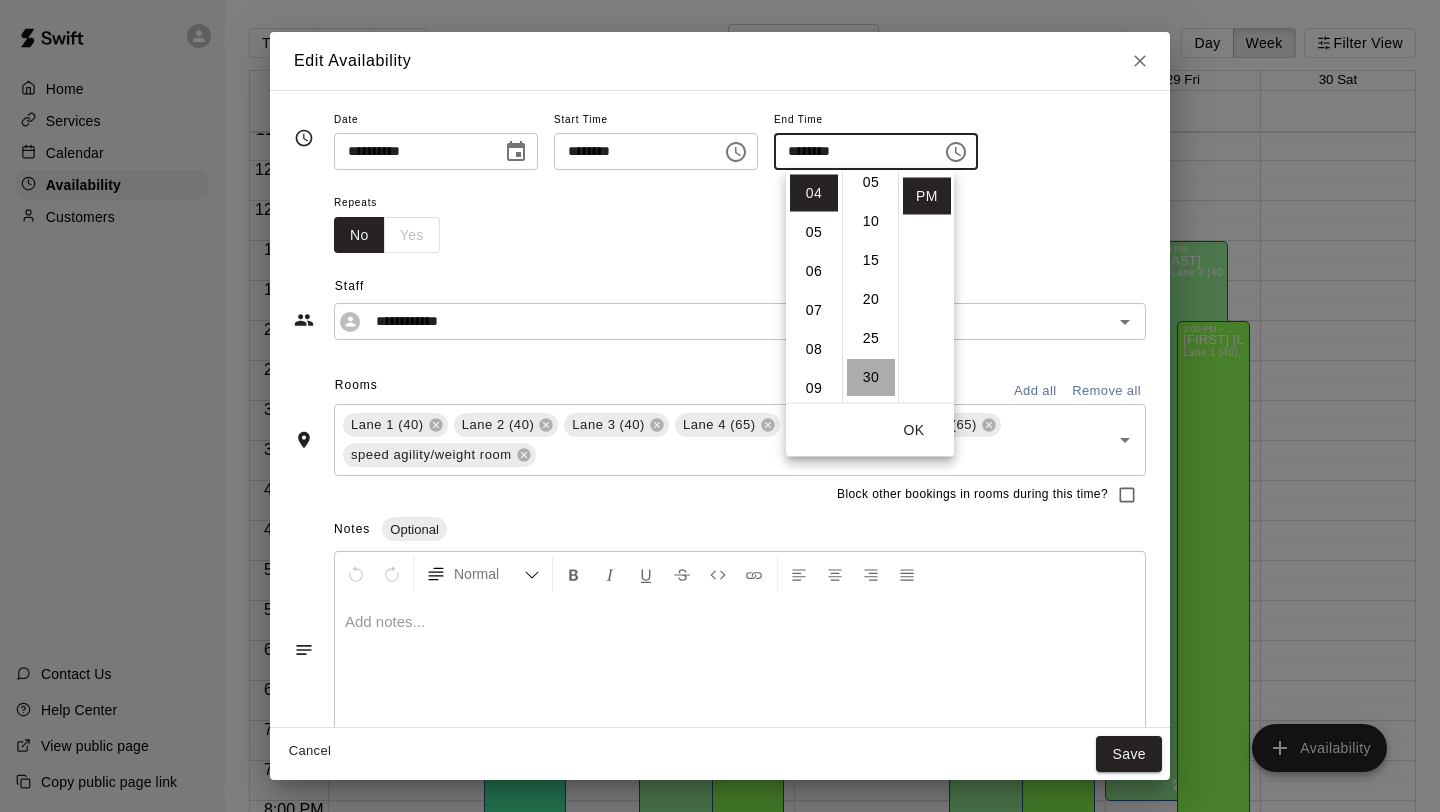 click on "30" at bounding box center (871, 377) 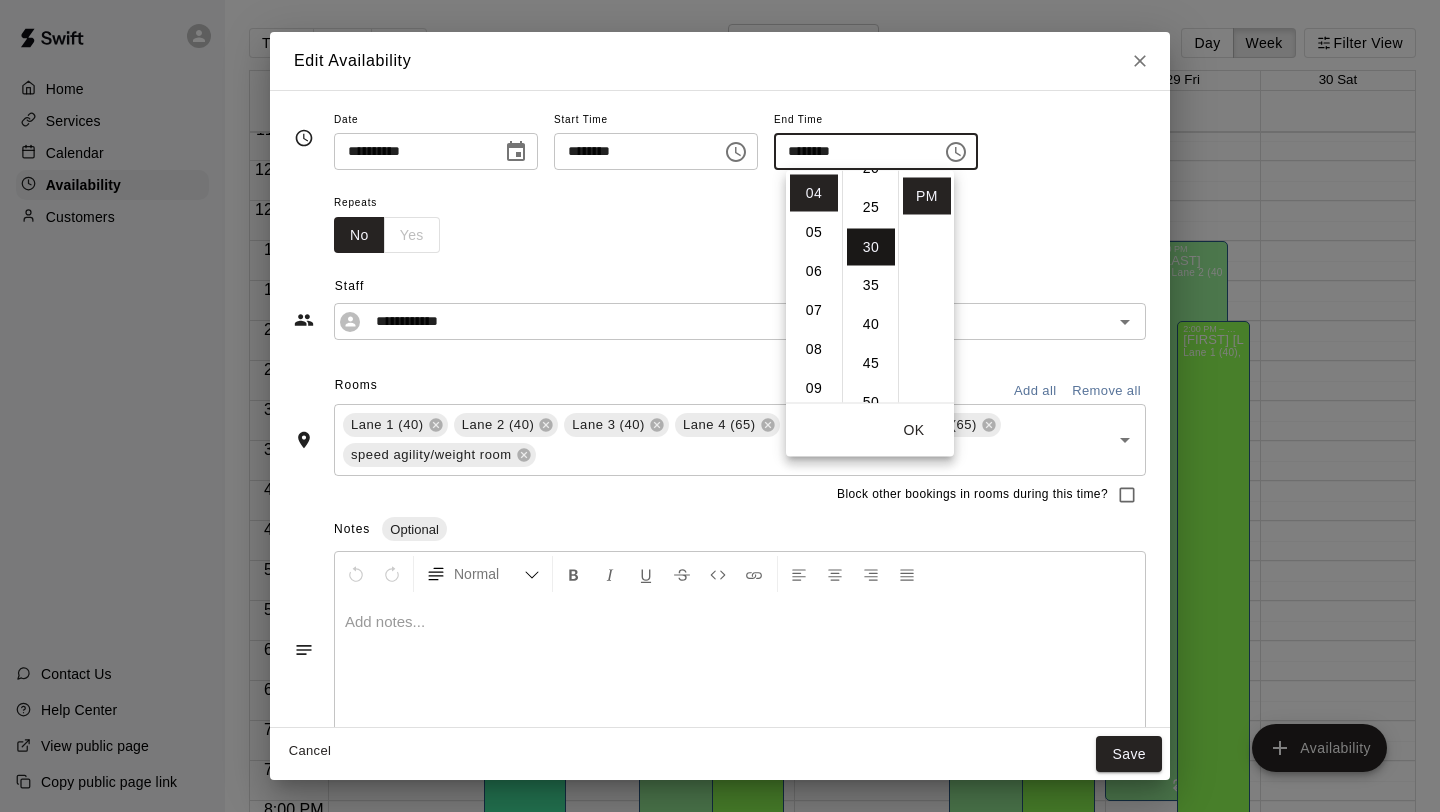 scroll, scrollTop: 234, scrollLeft: 0, axis: vertical 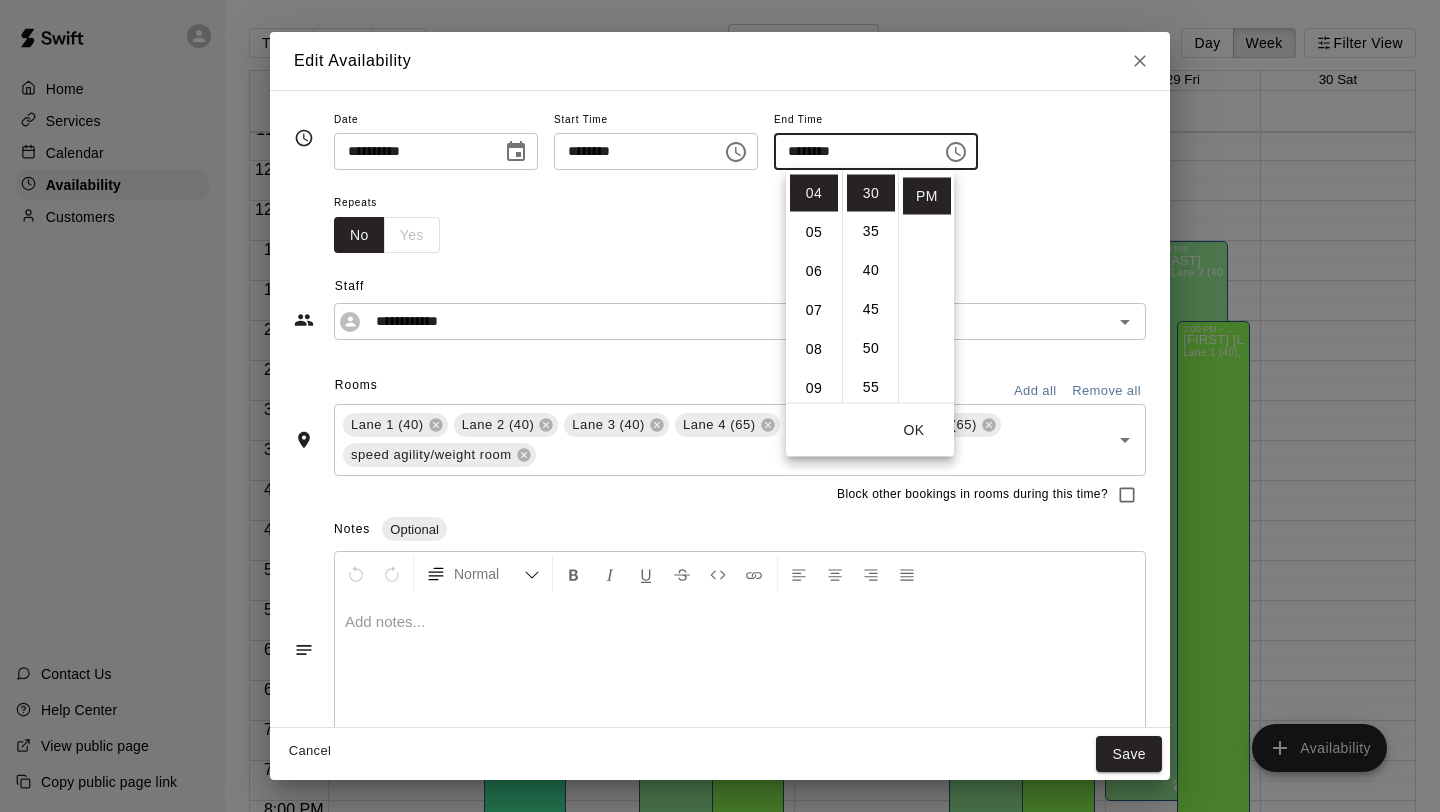 click on "OK" at bounding box center [914, 430] 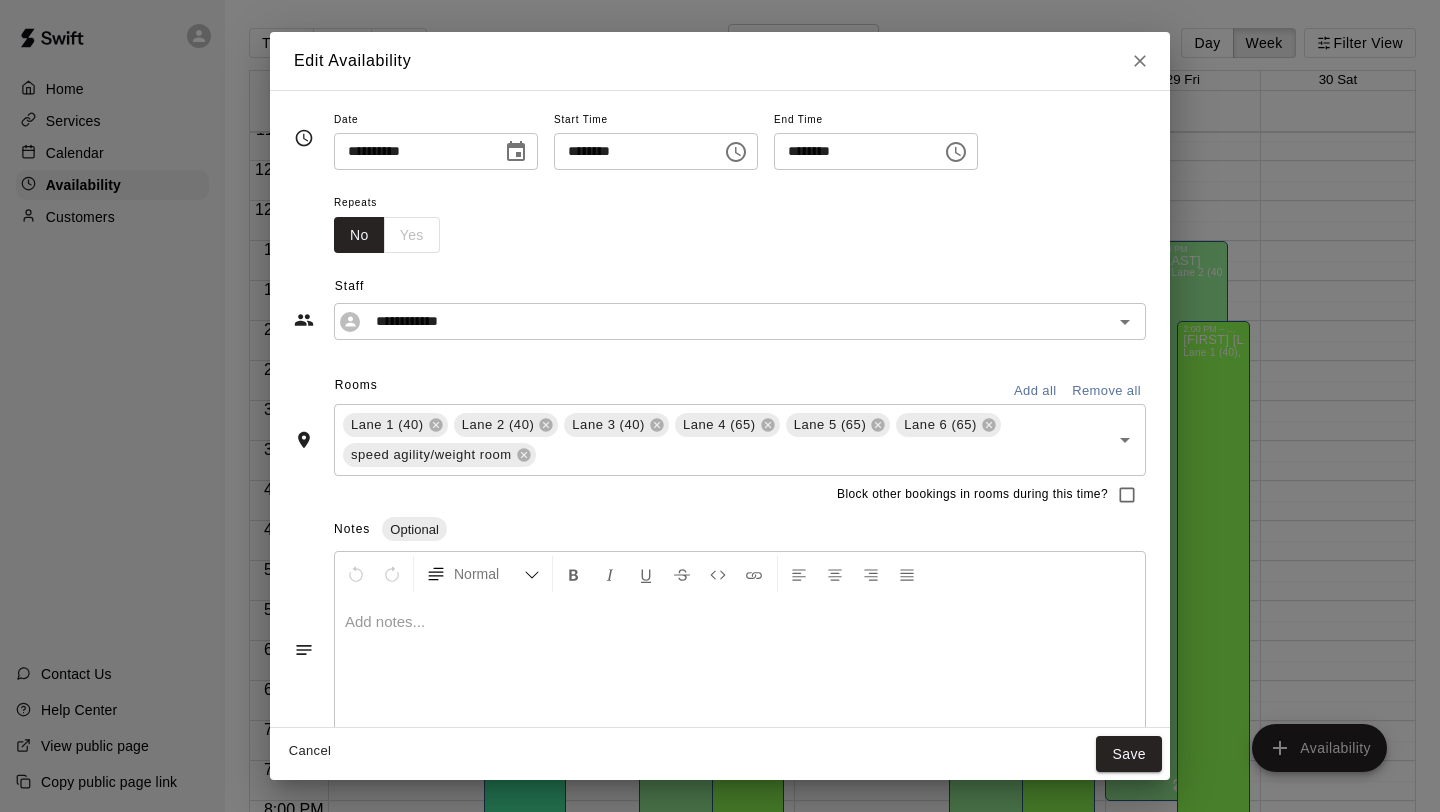 scroll, scrollTop: 42, scrollLeft: 0, axis: vertical 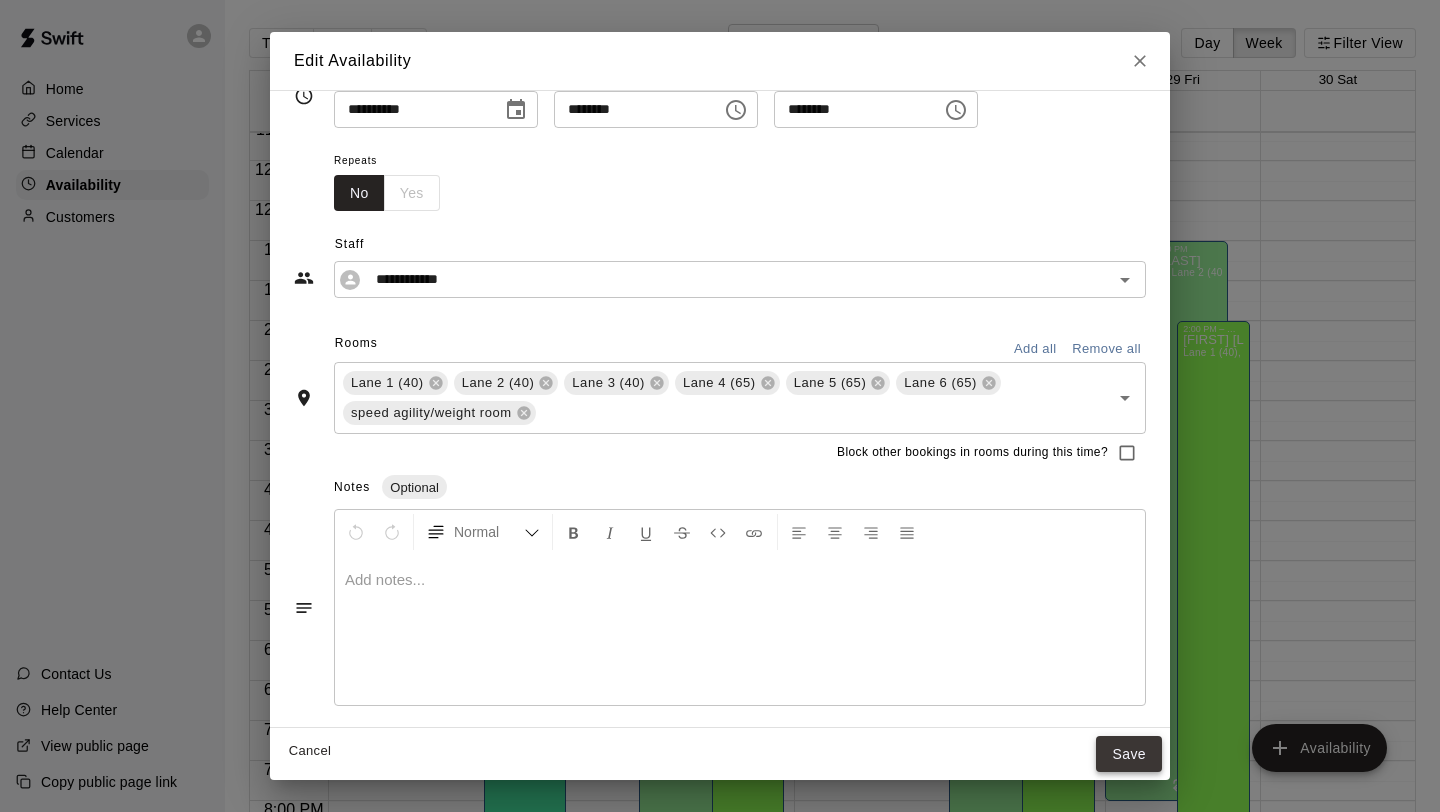 click on "Save" at bounding box center (1129, 754) 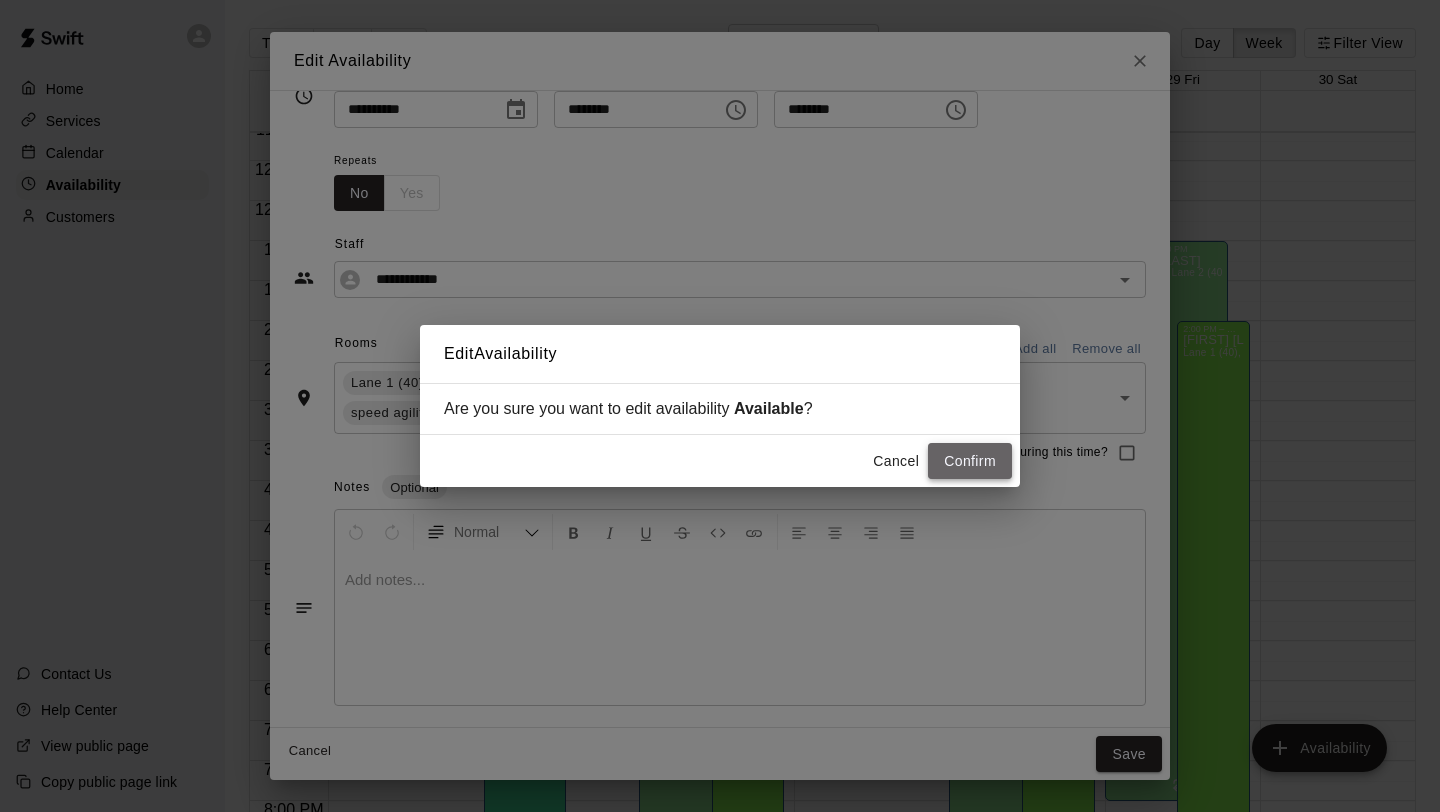 click on "Confirm" at bounding box center (970, 461) 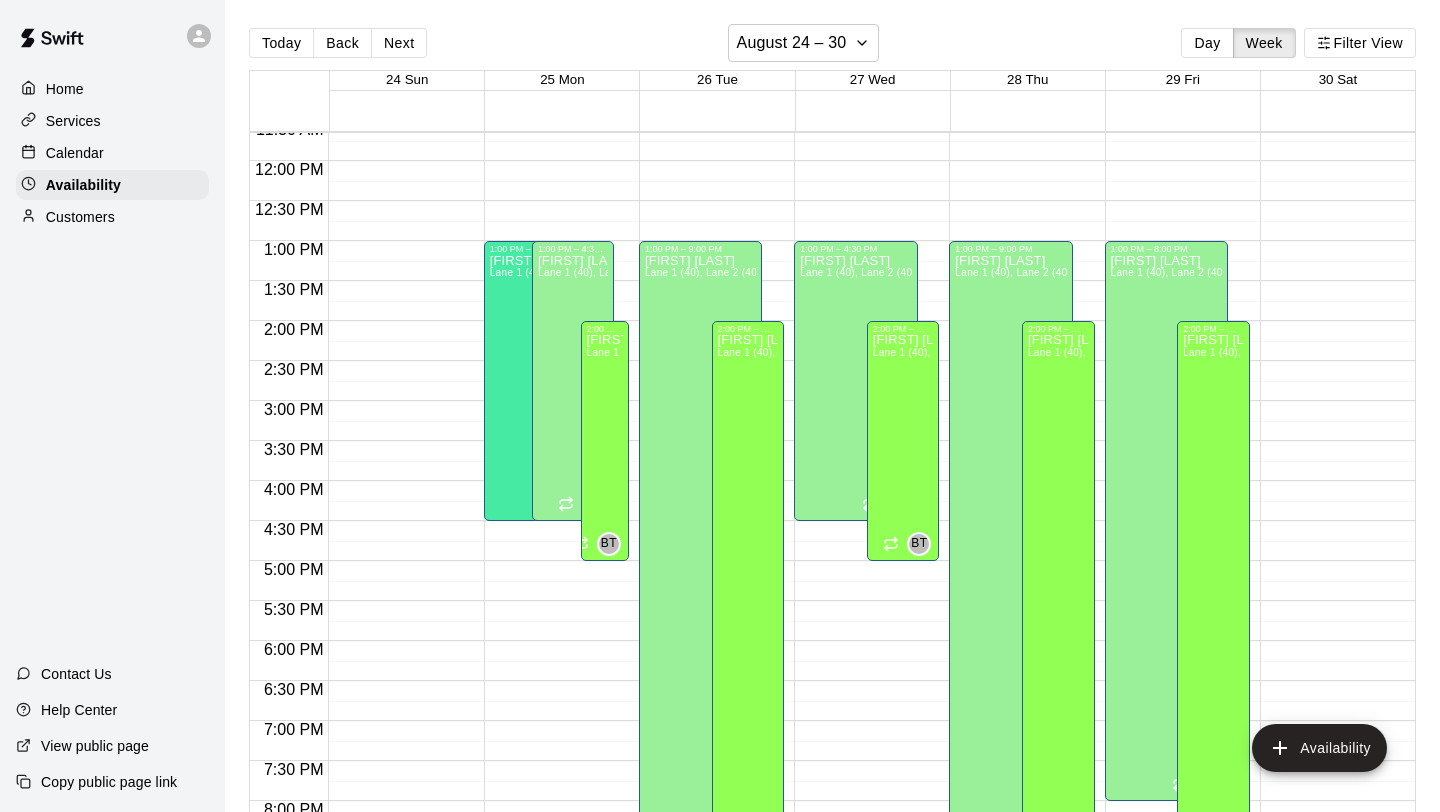click on "[TIME] – [TIME] Closed [TIME] – [TIME] [FIRST] [LAST] Lane 1 (40), Lane 2 (40), Lane 3 (40), Lane 4 (65), Lane 5 (65), Lane 6 (65), speed agility/weight room NV [TIME] – [TIME] Closed [TIME] – [TIME] [FIRST] [LAST] Lane 1 (40), Lane 2 (40), Lane 3 (40), Lane 4 (65), Lane 5 (65), Lane 6 (65), speed agility/weight room BT" at bounding box center (711, 161) 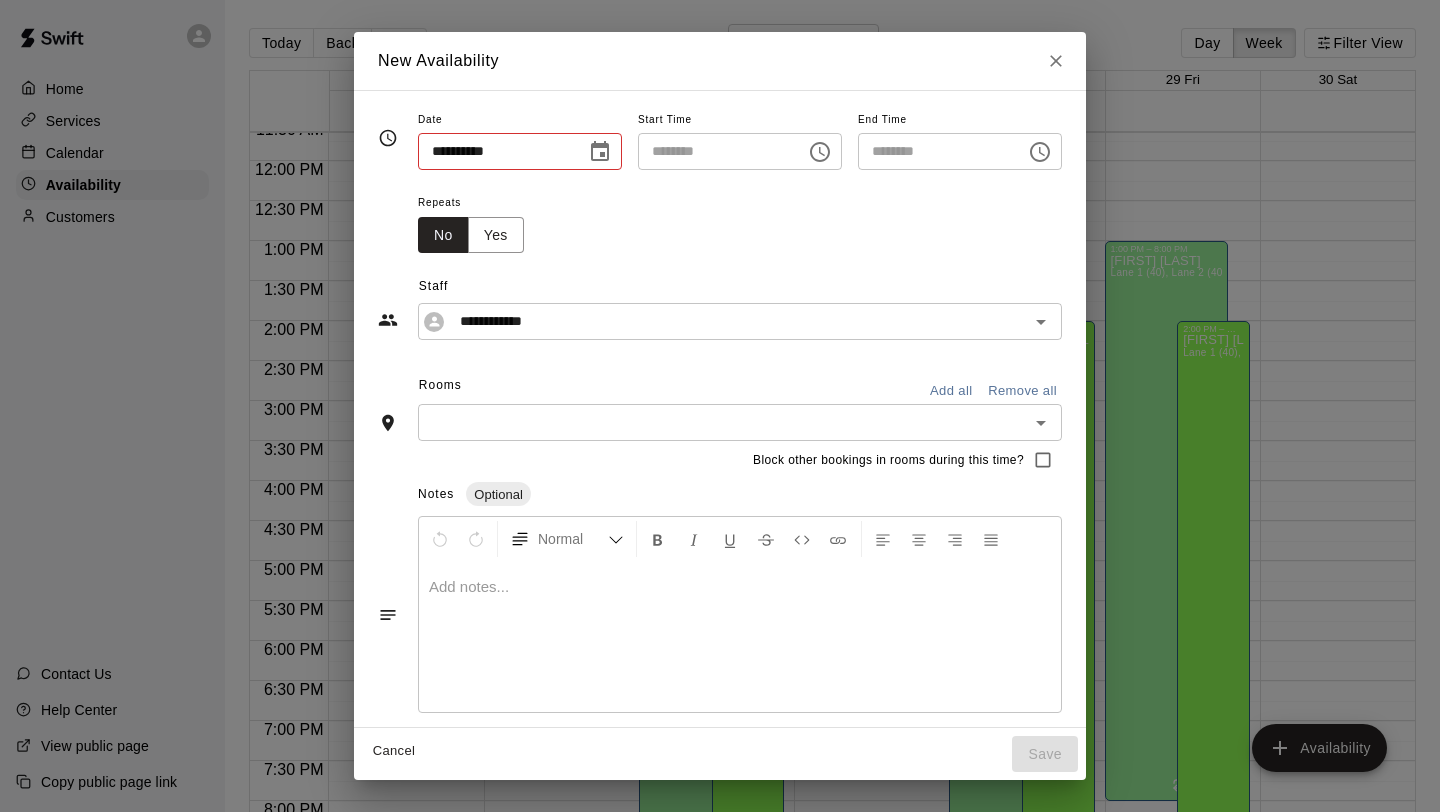 type on "**********" 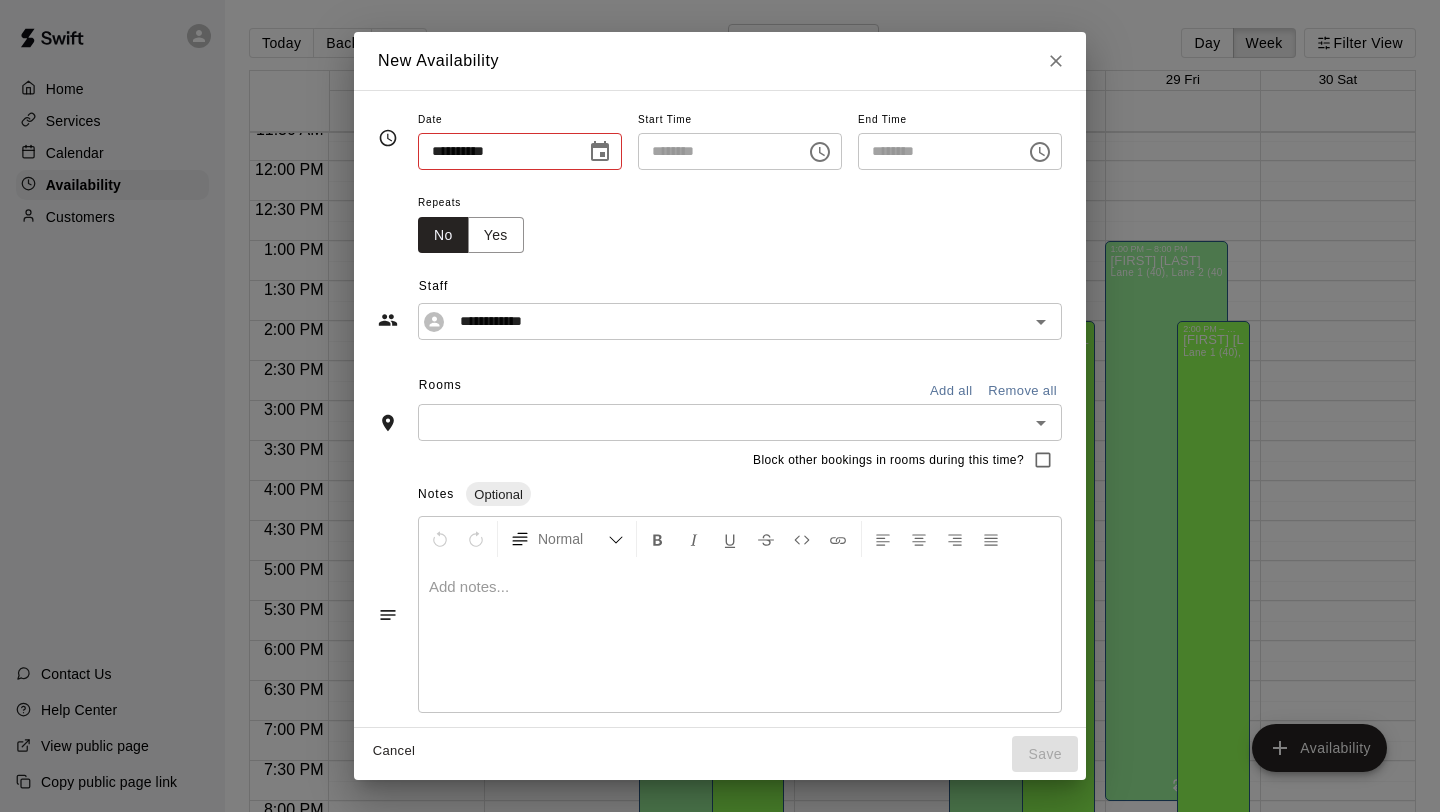 type on "********" 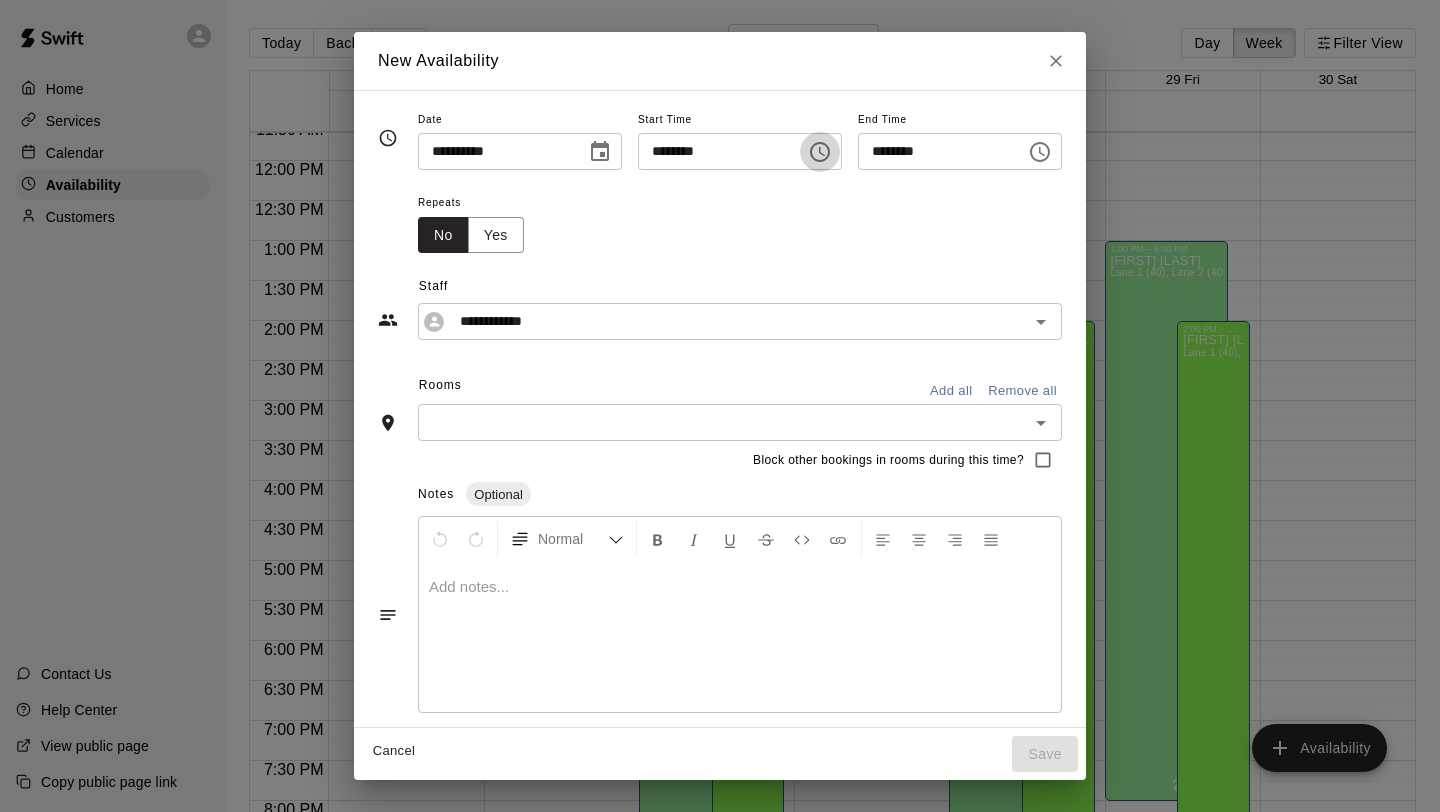 click 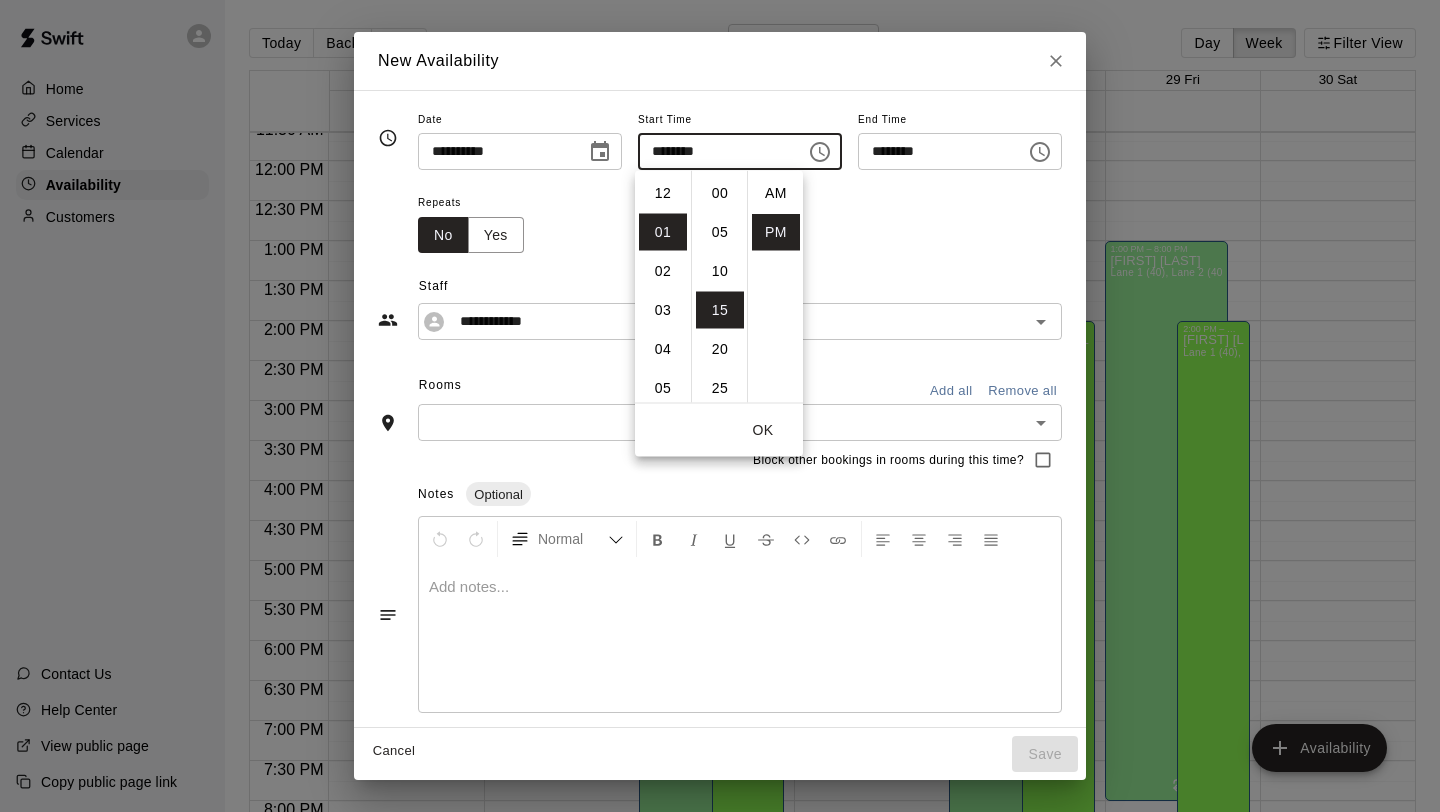 scroll, scrollTop: 39, scrollLeft: 0, axis: vertical 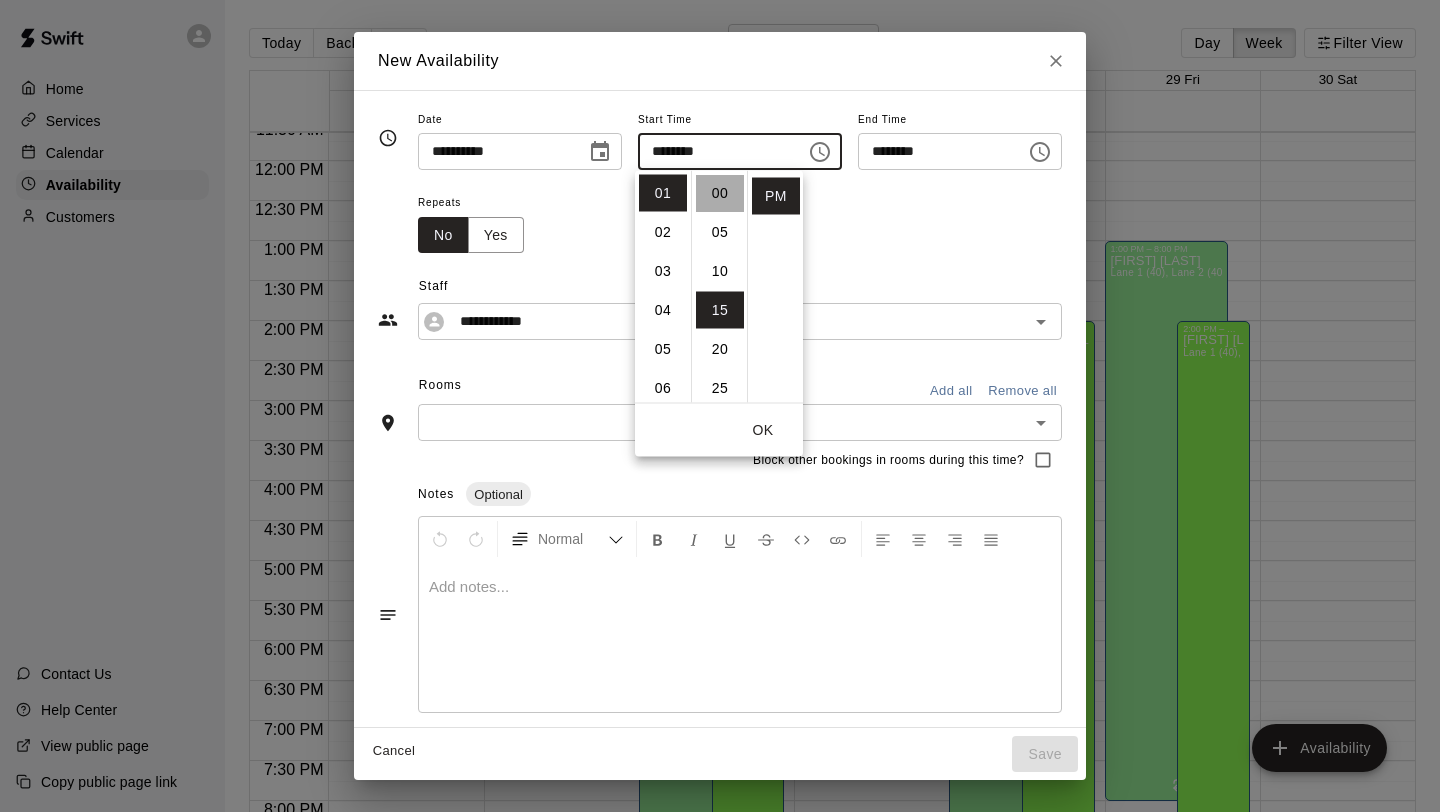 click on "00" at bounding box center (720, 193) 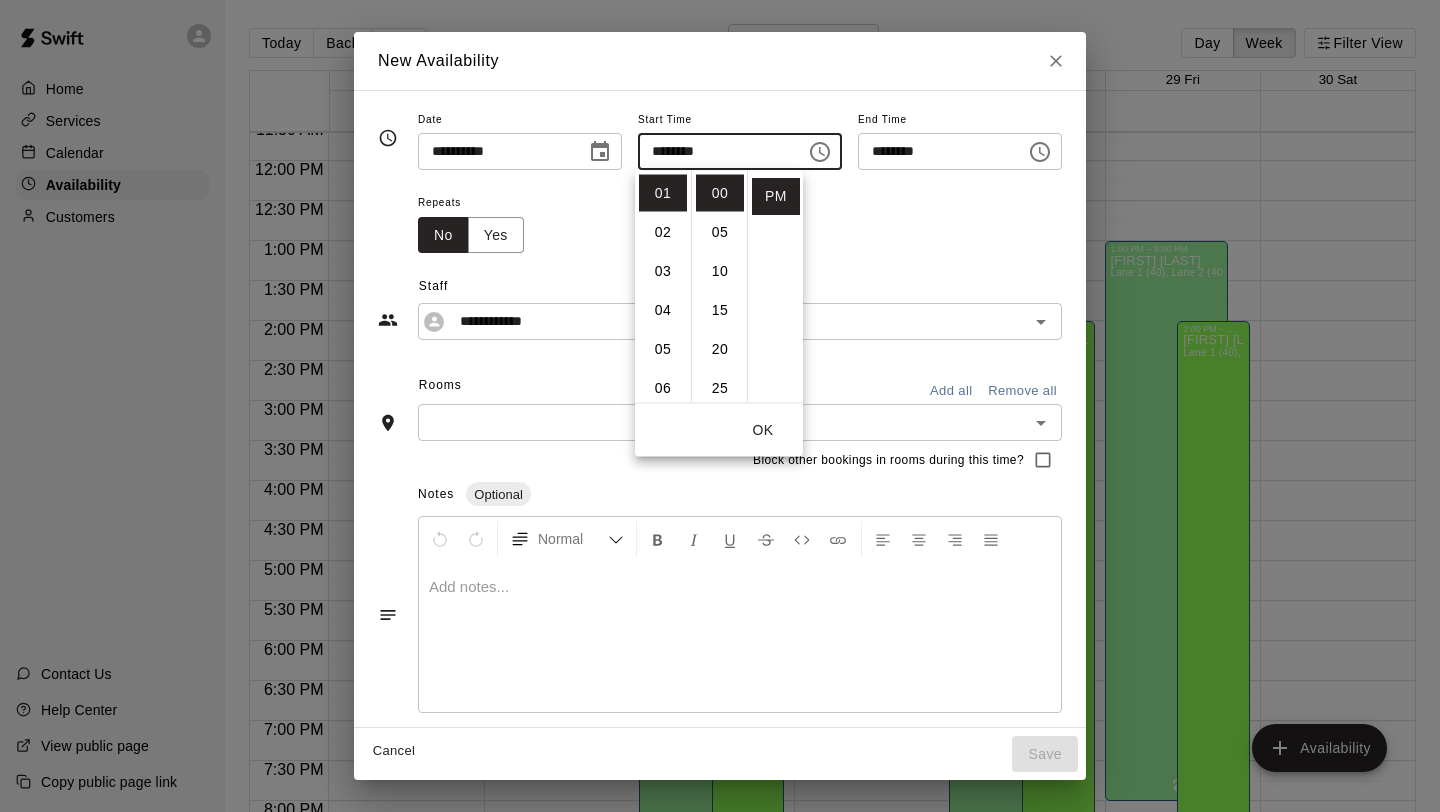 click on "Repeats No Yes" at bounding box center (740, 221) 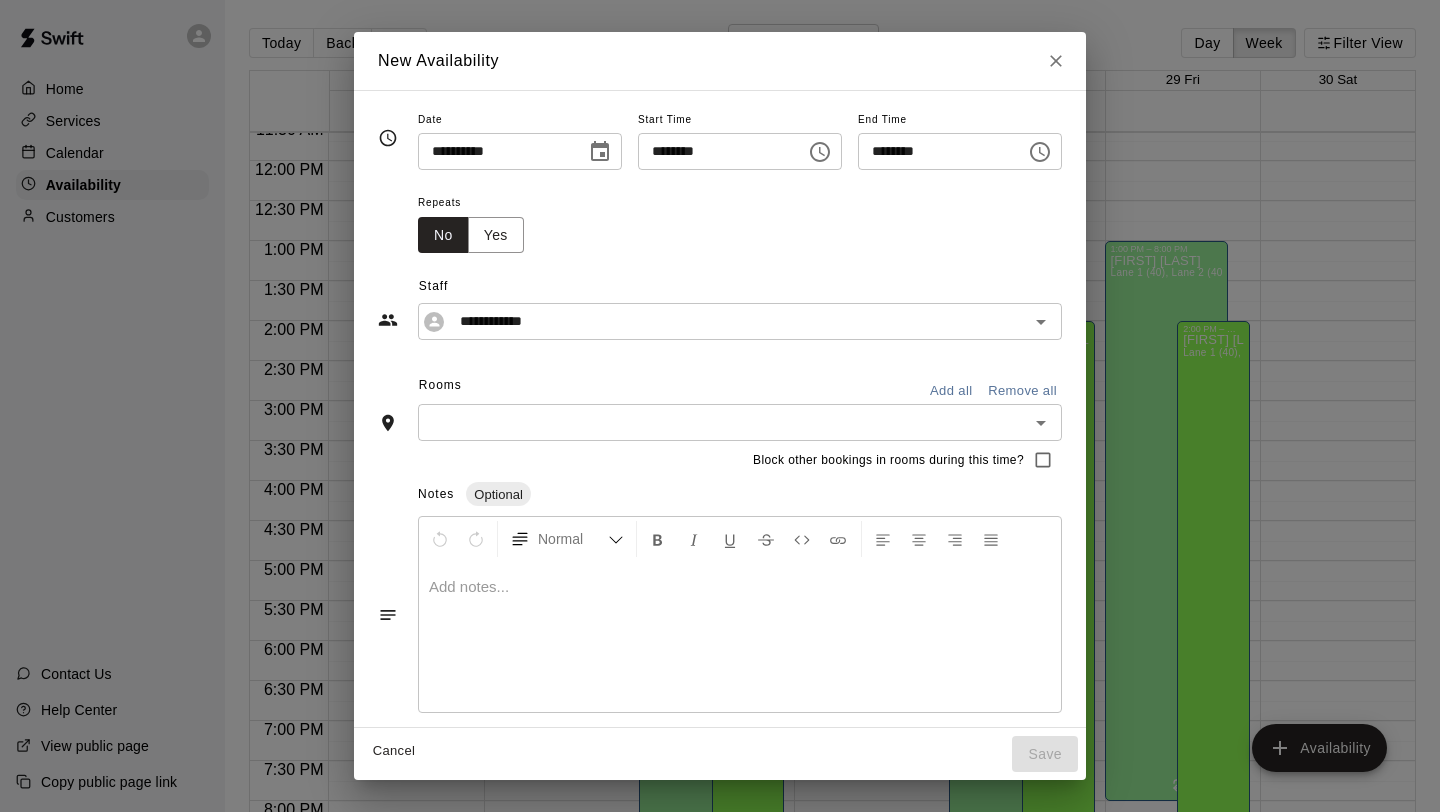 click 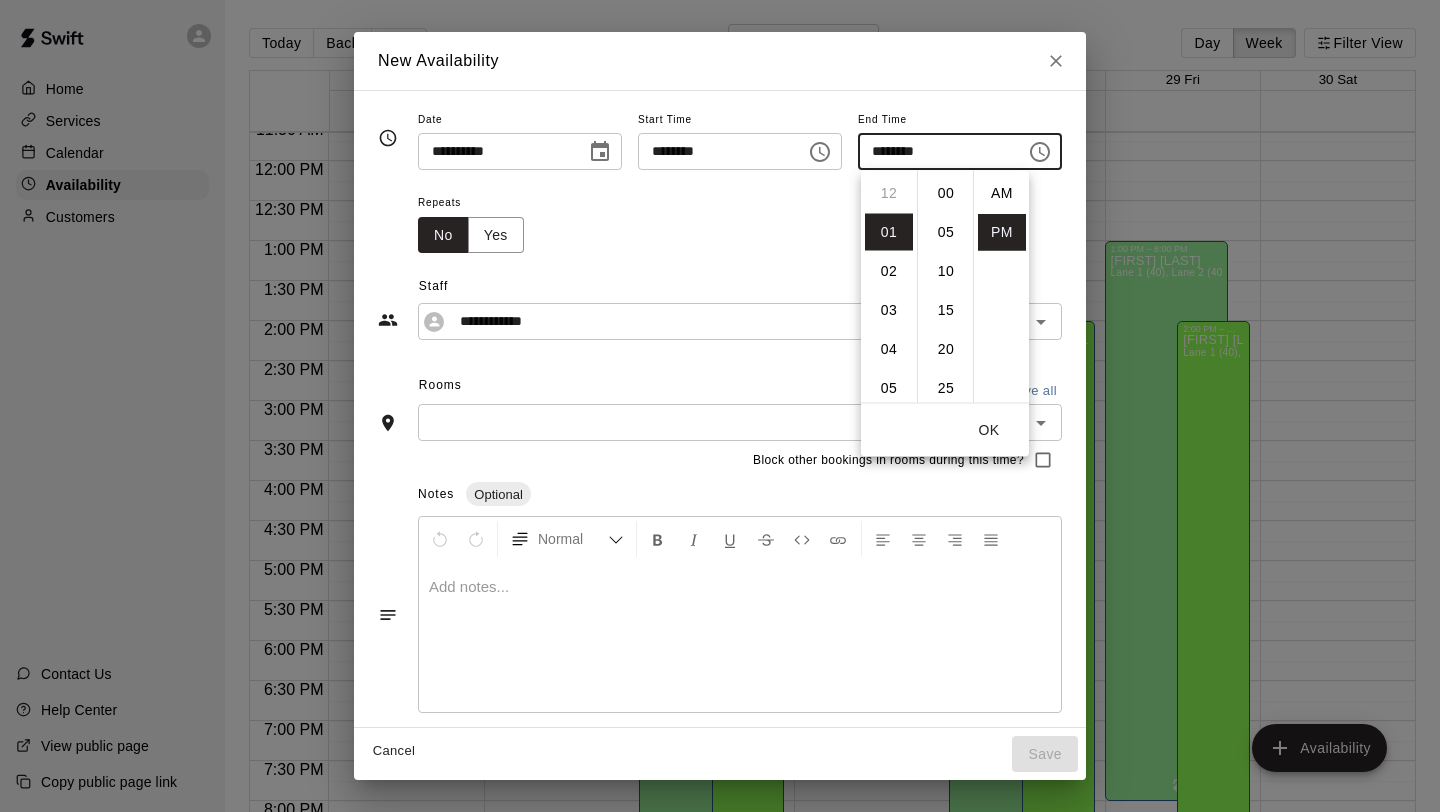 scroll, scrollTop: 39, scrollLeft: 0, axis: vertical 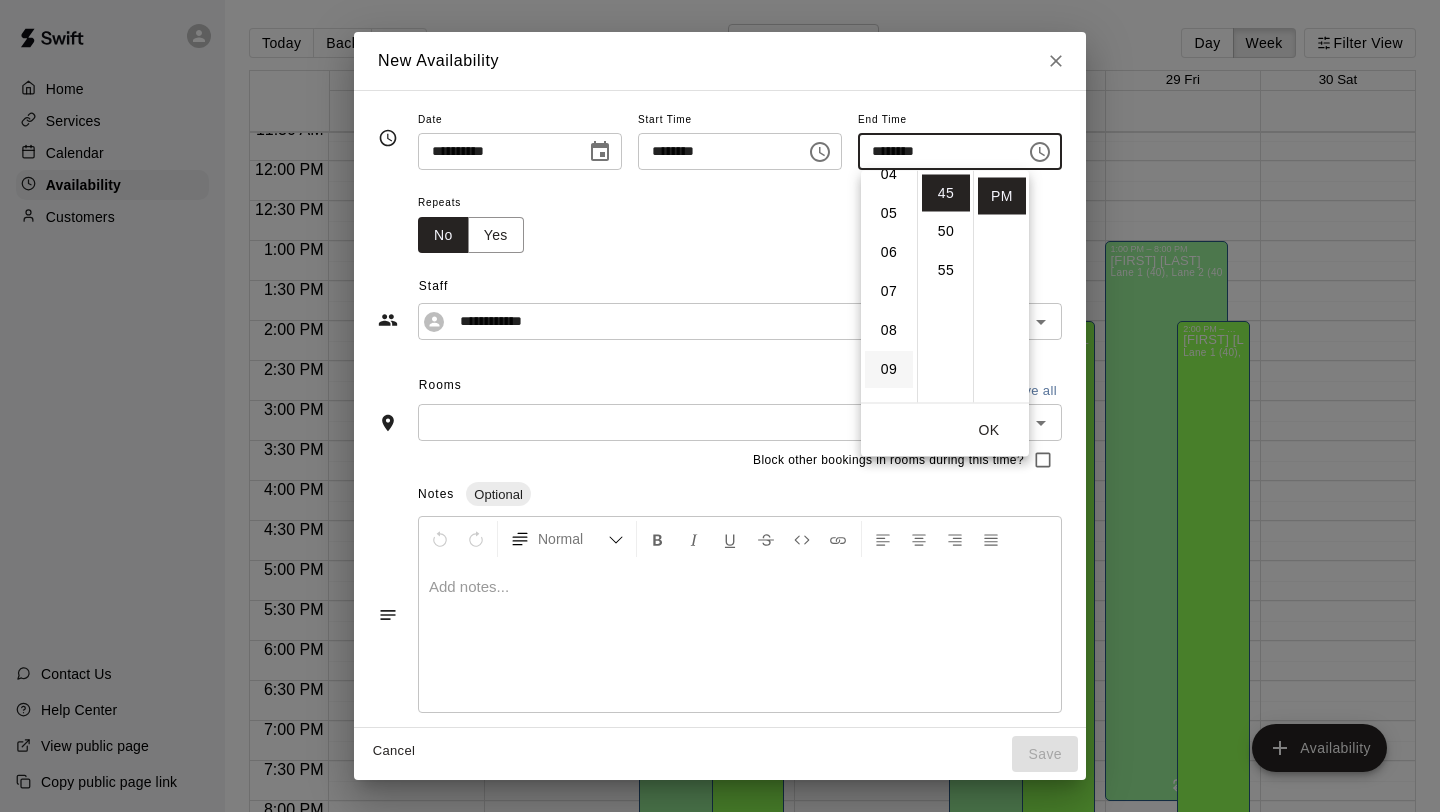 click on "09" at bounding box center [889, 370] 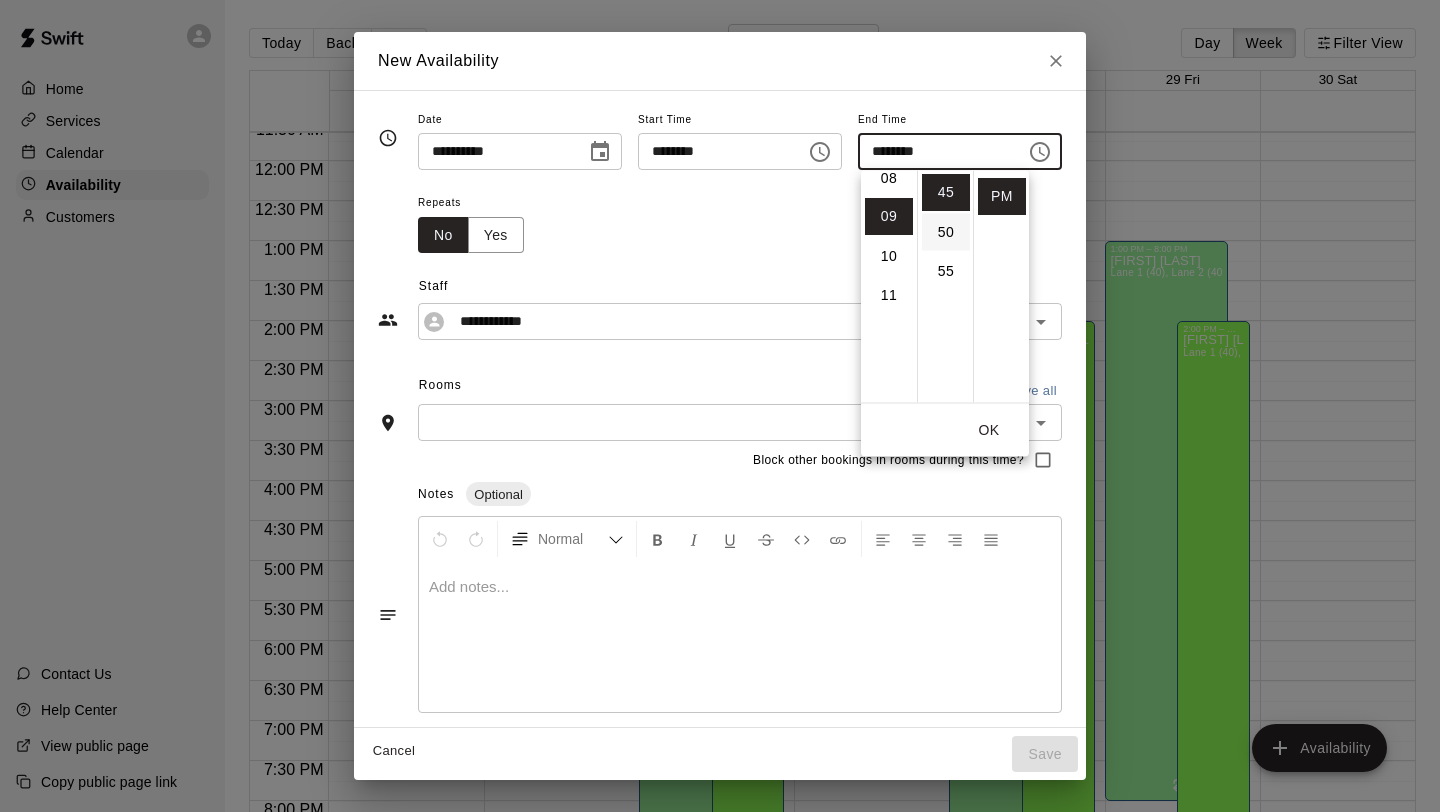 scroll, scrollTop: 351, scrollLeft: 0, axis: vertical 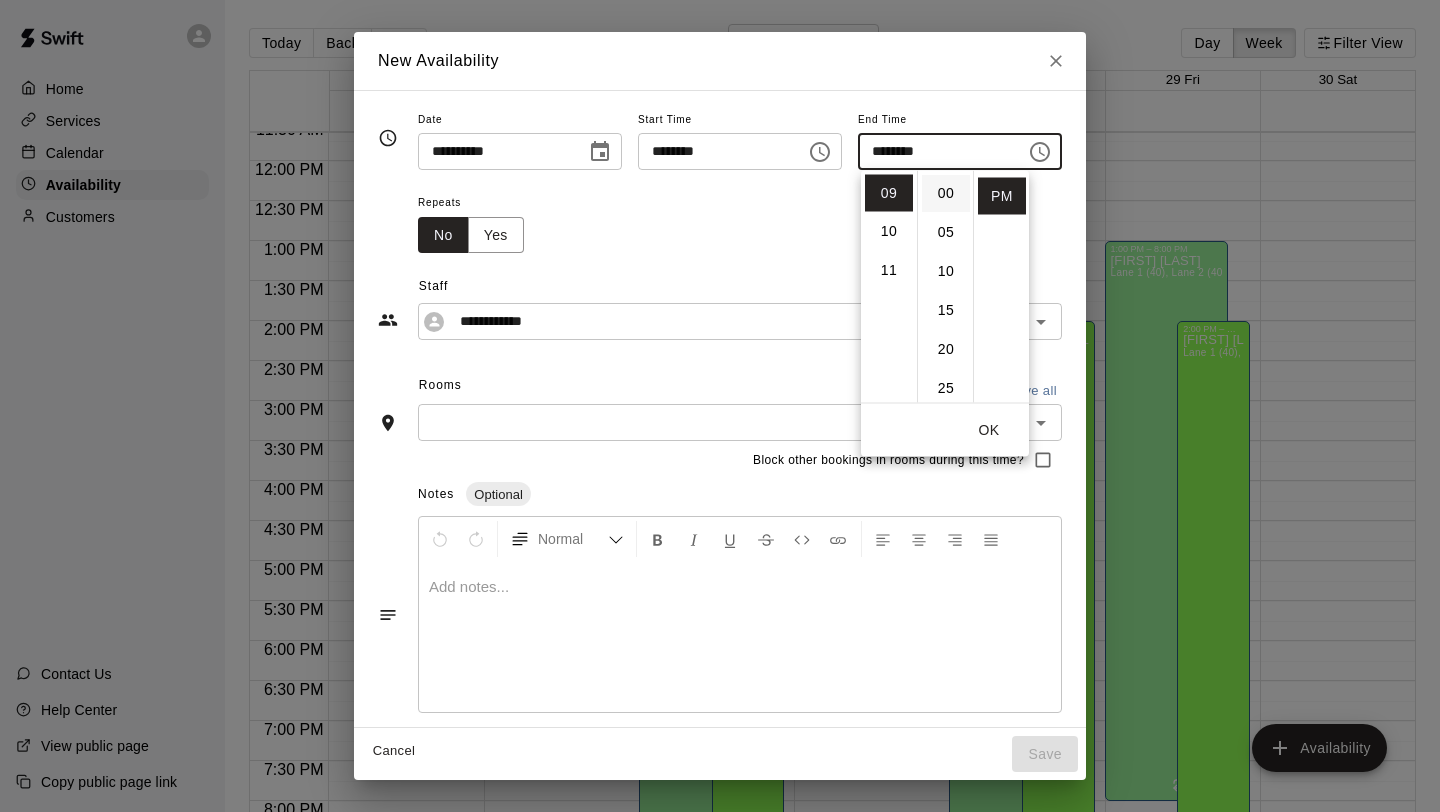 click on "00" at bounding box center (946, 193) 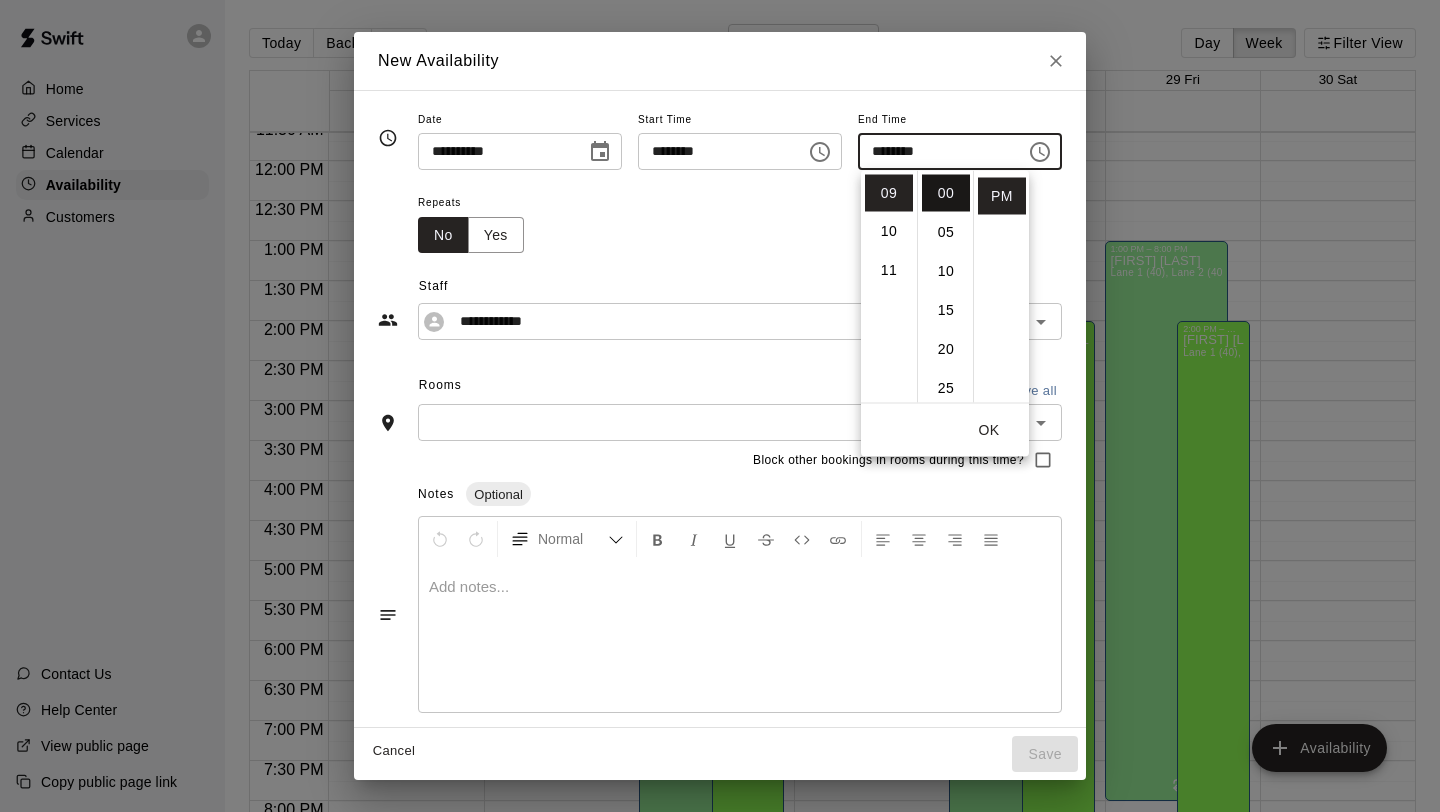 type on "********" 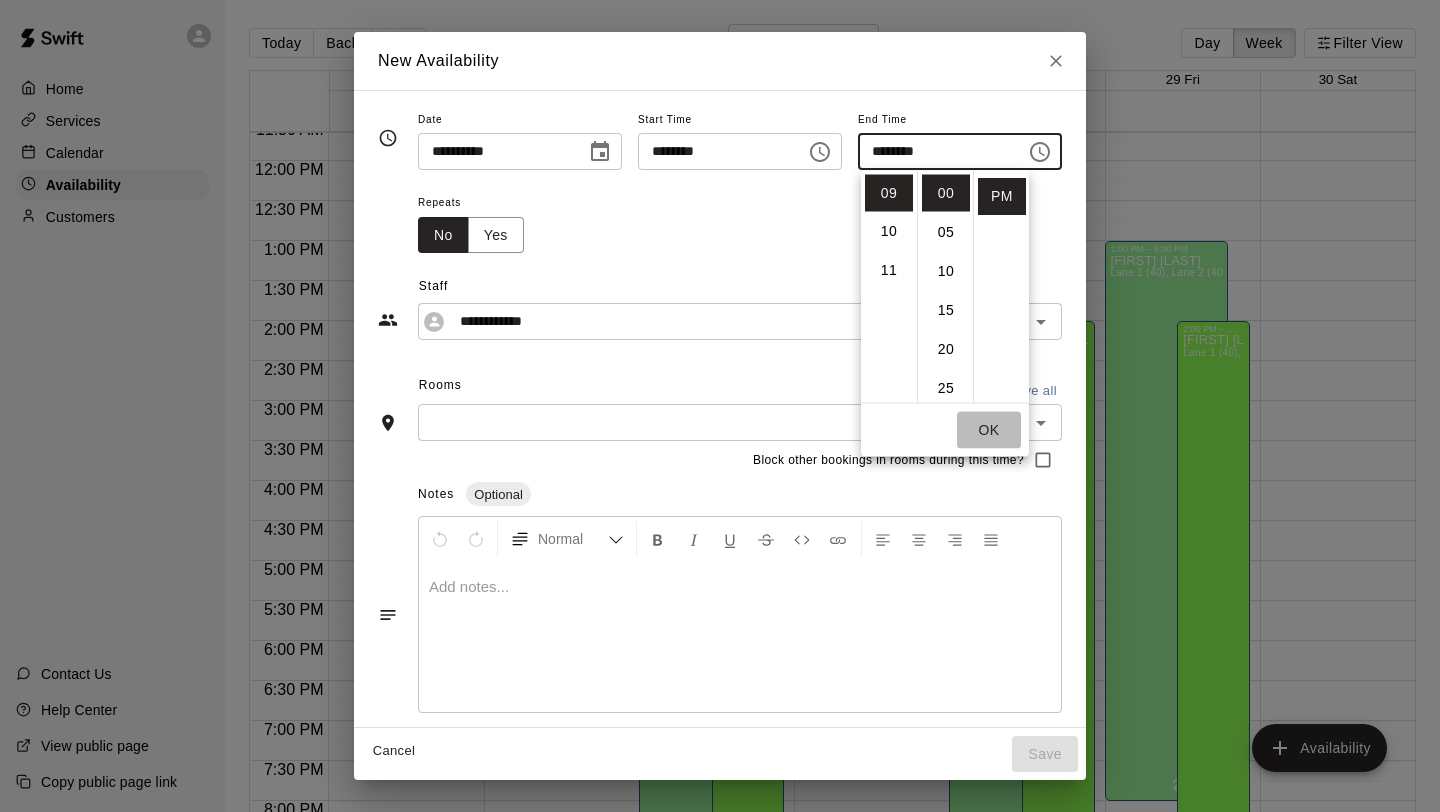 click on "OK" at bounding box center (989, 430) 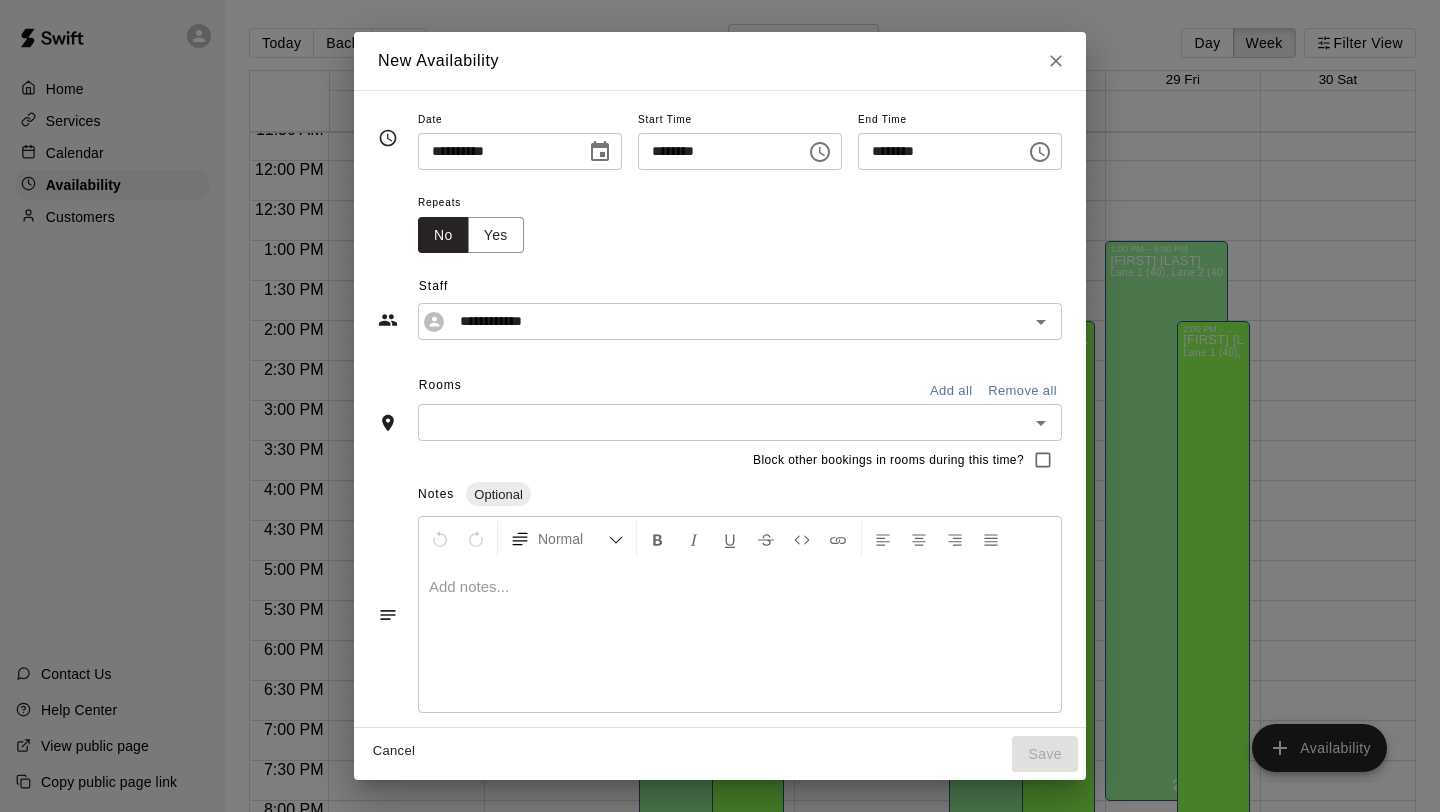 scroll 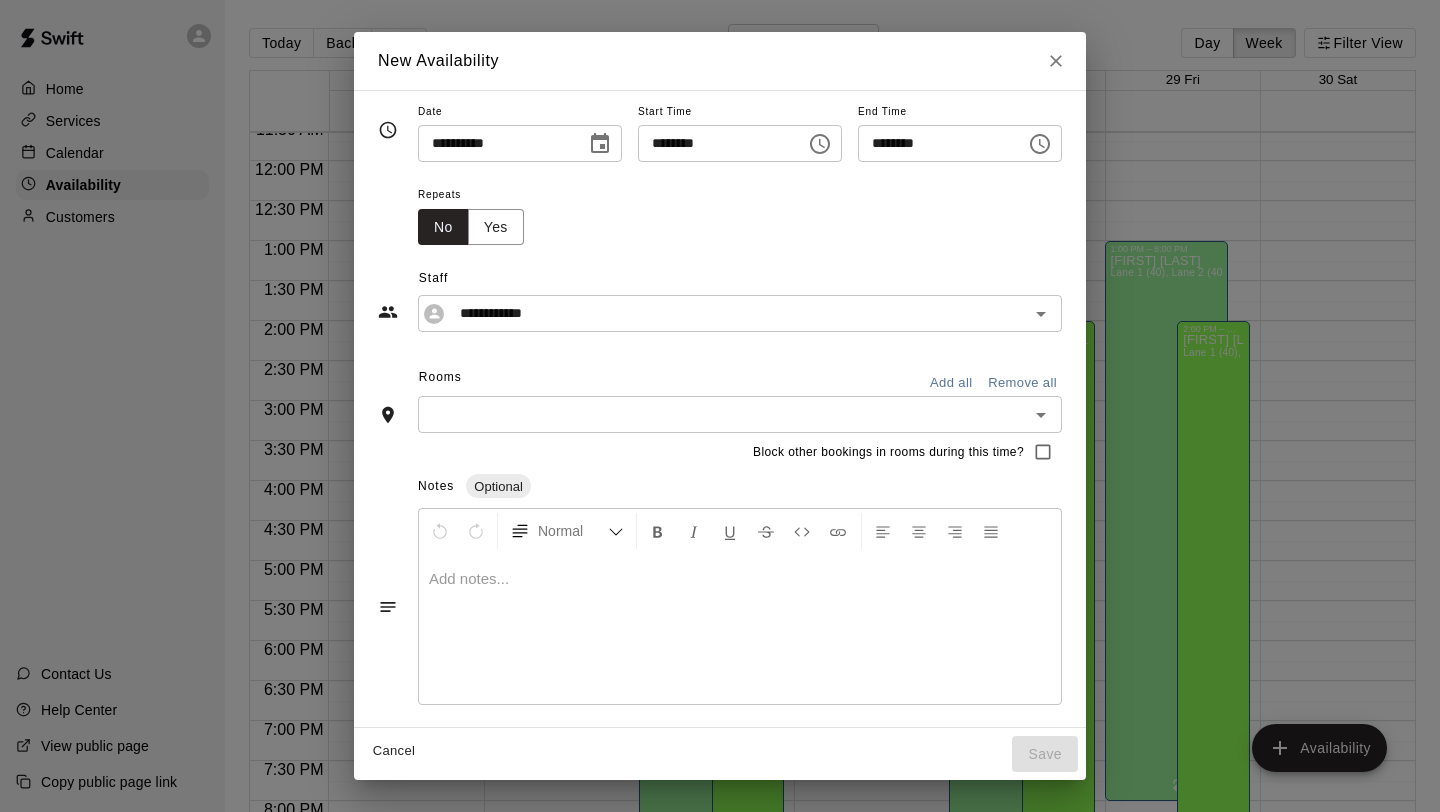 click on "Add all" at bounding box center (951, 383) 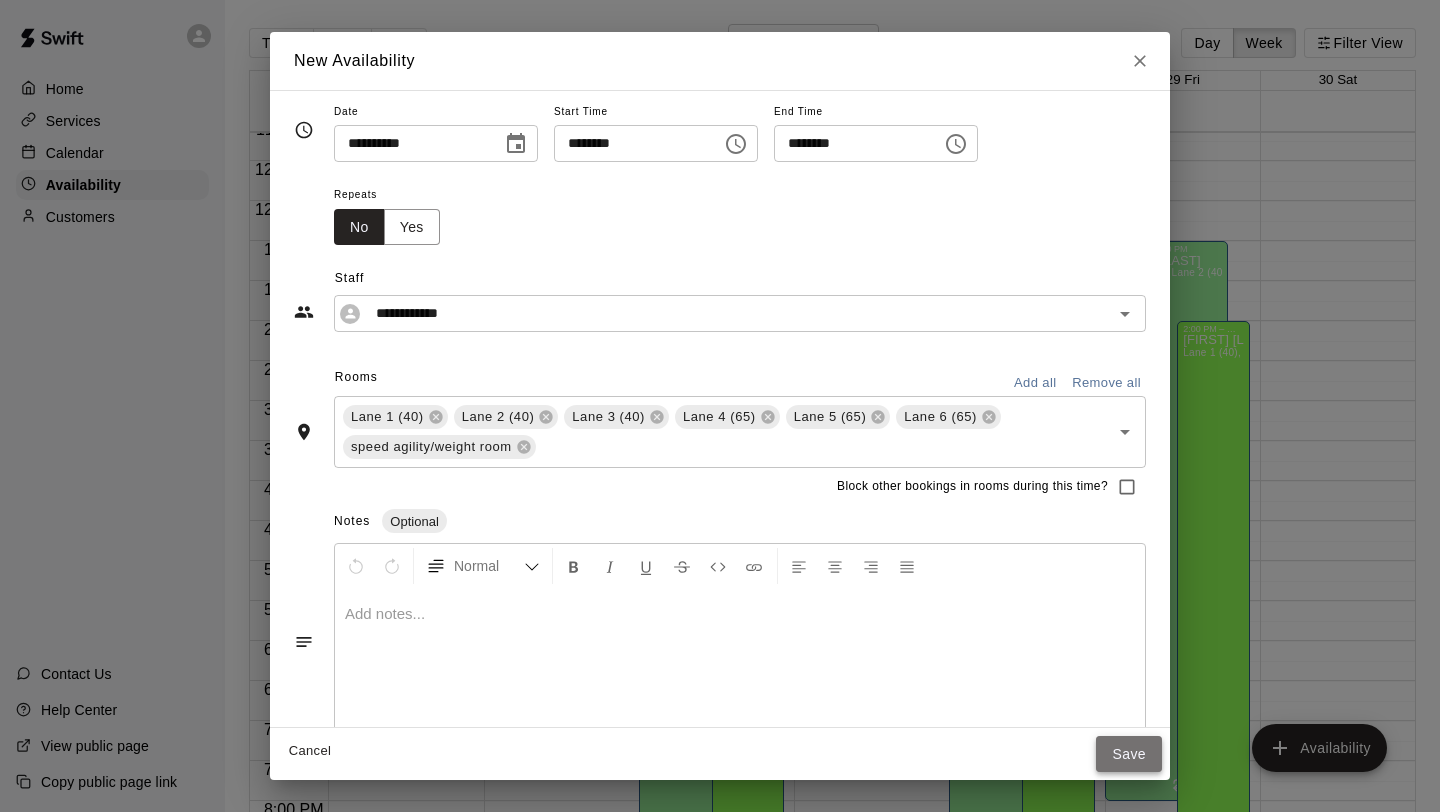click on "Save" at bounding box center (1129, 754) 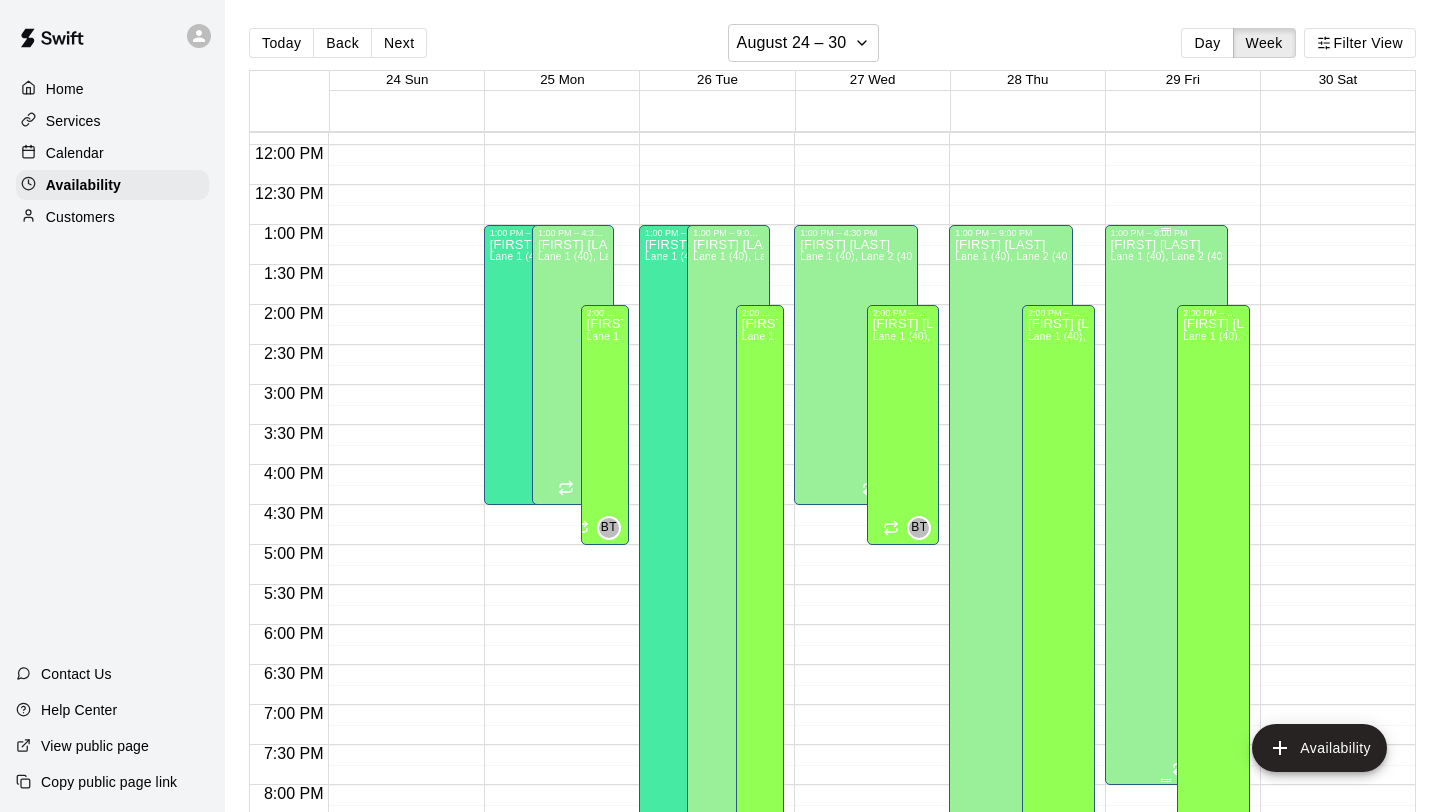 scroll, scrollTop: 940, scrollLeft: 0, axis: vertical 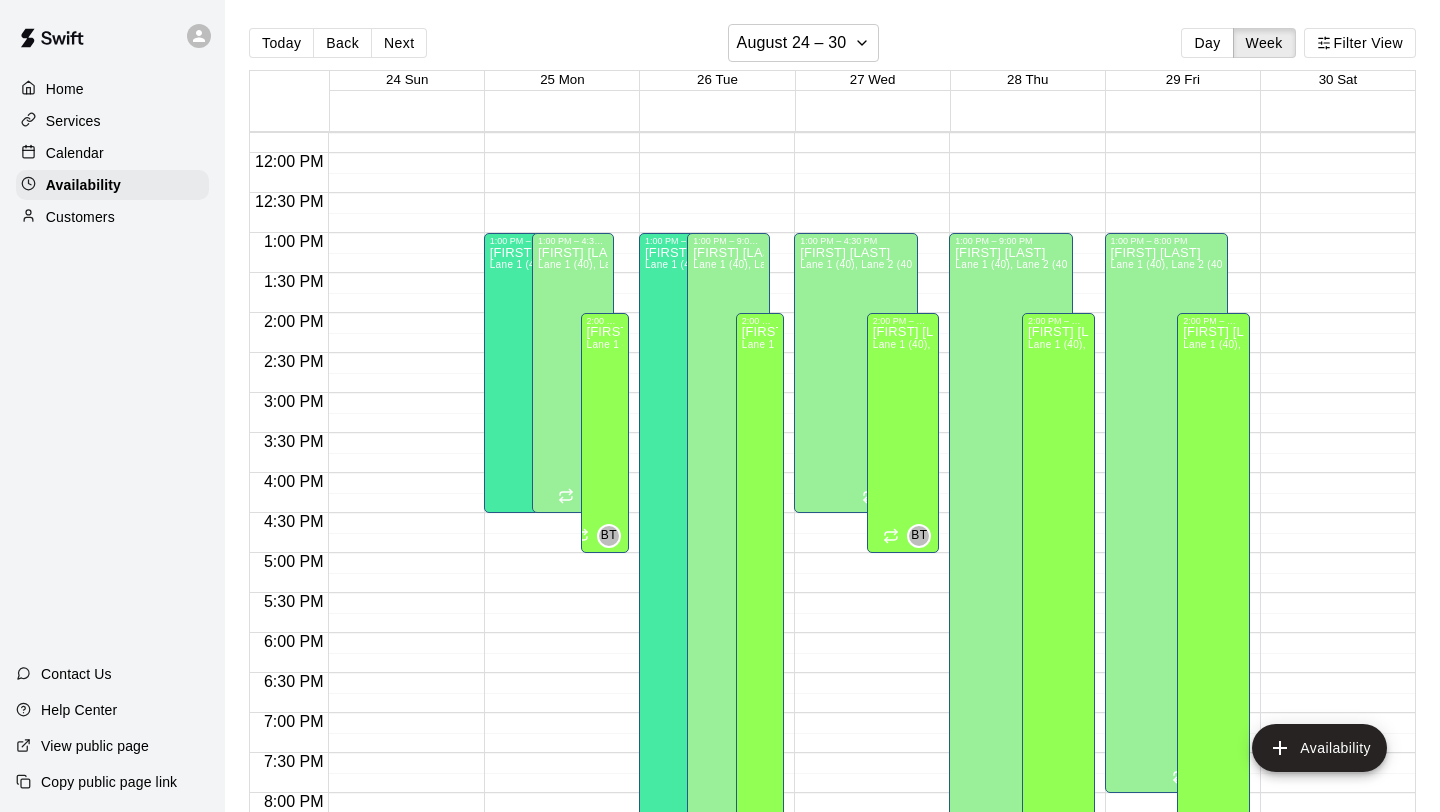 click on "[TIME] – [TIME] Closed [TIME] – [TIME] [FIRST] [LAST] Lane 1 (40), Lane 2 (40), Lane 3 (40), Lane 4 (65), Lane 5 (65), Lane 6 (65), speed agility/weight room NV [TIME] – [TIME] Closed [TIME] – [TIME] [FIRST] [LAST] Lane 1 (40), Lane 2 (40), Lane 3 (40), Lane 4 (65), Lane 5 (65), Lane 6 (65), speed agility/weight room BT" at bounding box center [866, 153] 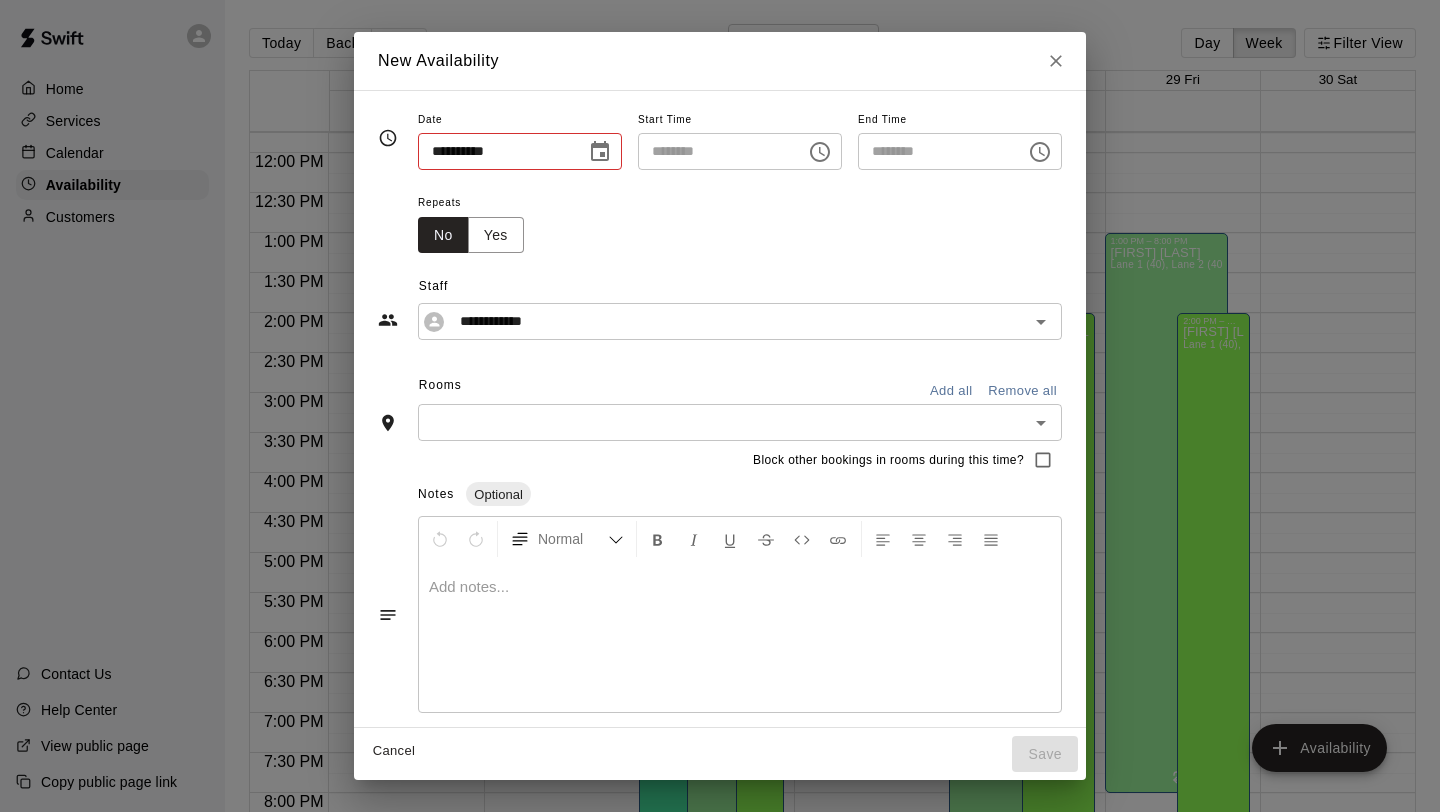 type on "**********" 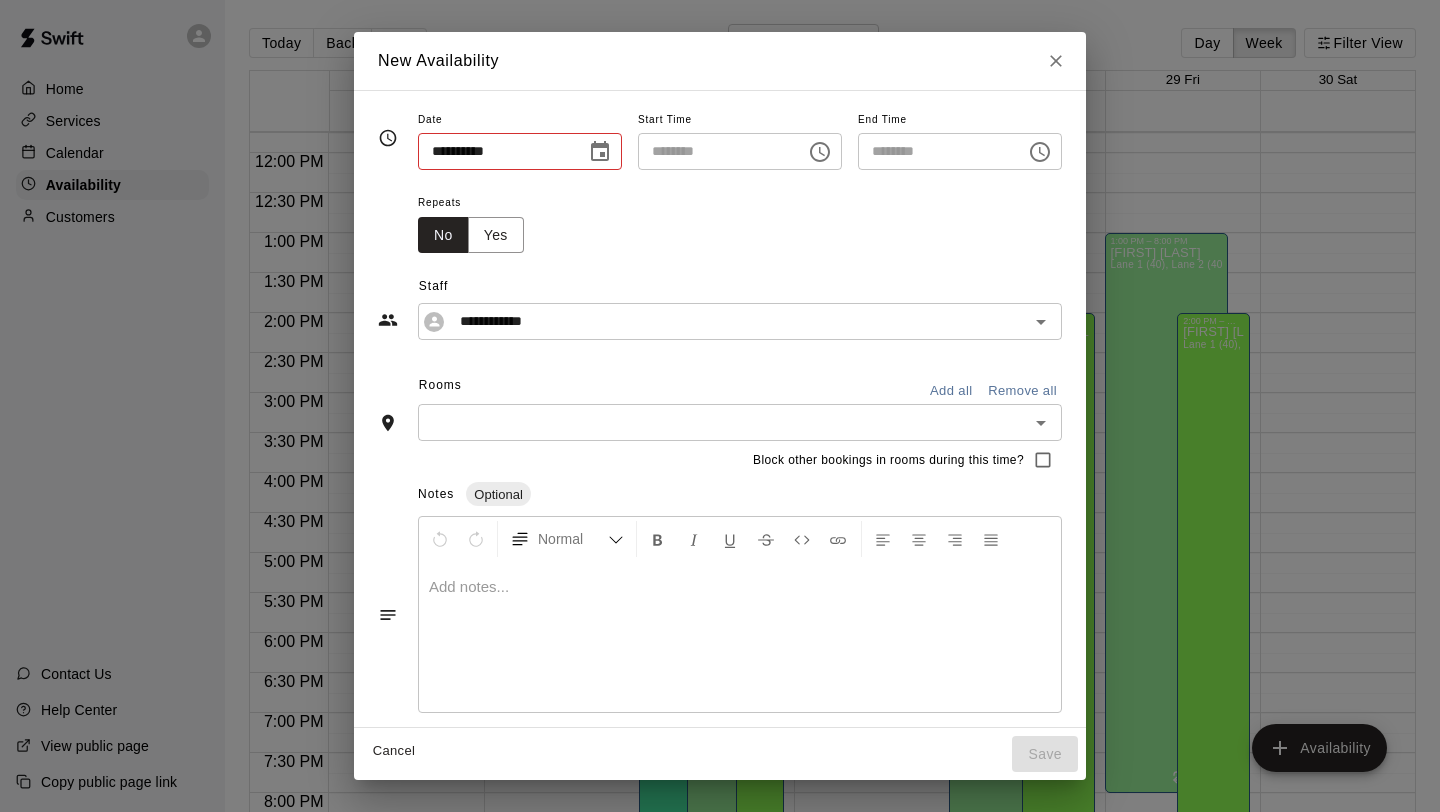 type on "********" 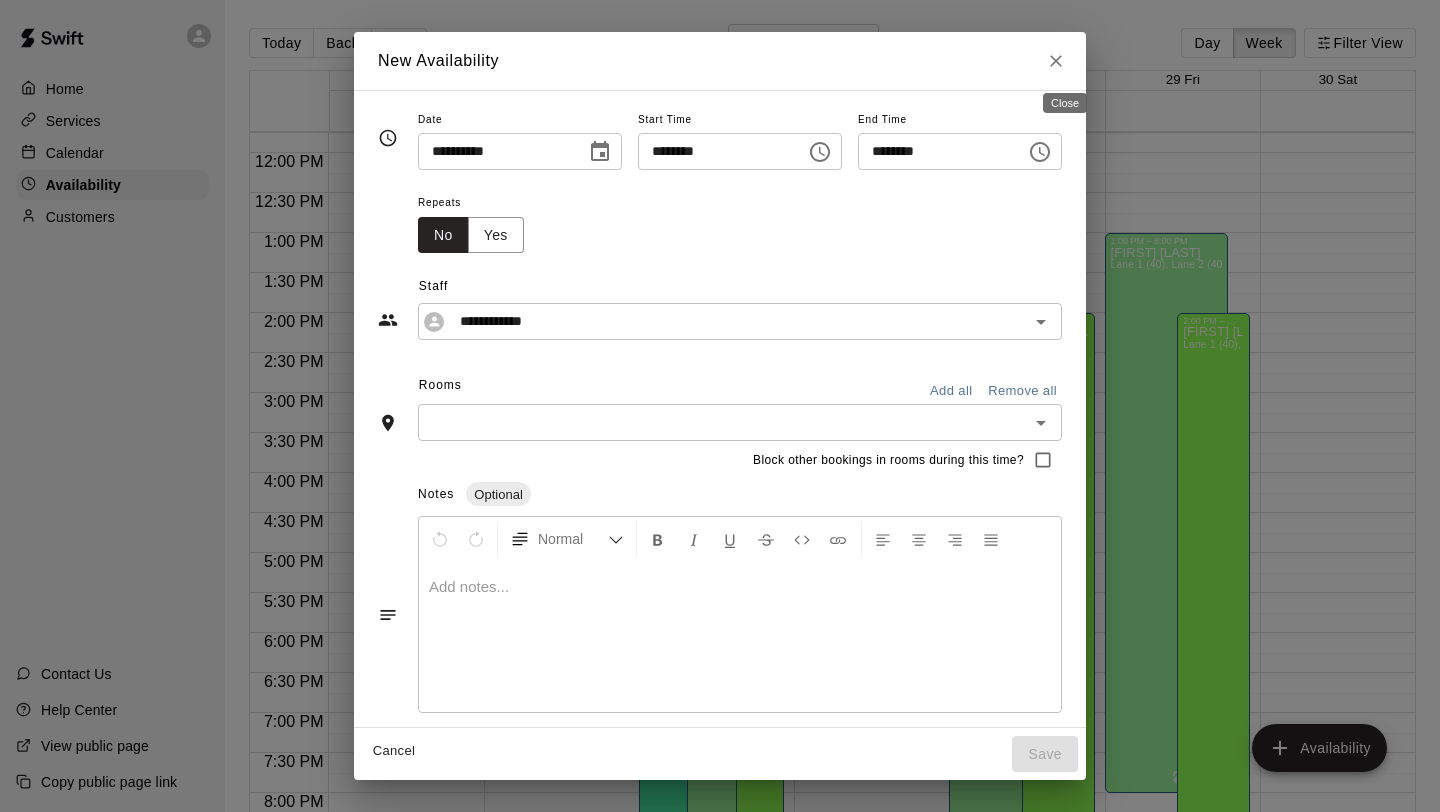 click 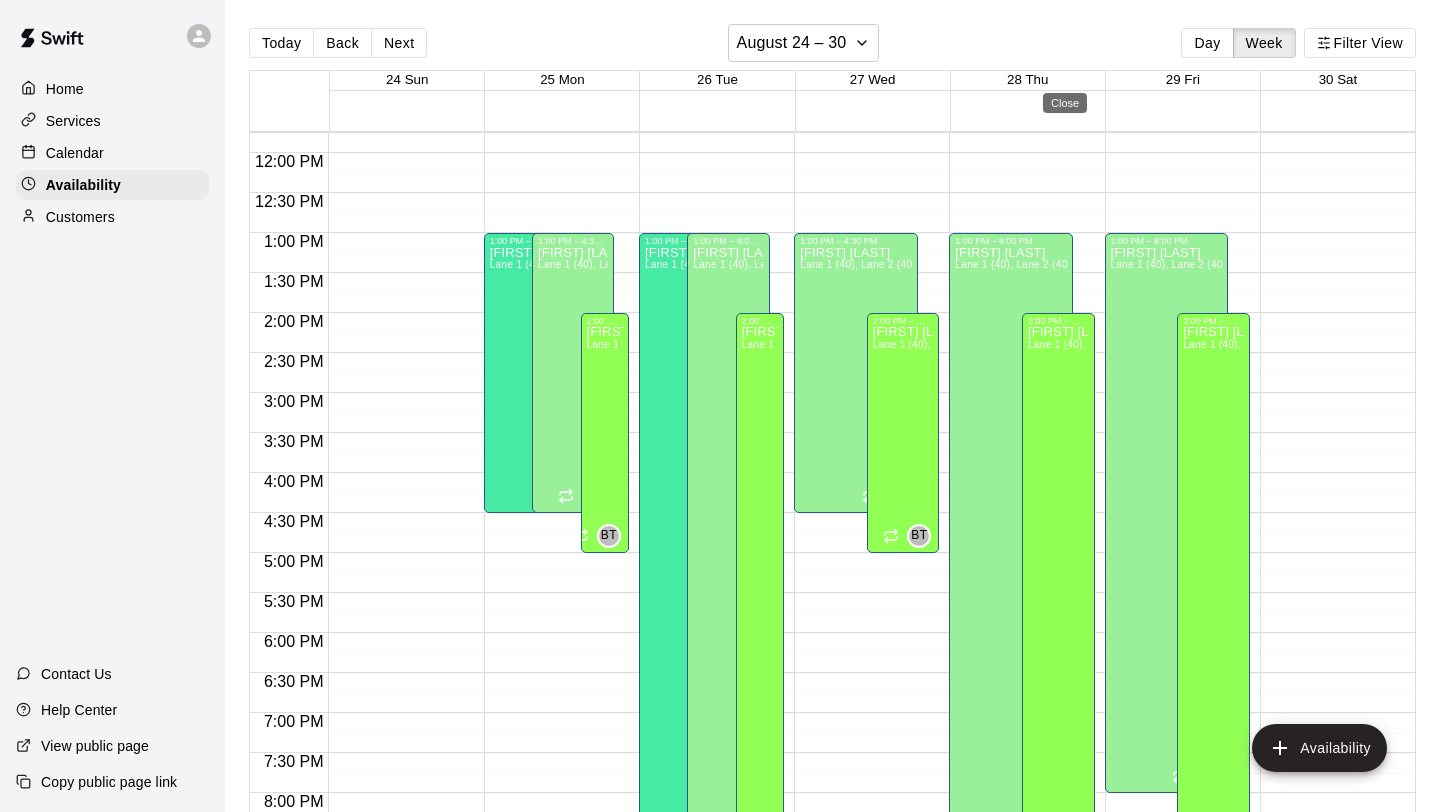 type on "**********" 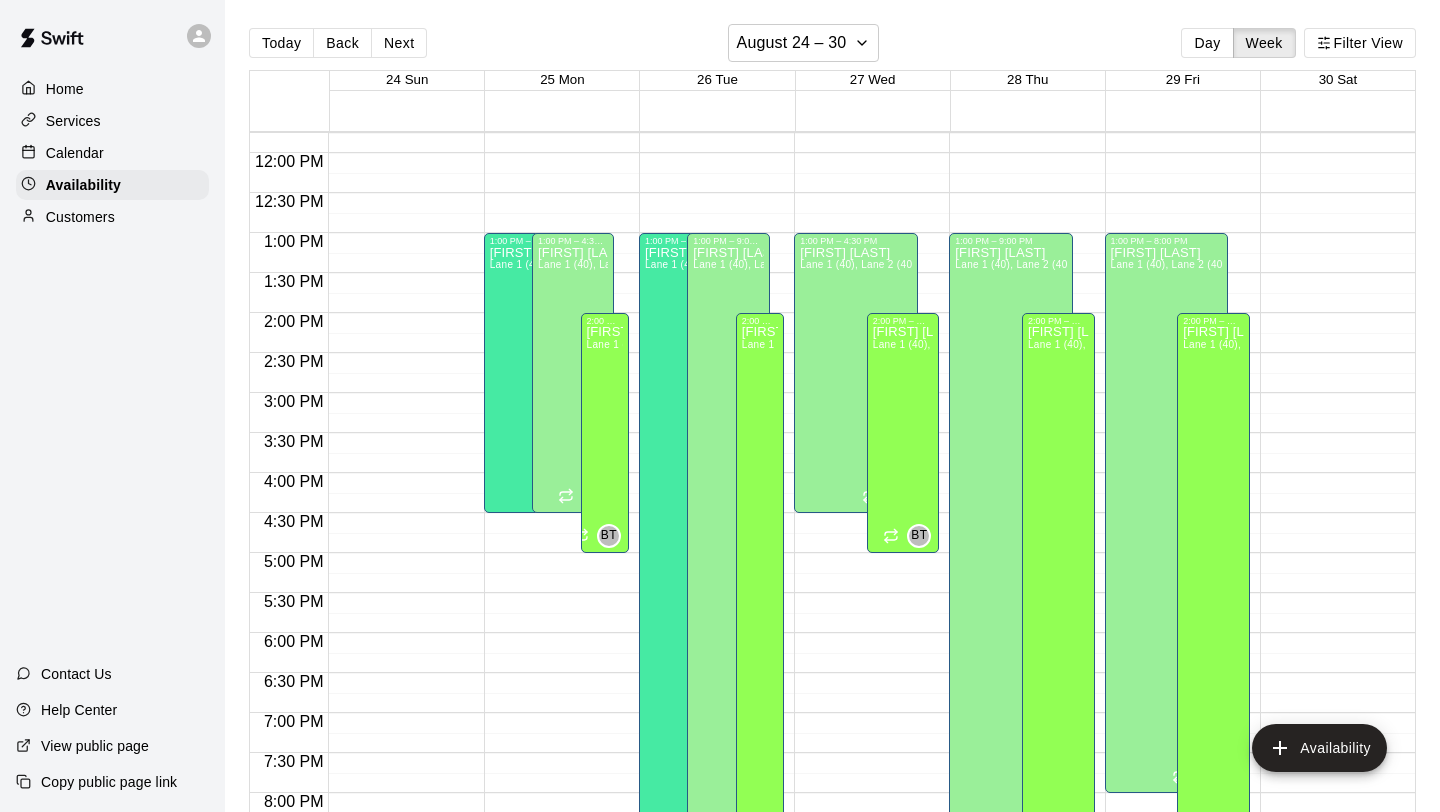 click on "[TIME] – [TIME] Closed [TIME] – [TIME] [FIRST] [LAST] Lane 1 (40), Lane 2 (40), Lane 3 (40), Lane 4 (65), Lane 5 (65), Lane 6 (65), speed agility/weight room NV [TIME] – [TIME] Closed [TIME] – [TIME] [FIRST] [LAST] Lane 1 (40), Lane 2 (40), Lane 3 (40), Lane 4 (65), Lane 5 (65), Lane 6 (65), speed agility/weight room BT" at bounding box center (1021, 153) 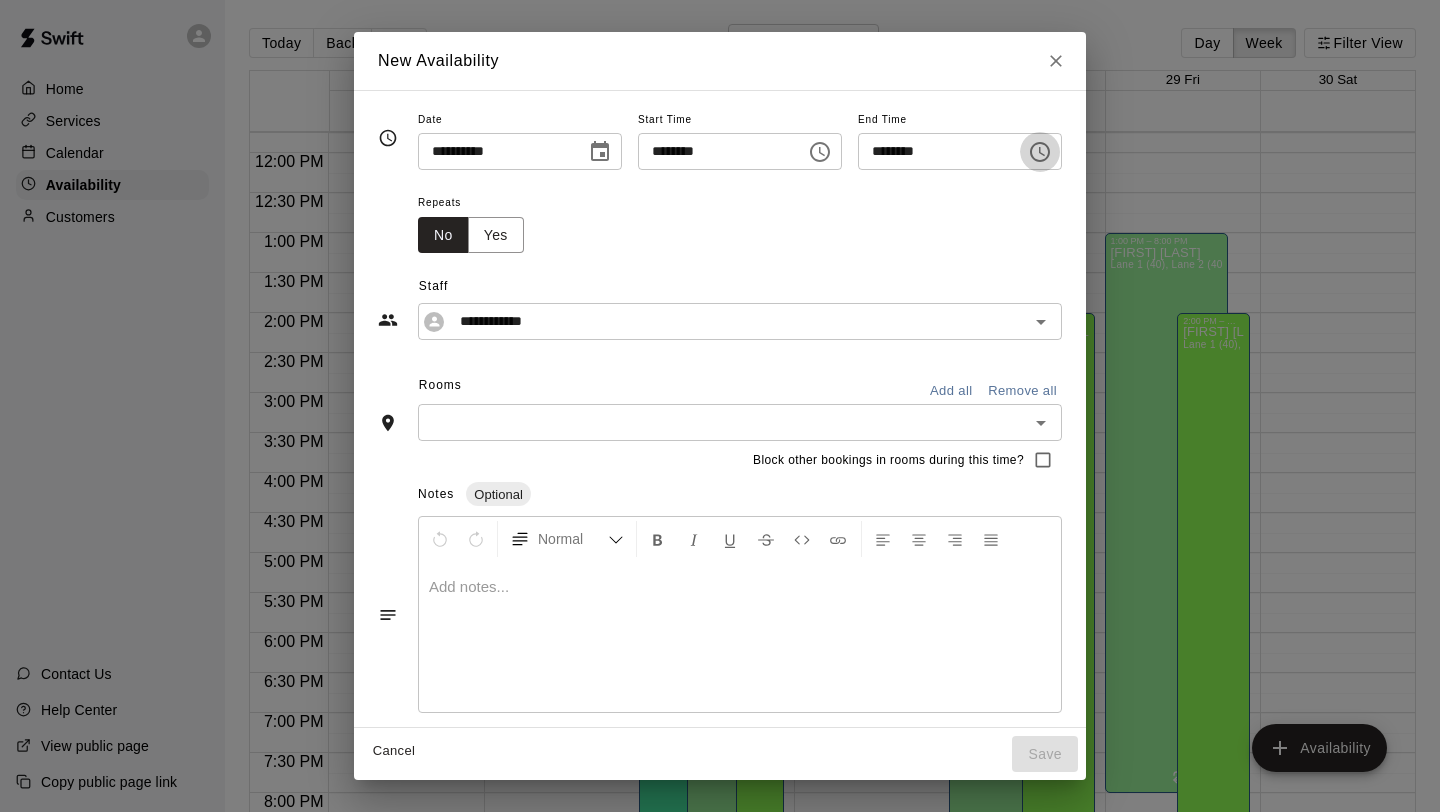 click 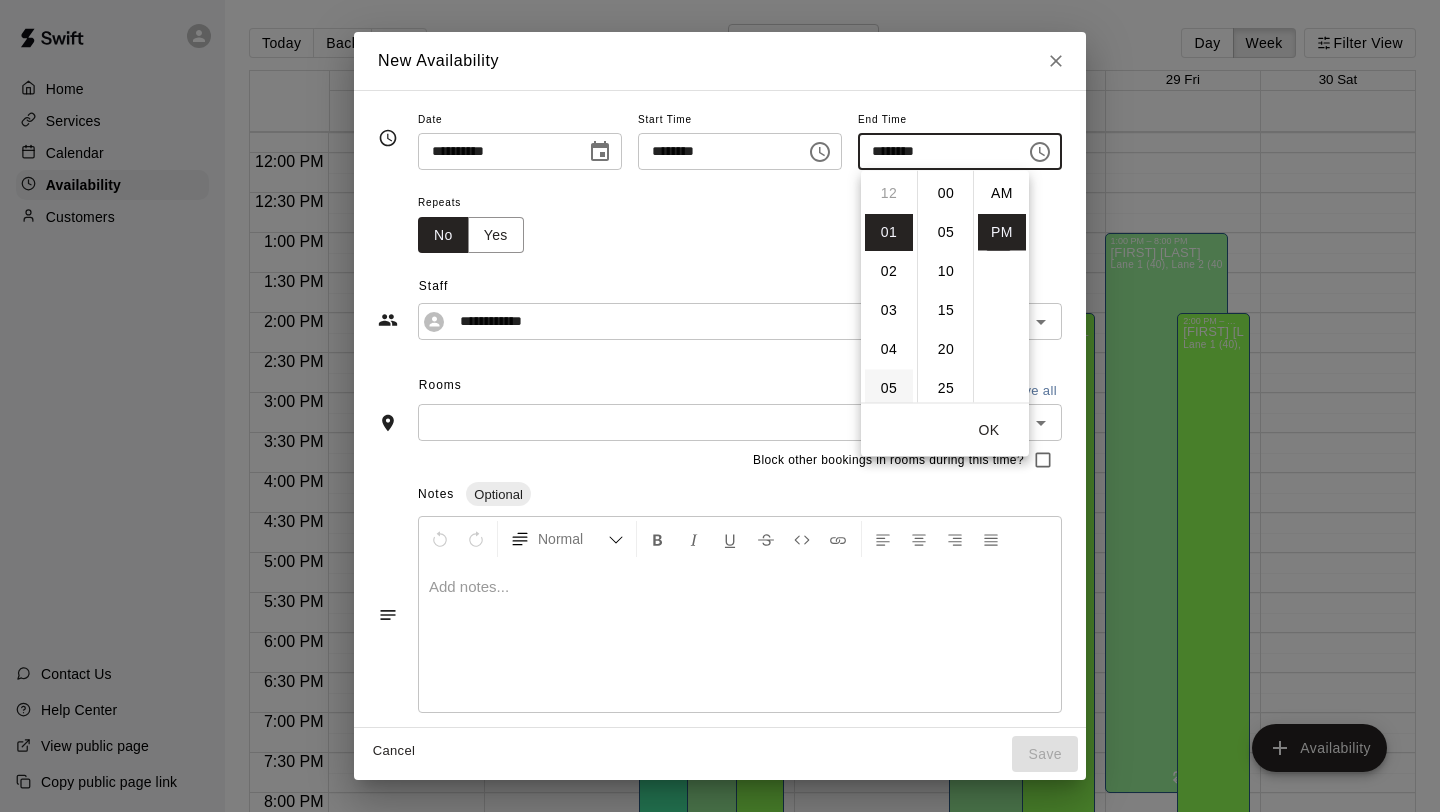 scroll, scrollTop: 39, scrollLeft: 0, axis: vertical 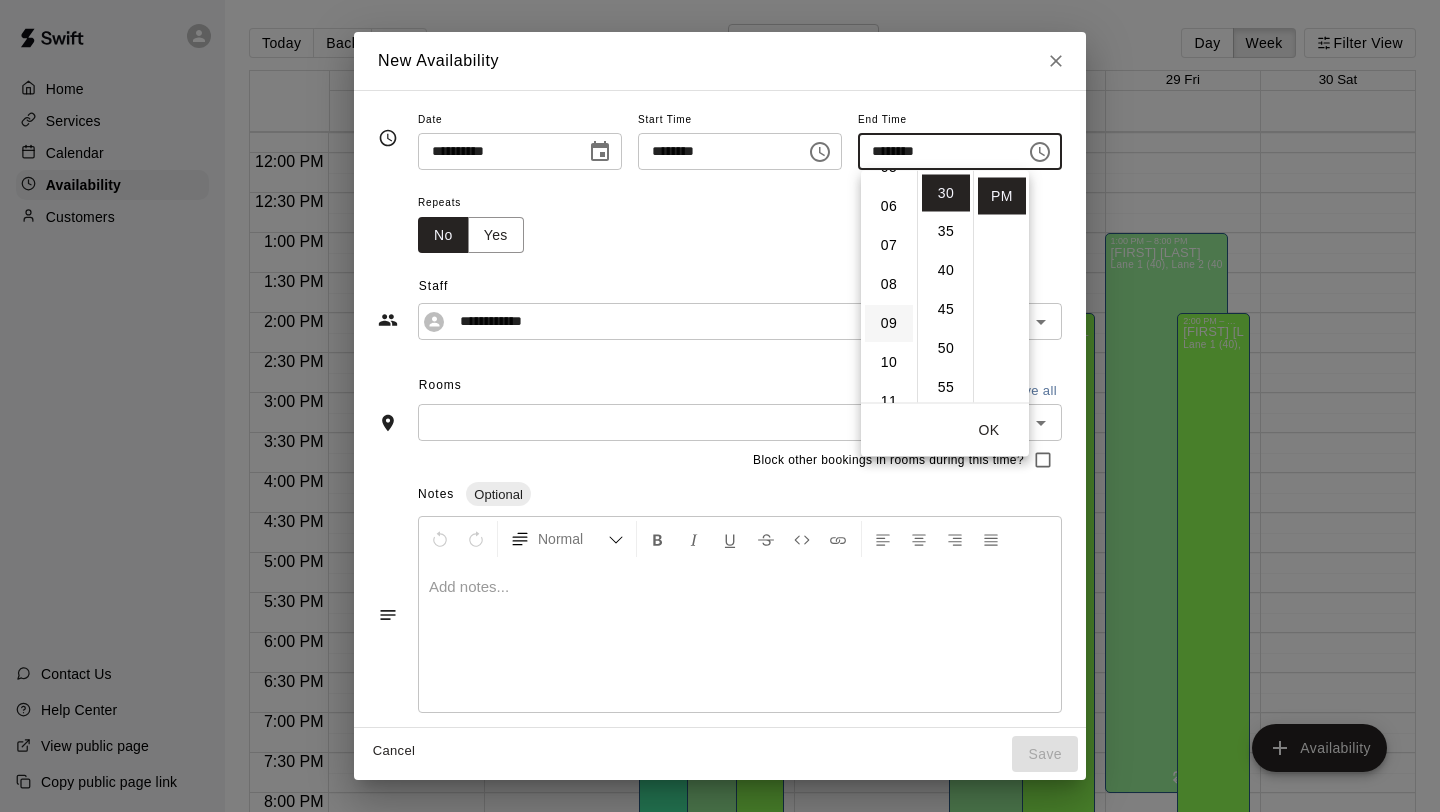 click on "09" at bounding box center [889, 324] 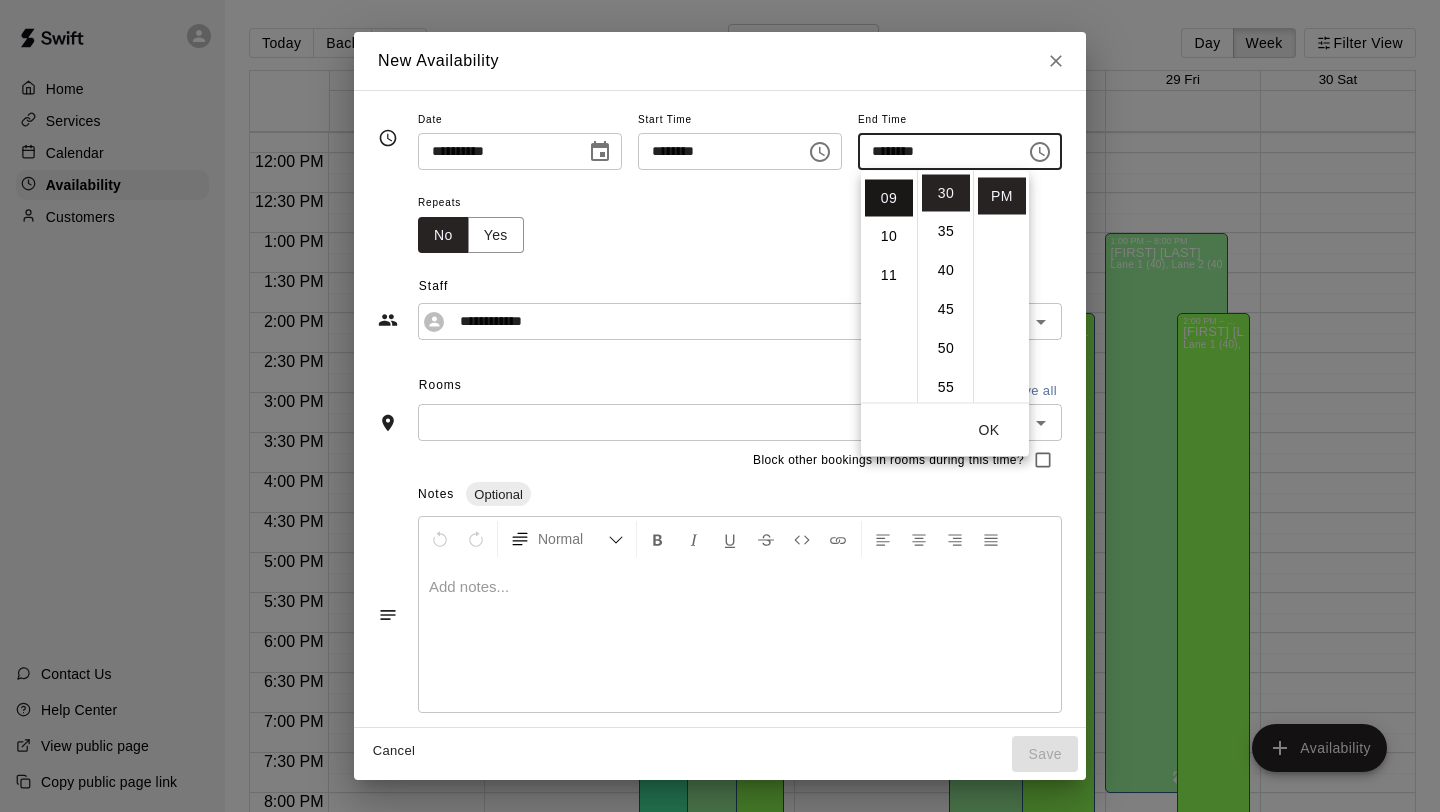scroll, scrollTop: 351, scrollLeft: 0, axis: vertical 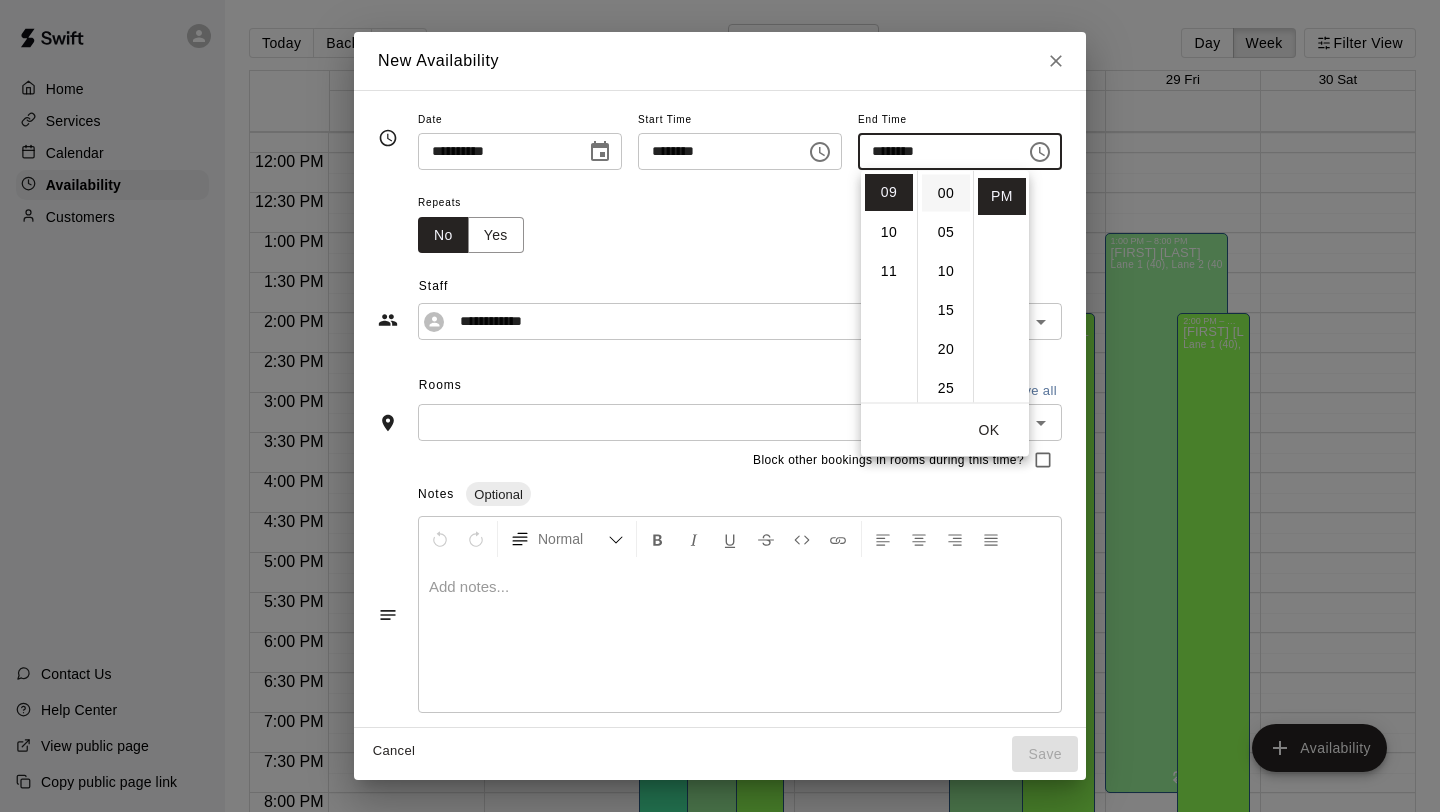 click on "00" at bounding box center [946, 193] 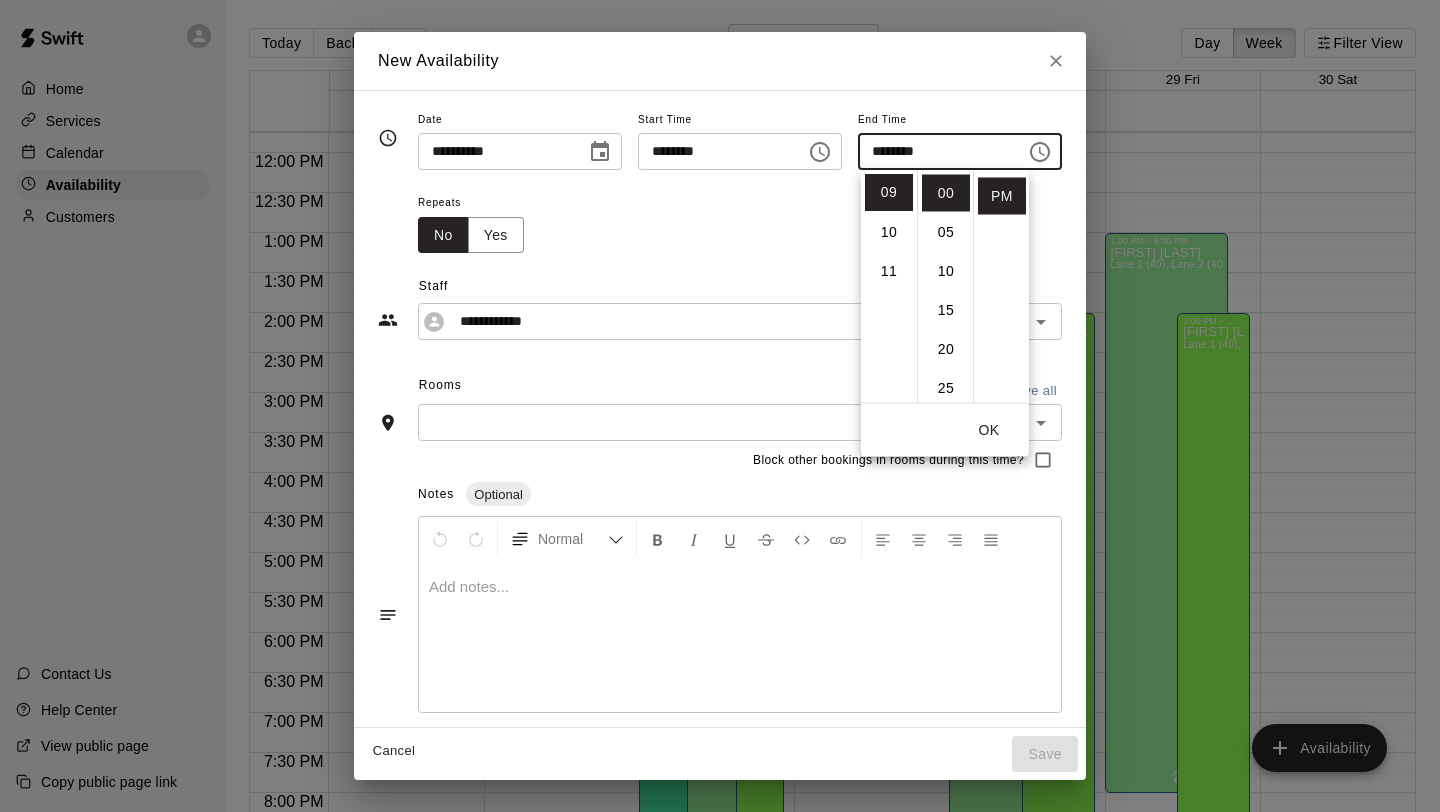 click on "OK" at bounding box center (989, 430) 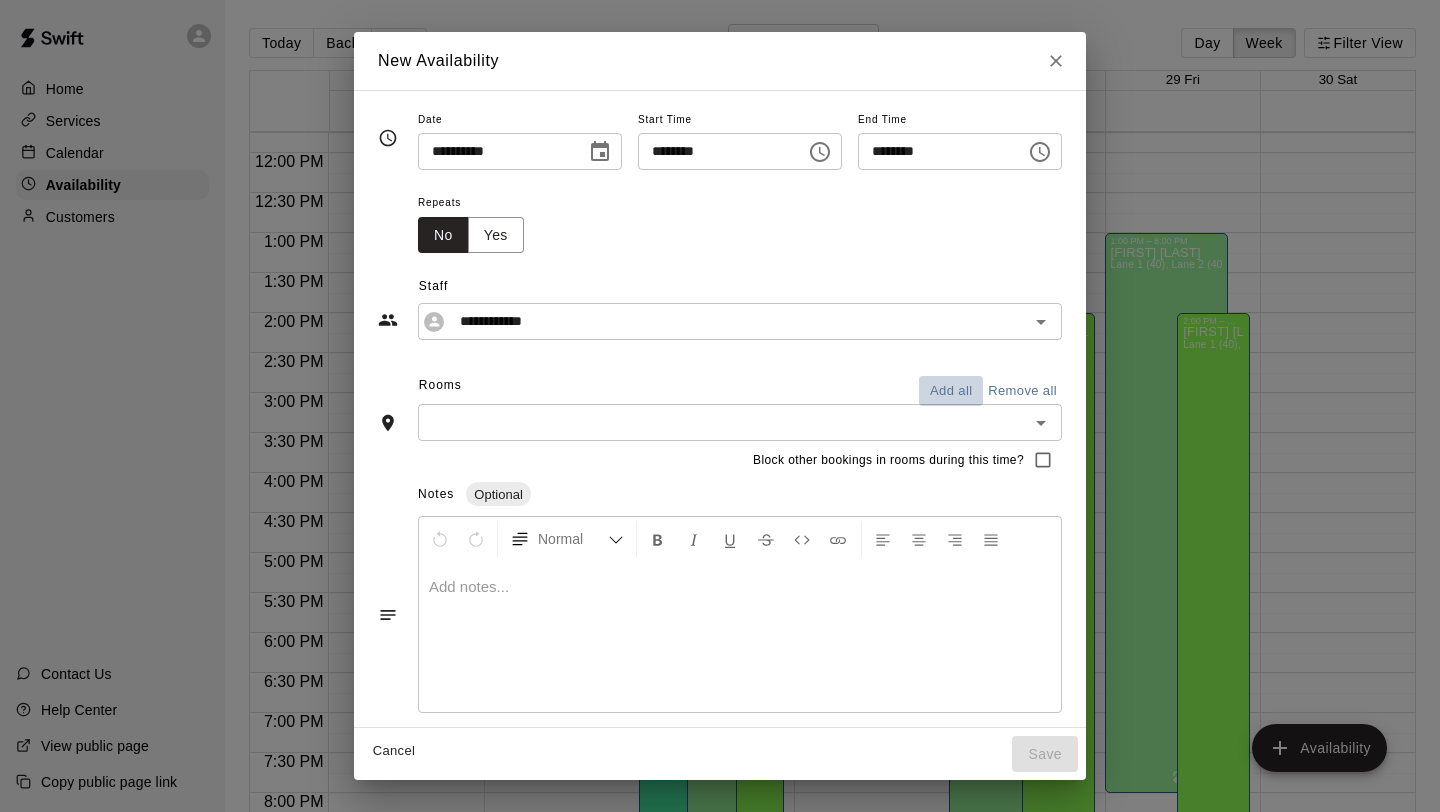 click on "Add all" at bounding box center (951, 391) 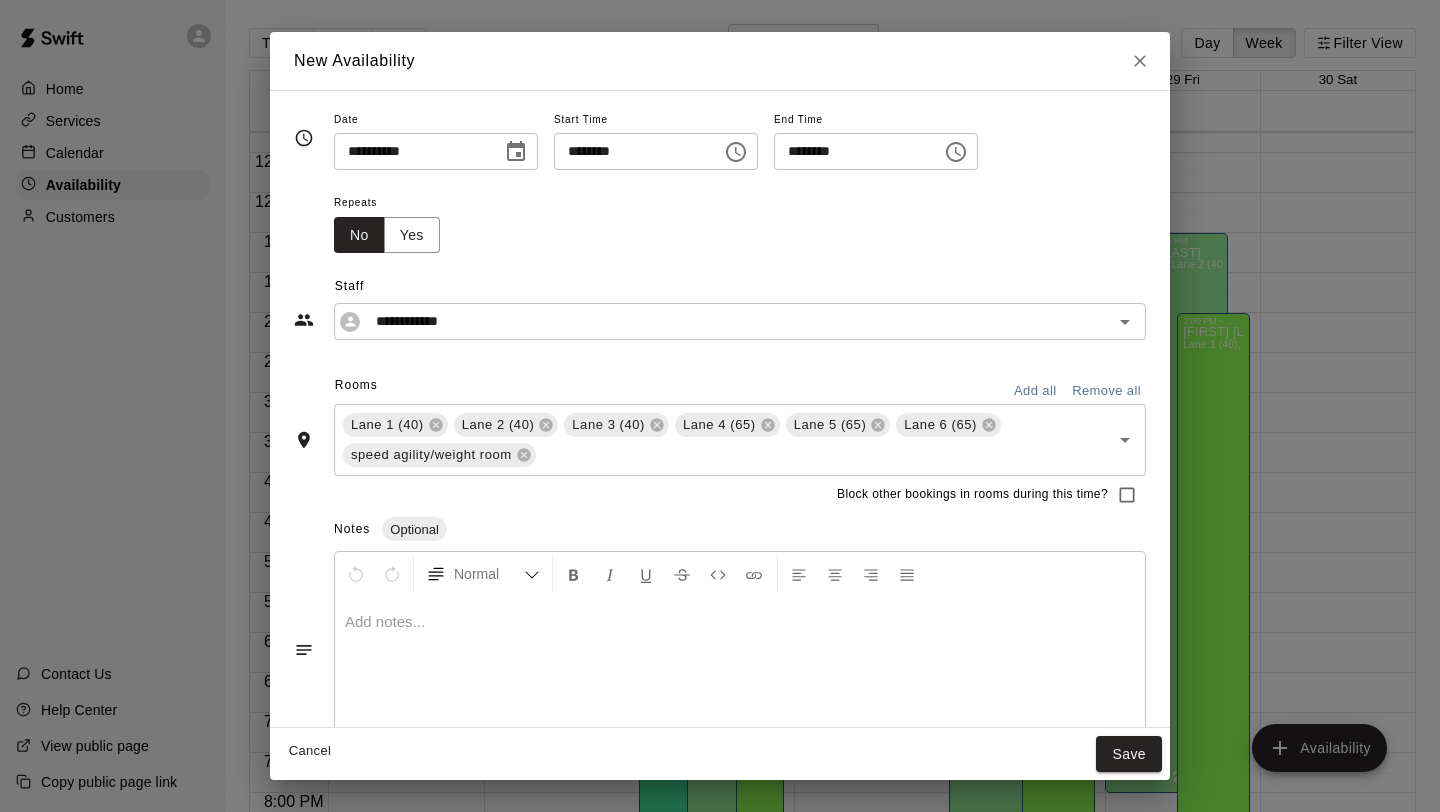 scroll, scrollTop: 42, scrollLeft: 0, axis: vertical 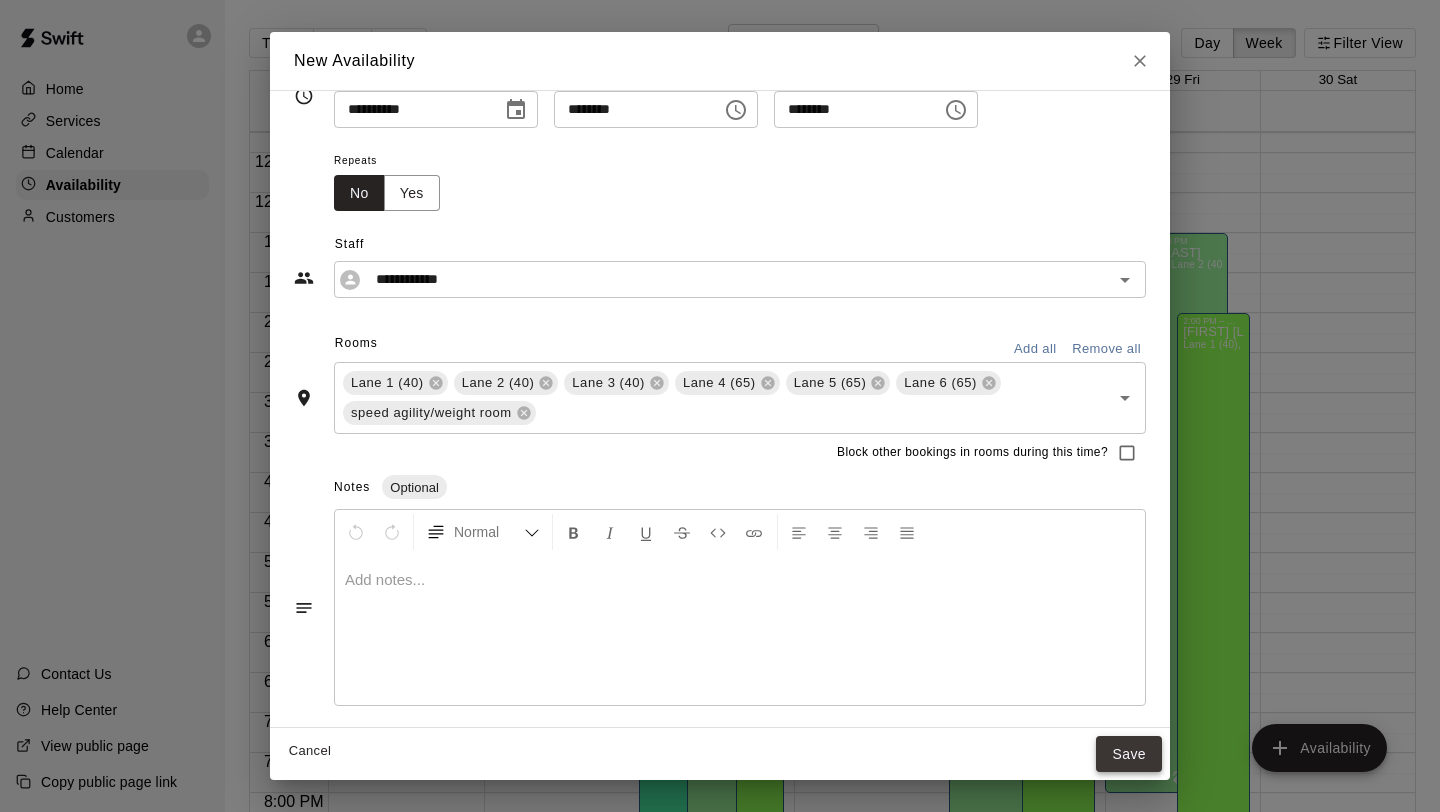 click on "Save" at bounding box center (1129, 754) 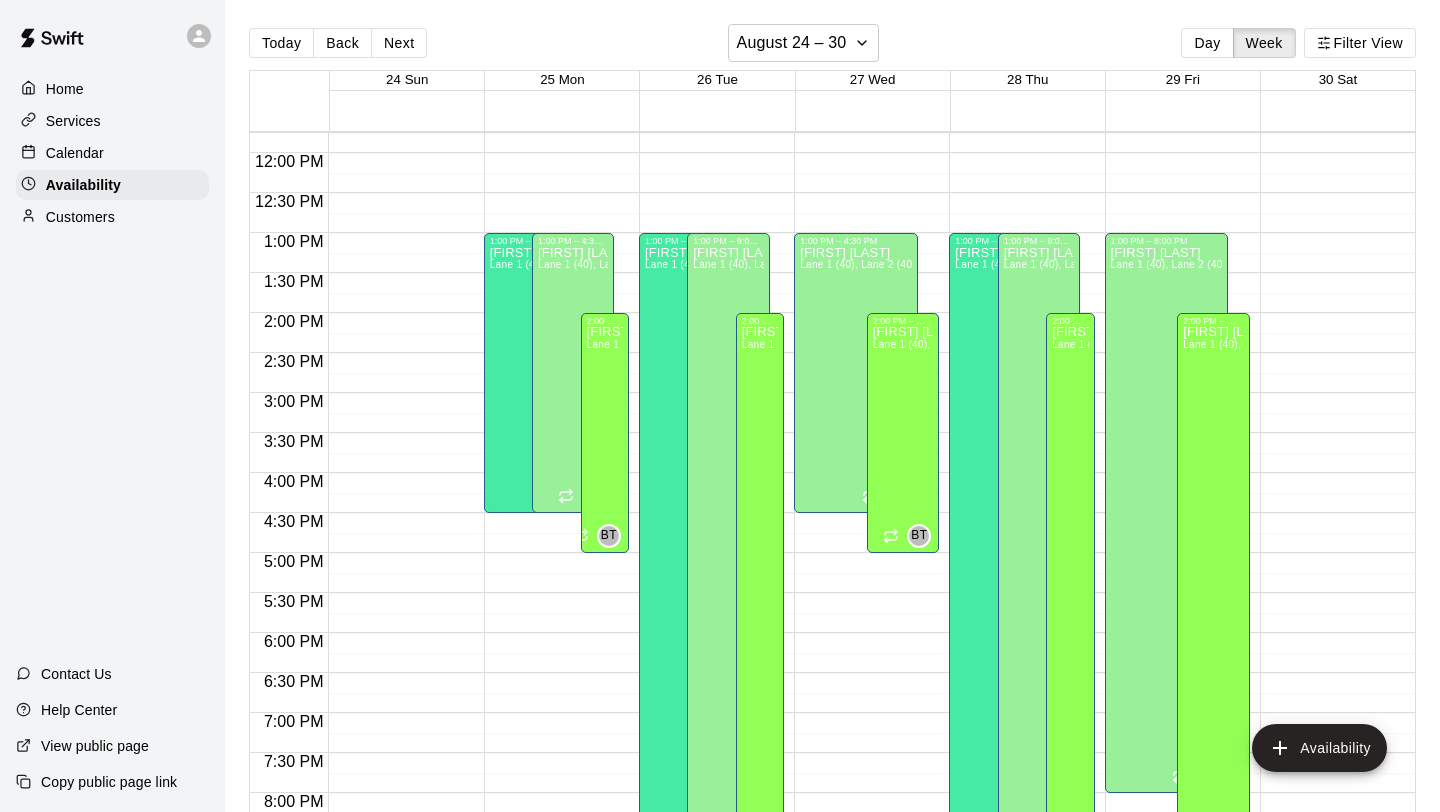 click on "[TIME] – [TIME] Closed [TIME] – [TIME] [FIRST] [LAST] Lane 1 (40), Lane 2 (40), Lane 3 (40), Lane 4 (65), Lane 5 (65), Lane 6 (65), speed agility/weight room NV [TIME] – [TIME] Closed [TIME] – [TIME] [FIRST] [LAST] Lane 1 (40), Lane 2 (40), Lane 3 (40), Lane 4 (65), Lane 5 (65), Lane 6 (65), speed agility/weight room BT" at bounding box center [1177, 153] 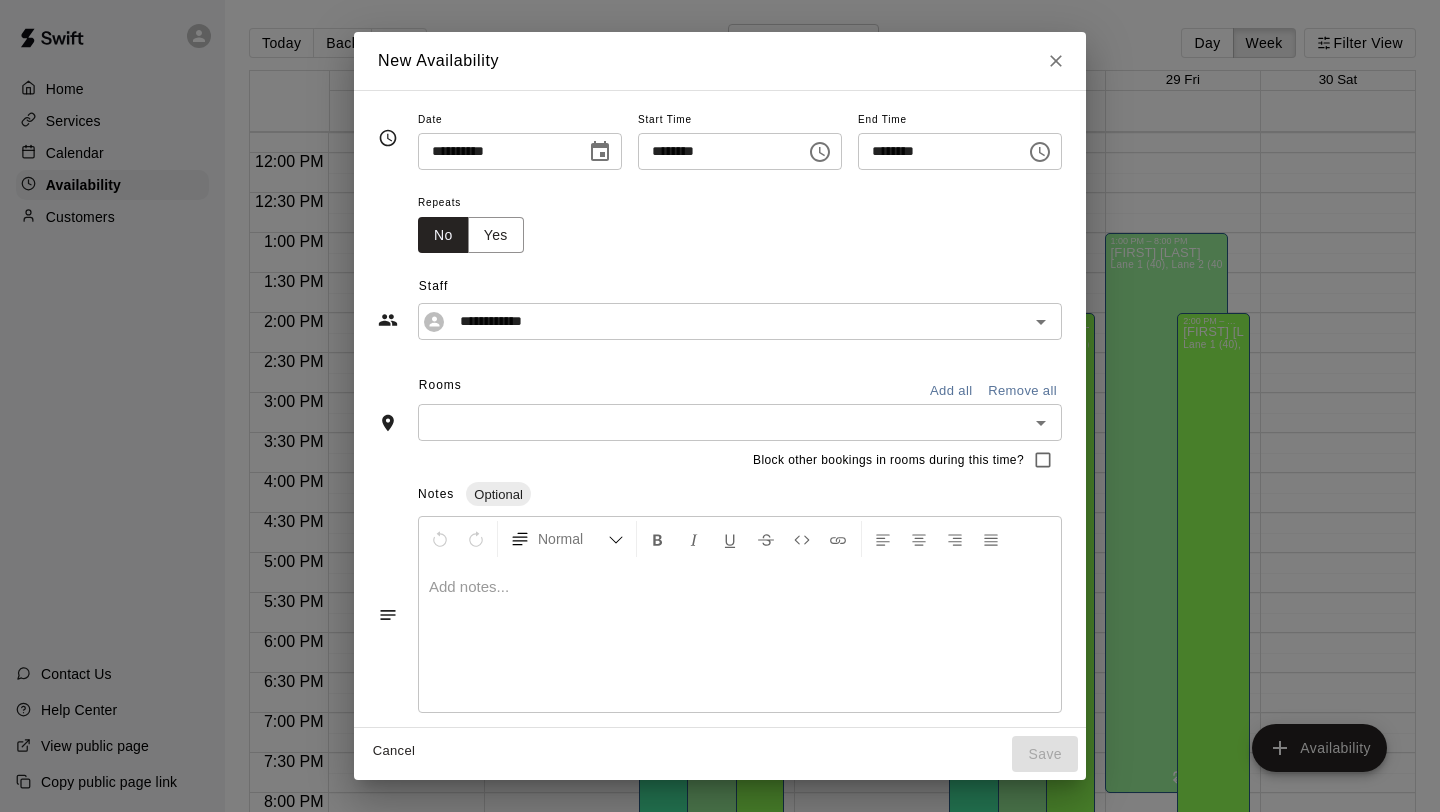 click 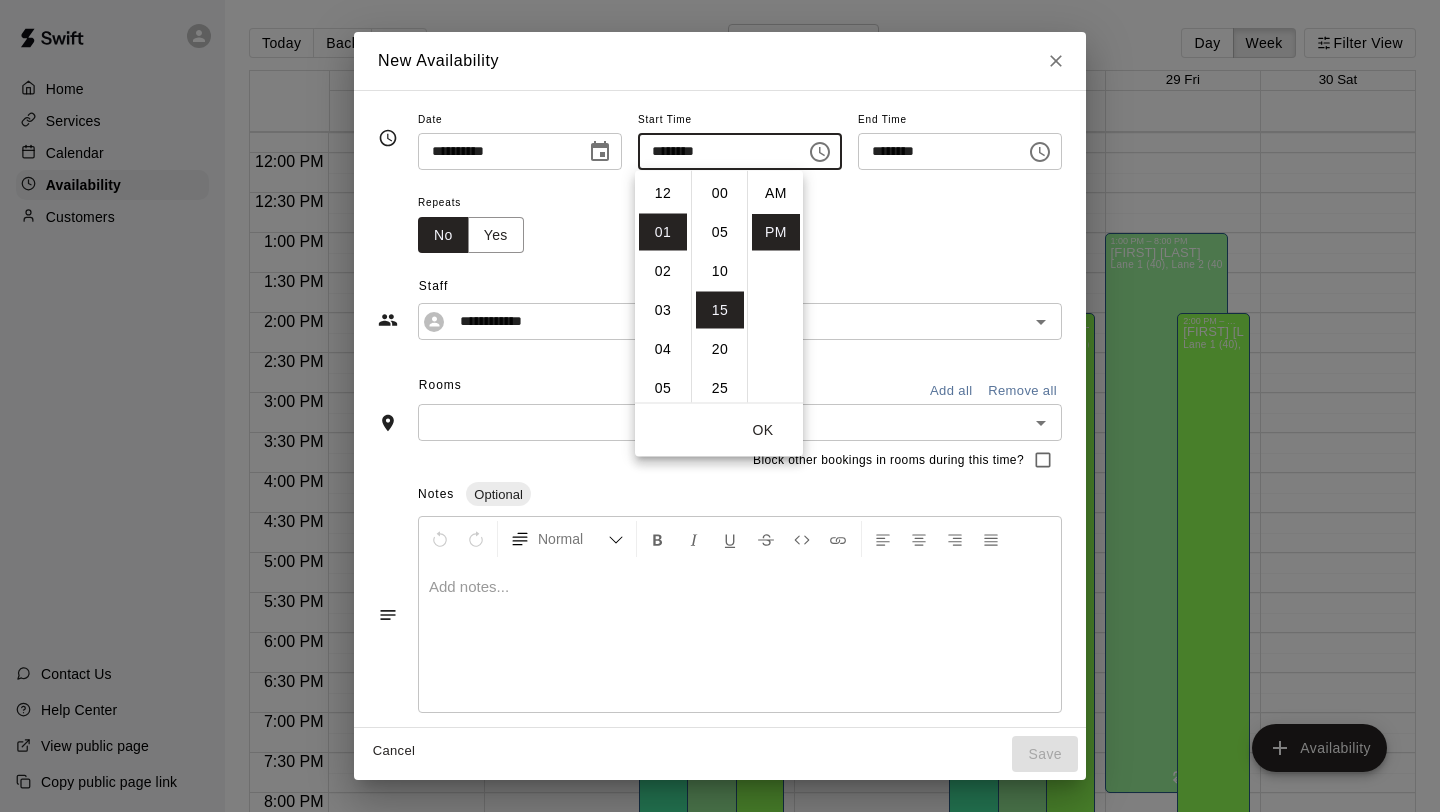 scroll, scrollTop: 39, scrollLeft: 0, axis: vertical 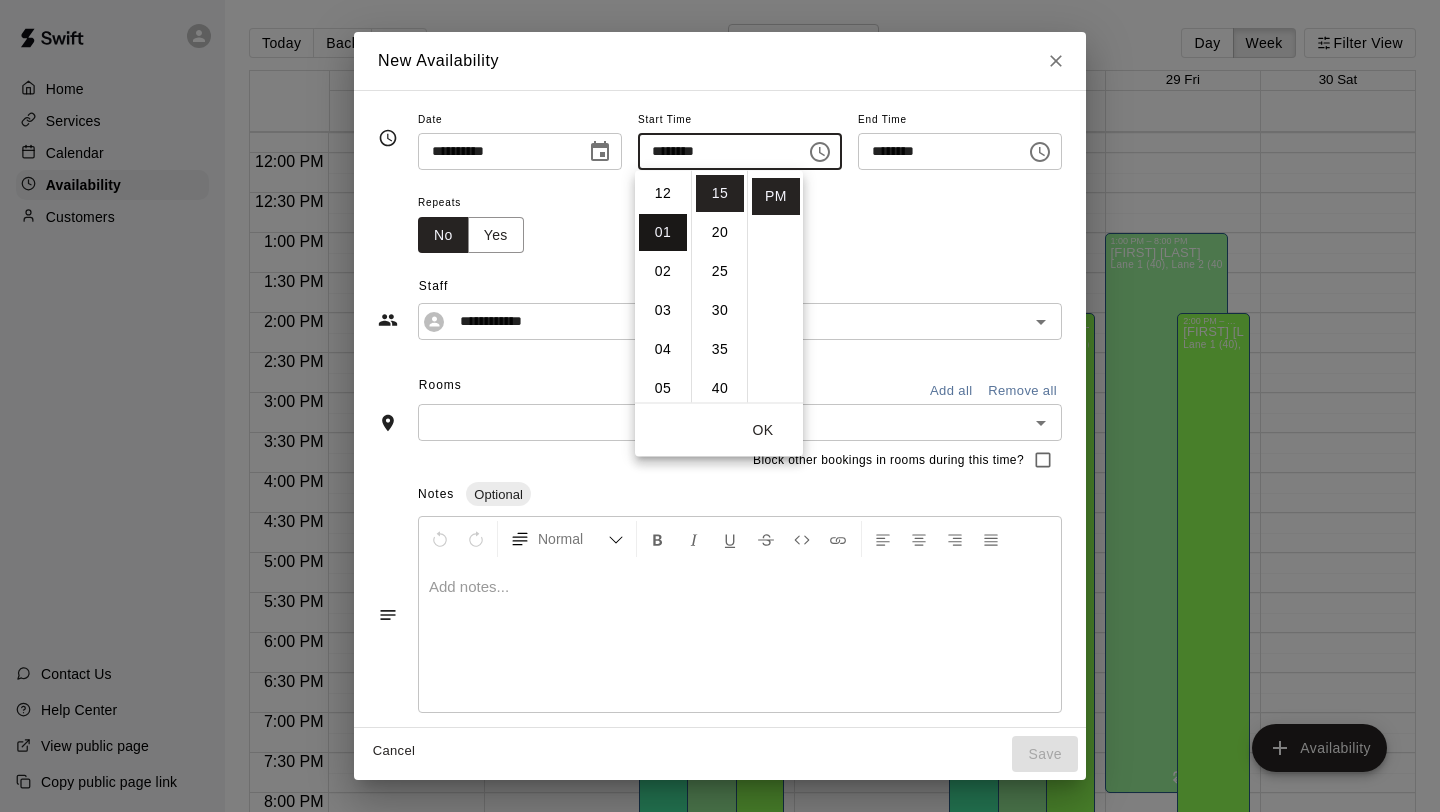click on "01" at bounding box center [663, 232] 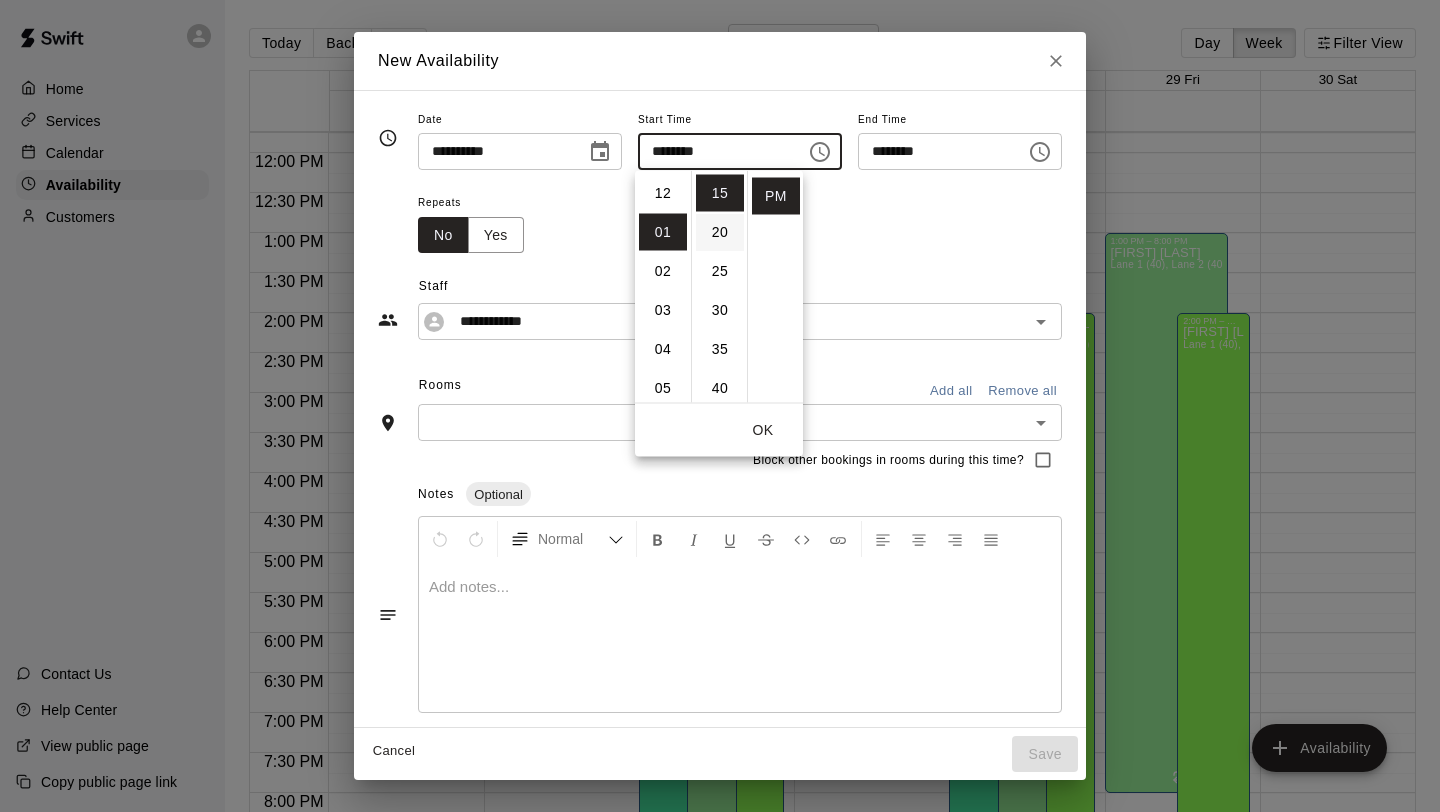 scroll, scrollTop: 0, scrollLeft: 0, axis: both 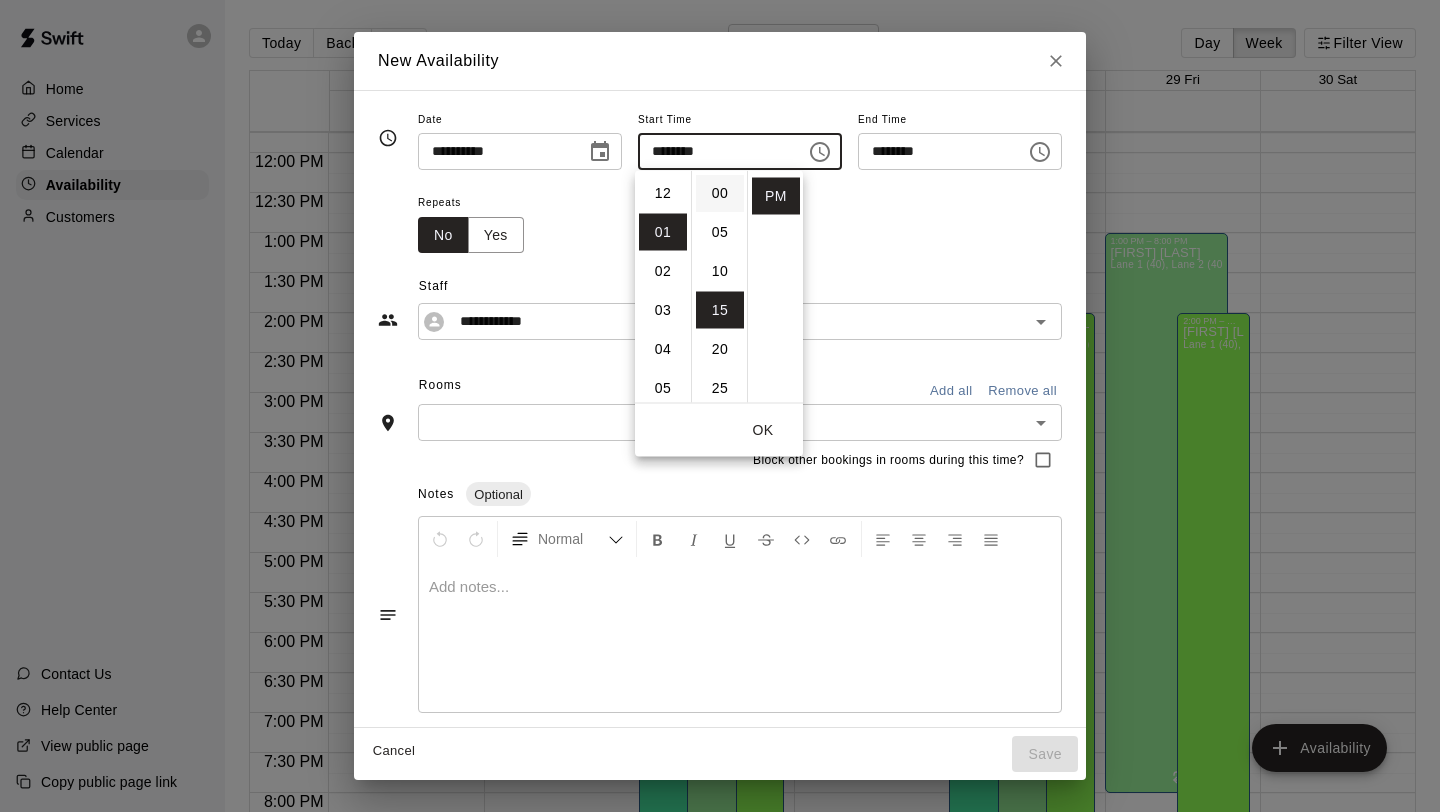 click on "00" at bounding box center (720, 193) 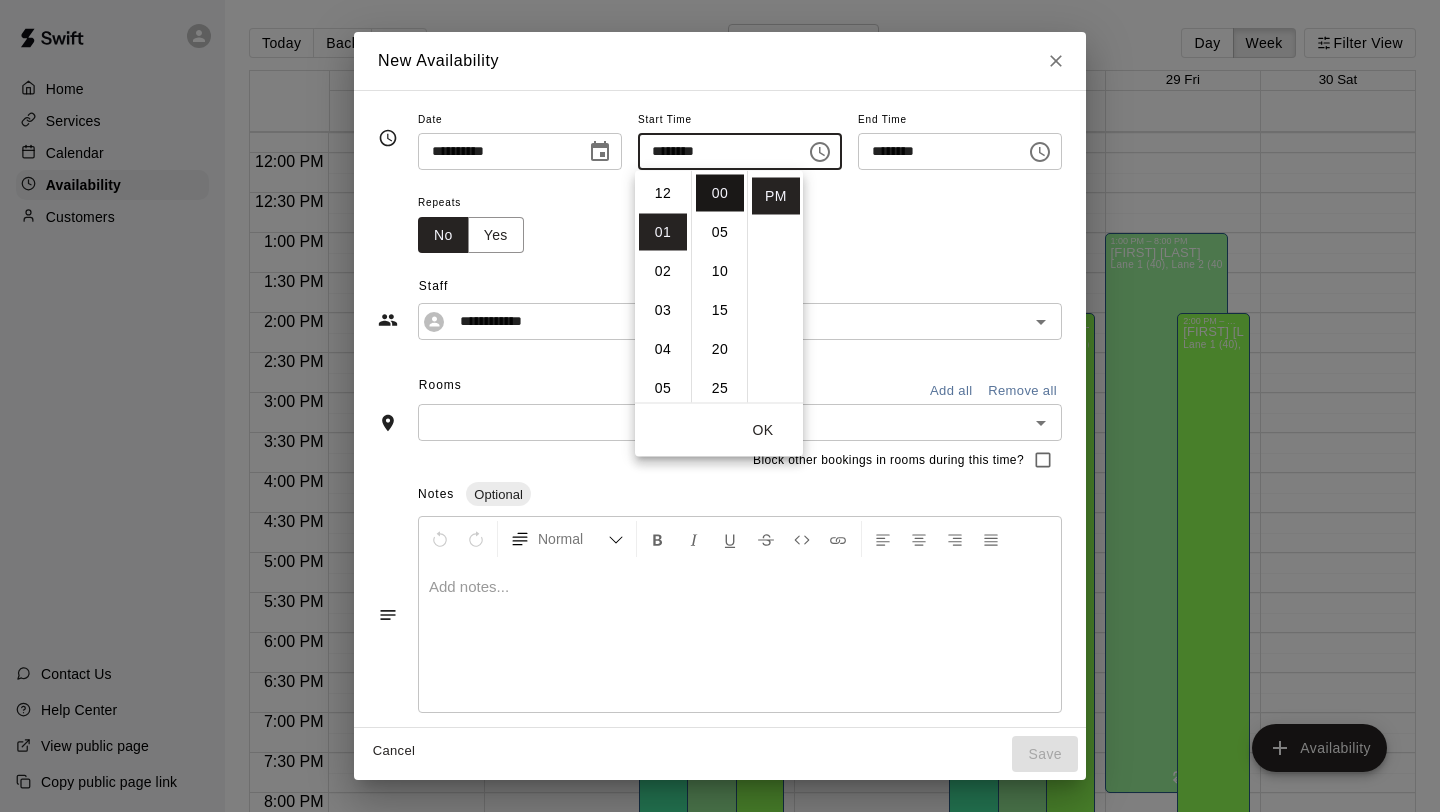 type on "********" 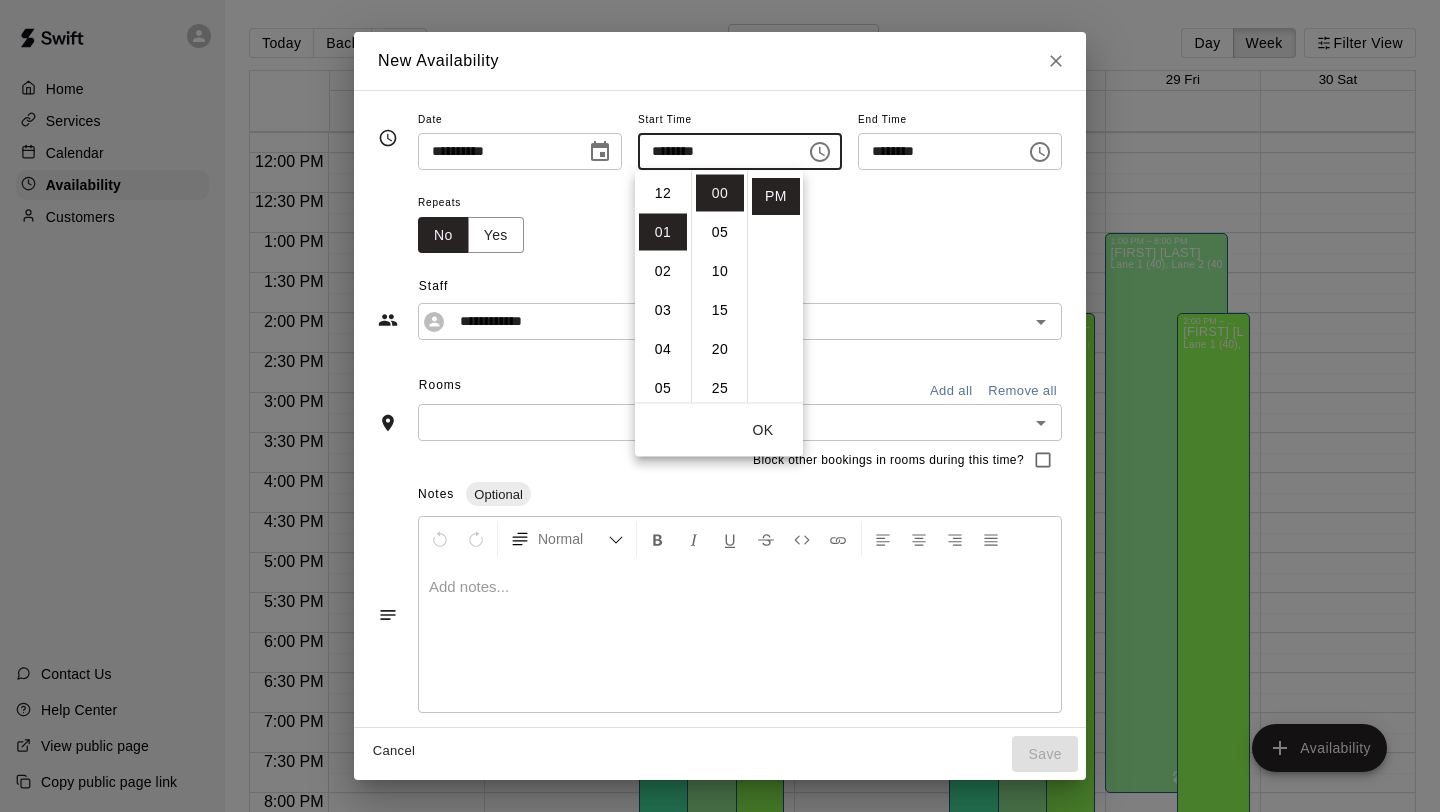 click on "OK" at bounding box center (763, 430) 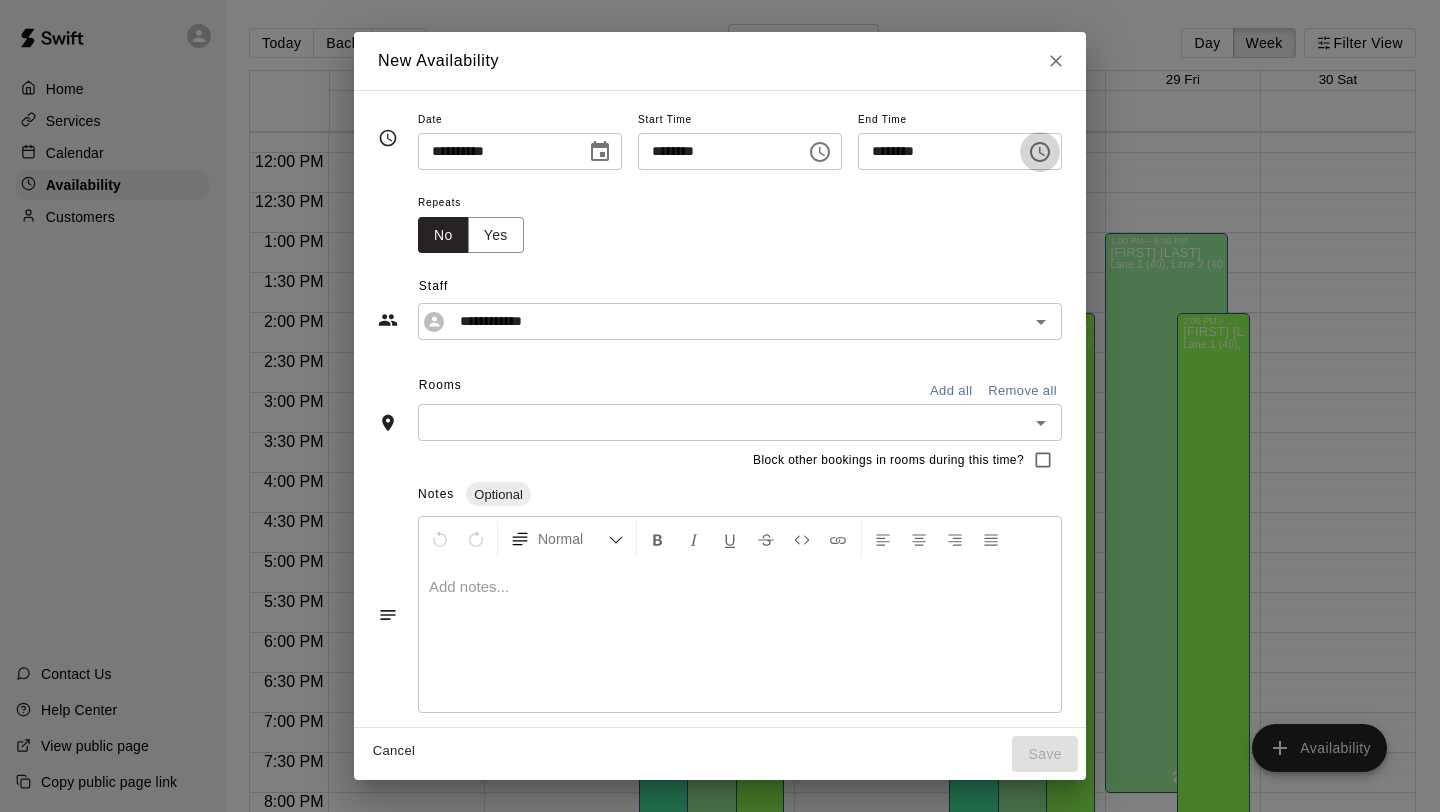 click 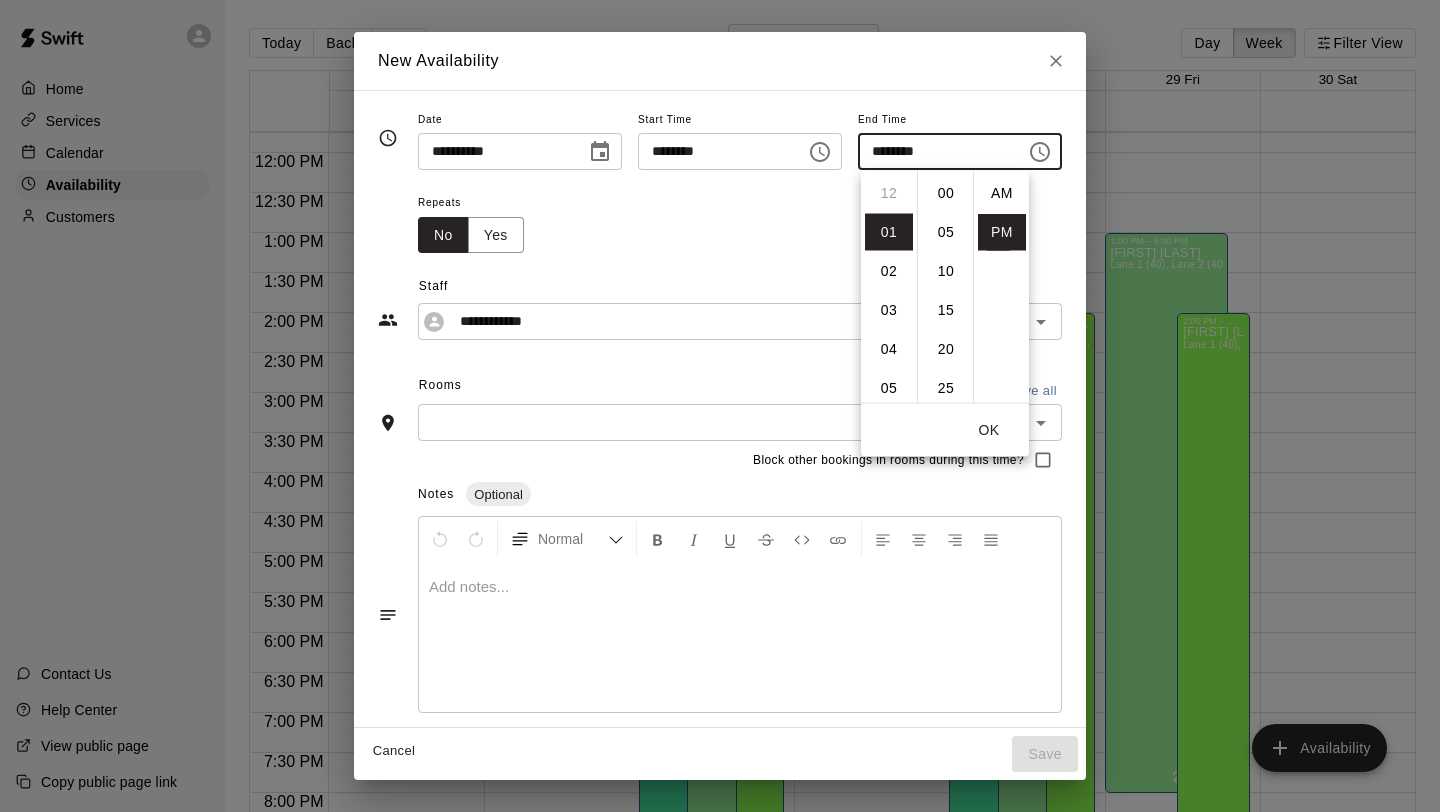 scroll, scrollTop: 39, scrollLeft: 0, axis: vertical 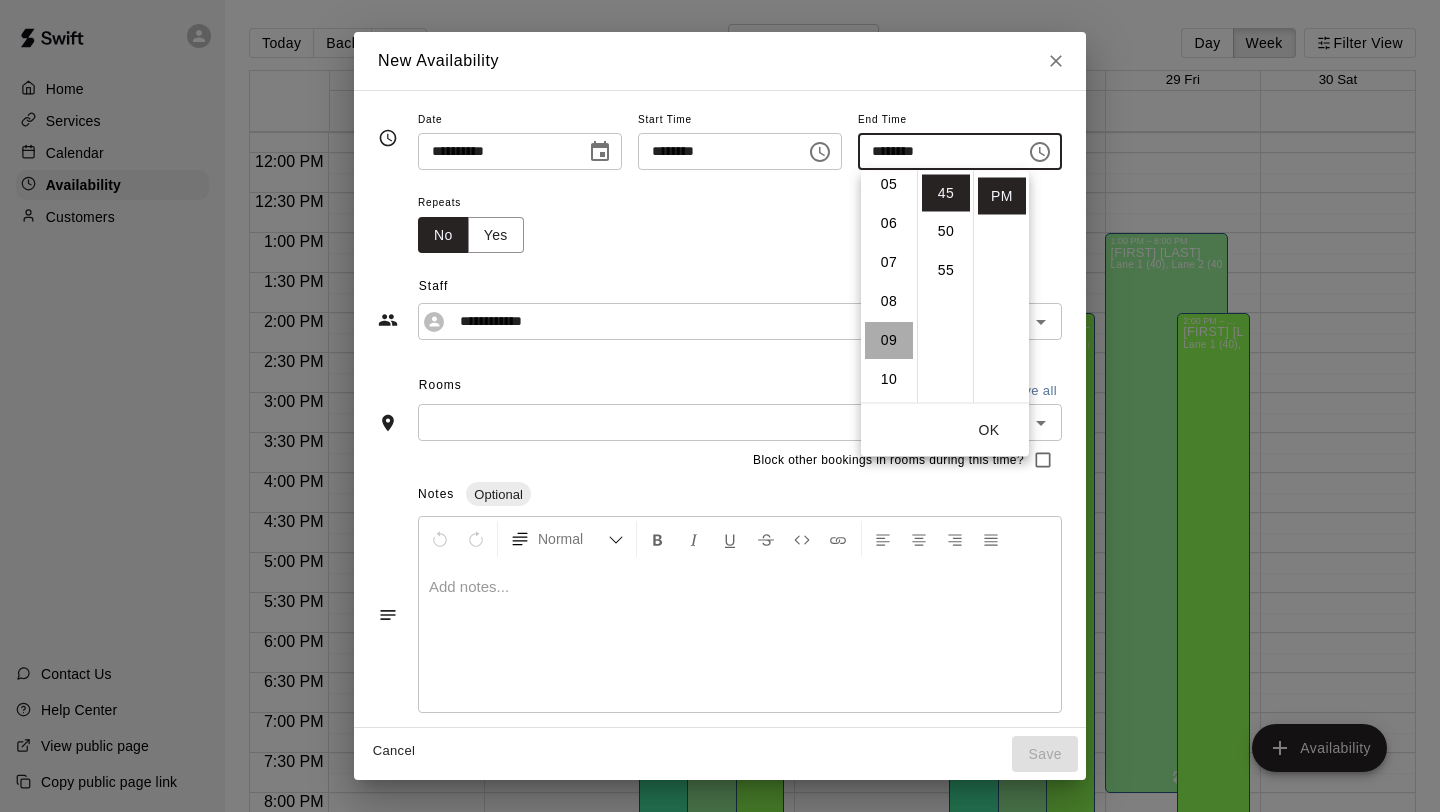 click on "09" at bounding box center [889, 341] 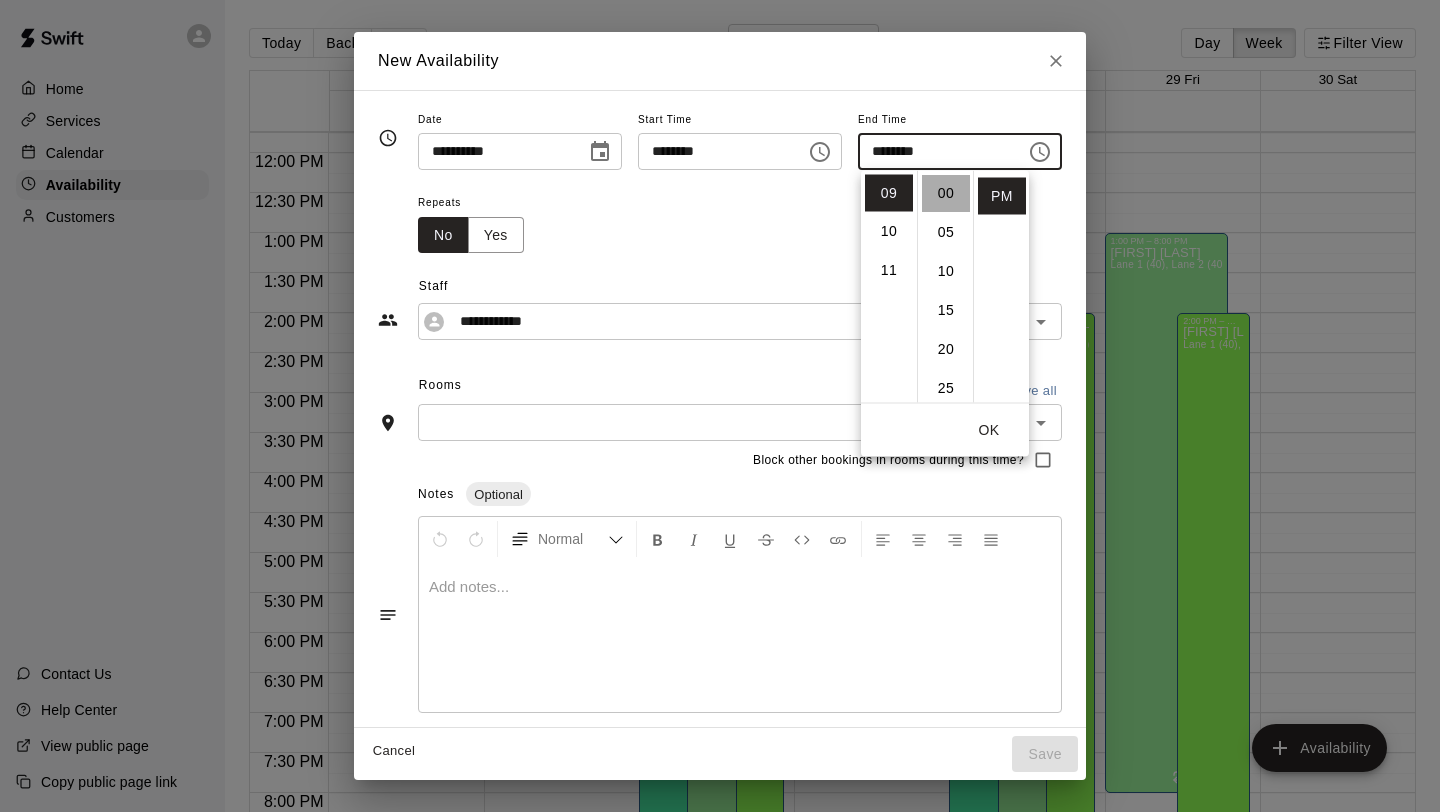 click on "00" at bounding box center (946, 193) 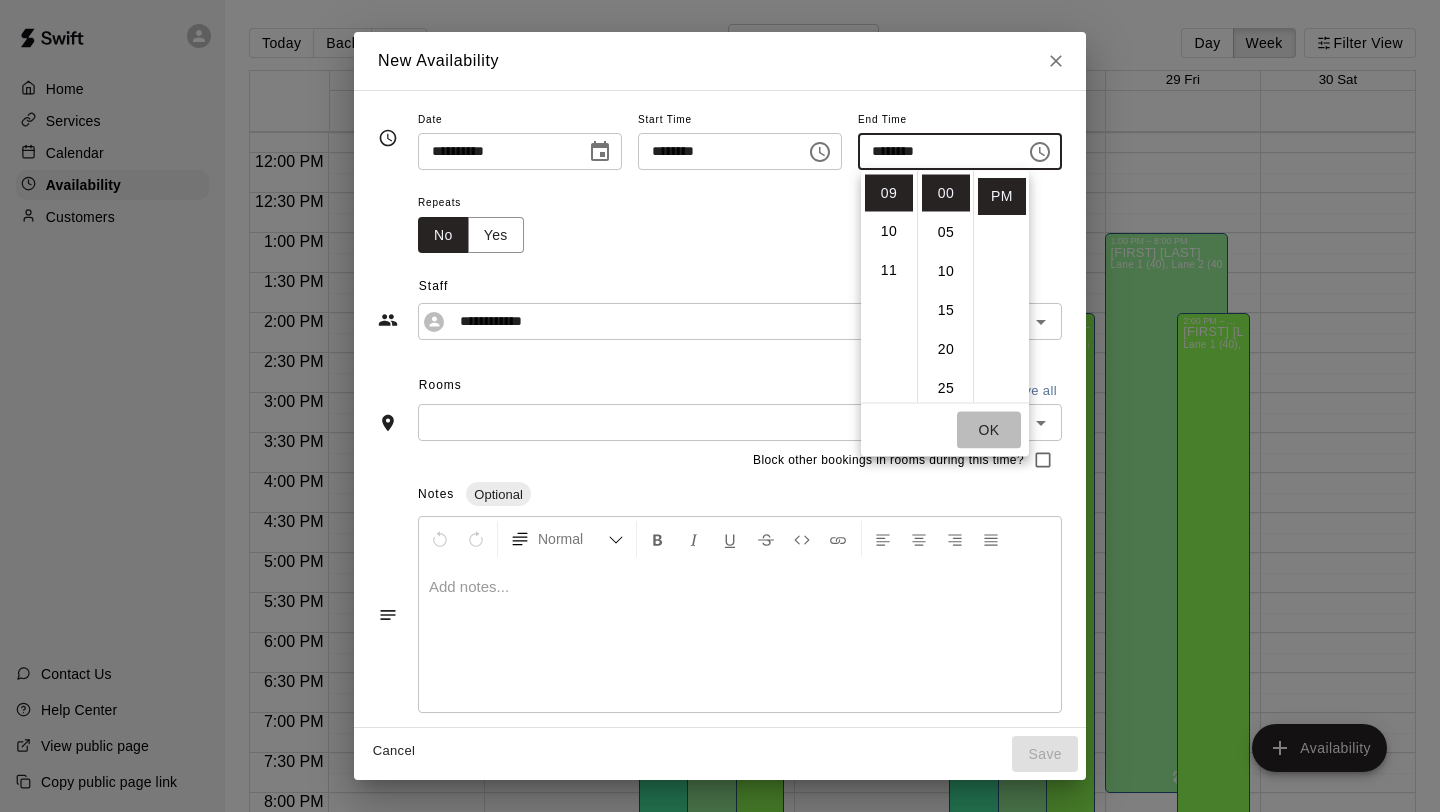 click on "OK" at bounding box center (989, 430) 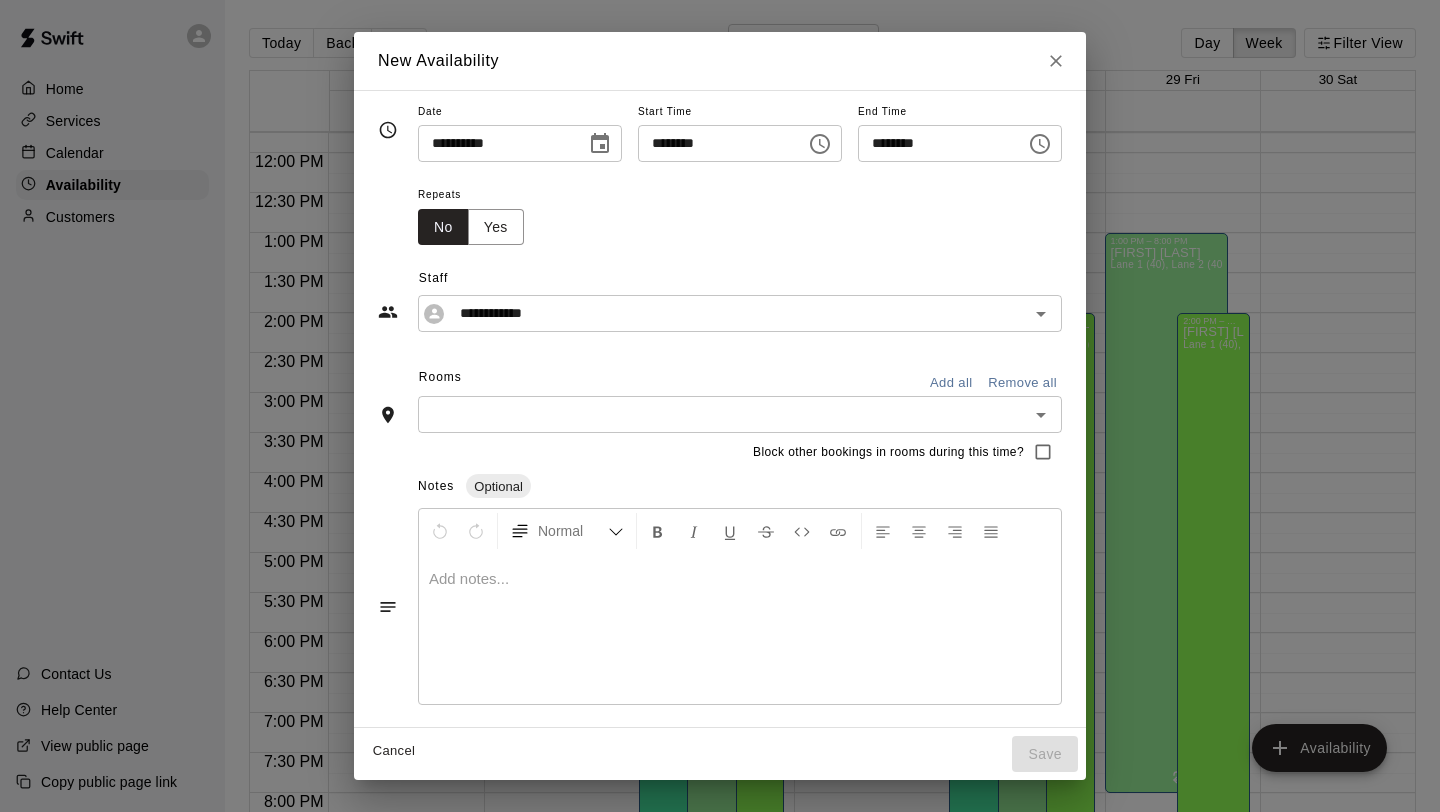 click on "Add all" at bounding box center [951, 383] 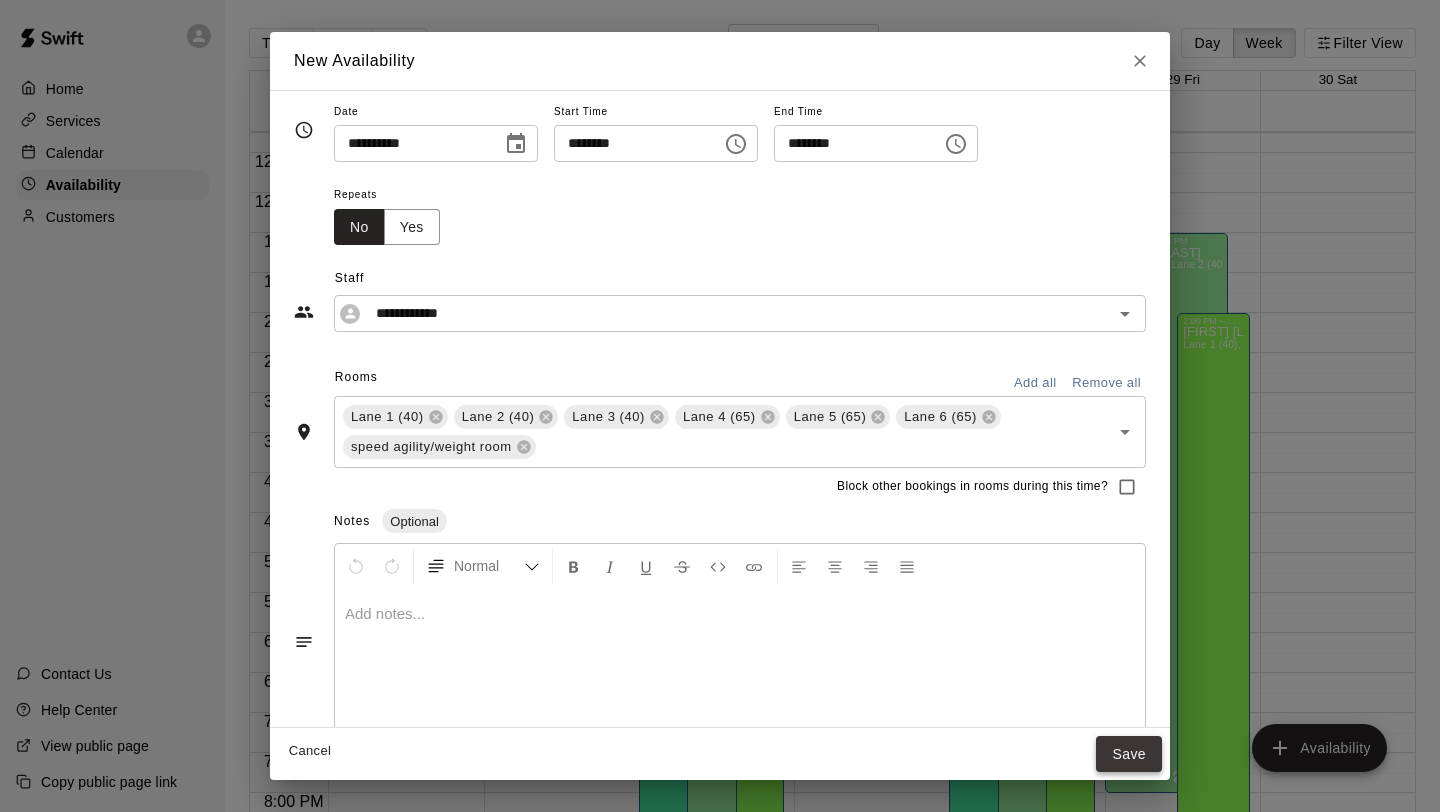 click on "Save" at bounding box center (1129, 754) 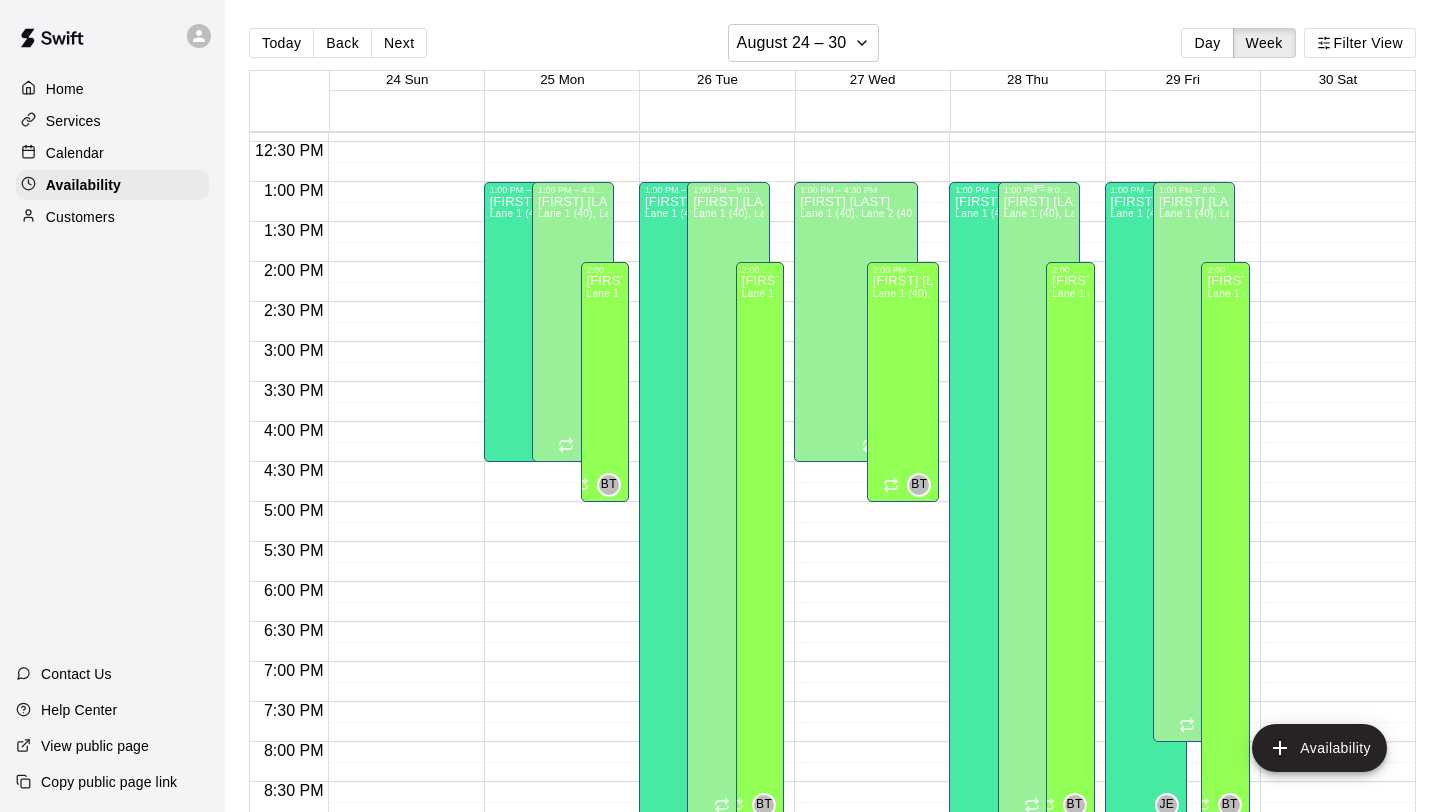 scroll, scrollTop: 757, scrollLeft: 0, axis: vertical 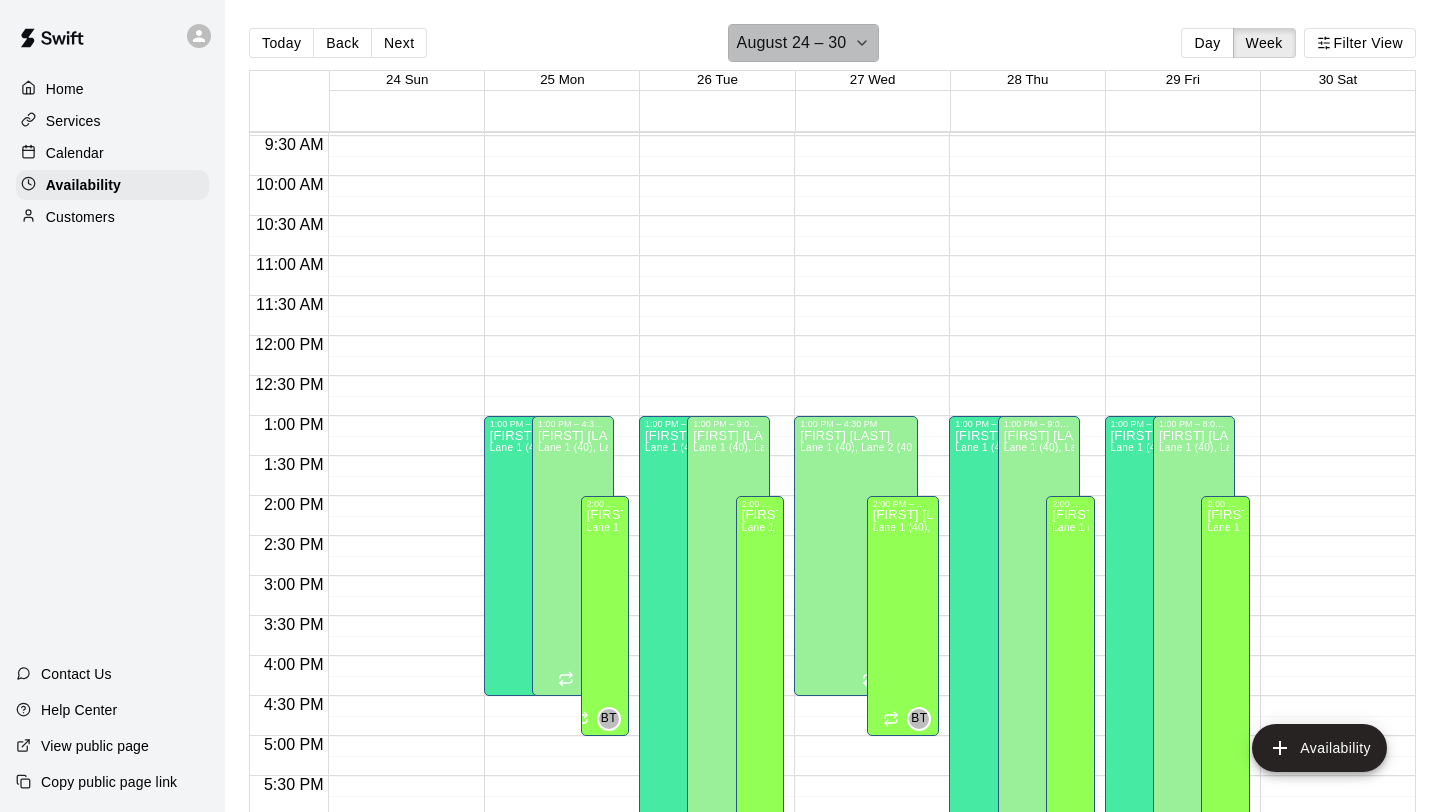 click 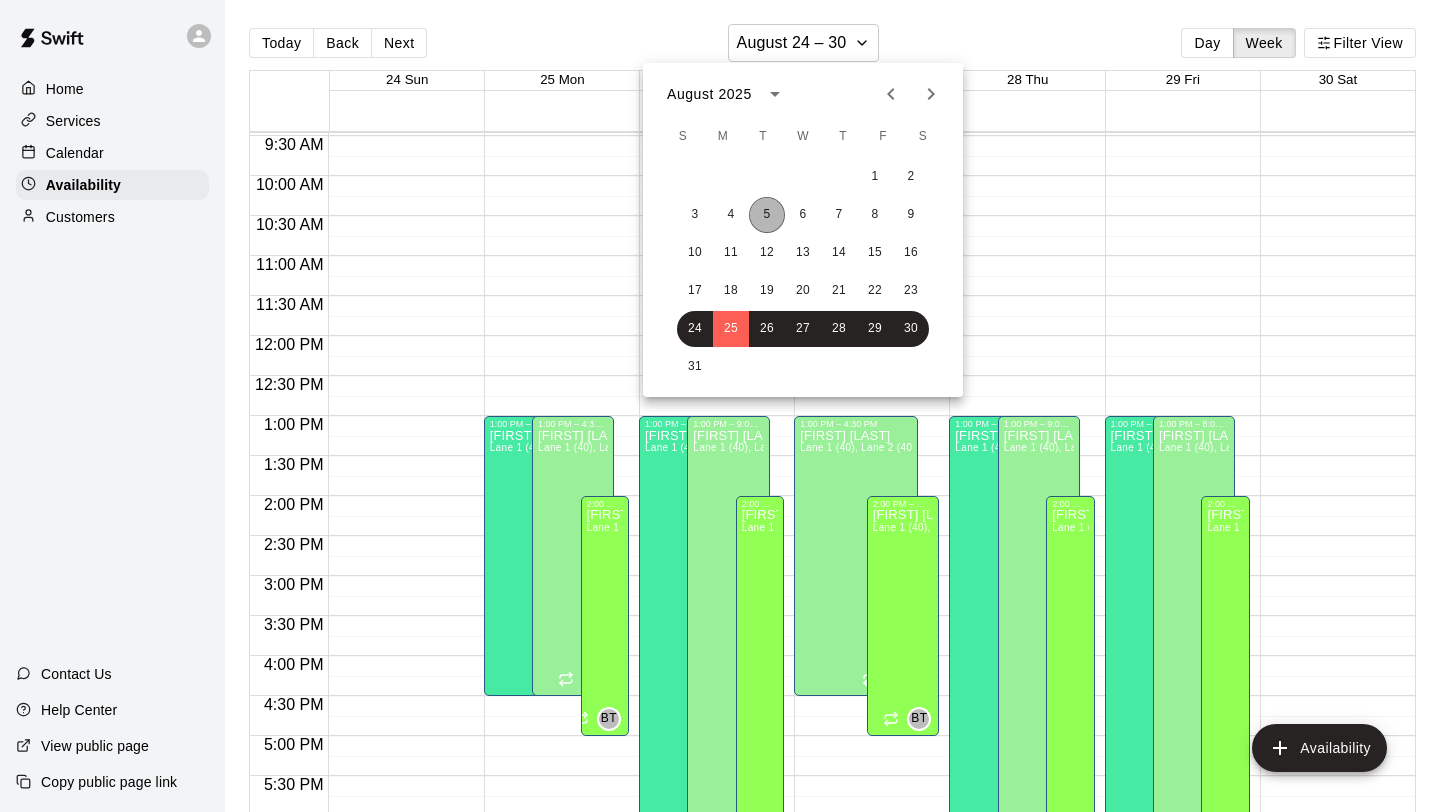 click on "5" at bounding box center (767, 215) 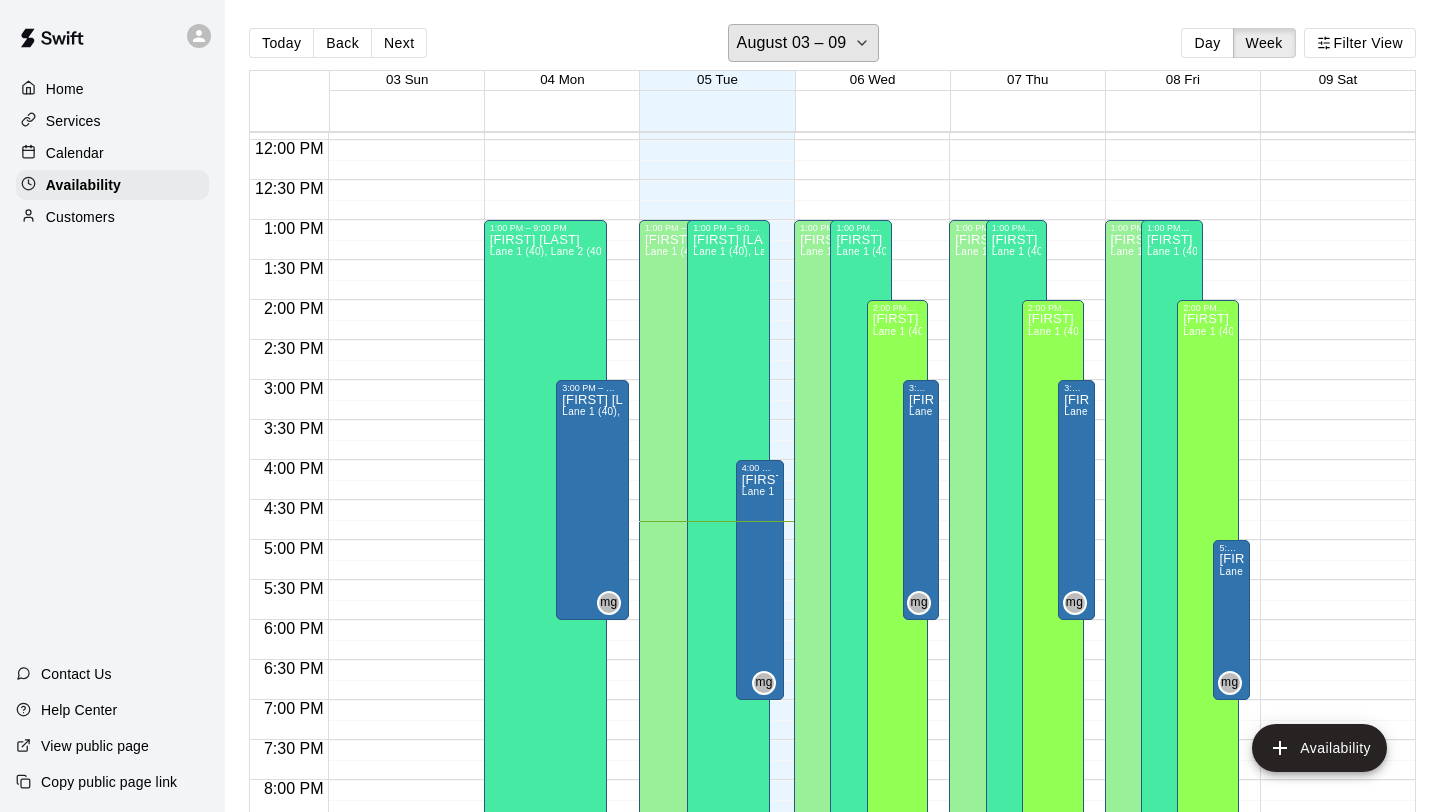 scroll, scrollTop: 949, scrollLeft: 0, axis: vertical 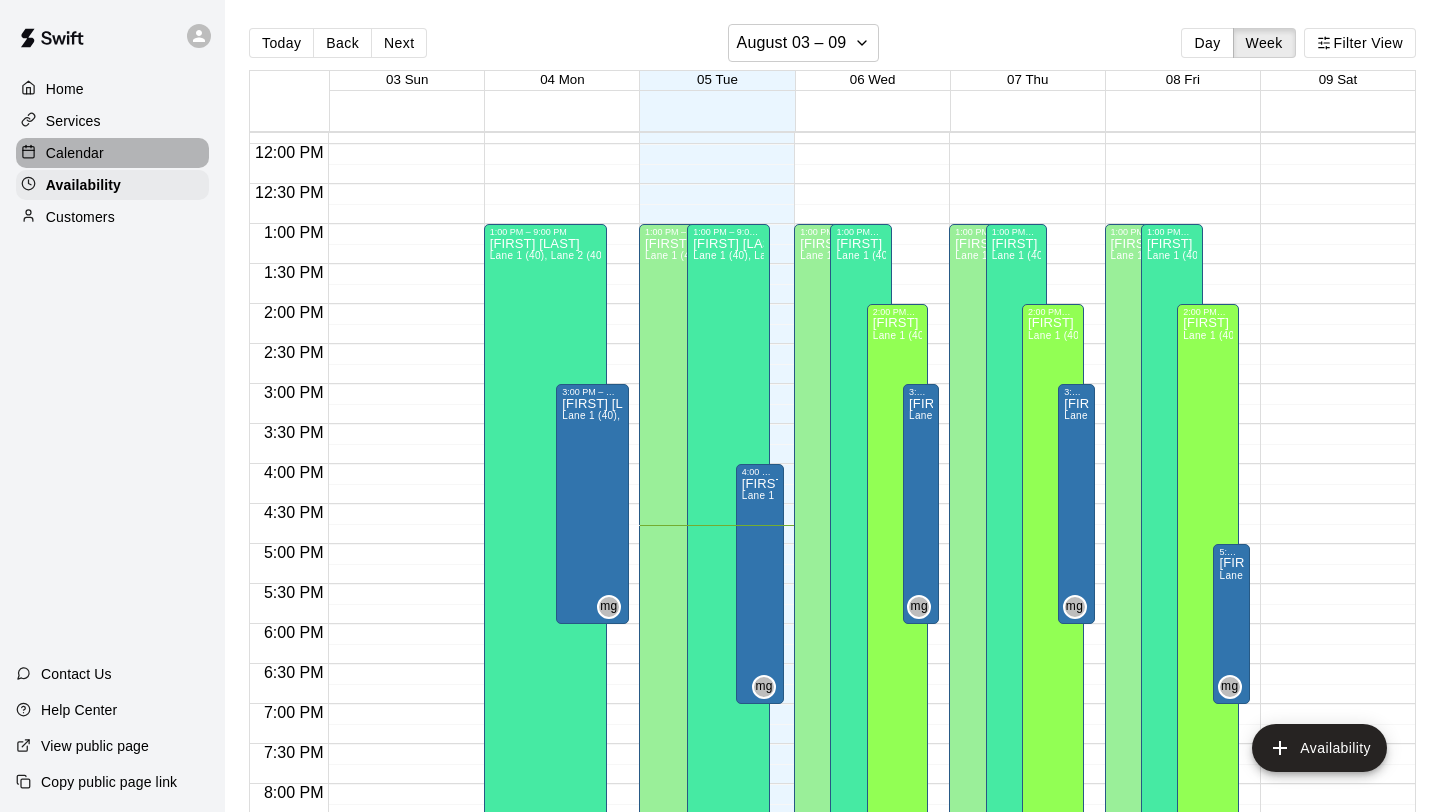 click on "Calendar" at bounding box center [112, 153] 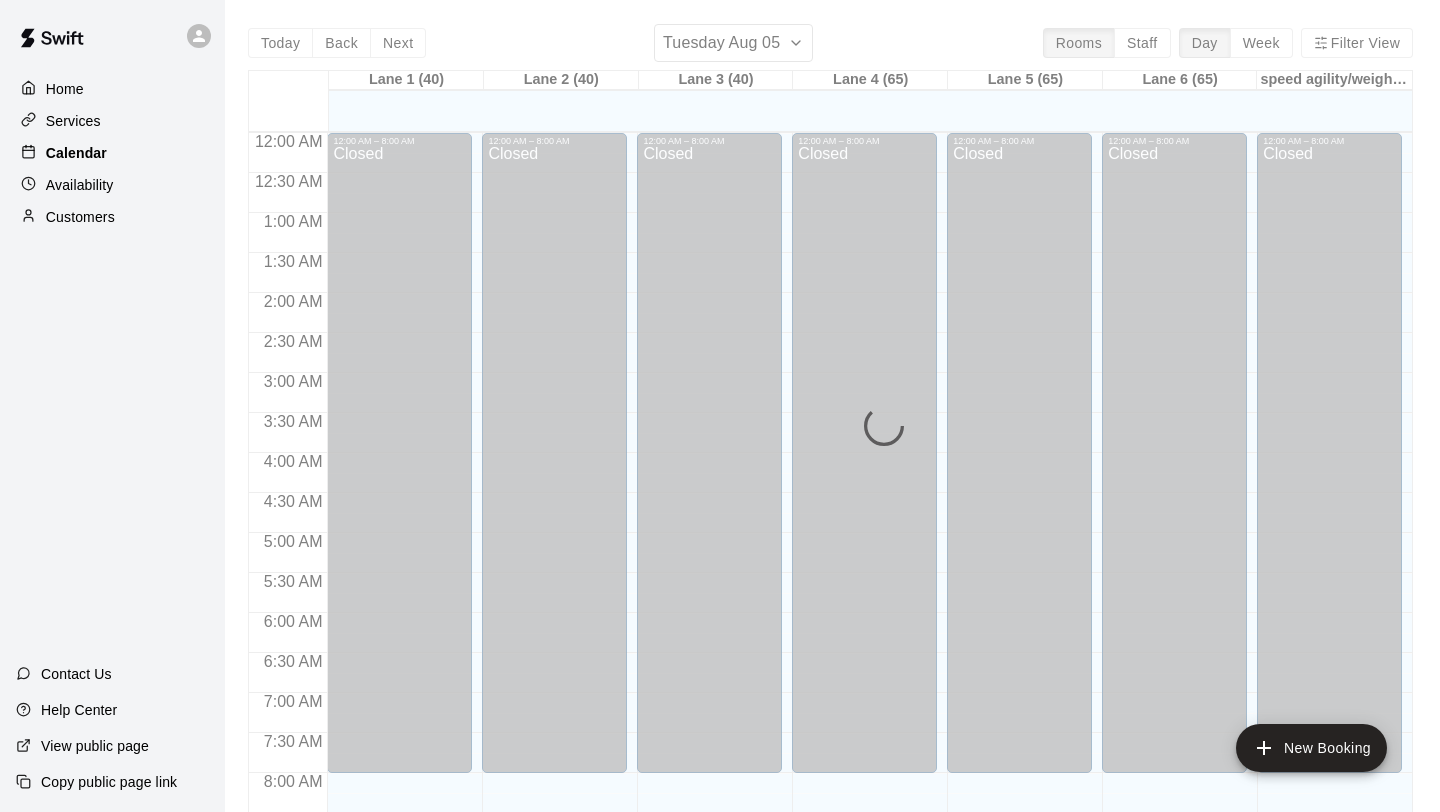 scroll, scrollTop: 1159, scrollLeft: 0, axis: vertical 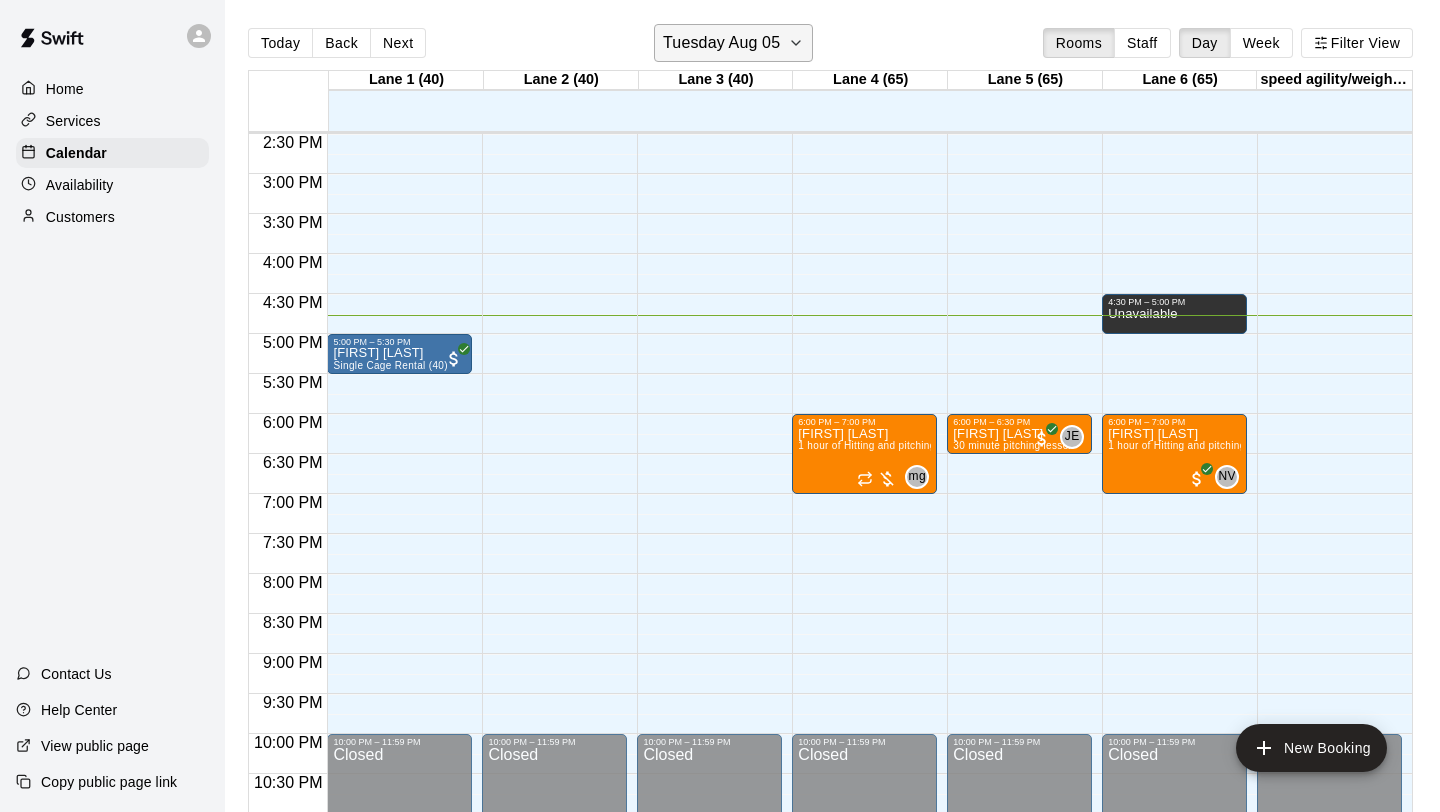click 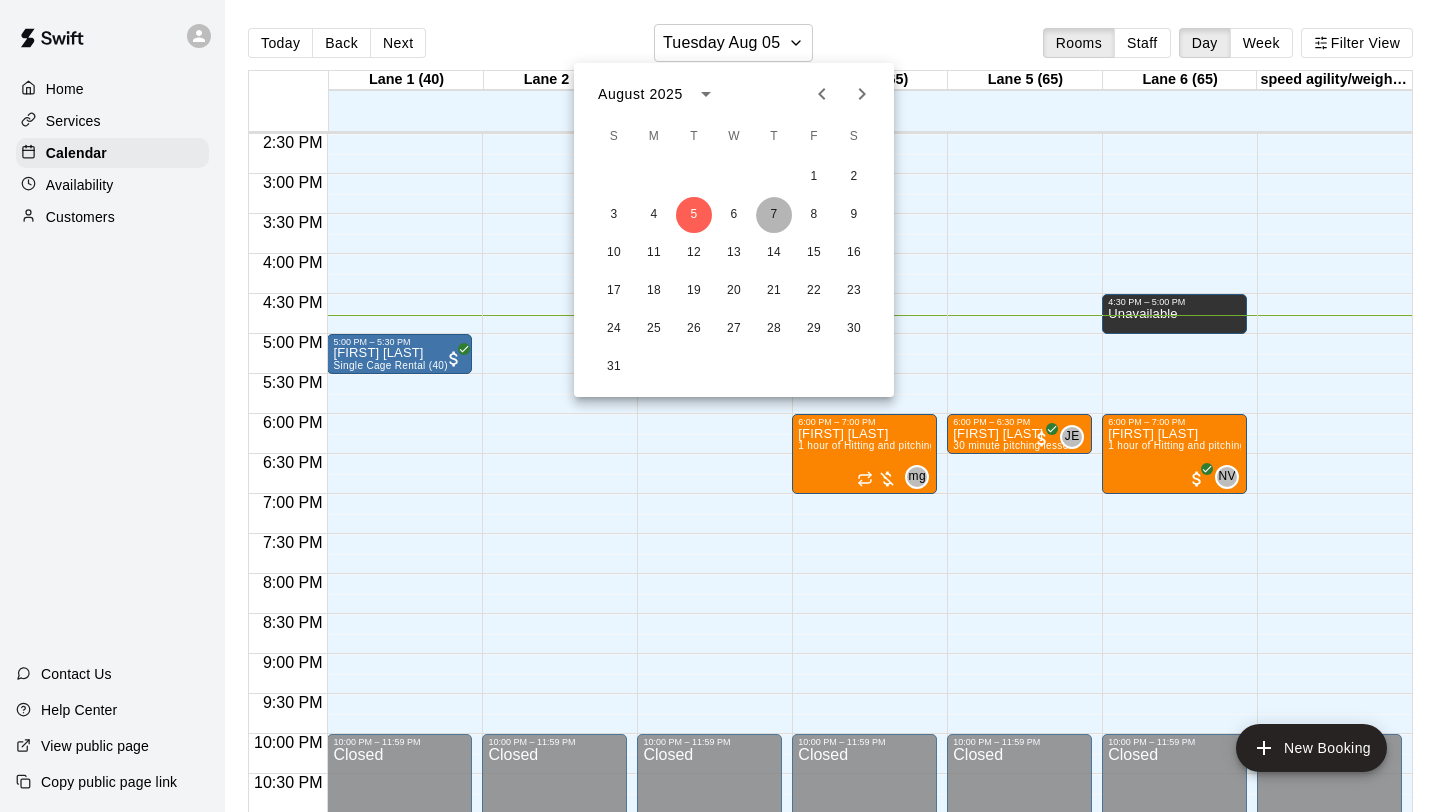 click on "7" at bounding box center (774, 215) 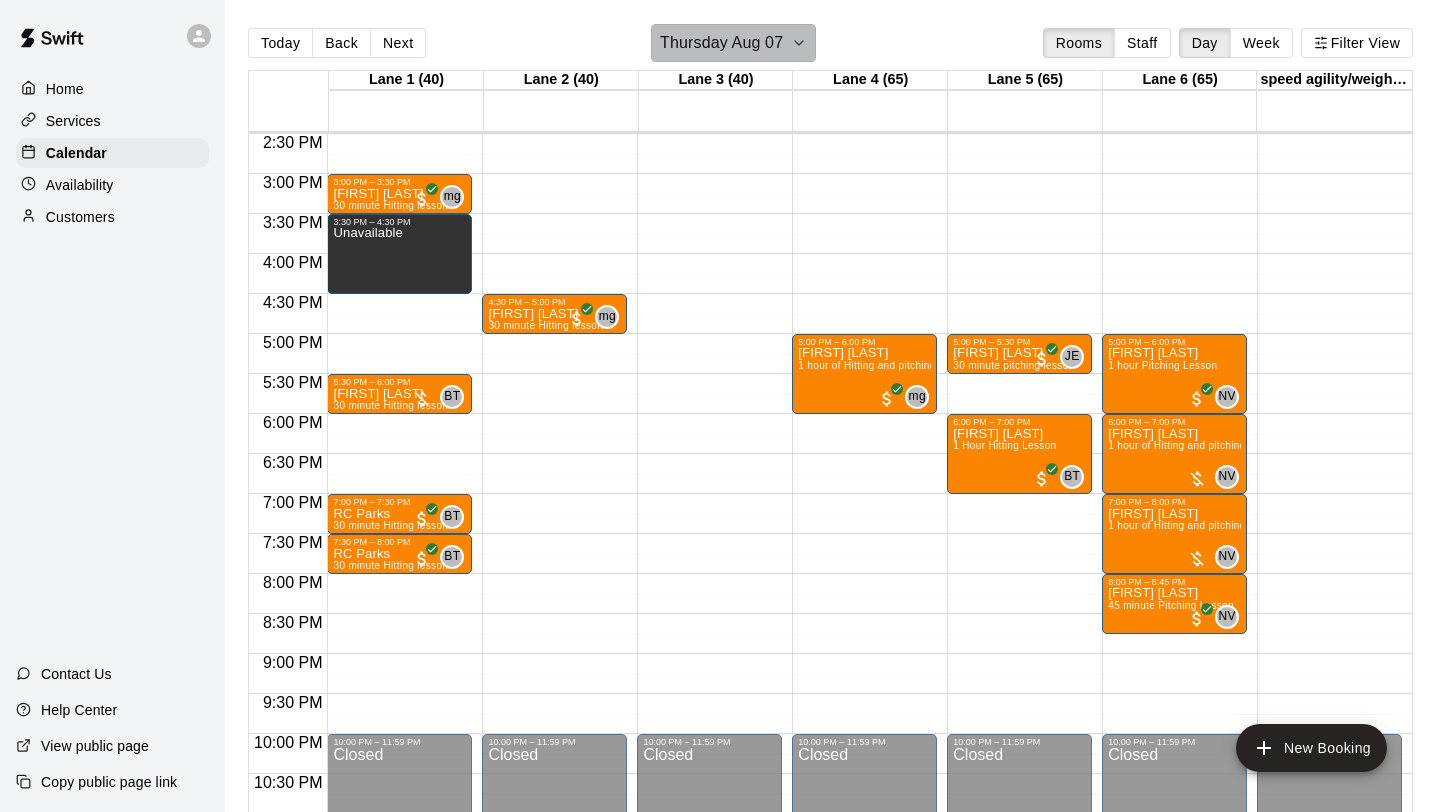 click 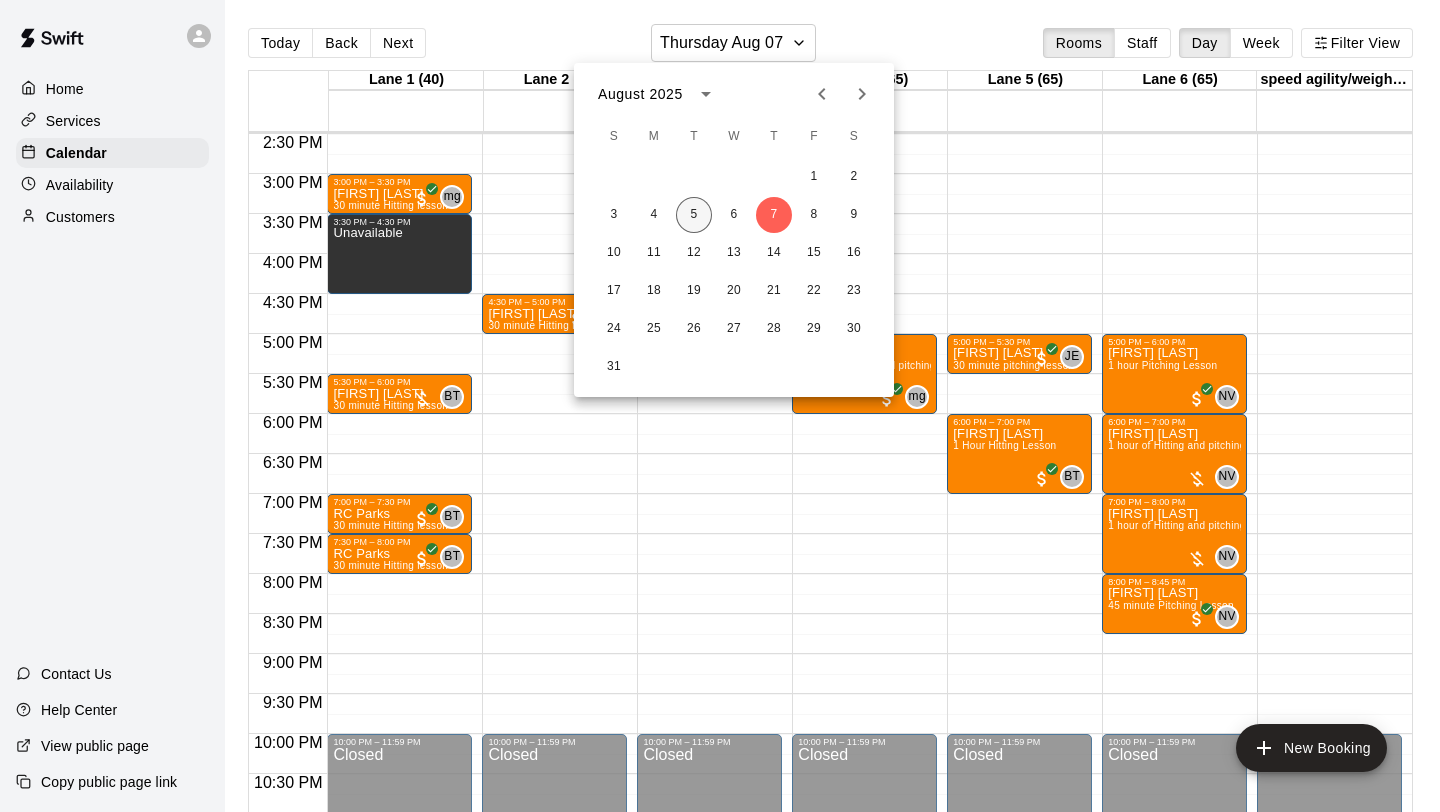 click on "5" at bounding box center (694, 215) 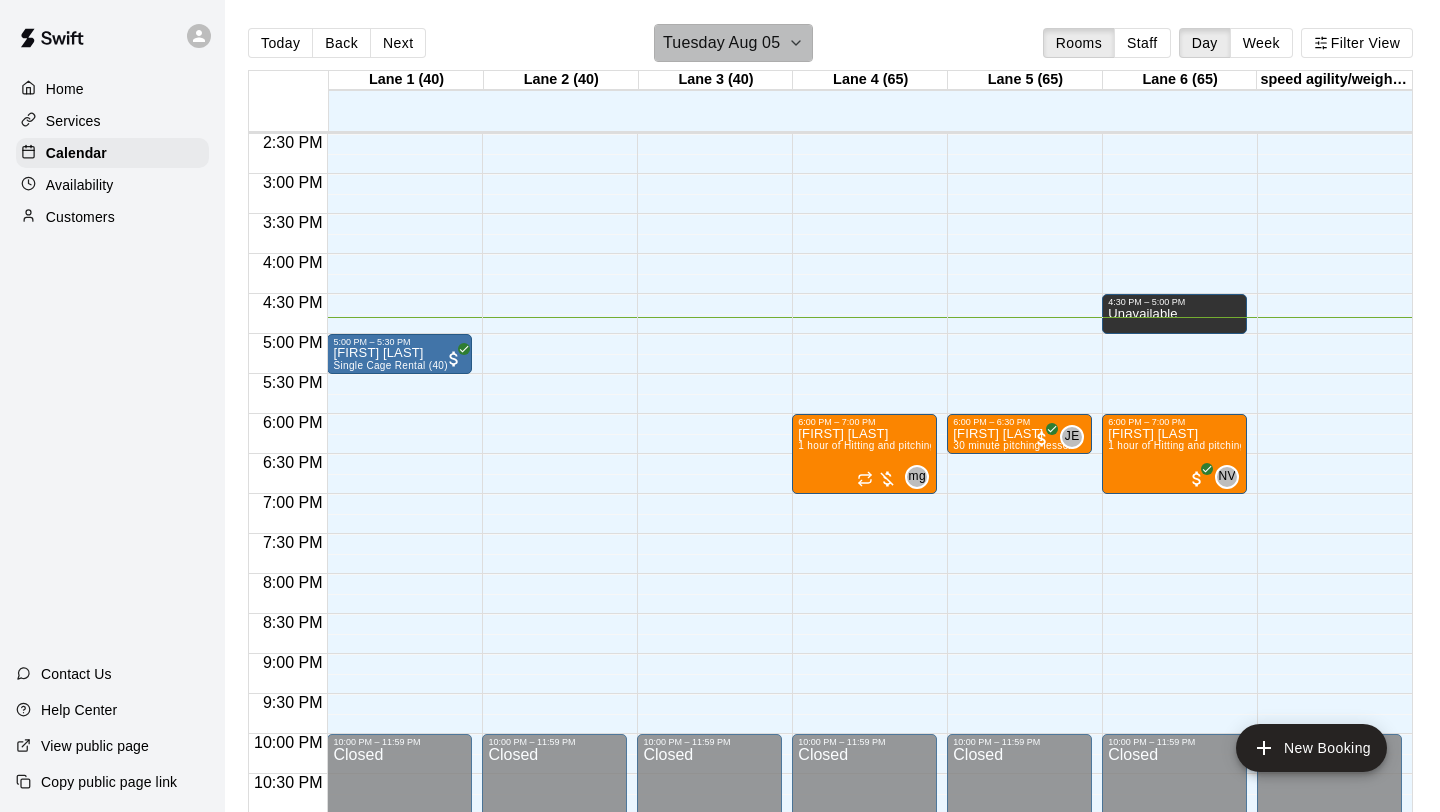click on "Tuesday Aug 05" at bounding box center [721, 43] 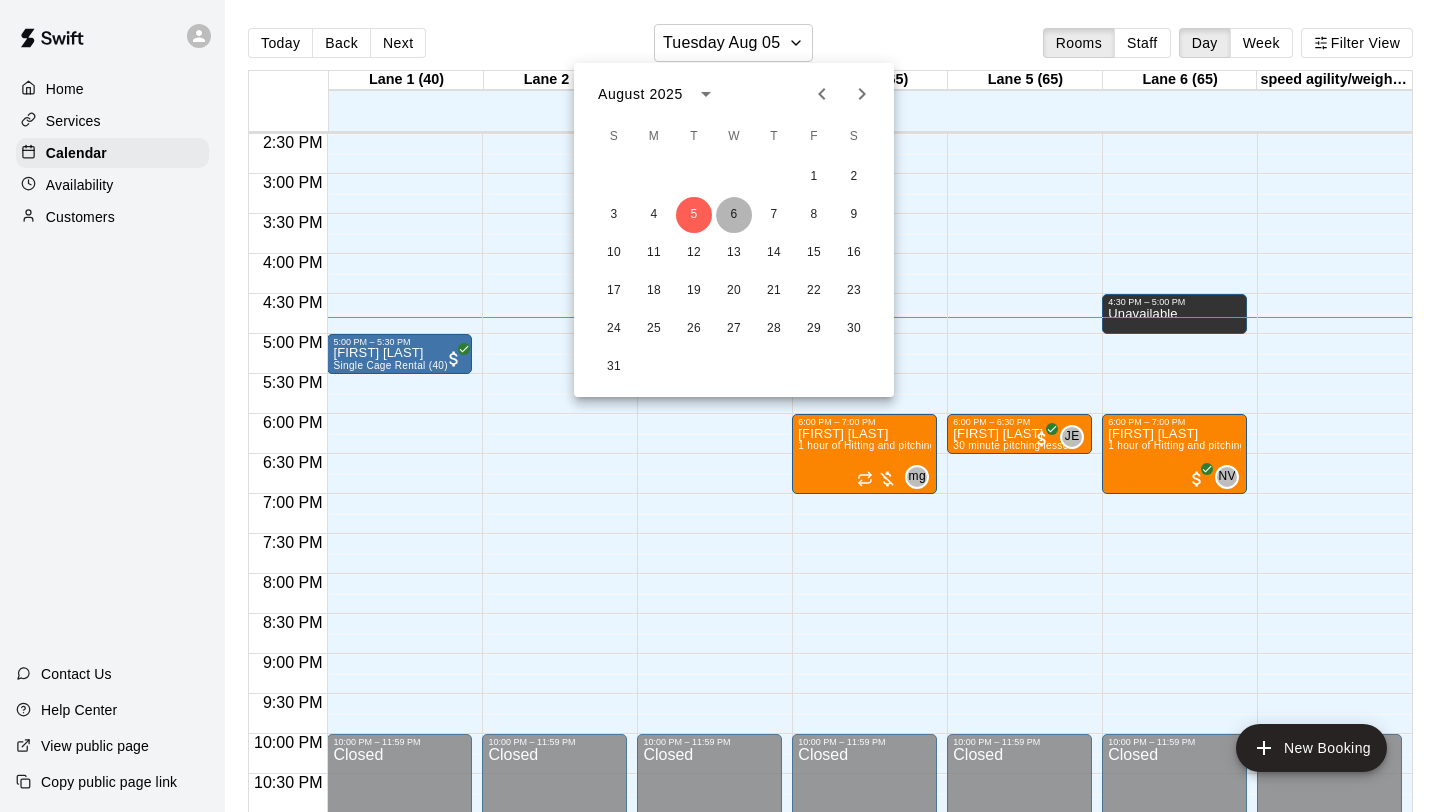 click on "6" at bounding box center [734, 215] 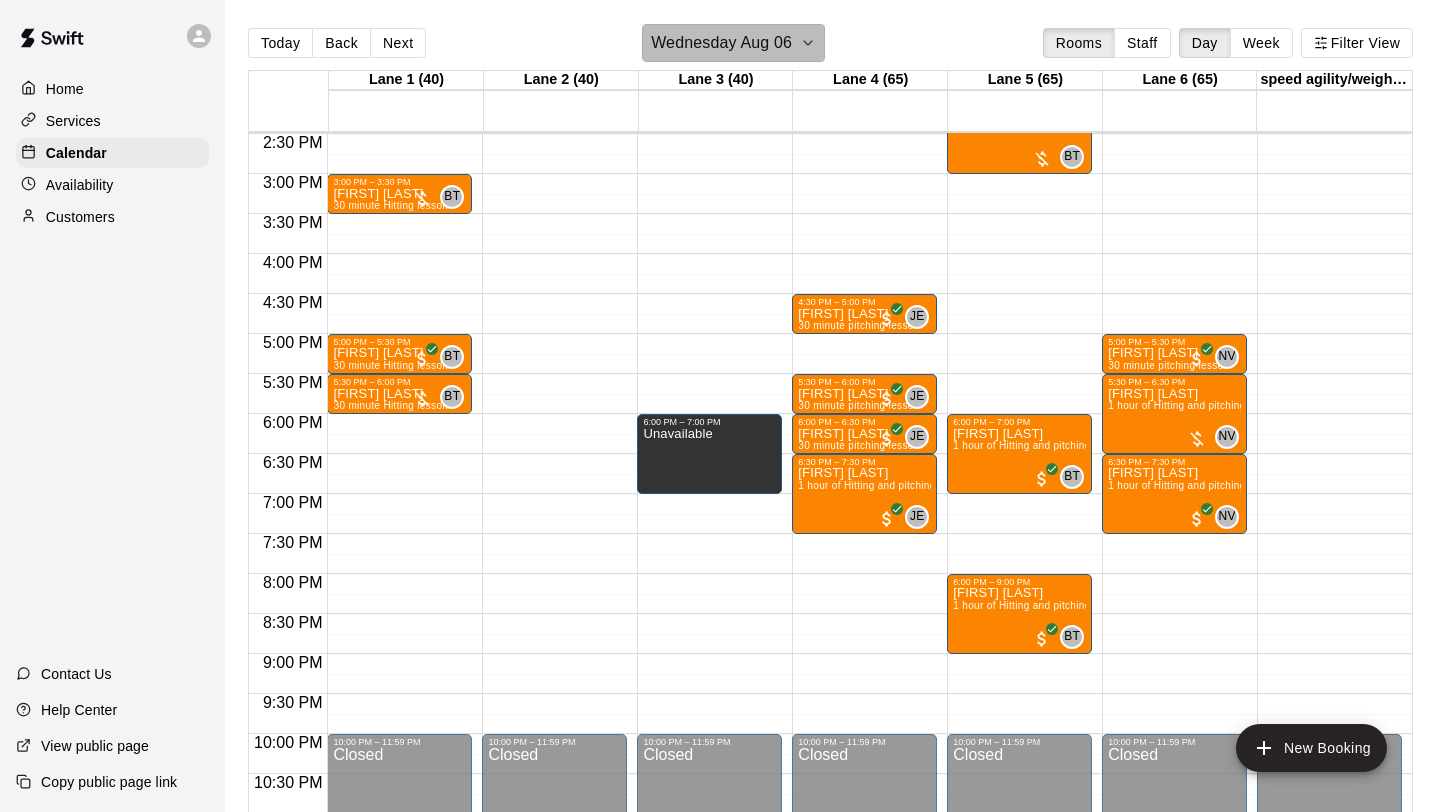 click on "Wednesday Aug 06" at bounding box center (733, 43) 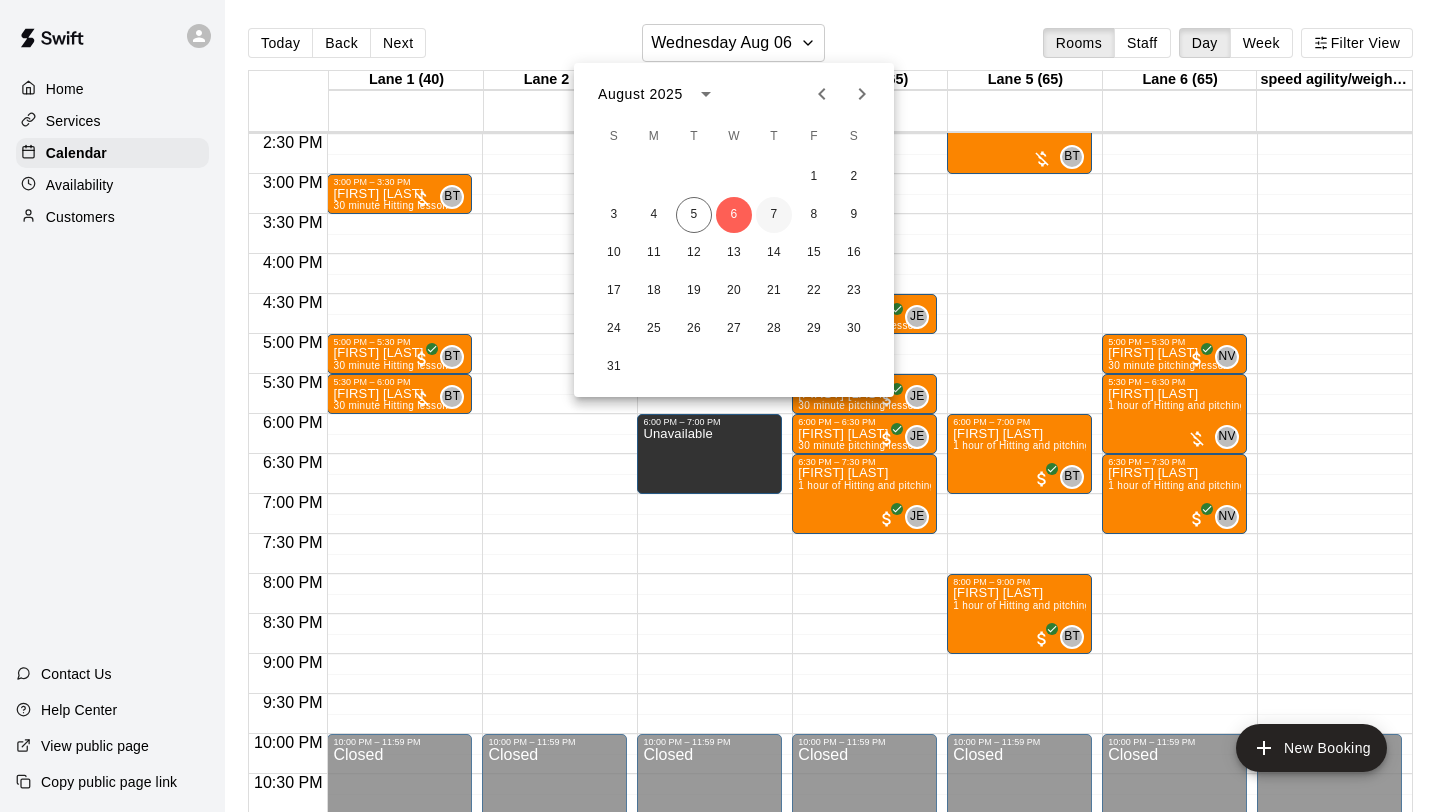 click on "7" at bounding box center [774, 215] 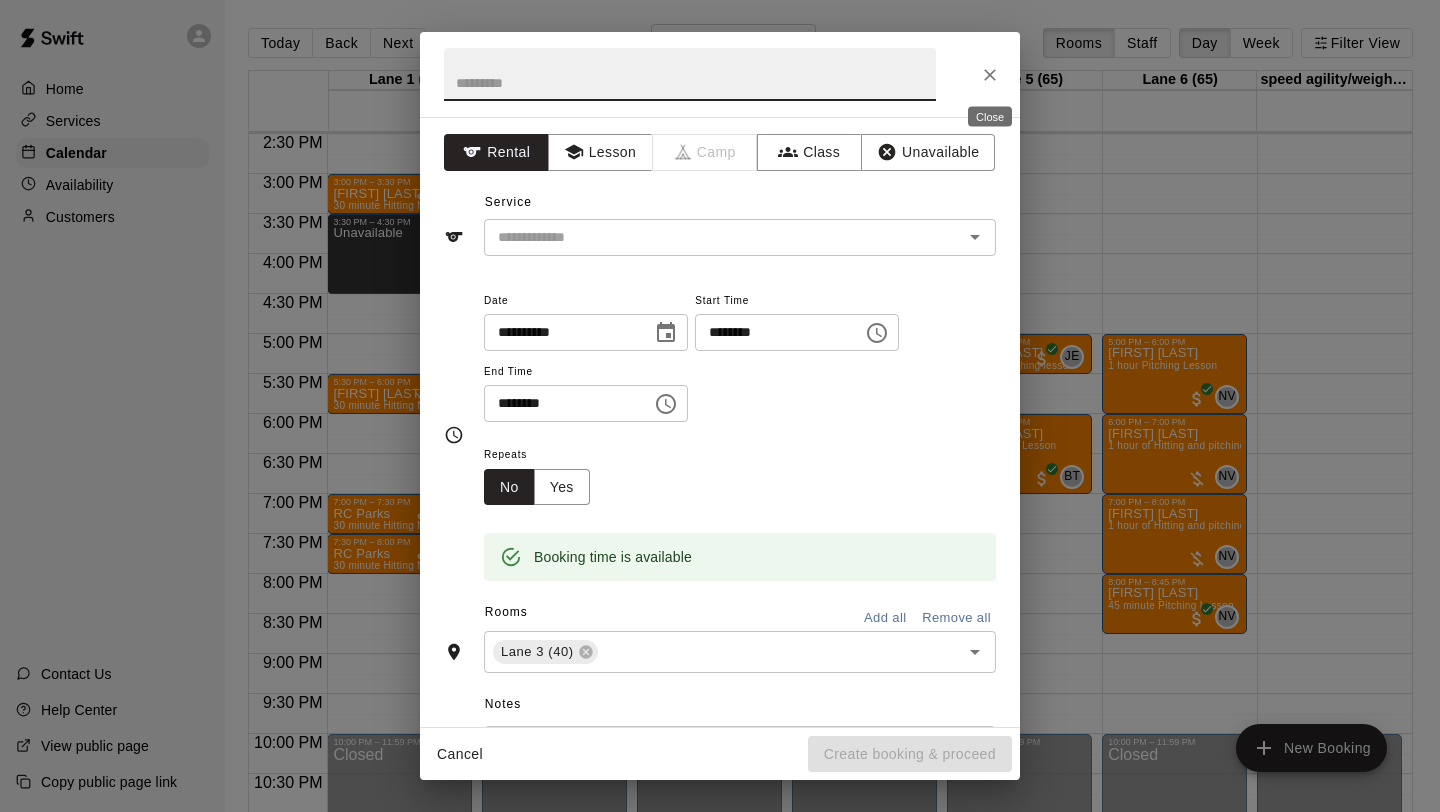 click 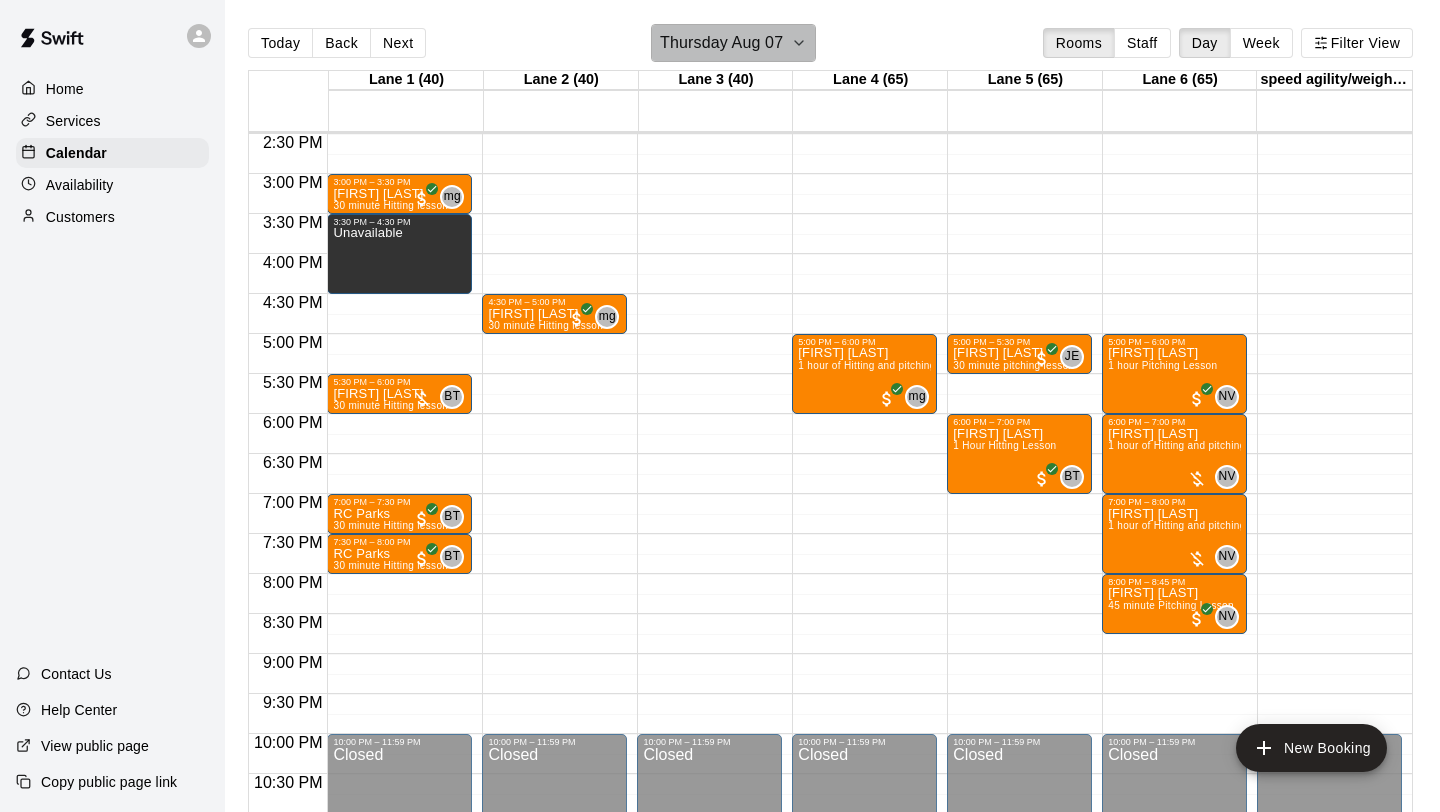 click 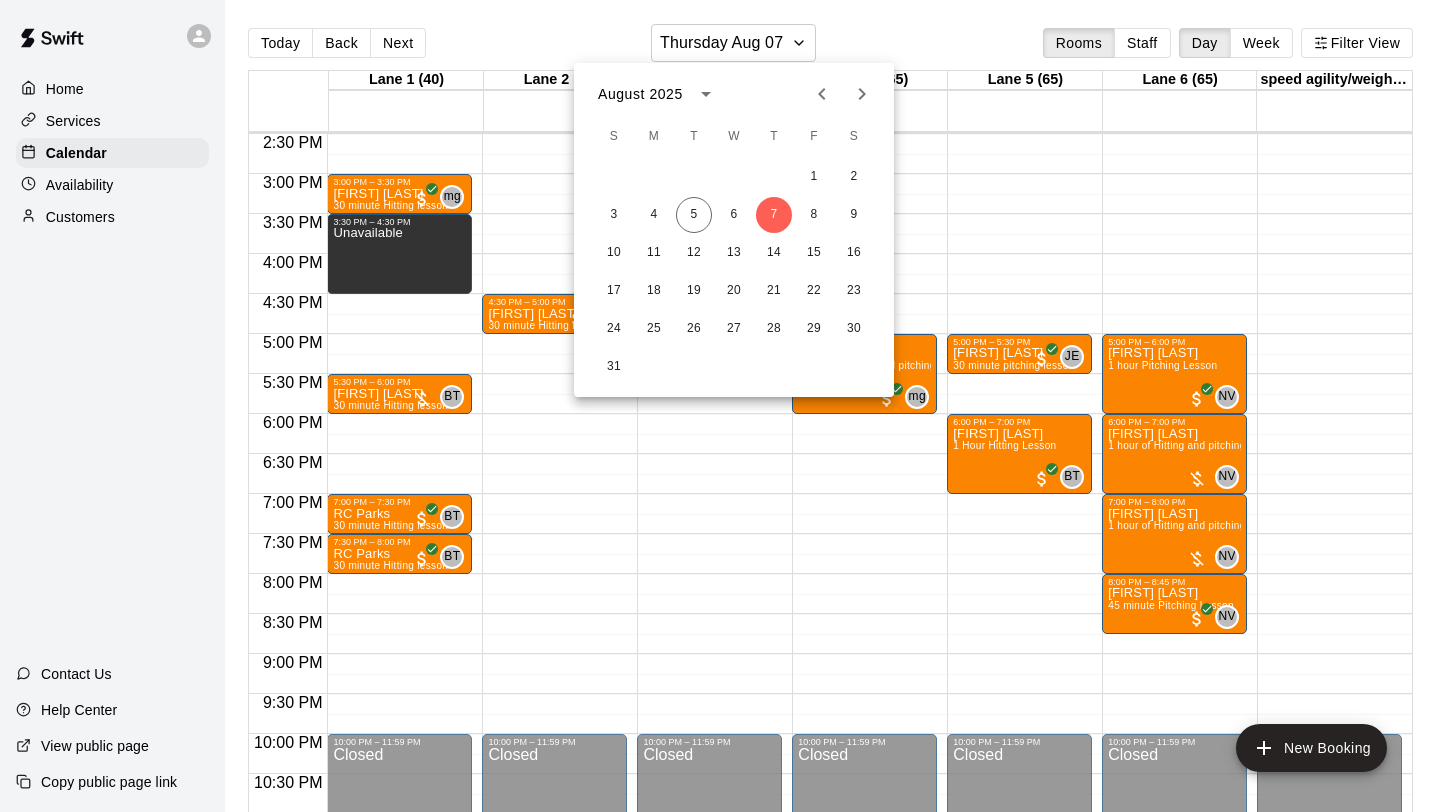 click at bounding box center (720, 406) 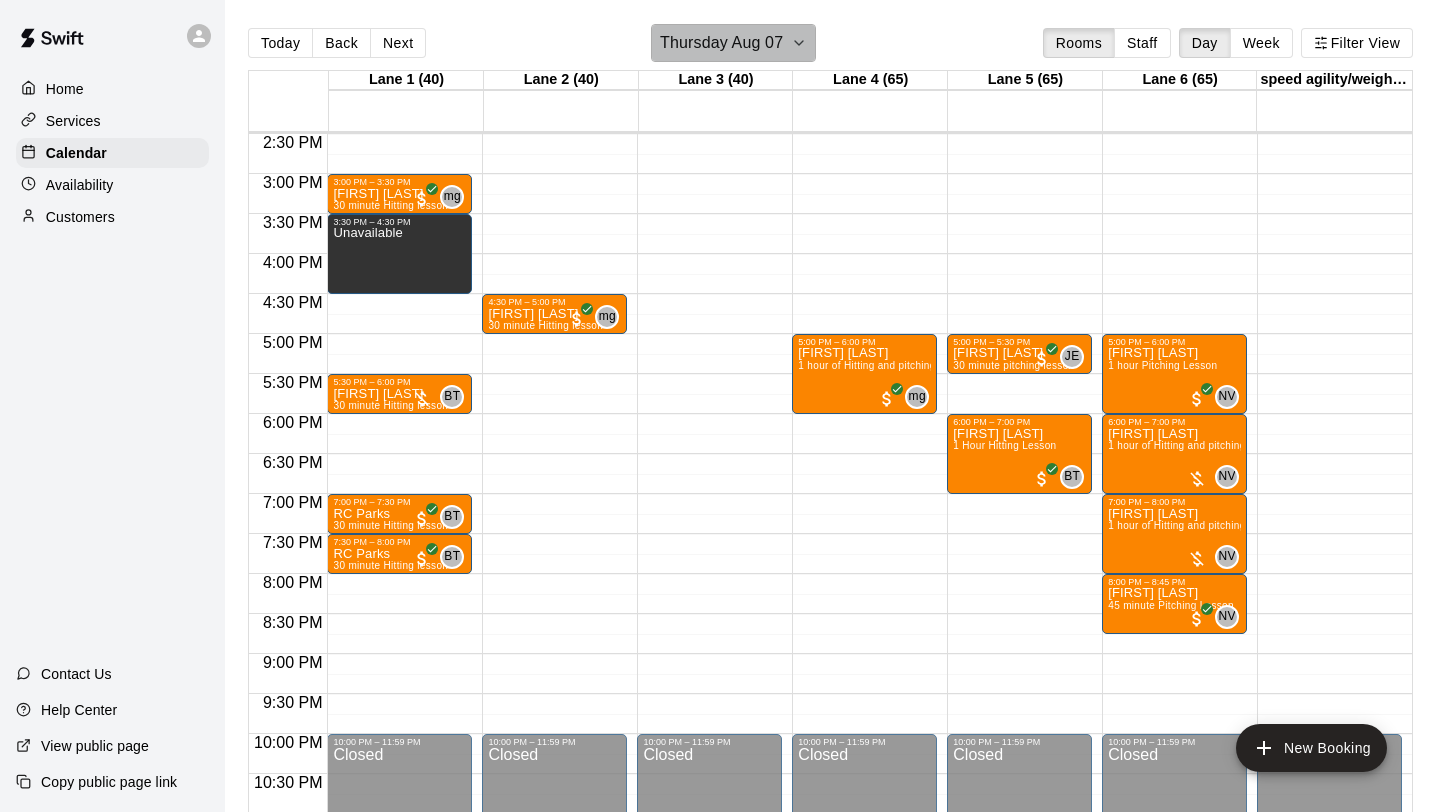 click 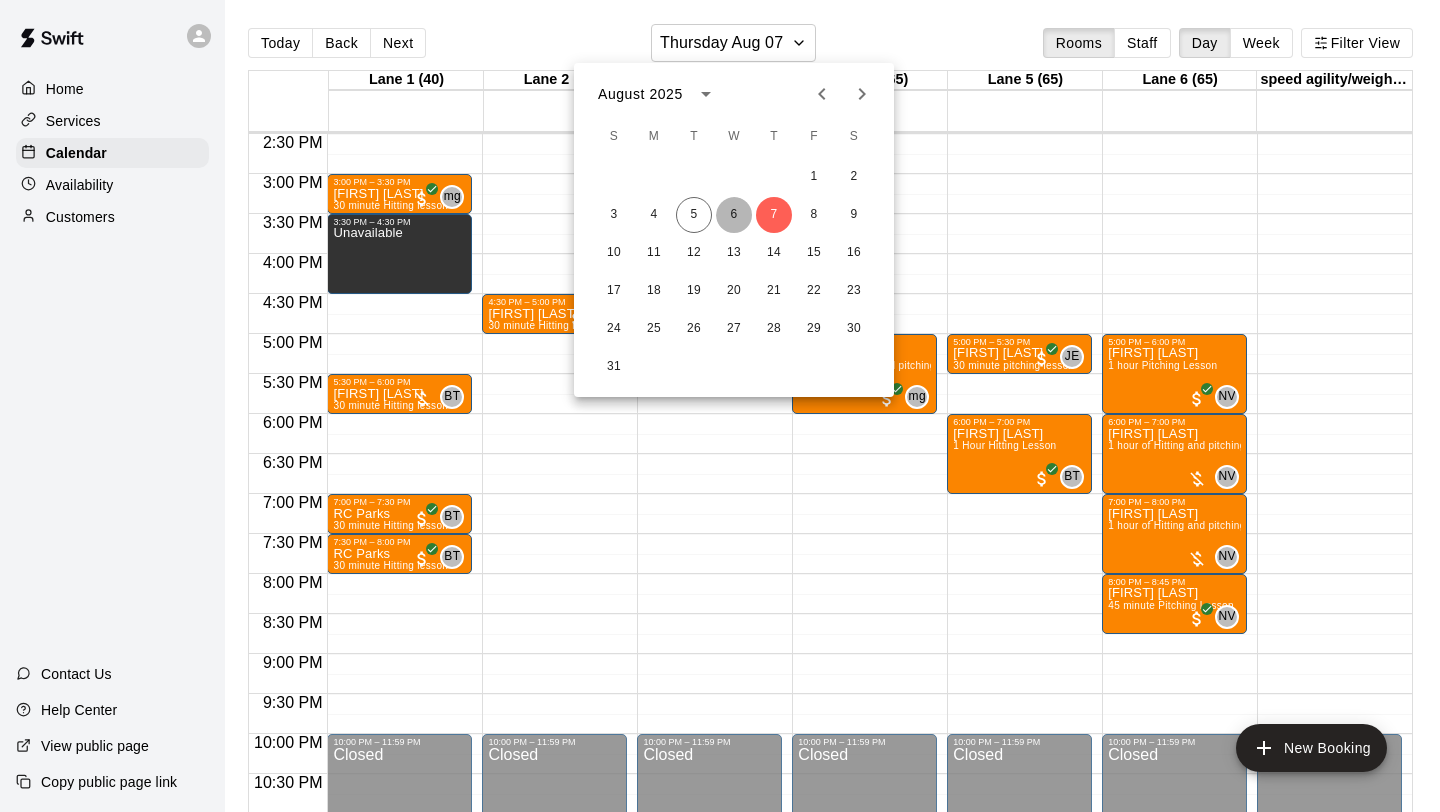 click on "6" at bounding box center [734, 215] 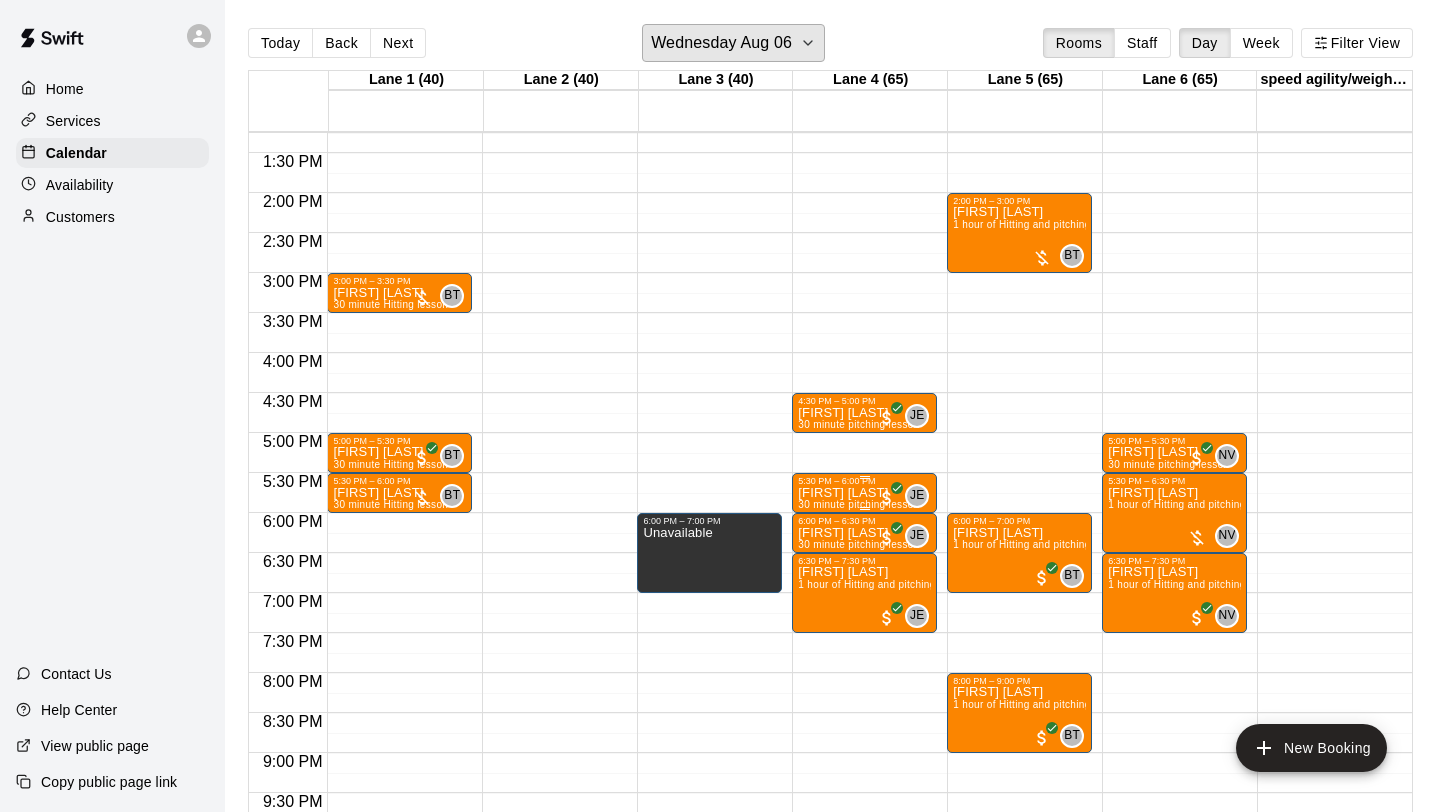 scroll, scrollTop: 1145, scrollLeft: 0, axis: vertical 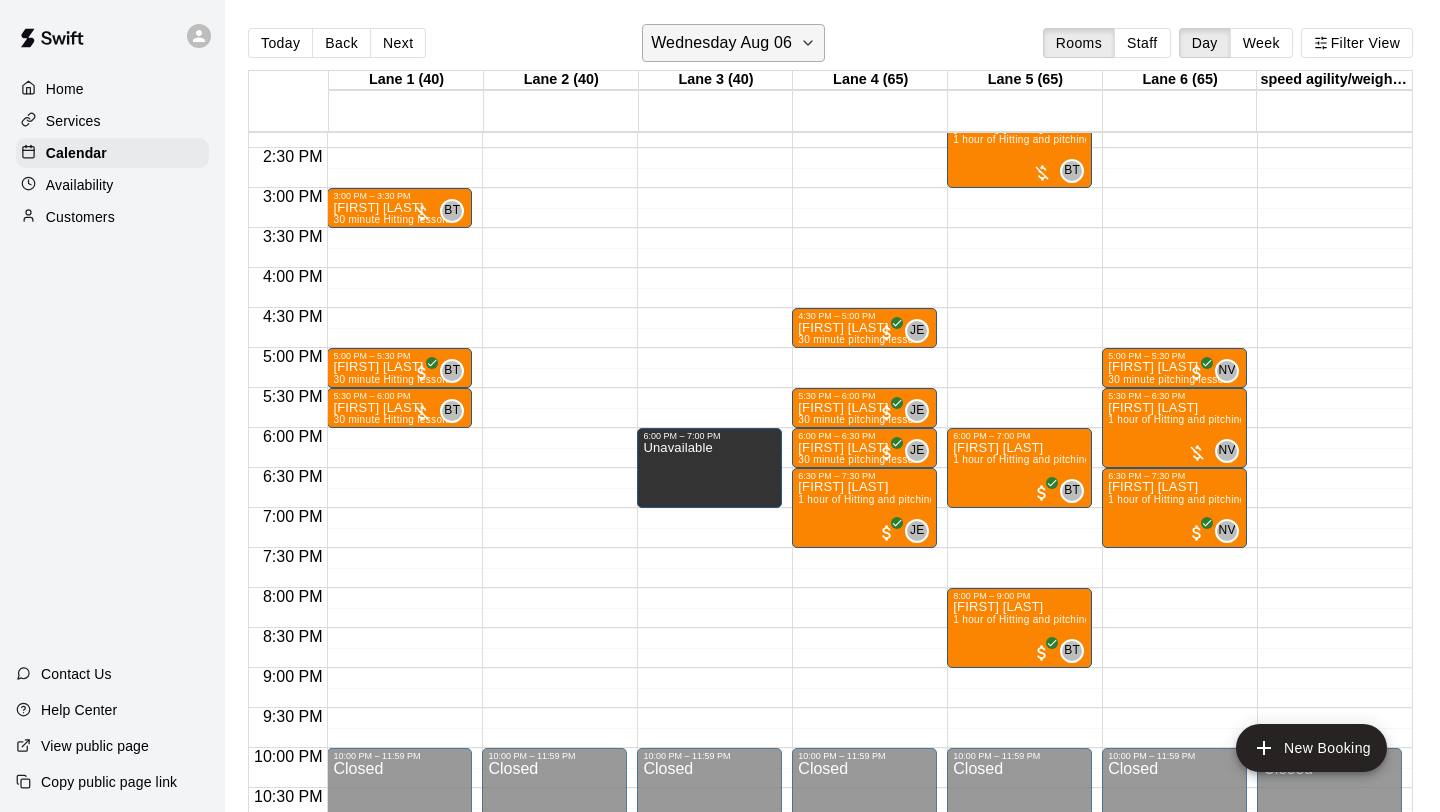 click on "Wednesday Aug 06" at bounding box center [721, 43] 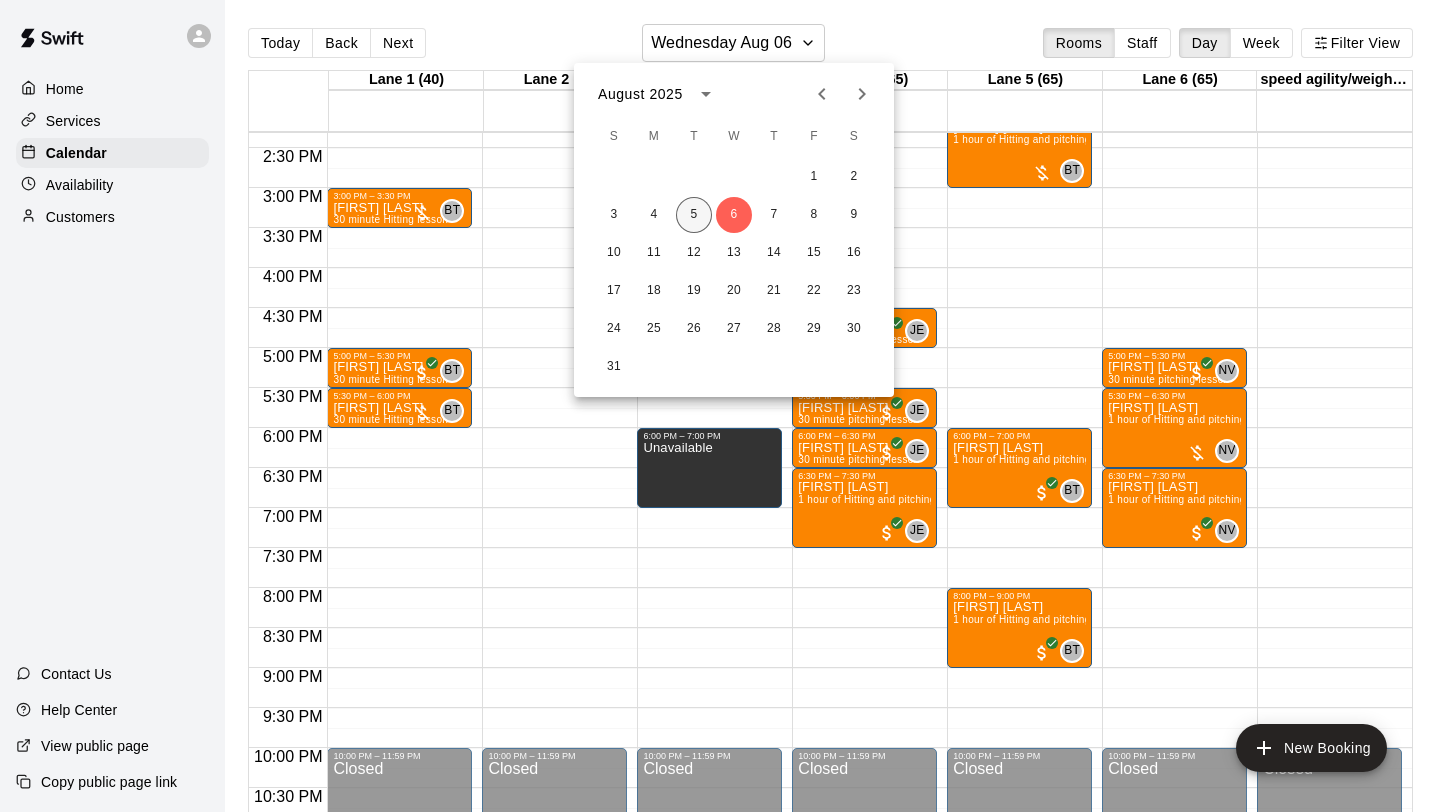 click on "5" at bounding box center (694, 215) 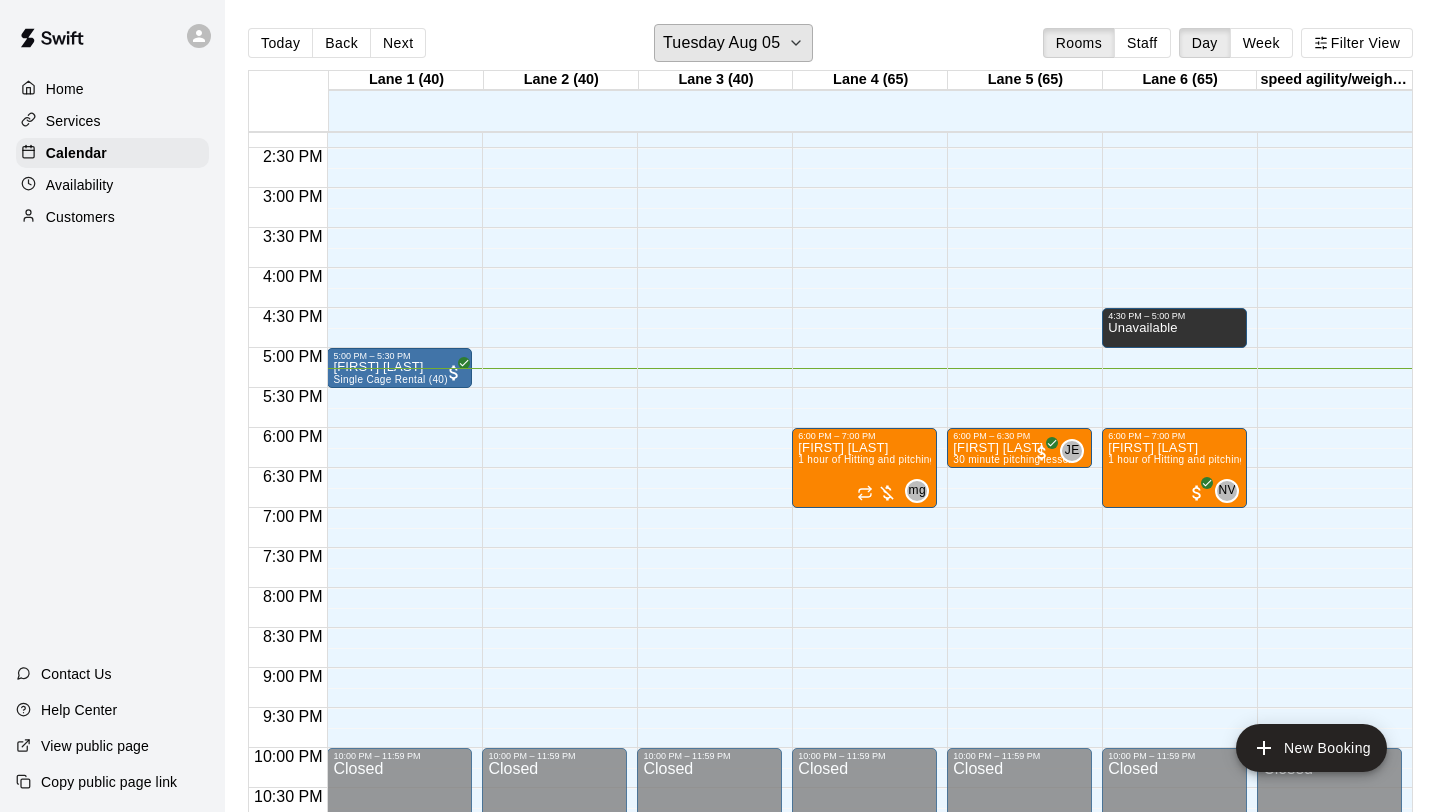 scroll, scrollTop: 1118, scrollLeft: 0, axis: vertical 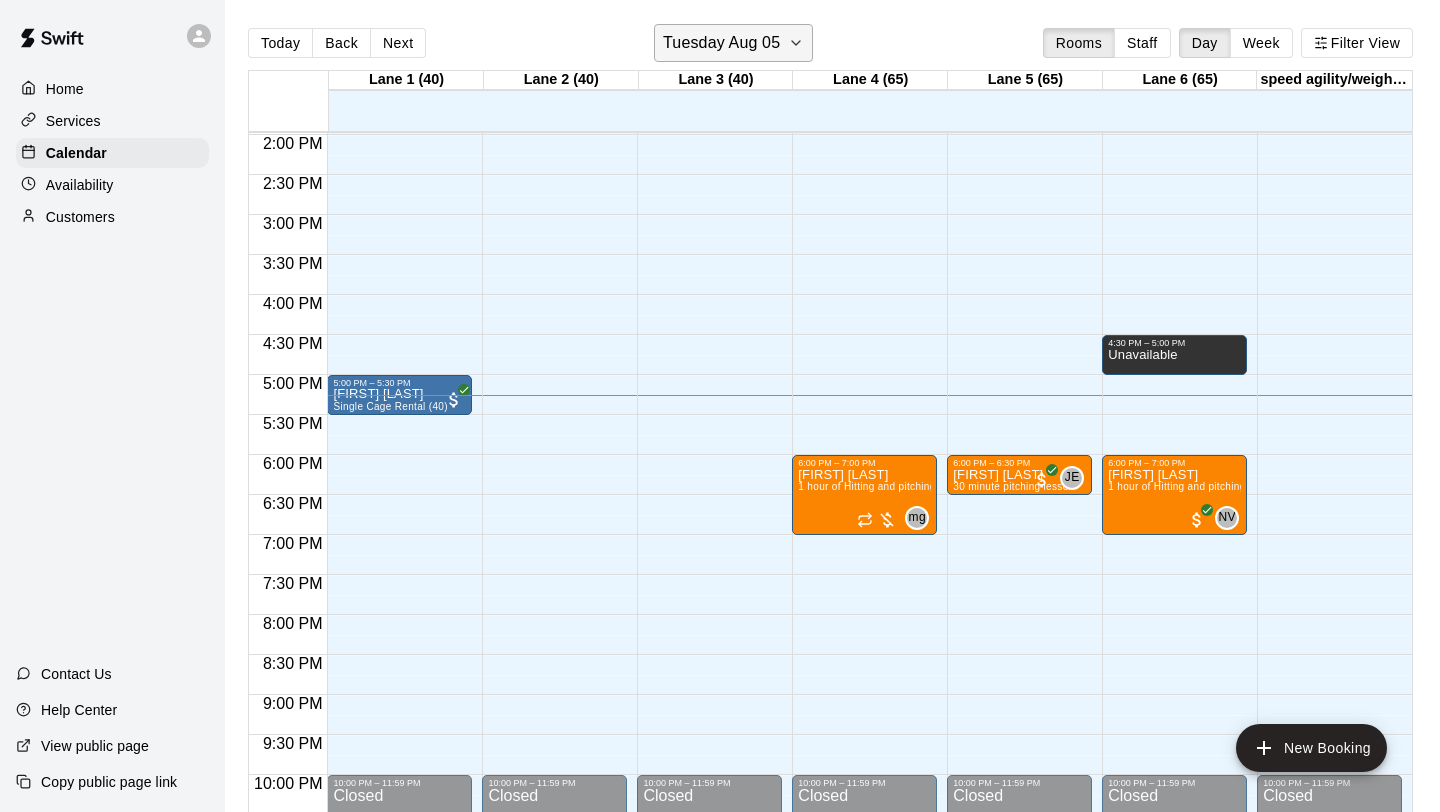 click 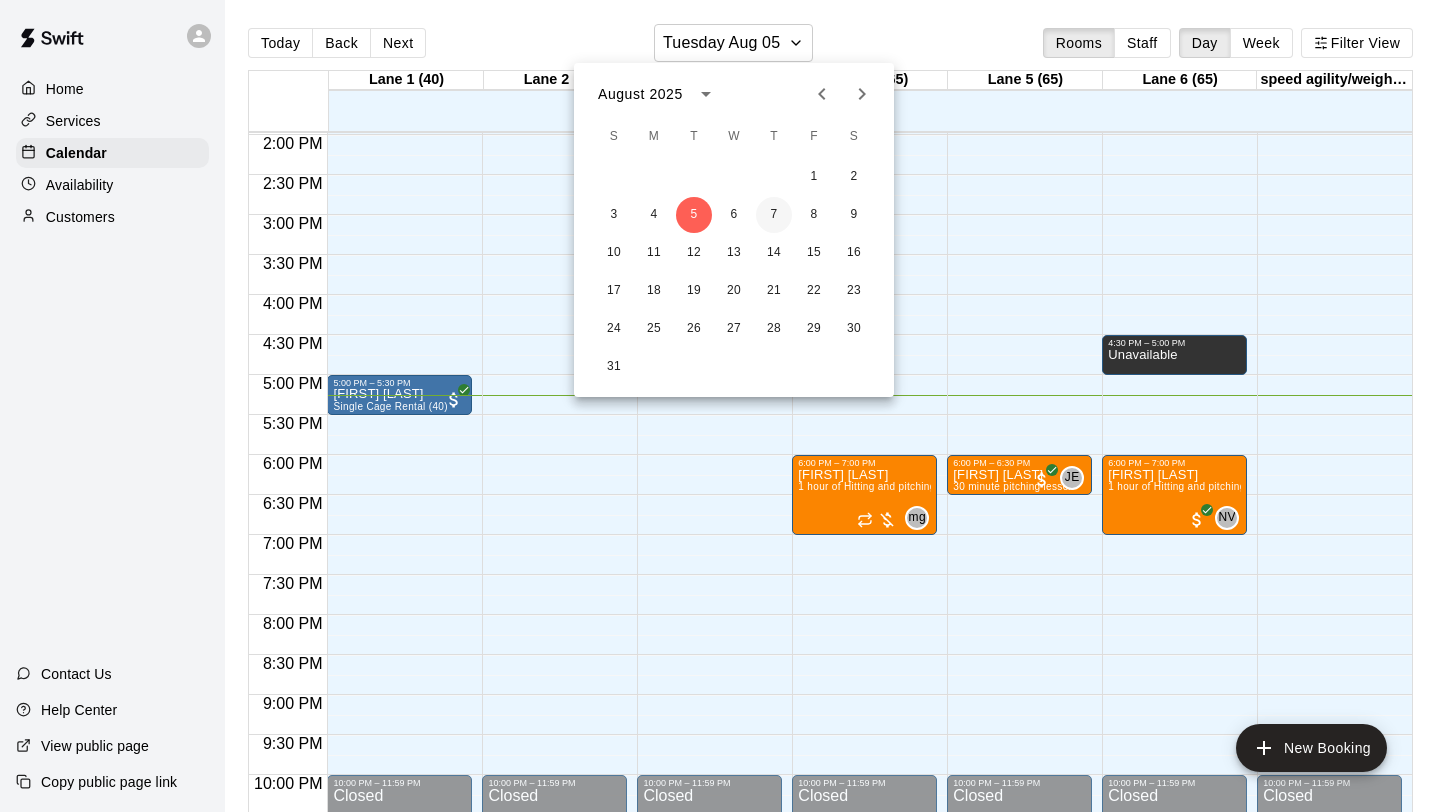 click on "7" at bounding box center (774, 215) 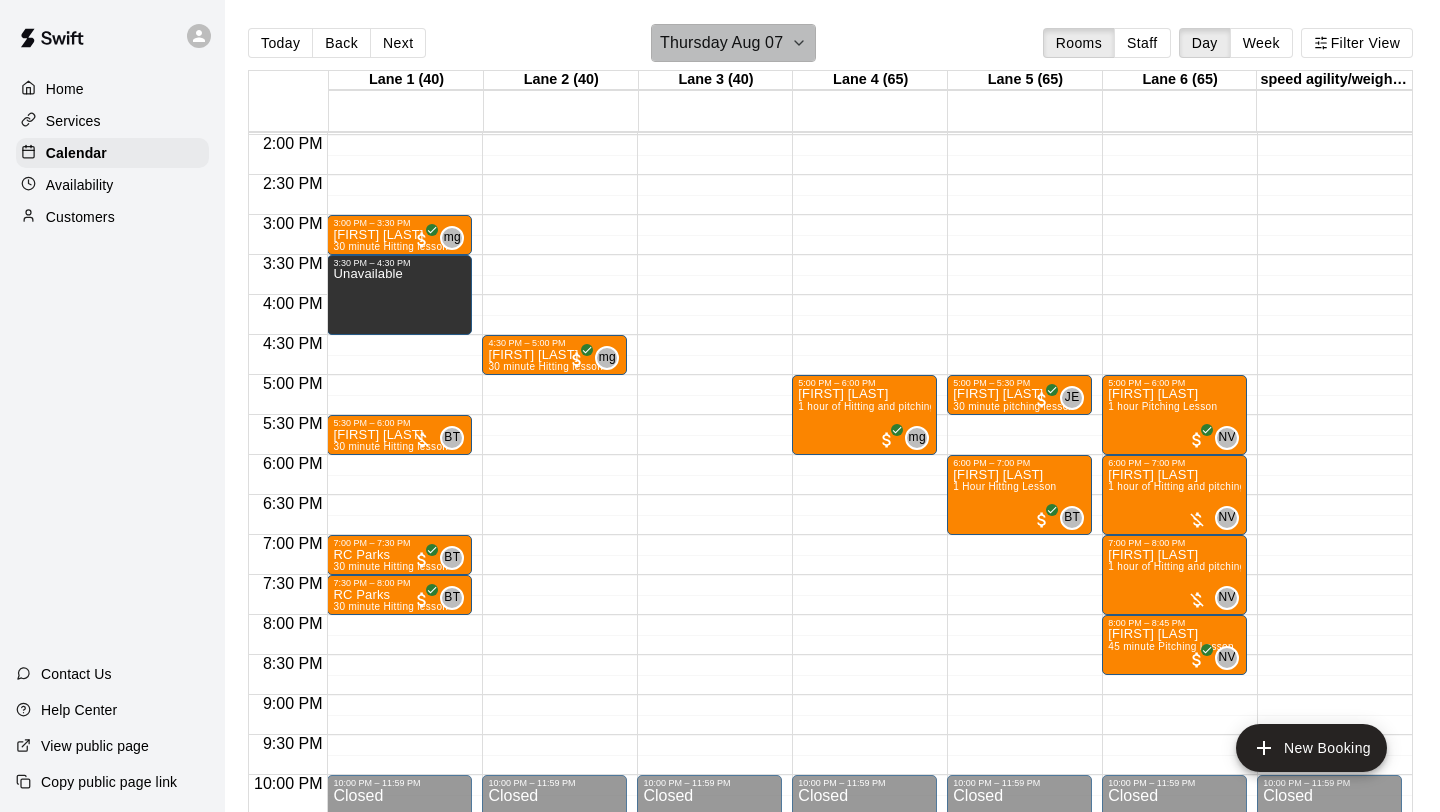 click on "Thursday Aug 07" at bounding box center (733, 43) 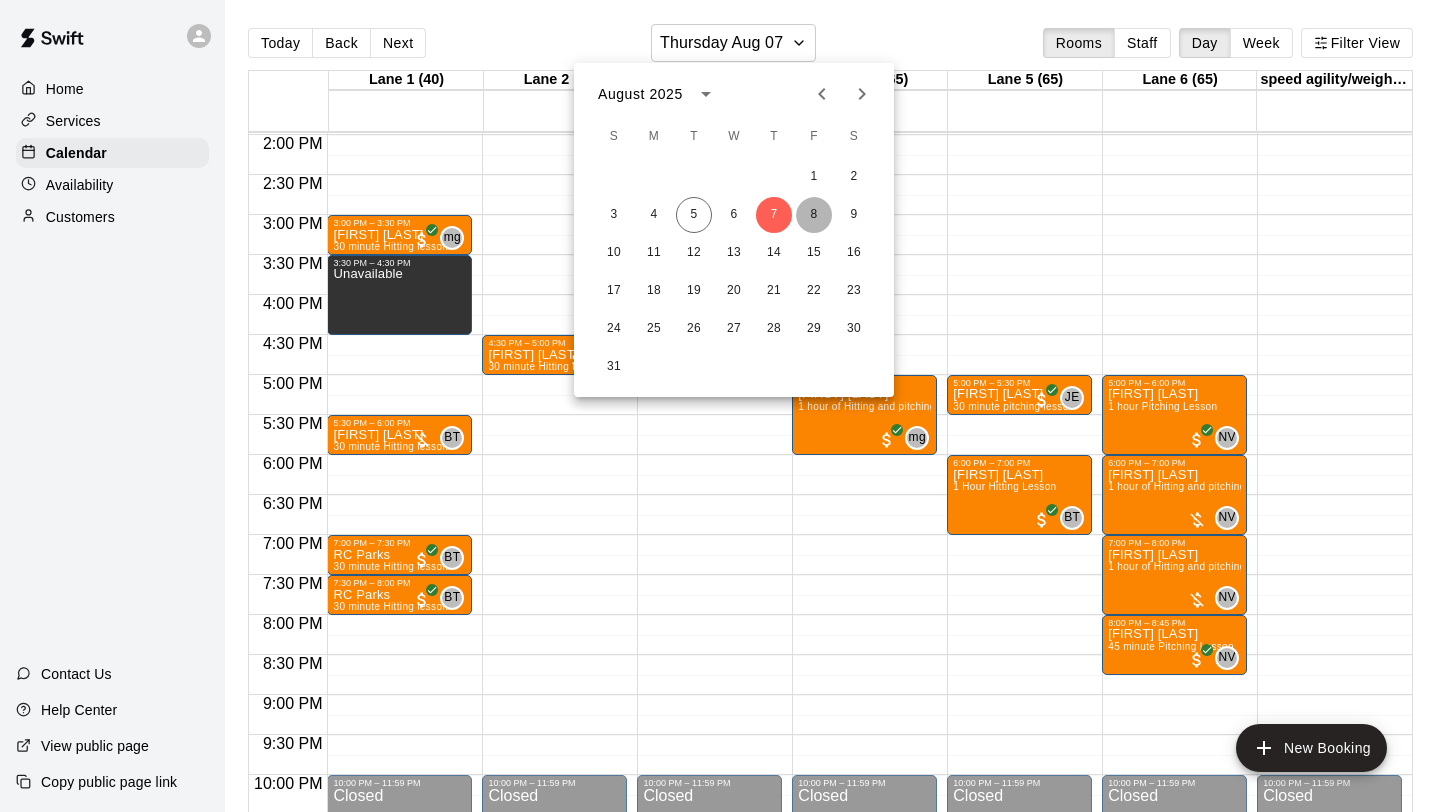 click on "8" at bounding box center (814, 215) 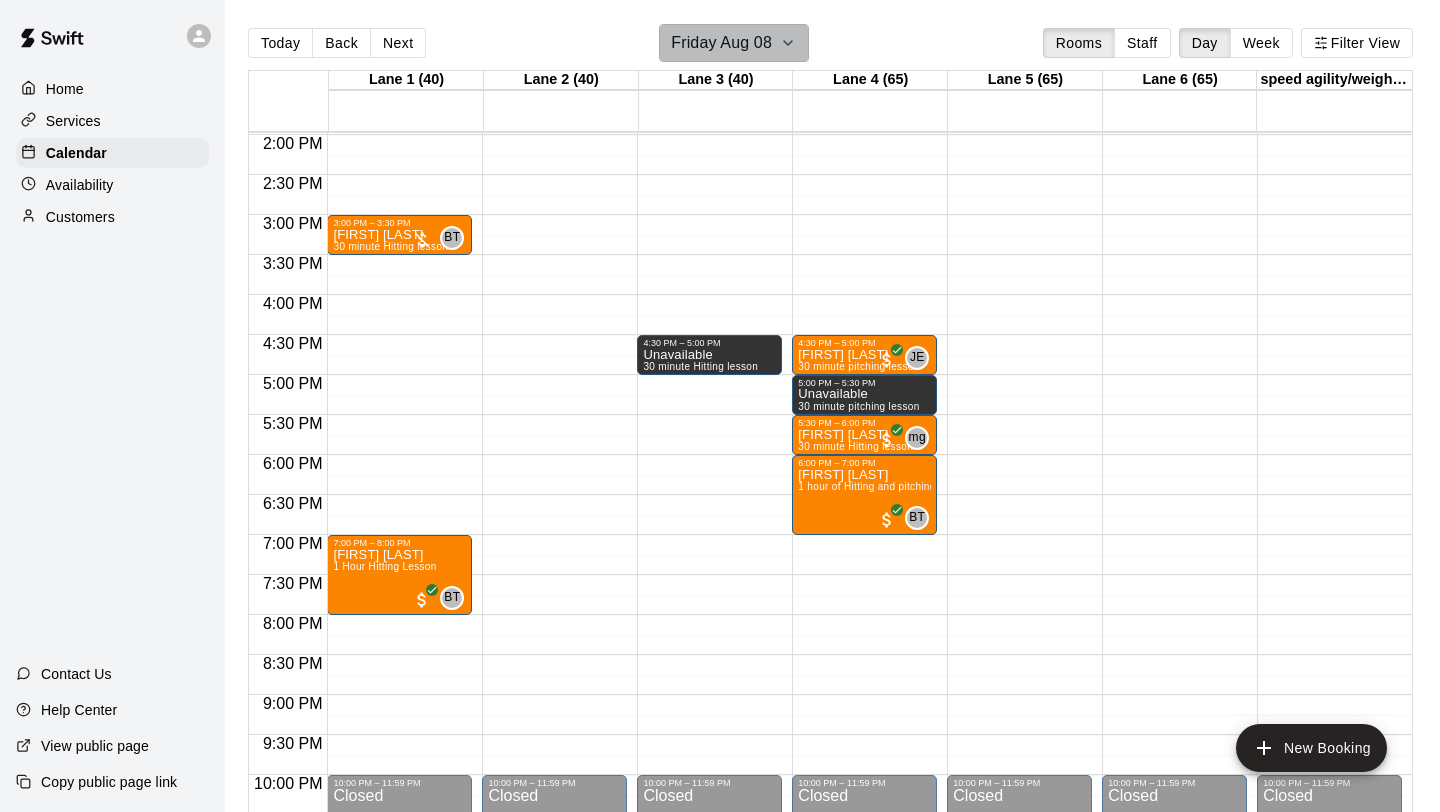 click on "Friday Aug 08" at bounding box center [734, 43] 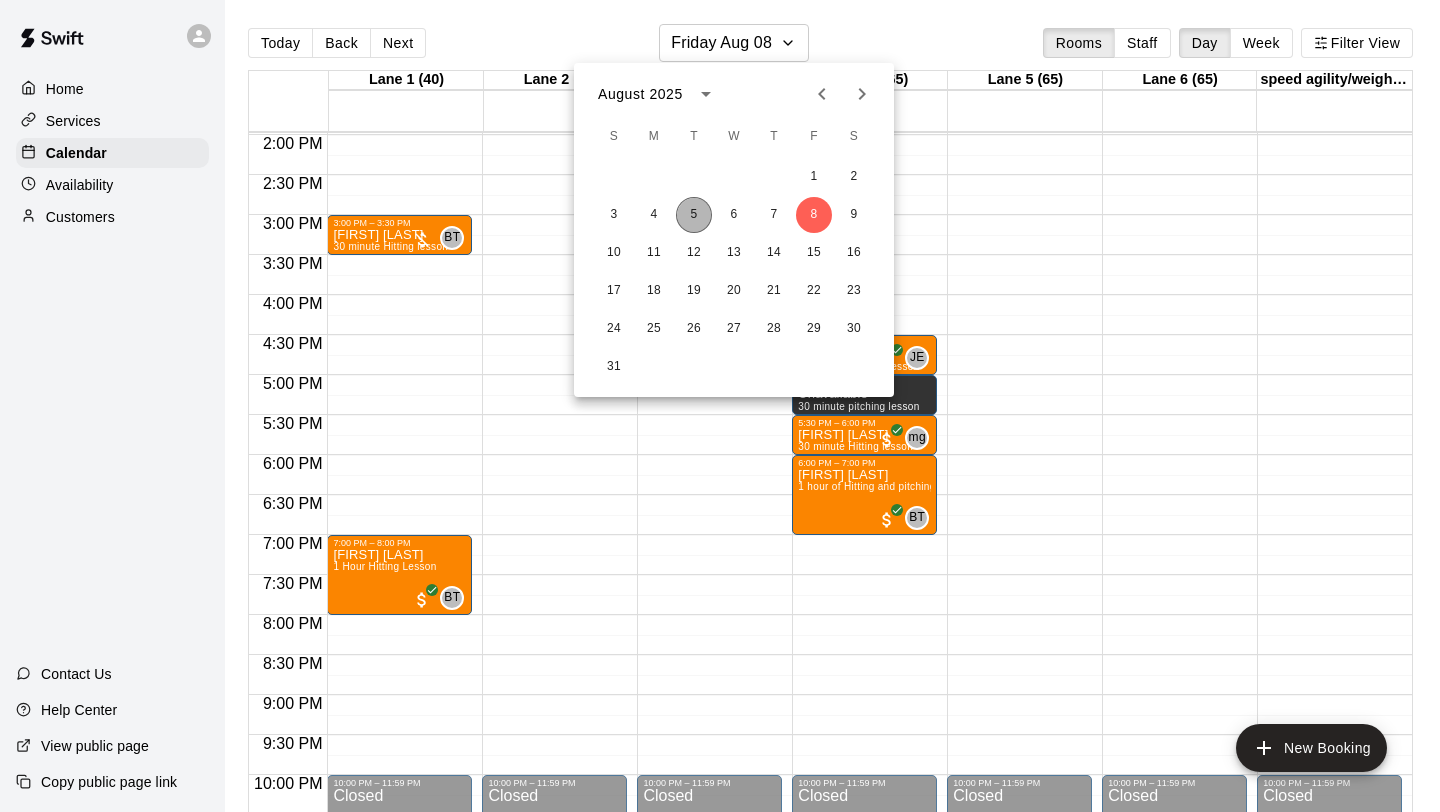 click on "5" at bounding box center (694, 215) 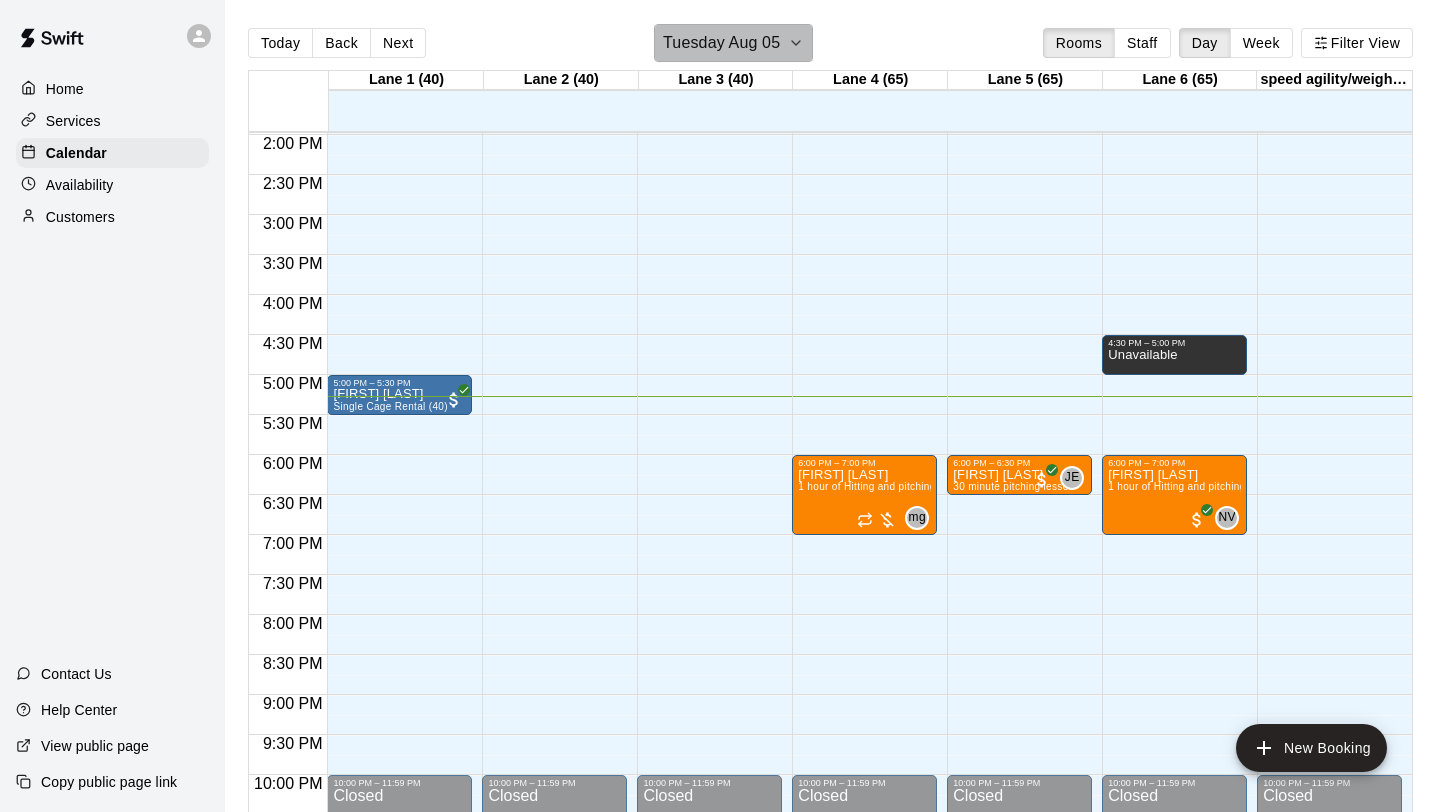 click on "Tuesday Aug 05" at bounding box center (733, 43) 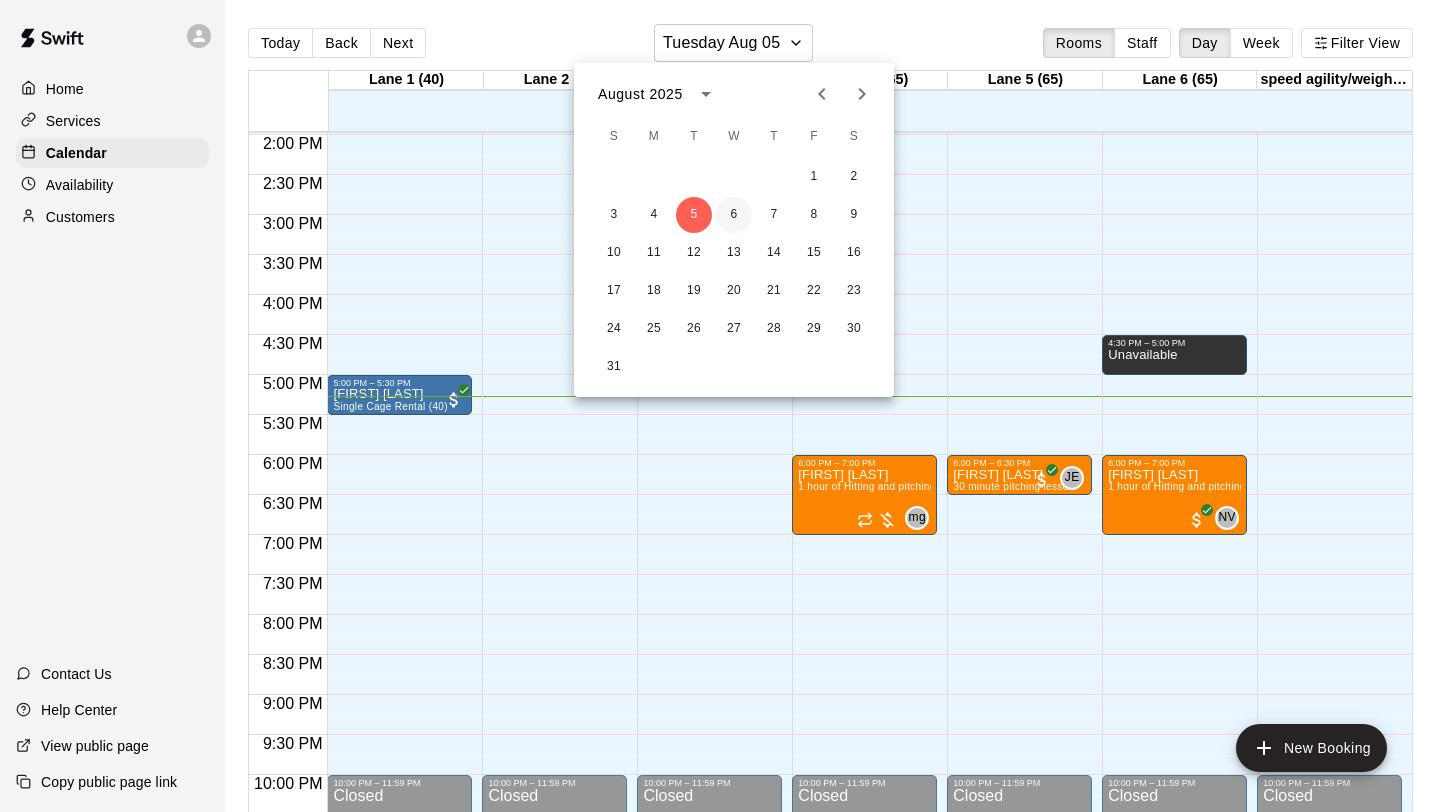 click on "6" at bounding box center [734, 215] 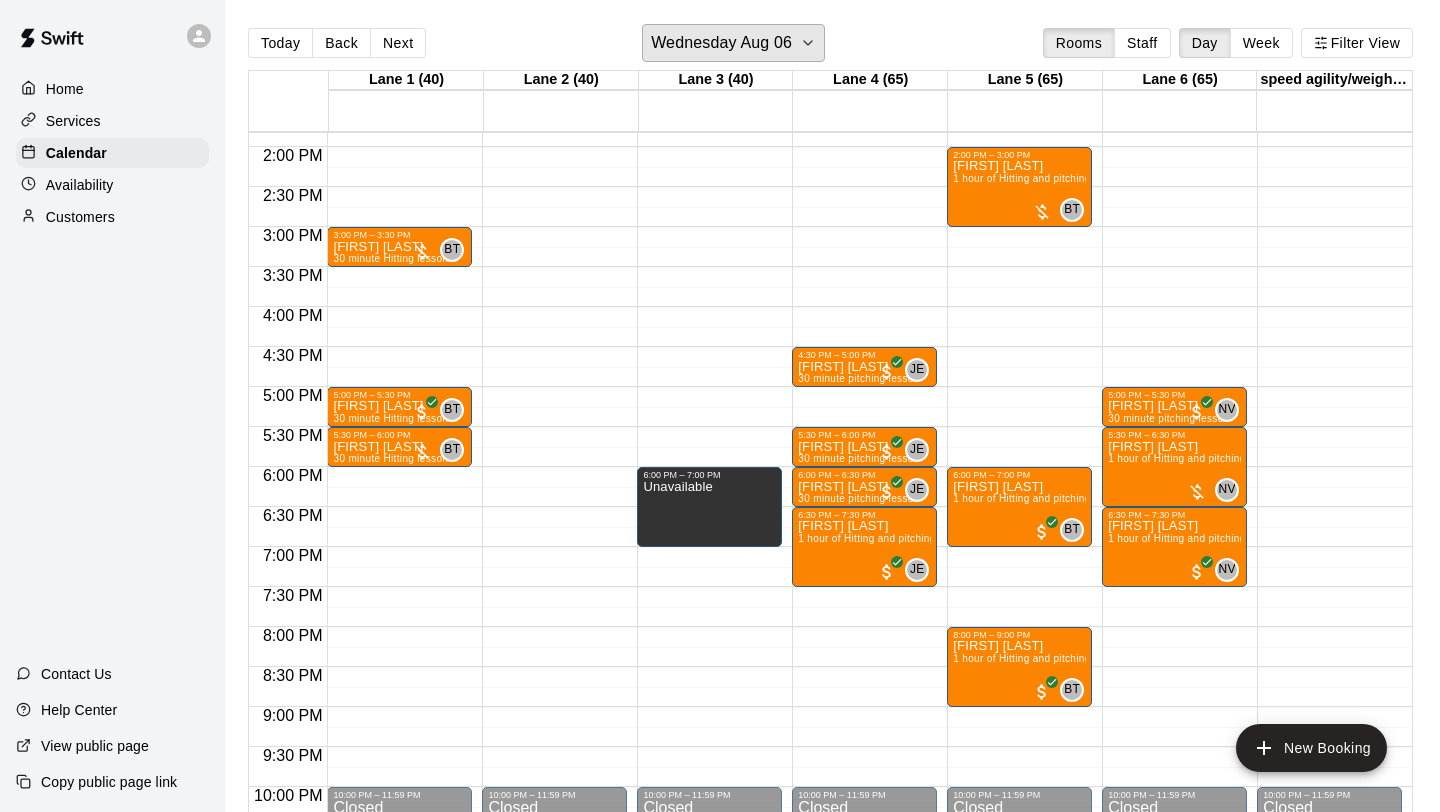 scroll, scrollTop: 1081, scrollLeft: 0, axis: vertical 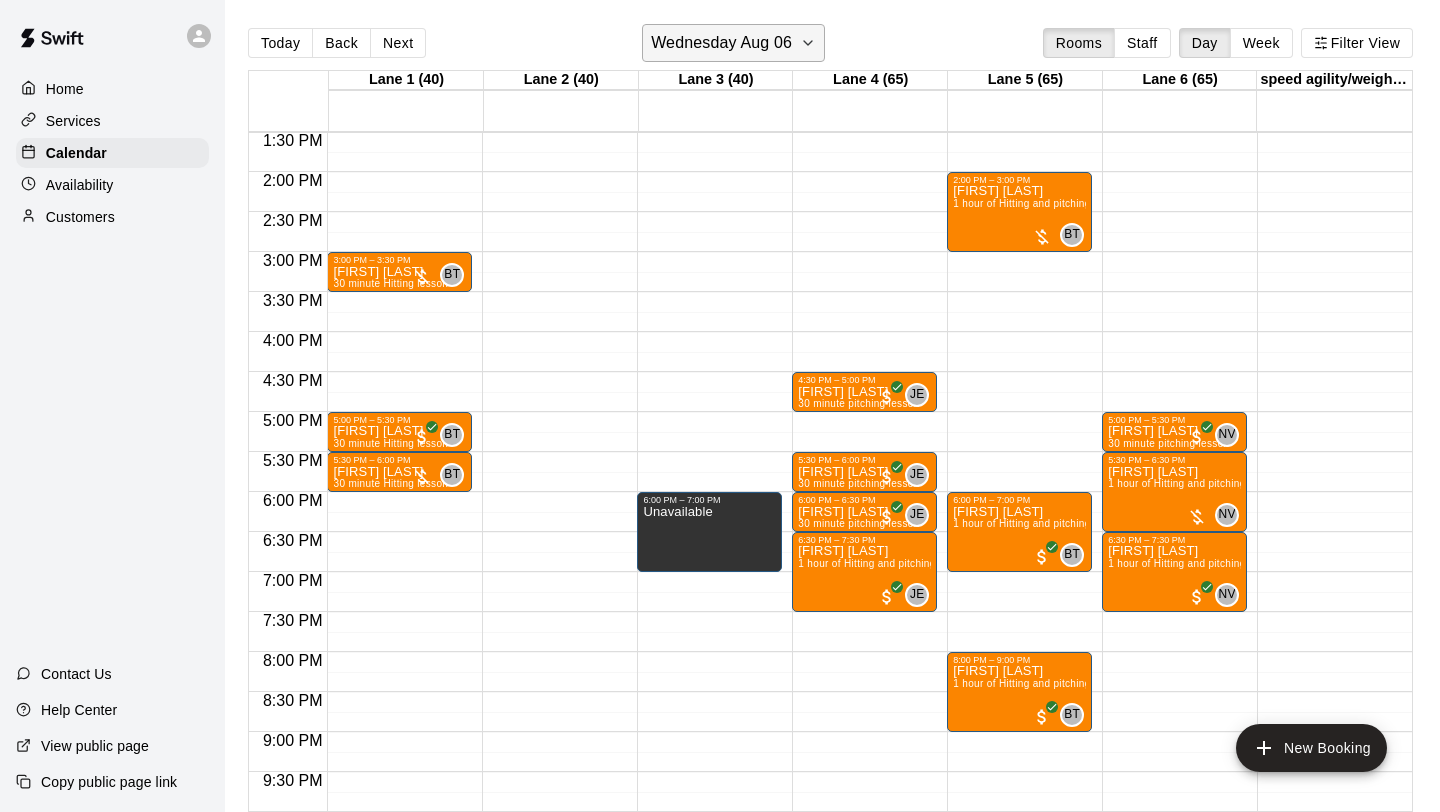 click on "Wednesday Aug 06" at bounding box center [733, 43] 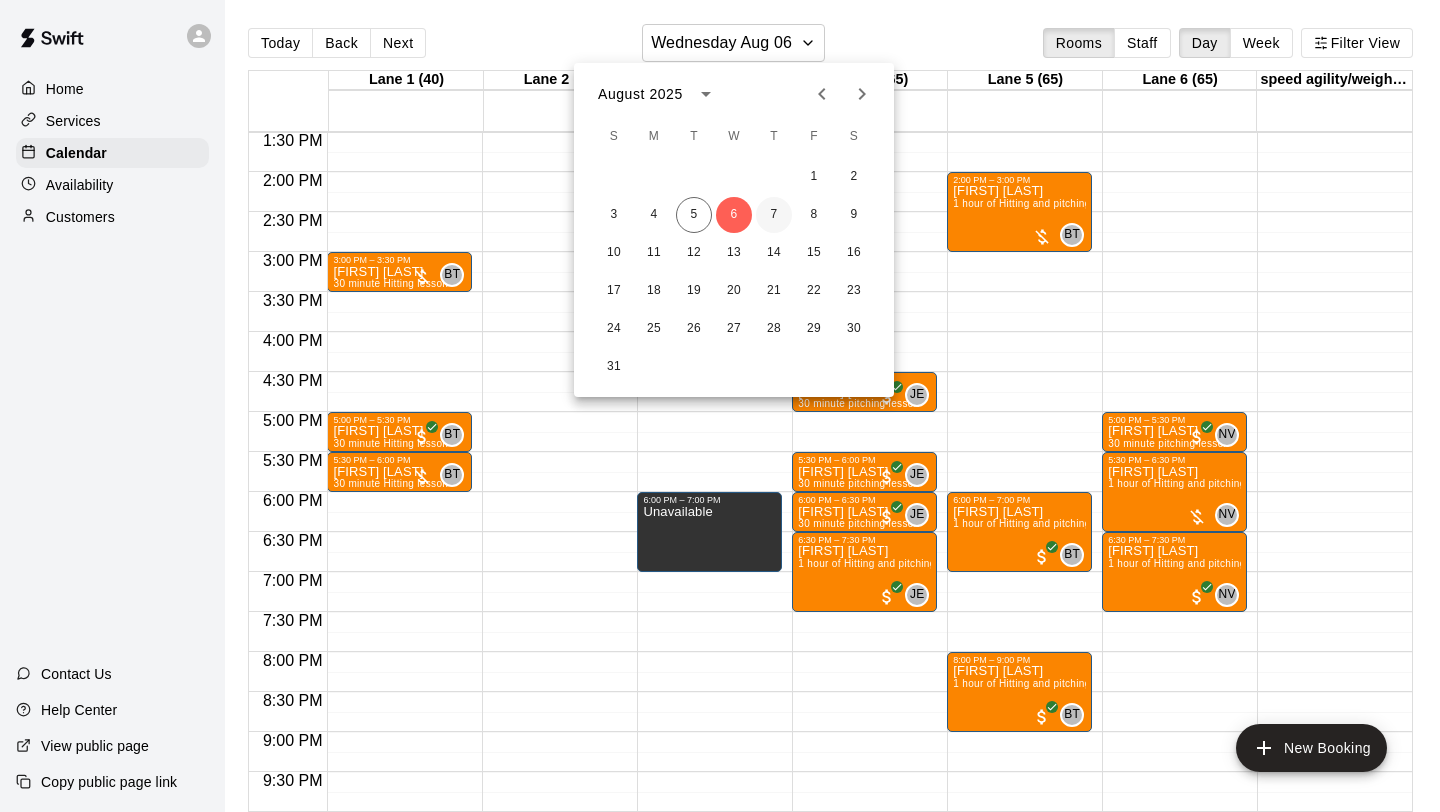 click on "7" at bounding box center (774, 215) 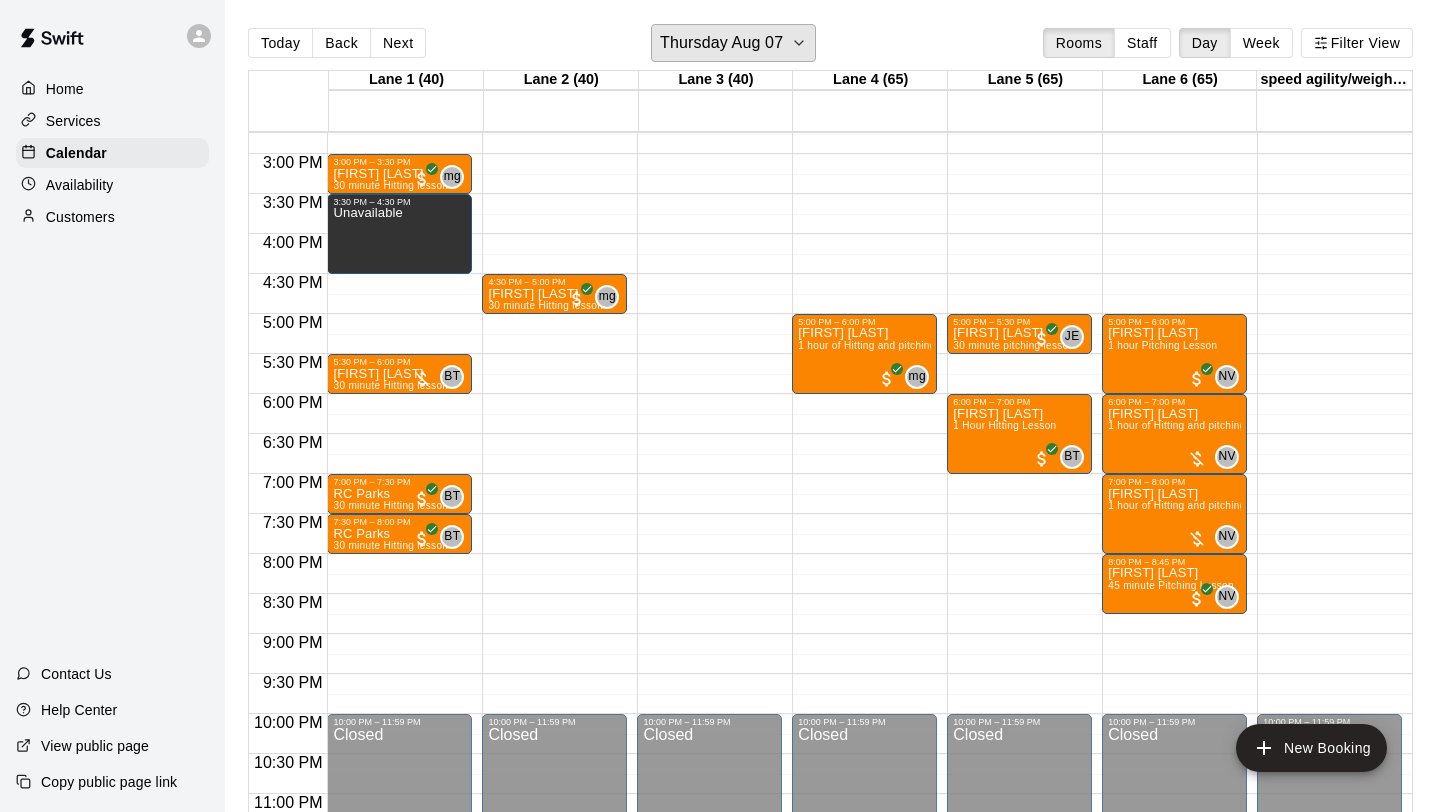 scroll, scrollTop: 1160, scrollLeft: 0, axis: vertical 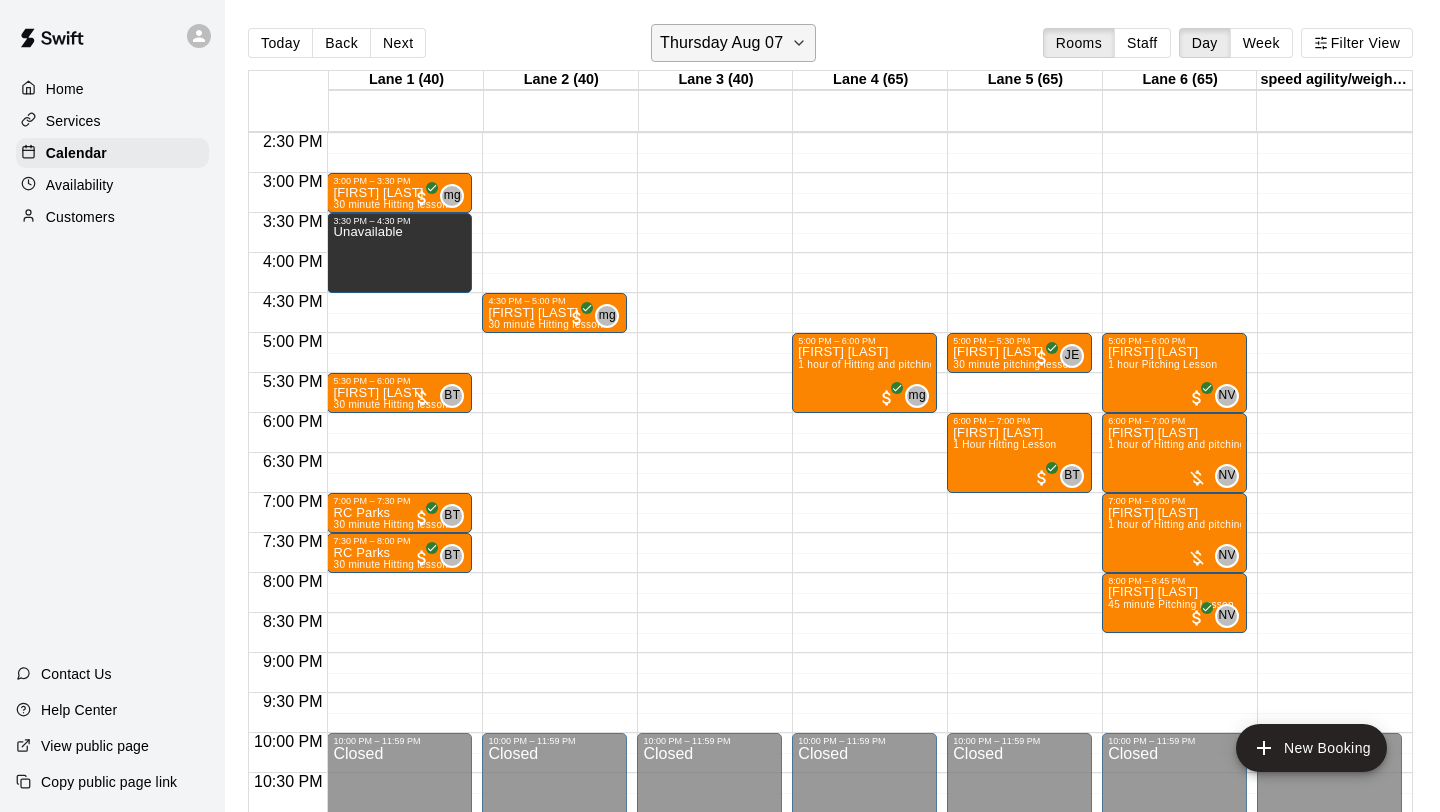 click on "Thursday Aug 07" at bounding box center [721, 43] 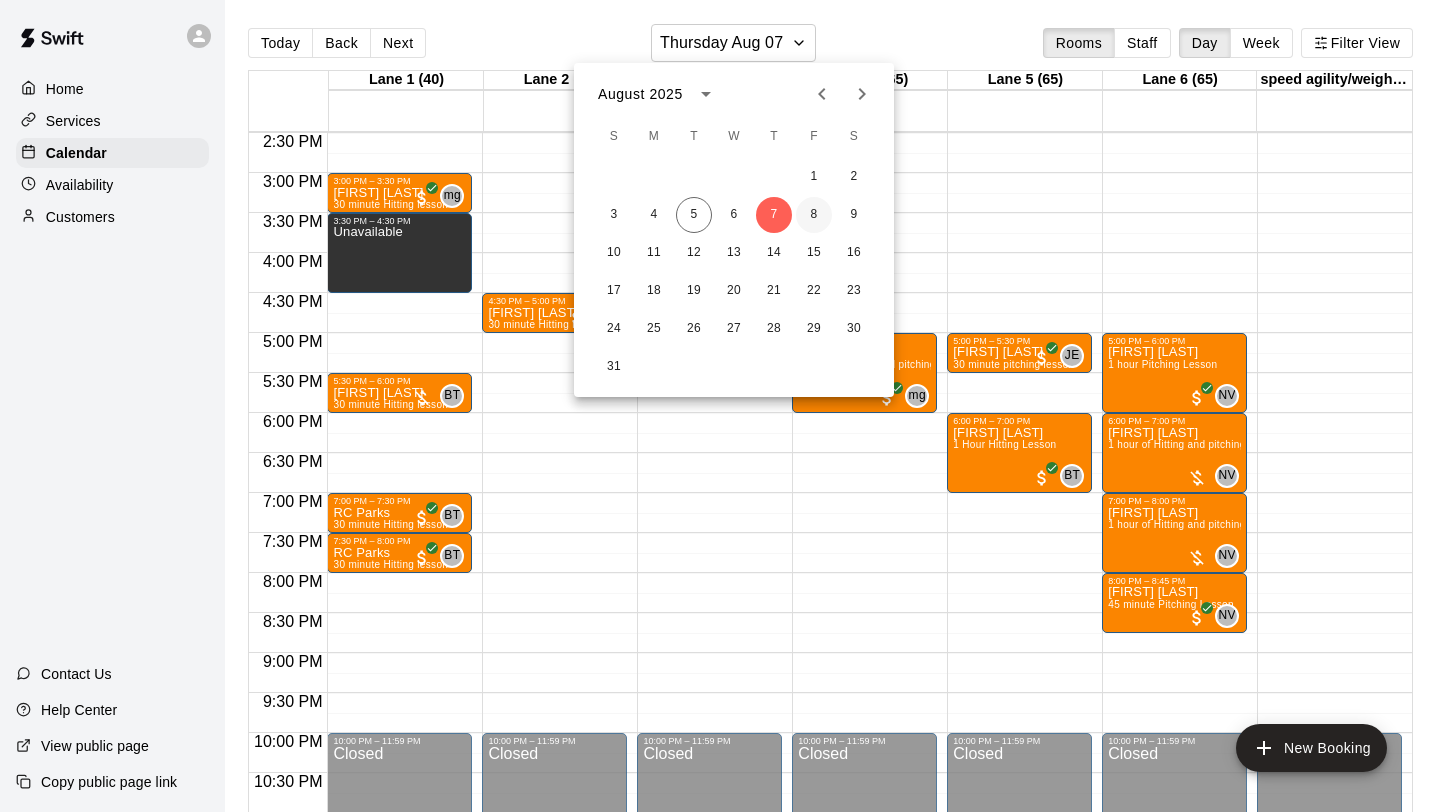 click on "8" at bounding box center [814, 215] 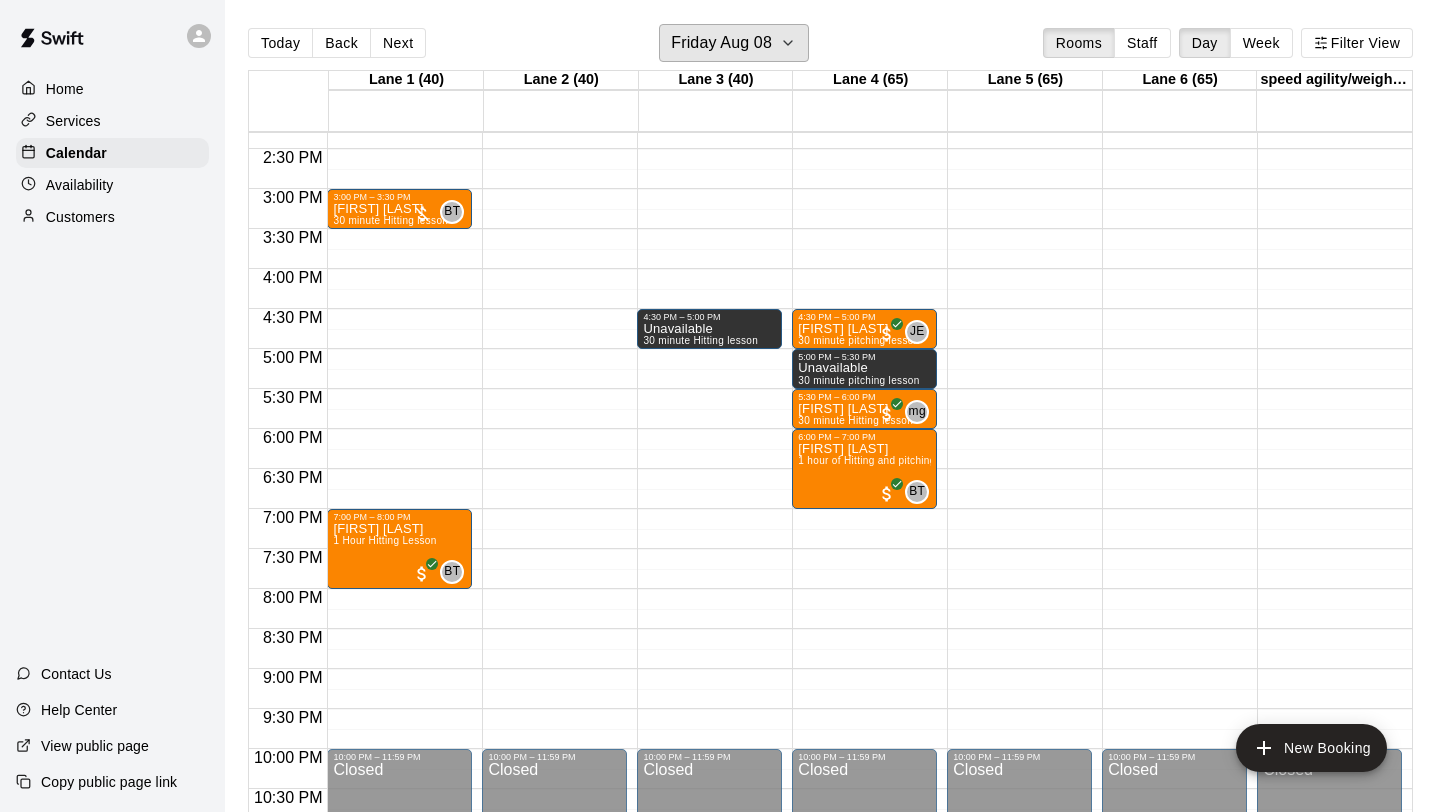 scroll, scrollTop: 1143, scrollLeft: 0, axis: vertical 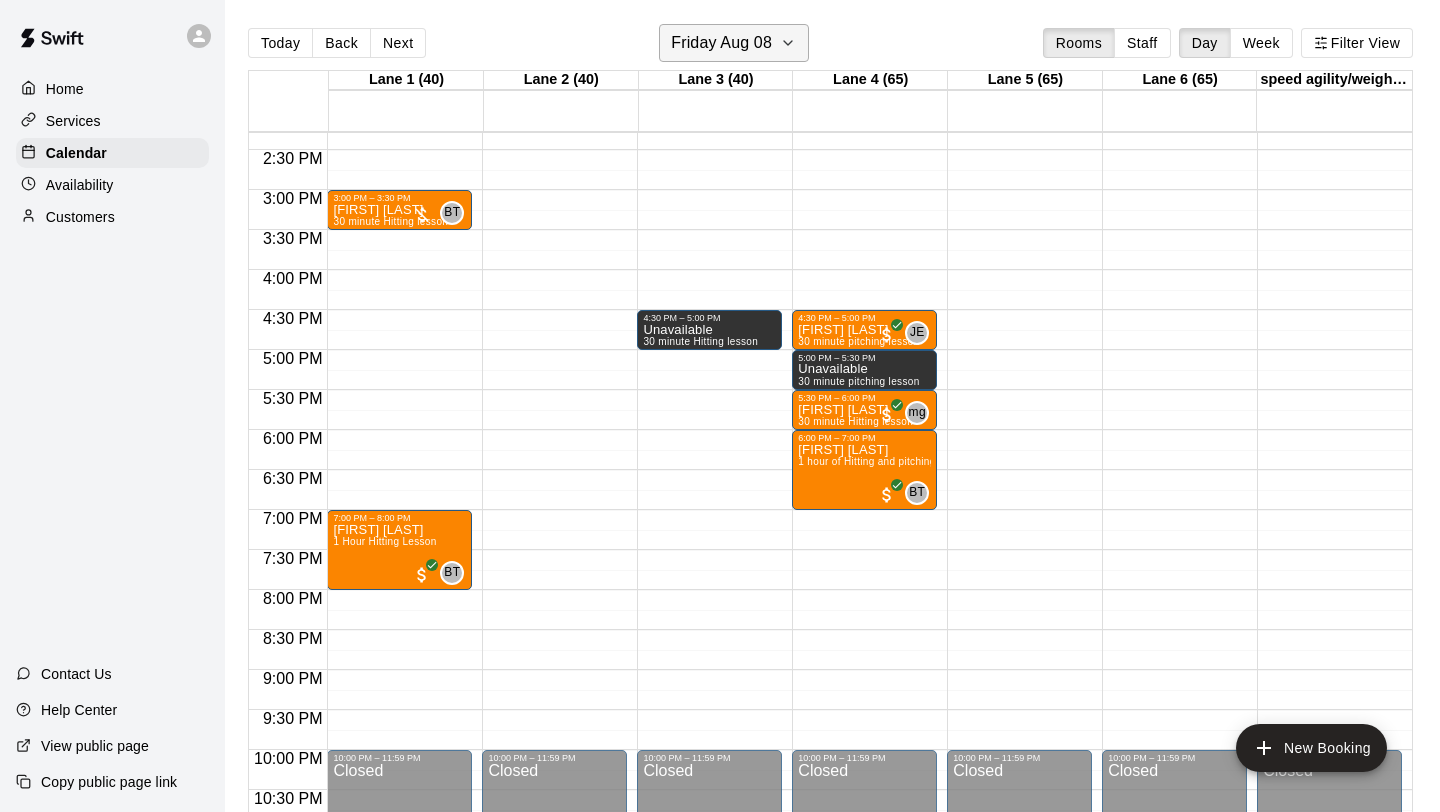 click on "Friday Aug 08" at bounding box center (721, 43) 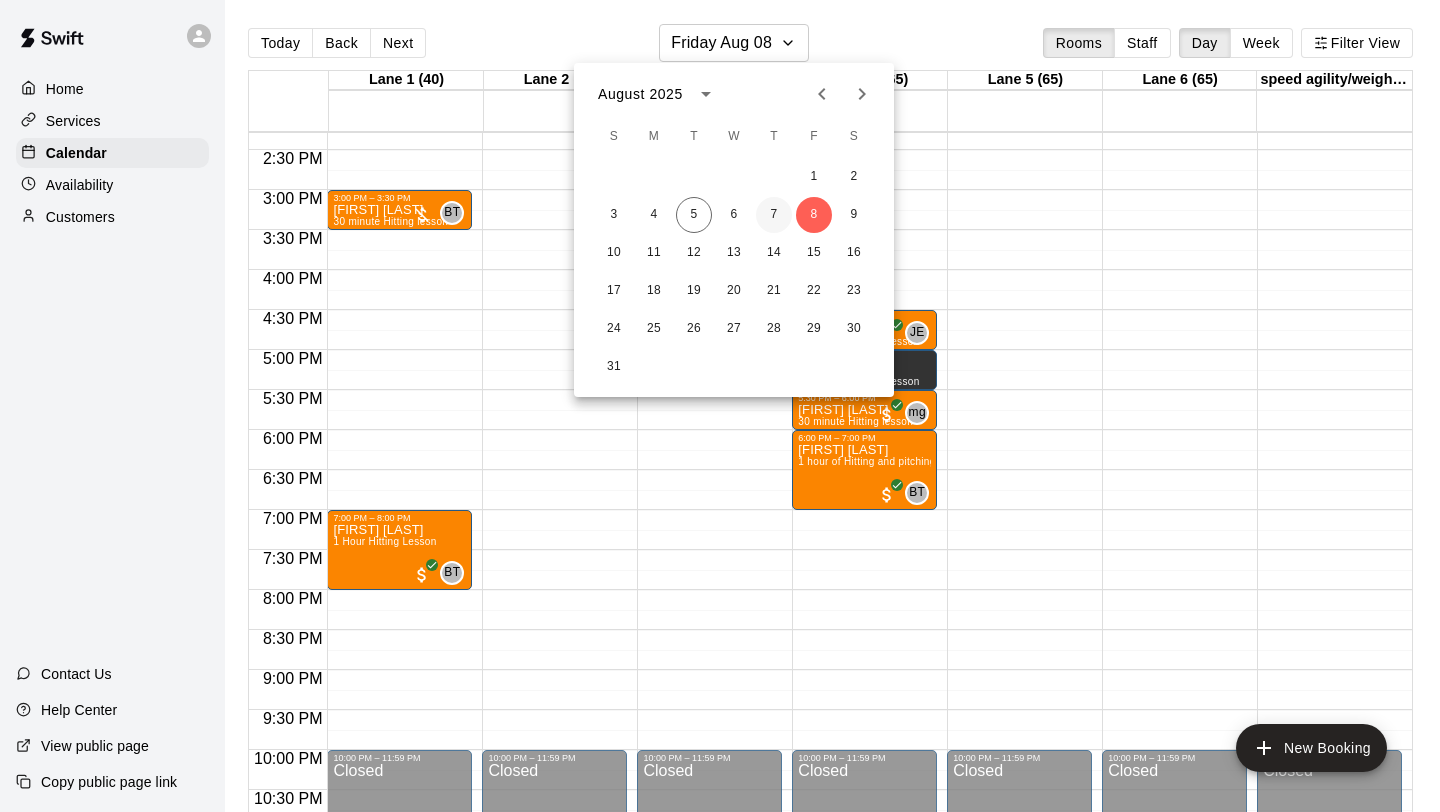 click on "7" at bounding box center [774, 215] 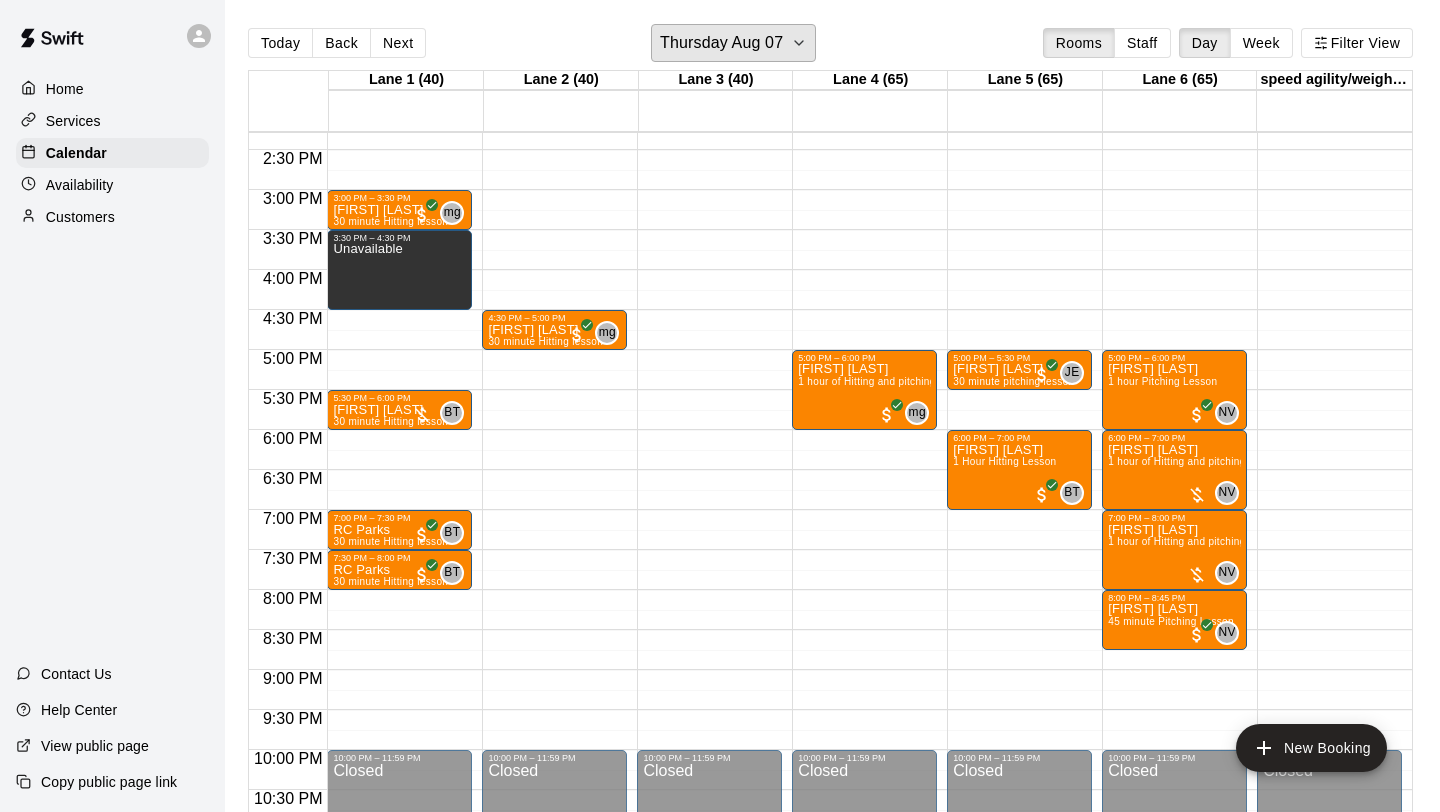 scroll, scrollTop: 1084, scrollLeft: 0, axis: vertical 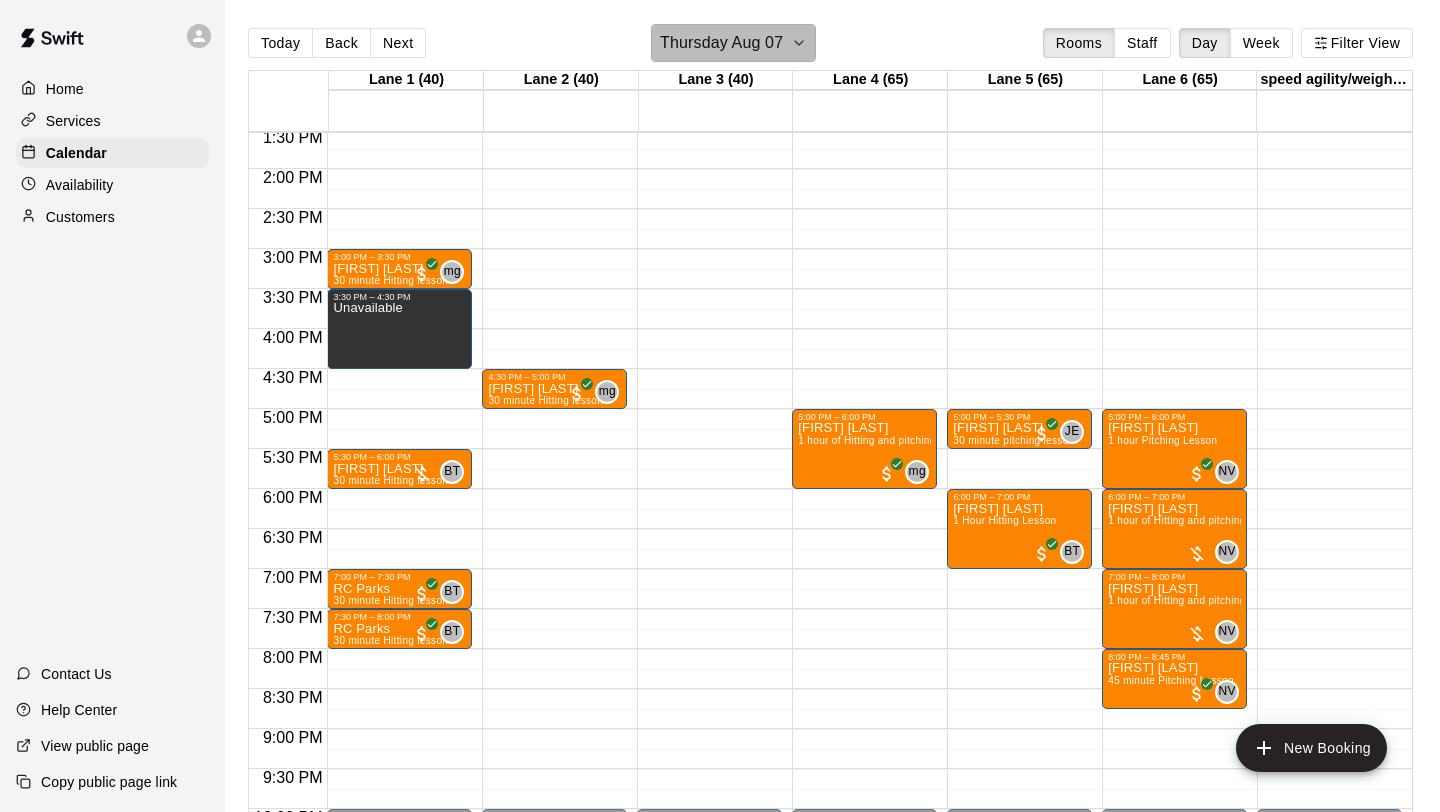 click on "Thursday Aug 07" at bounding box center [721, 43] 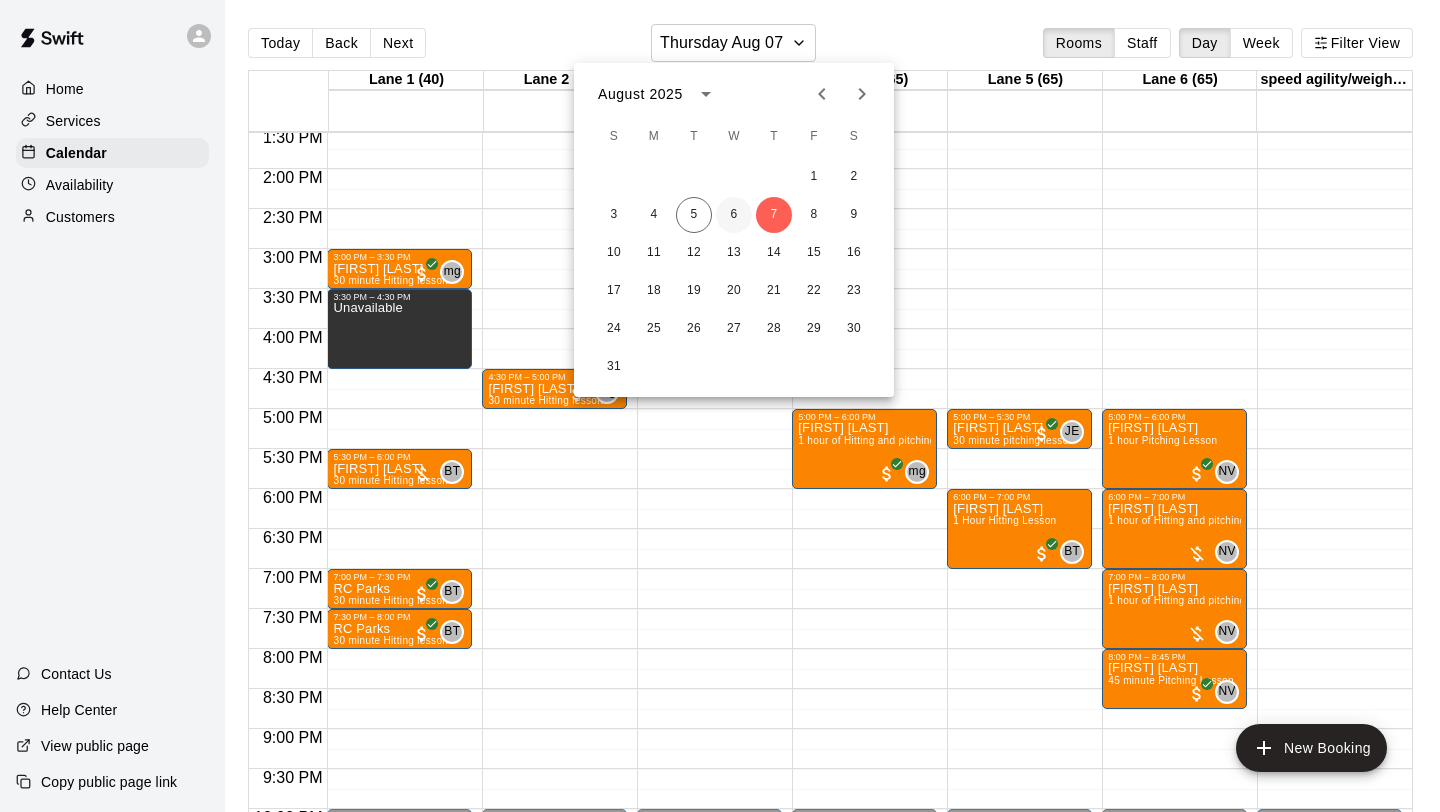 click on "6" at bounding box center (734, 215) 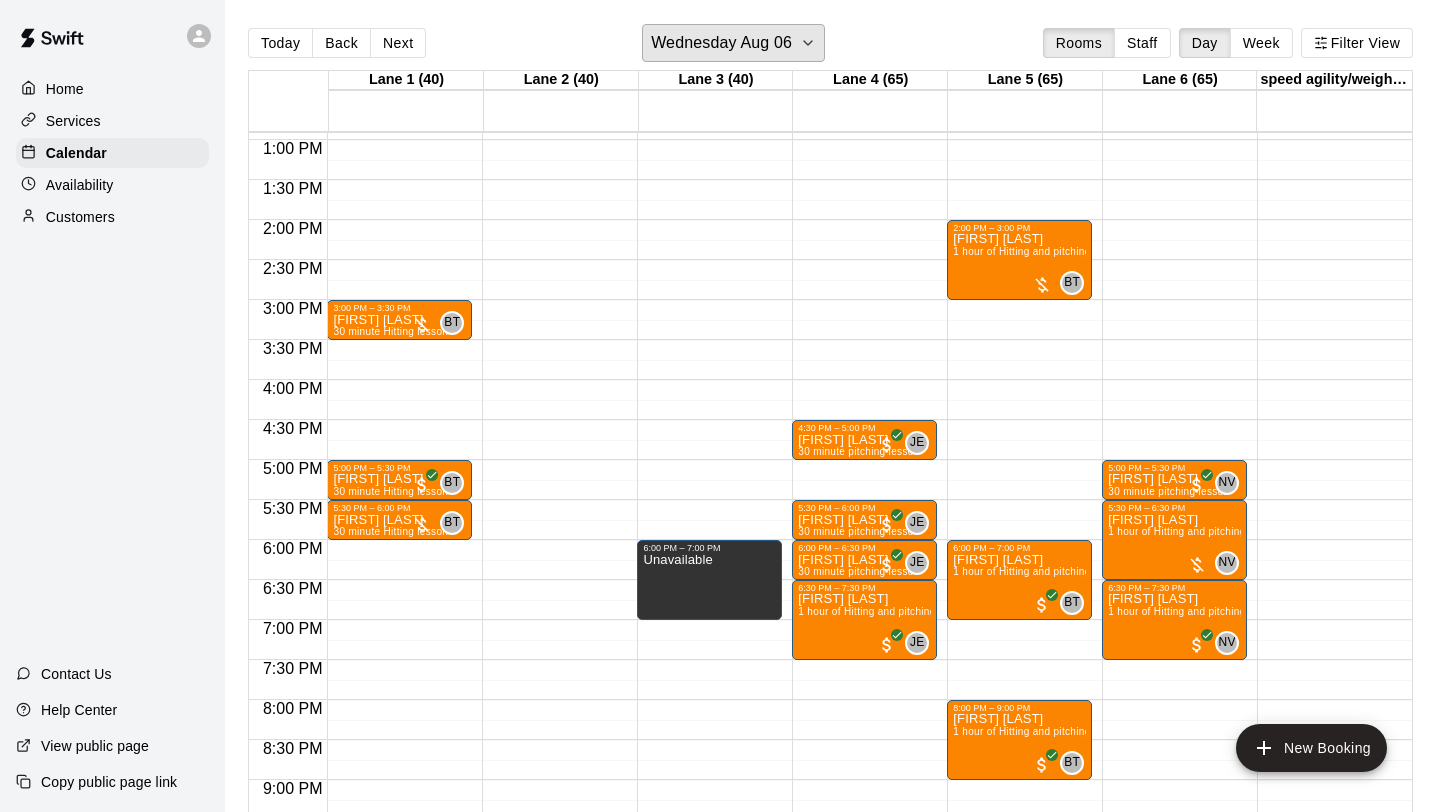 scroll, scrollTop: 1032, scrollLeft: 0, axis: vertical 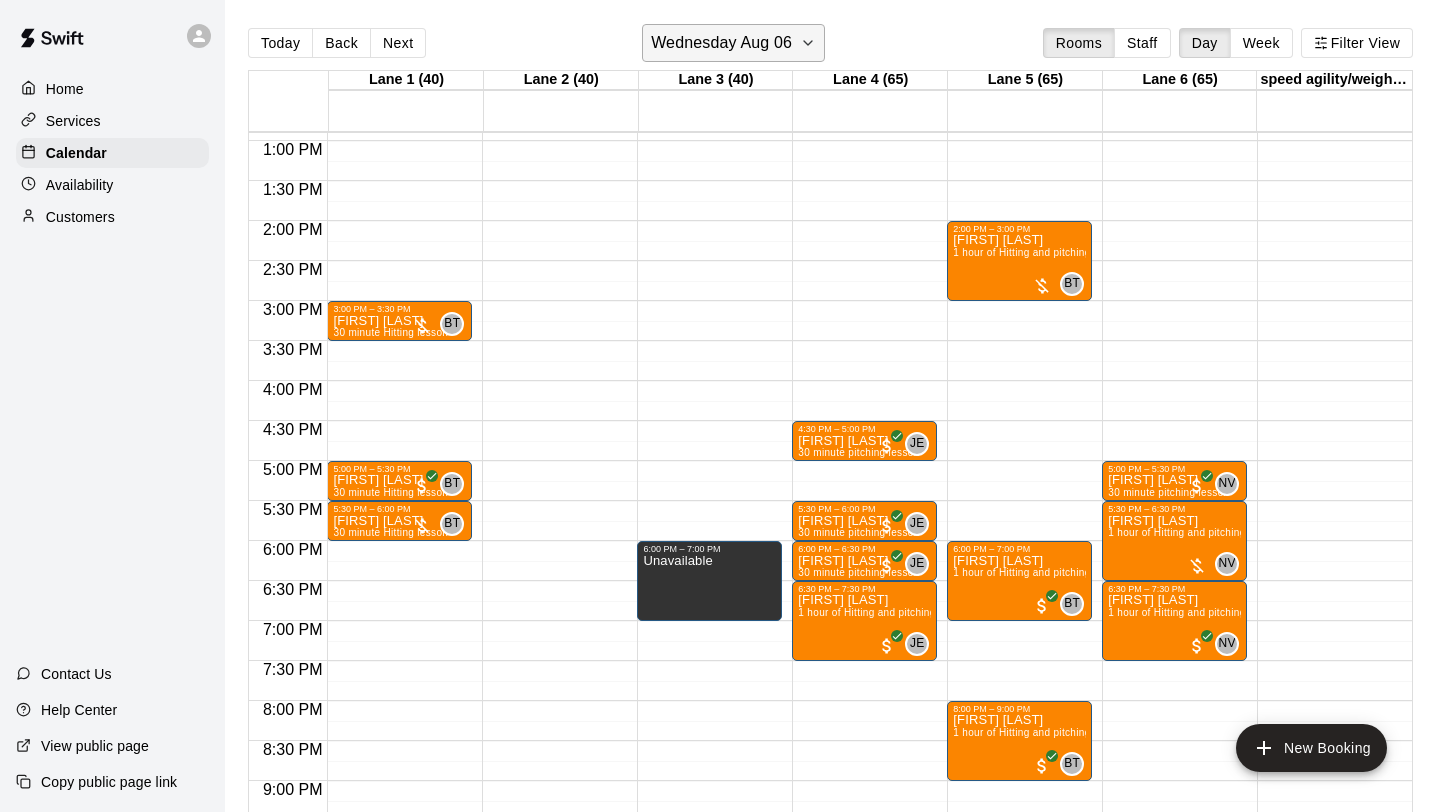 click on "Wednesday Aug 06" at bounding box center (721, 43) 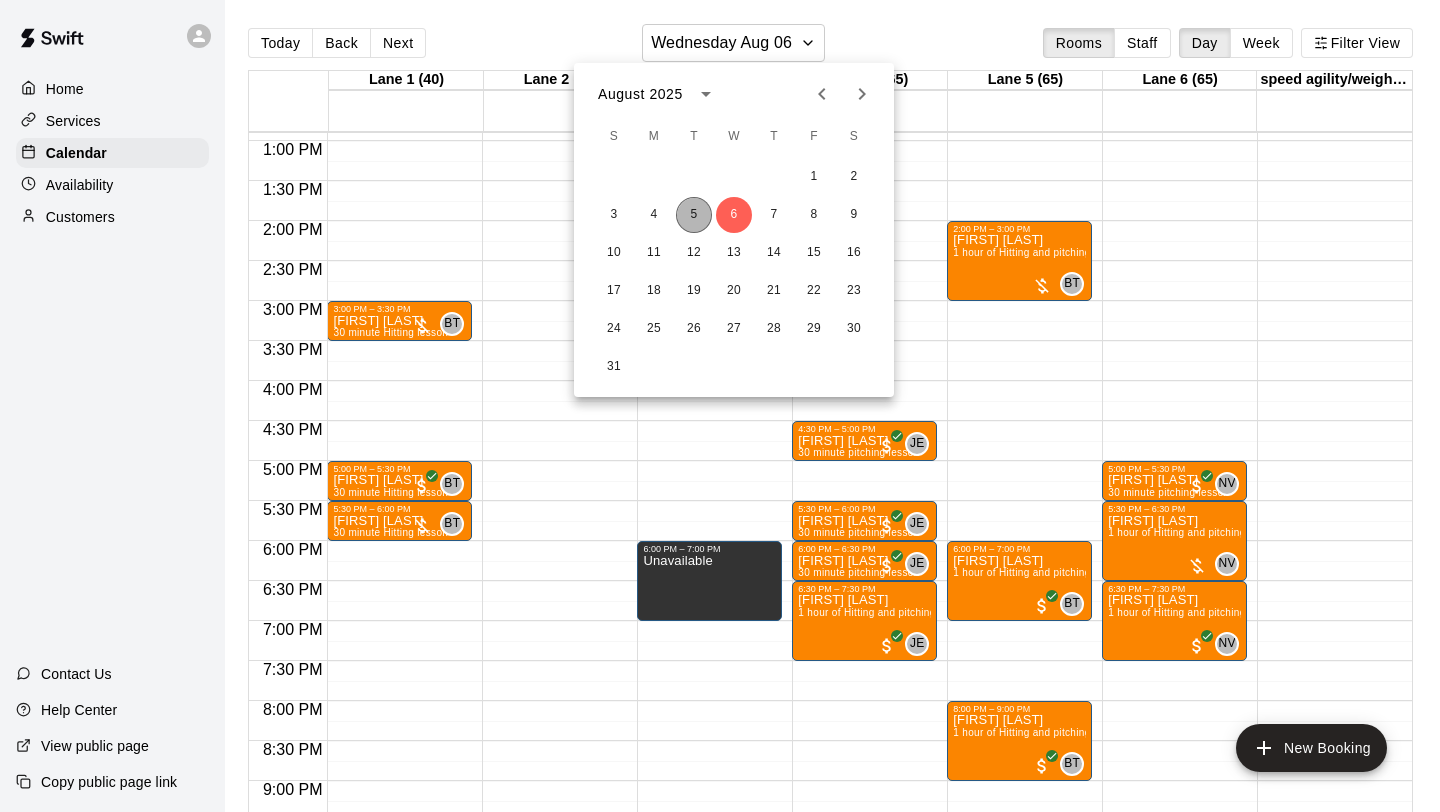 click on "5" at bounding box center [694, 215] 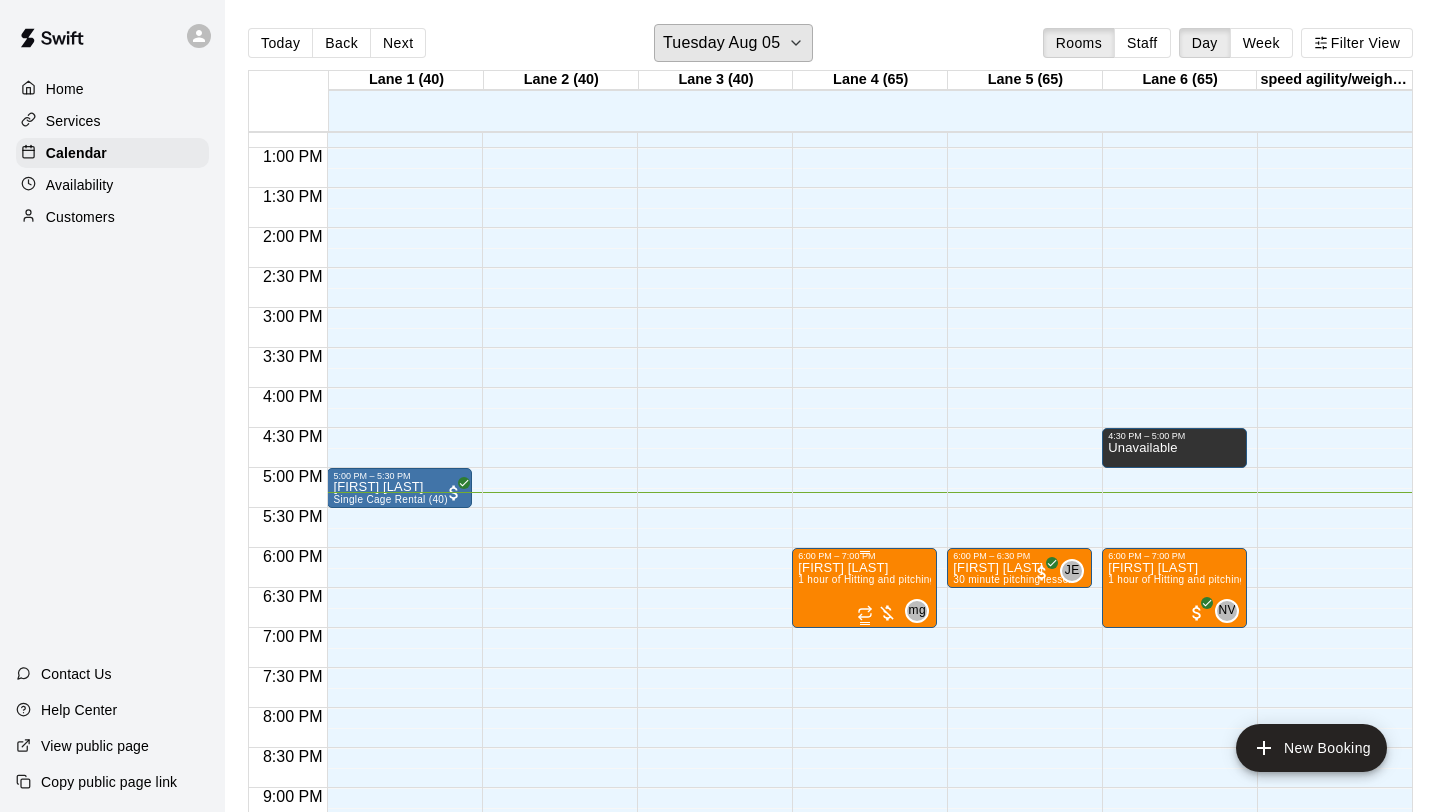 scroll, scrollTop: 1024, scrollLeft: 0, axis: vertical 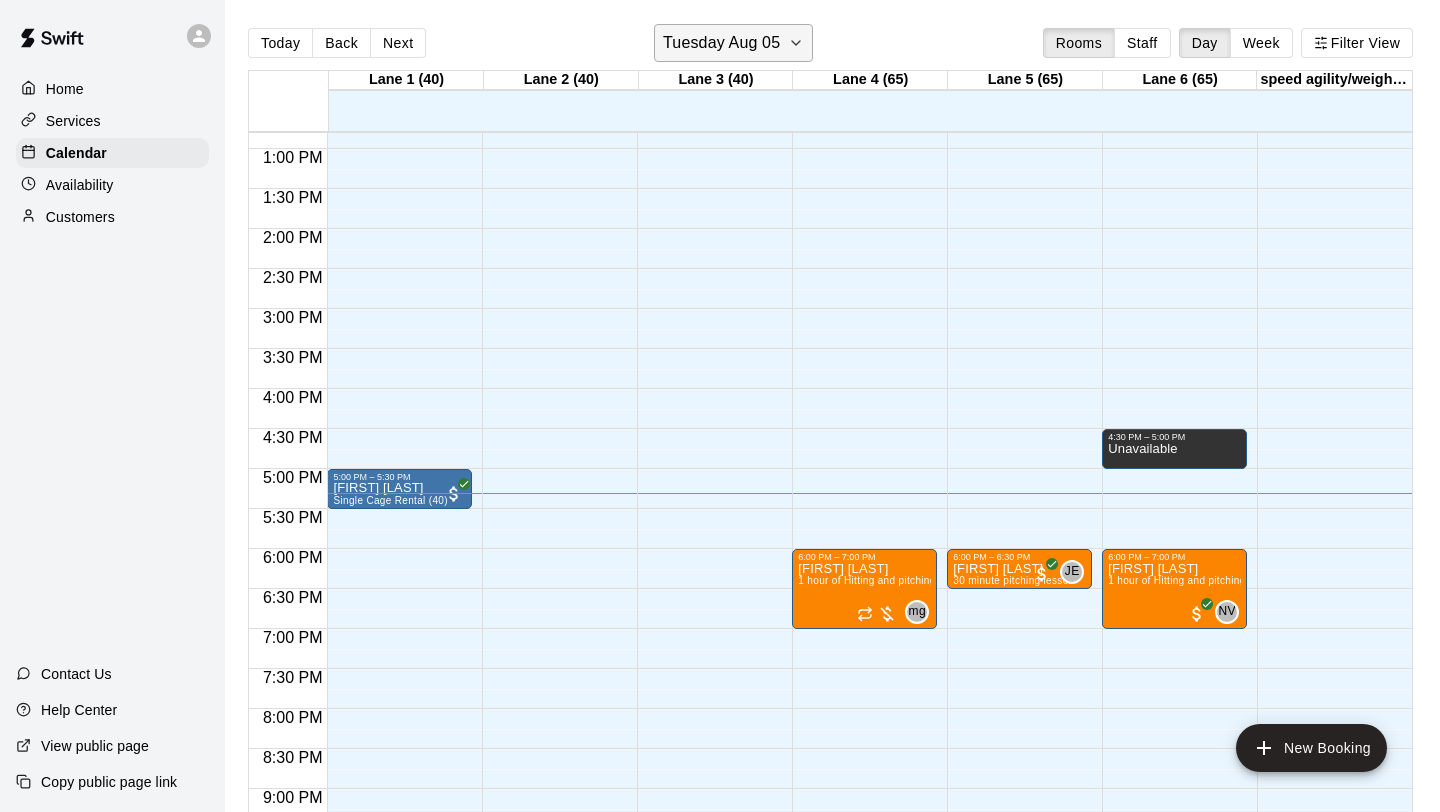 click on "Tuesday Aug 05" at bounding box center [721, 43] 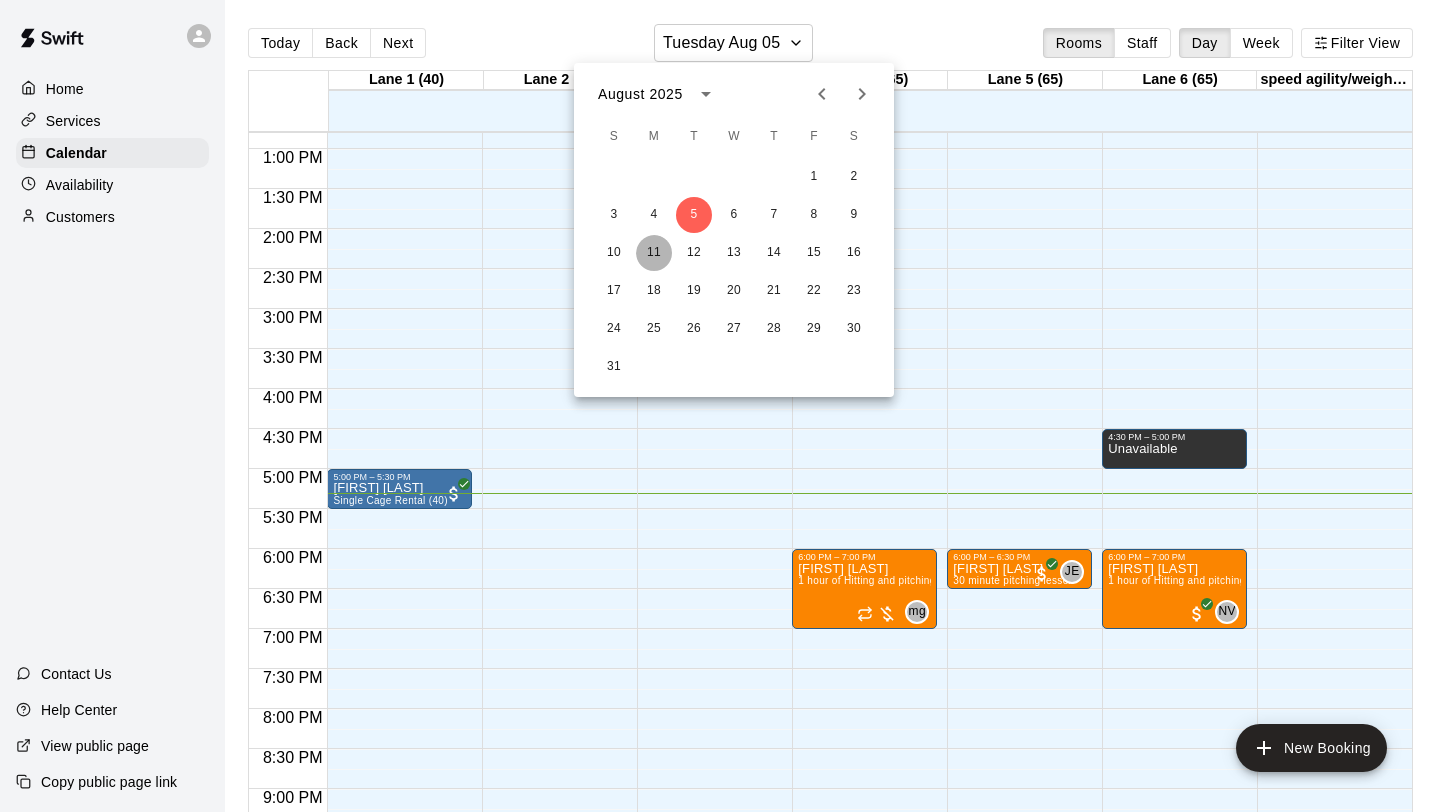 click on "11" at bounding box center [654, 253] 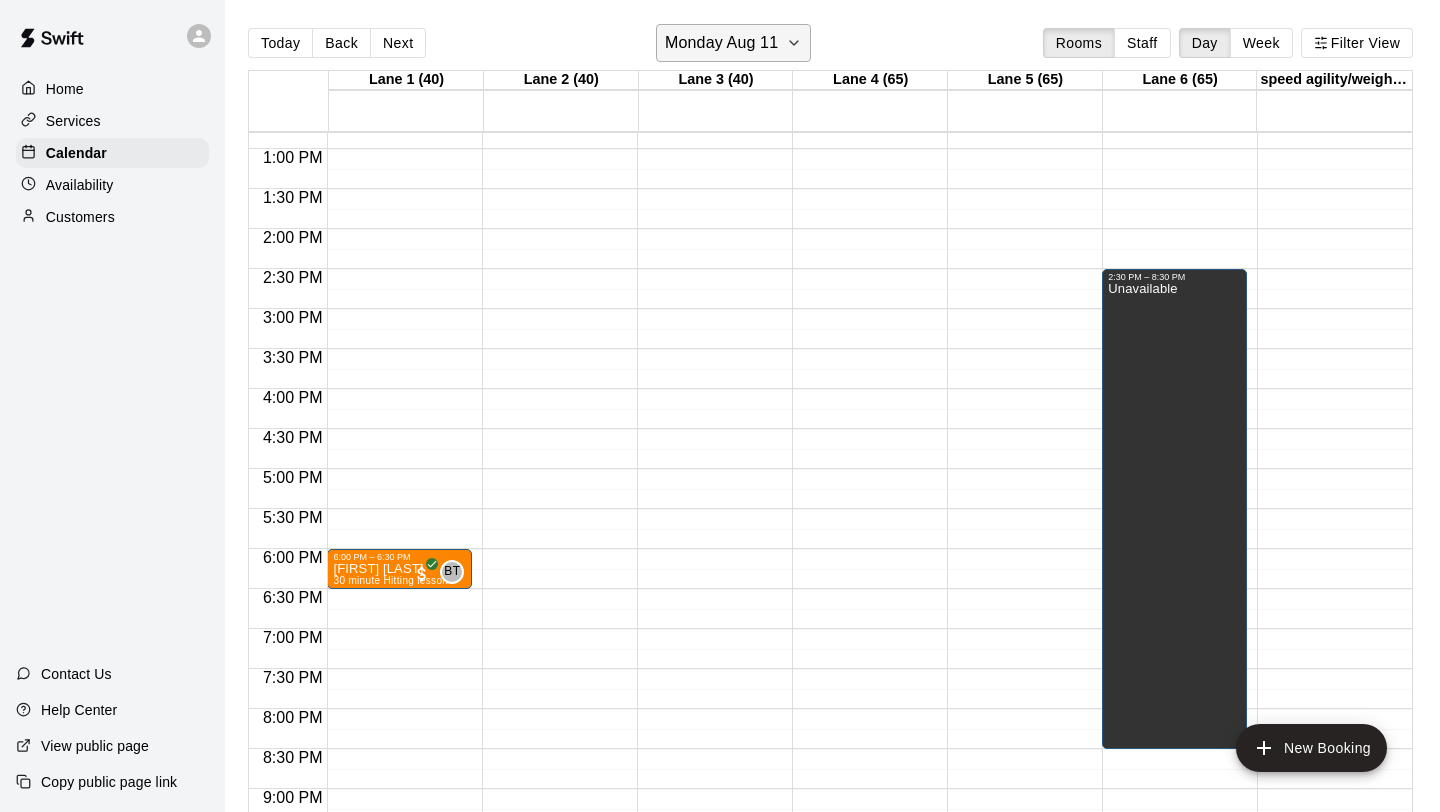 click on "Monday Aug 11" at bounding box center [733, 43] 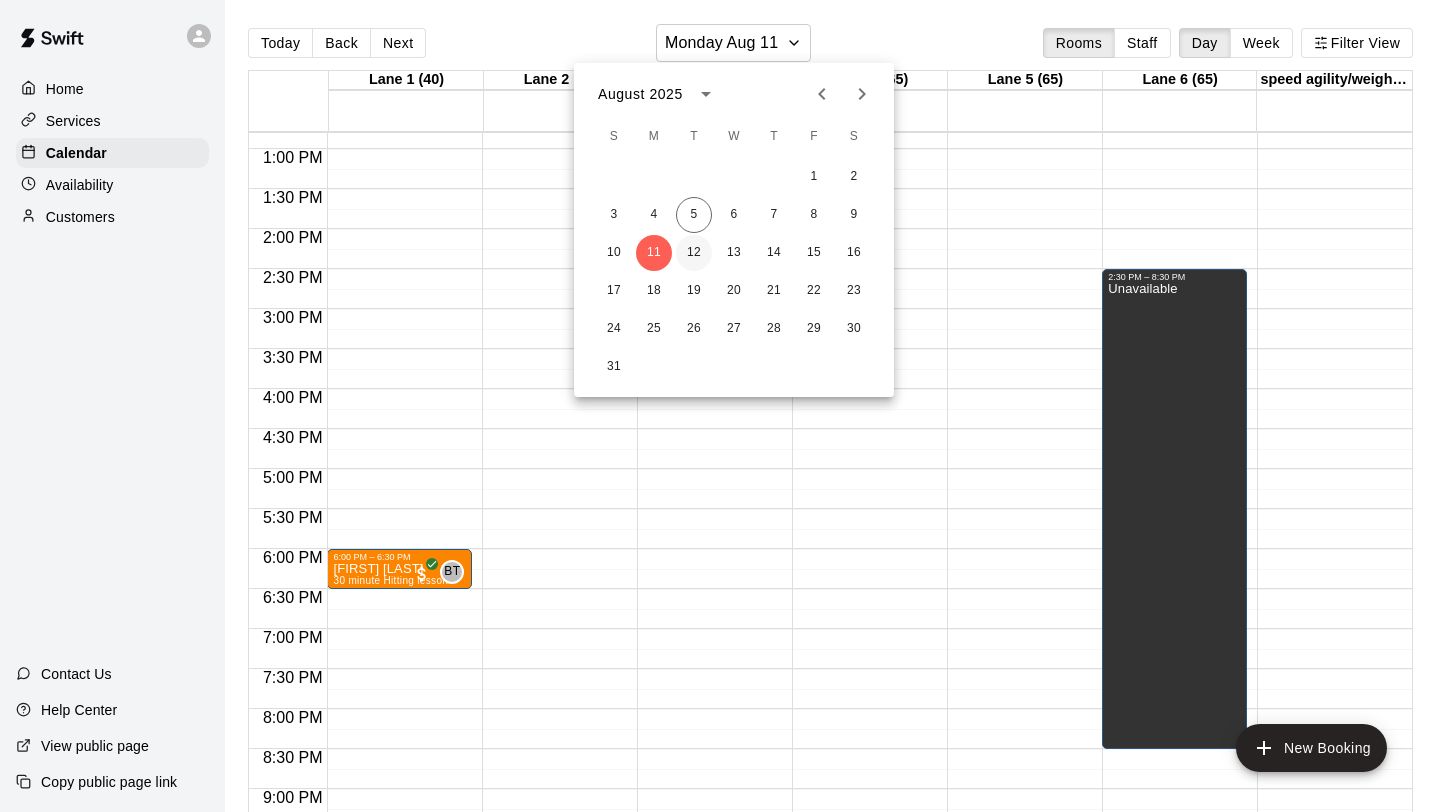 click on "12" at bounding box center [694, 253] 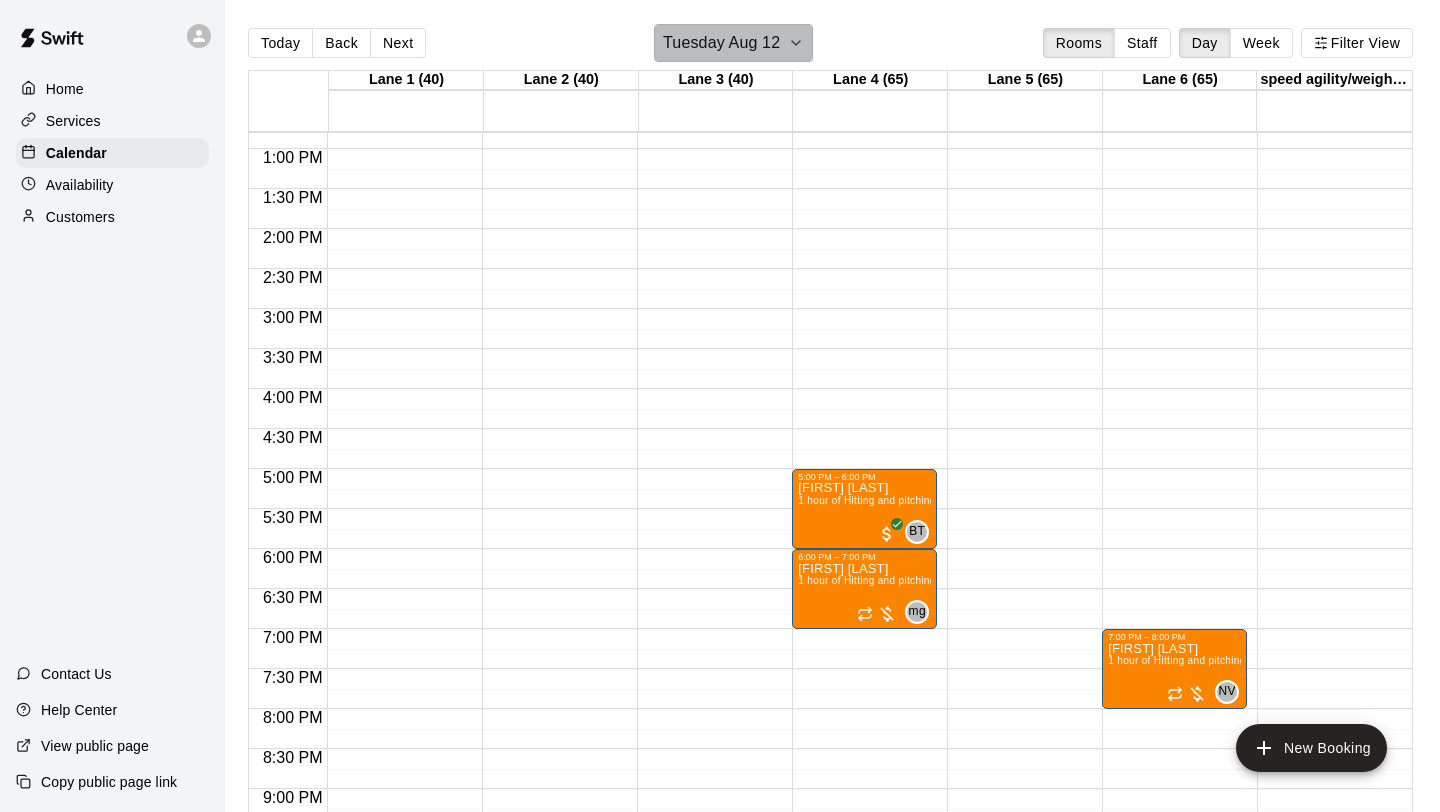 click on "Tuesday Aug 12" at bounding box center [733, 43] 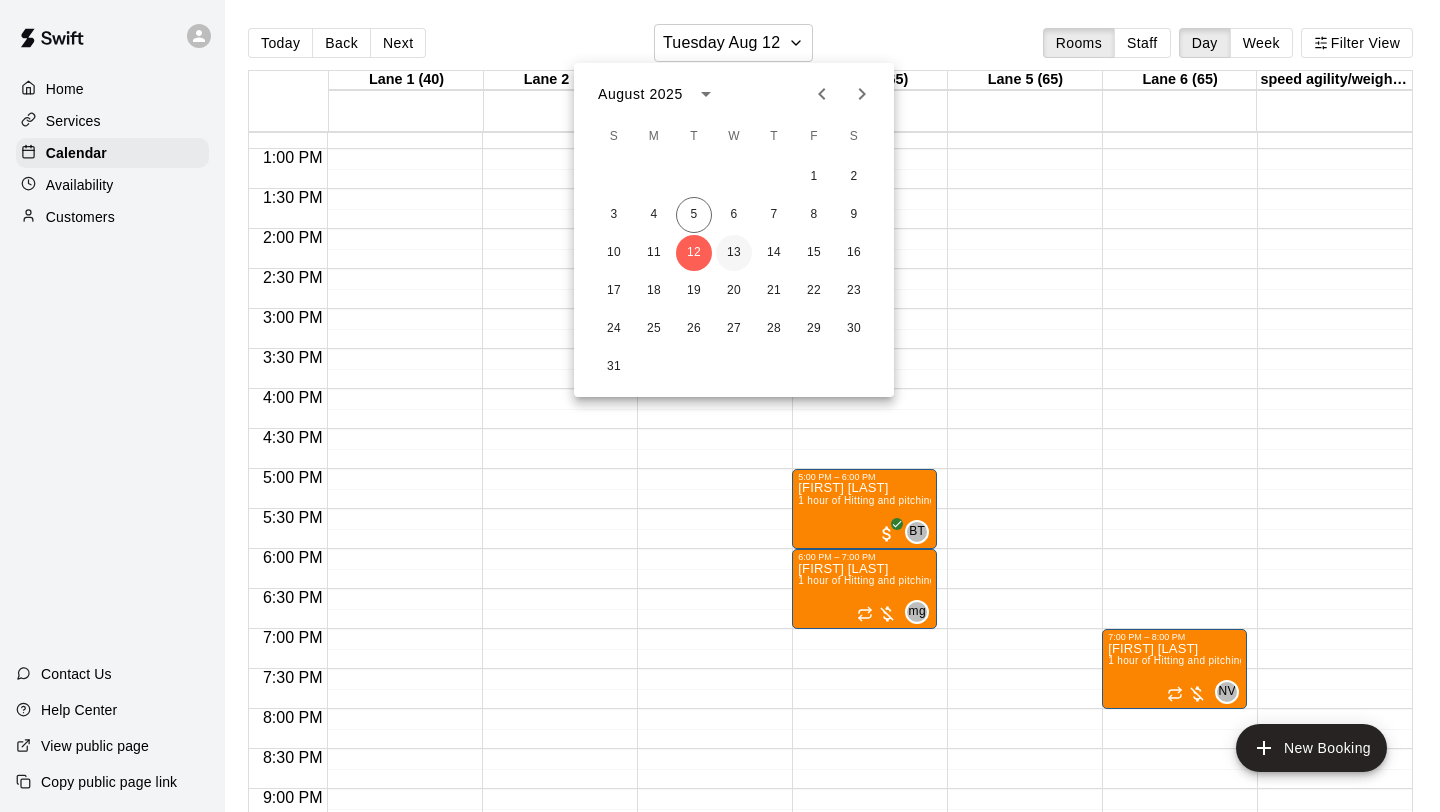 click on "13" at bounding box center (734, 253) 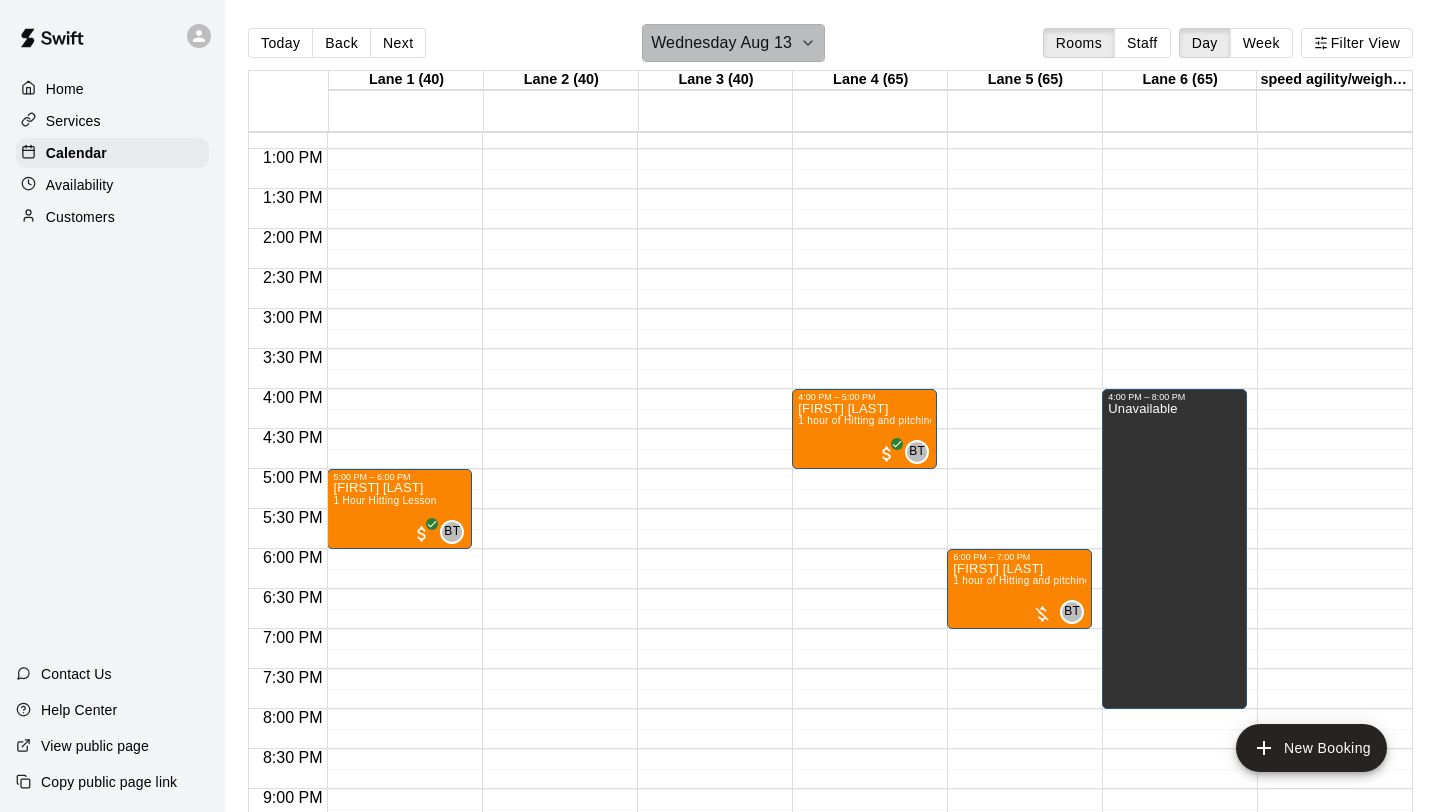 click on "Wednesday Aug 13" at bounding box center (733, 43) 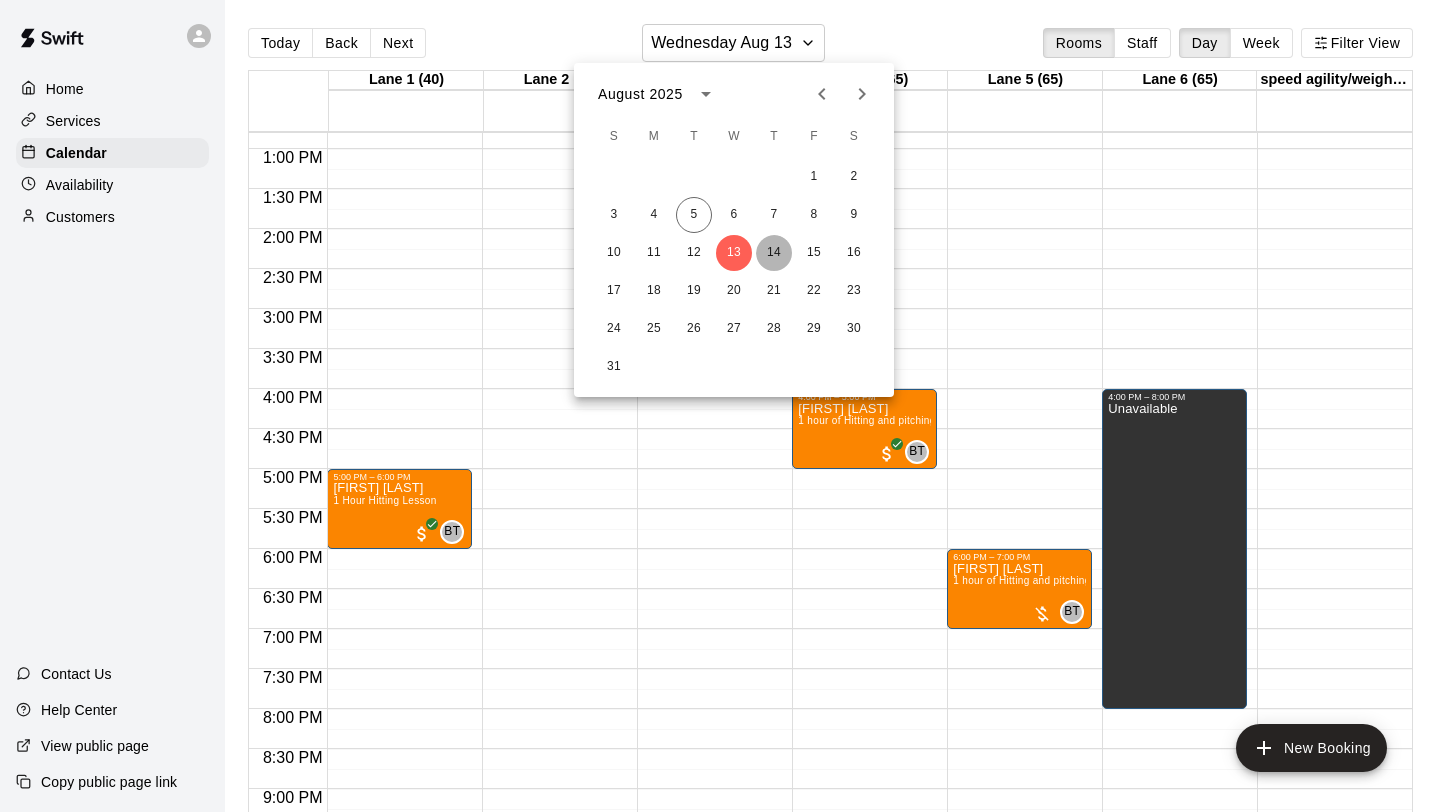click on "14" at bounding box center (774, 253) 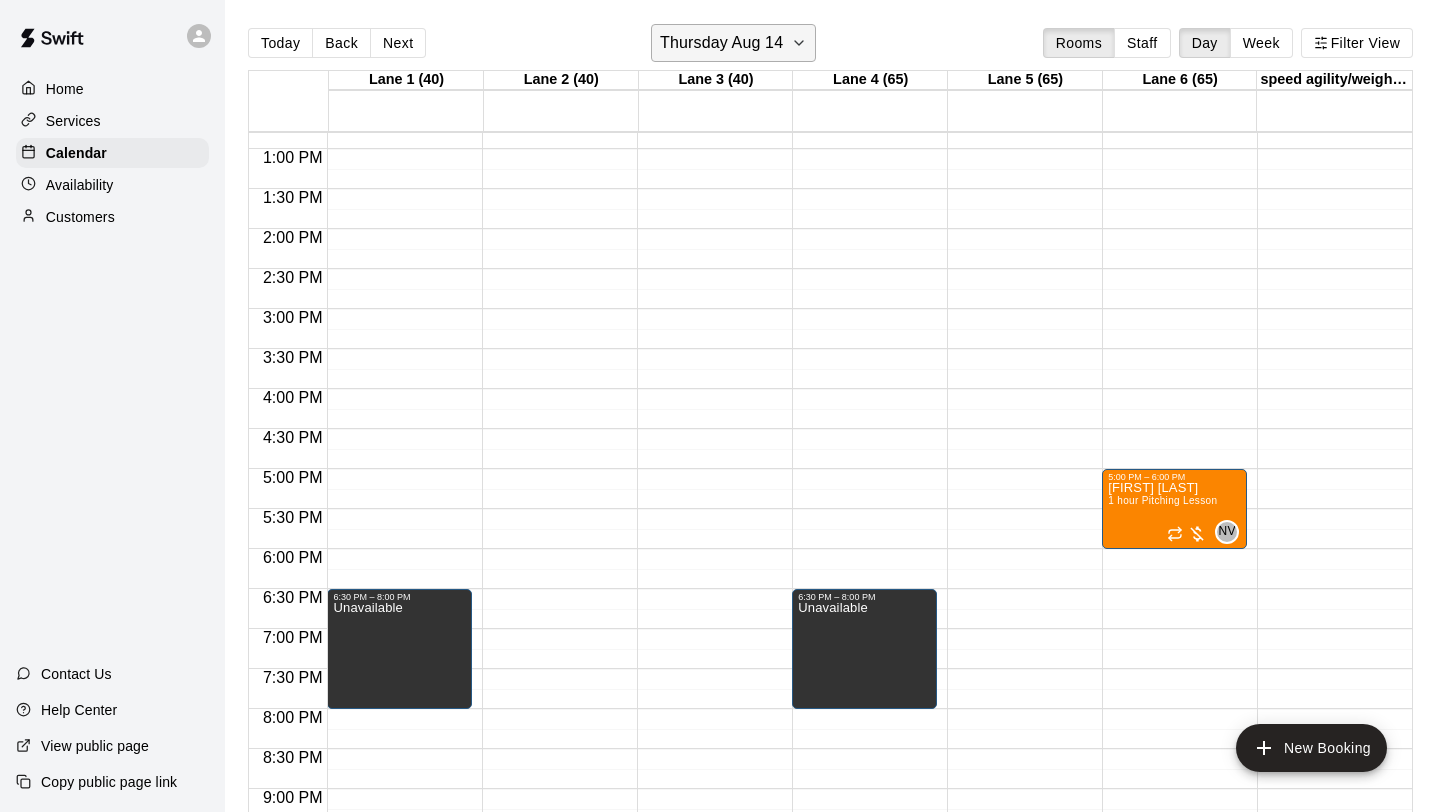 click on "Thursday Aug 14" at bounding box center [721, 43] 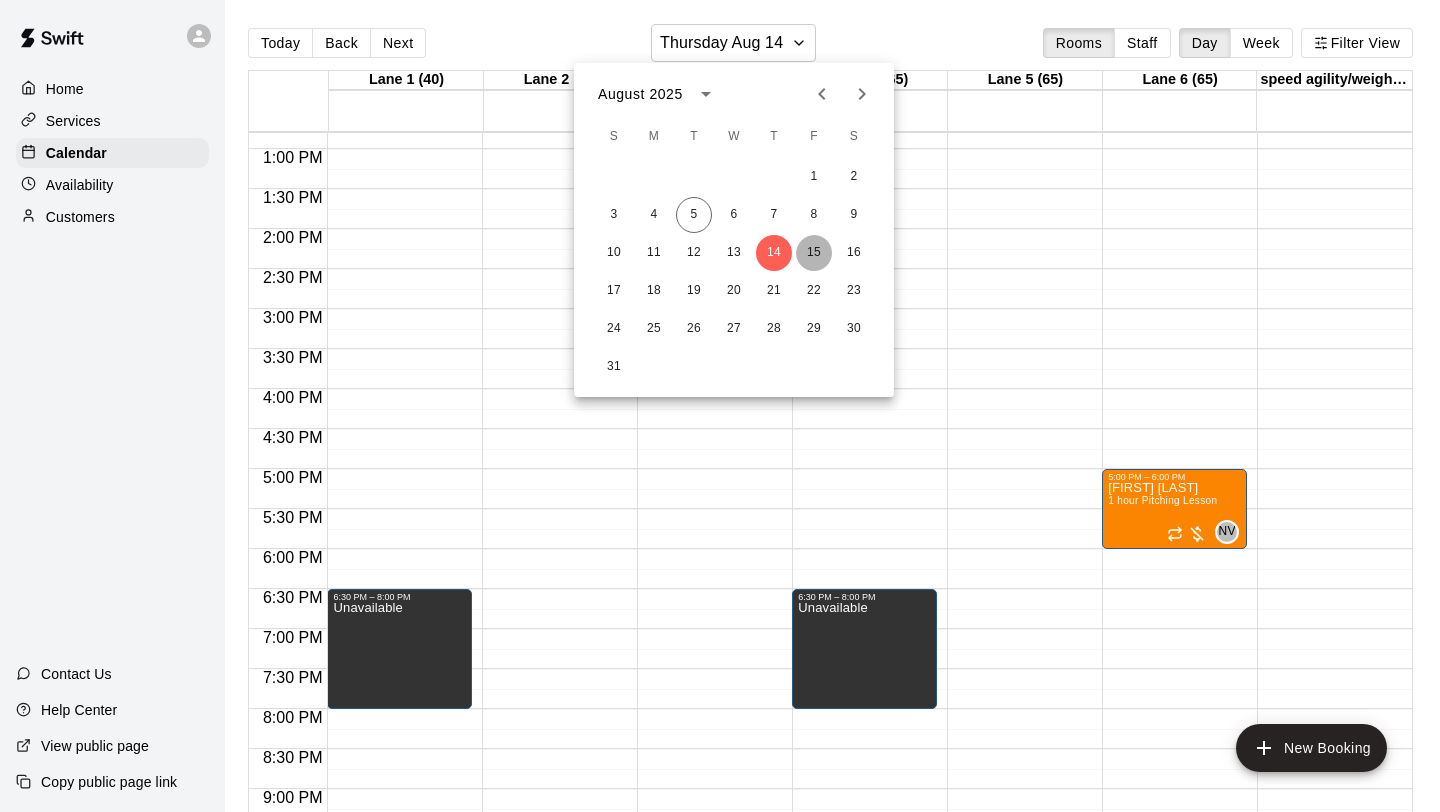 click on "15" at bounding box center [814, 253] 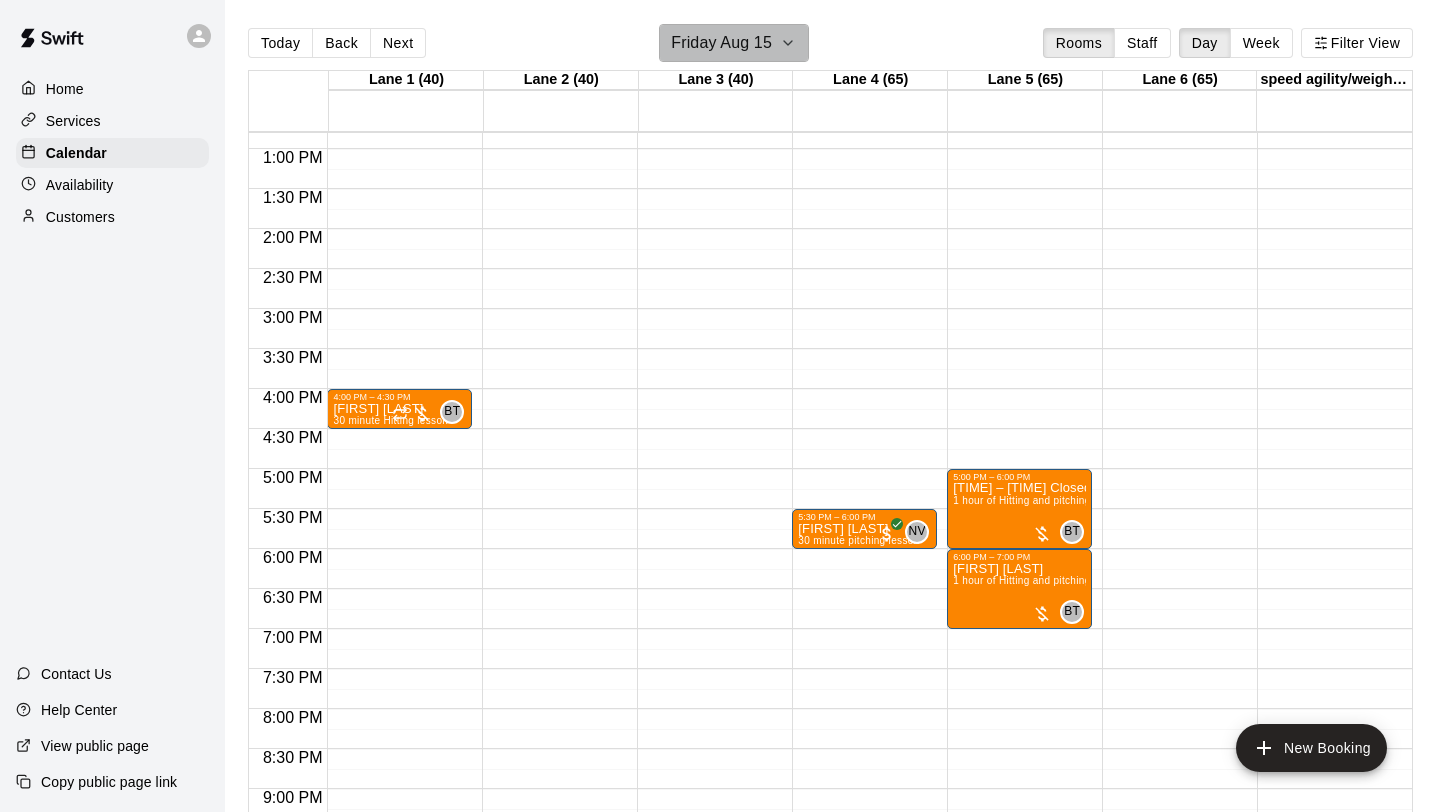 click 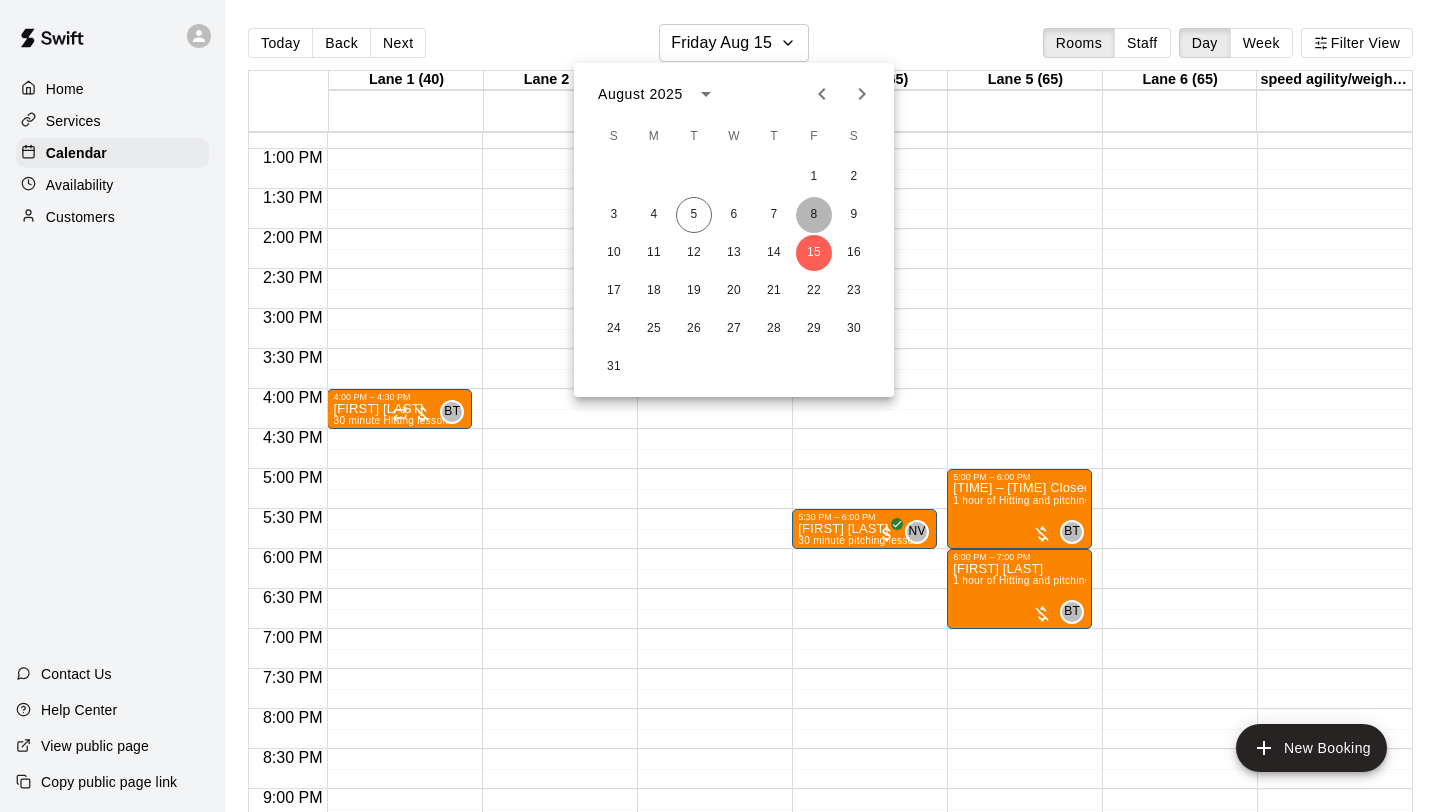click on "8" at bounding box center (814, 215) 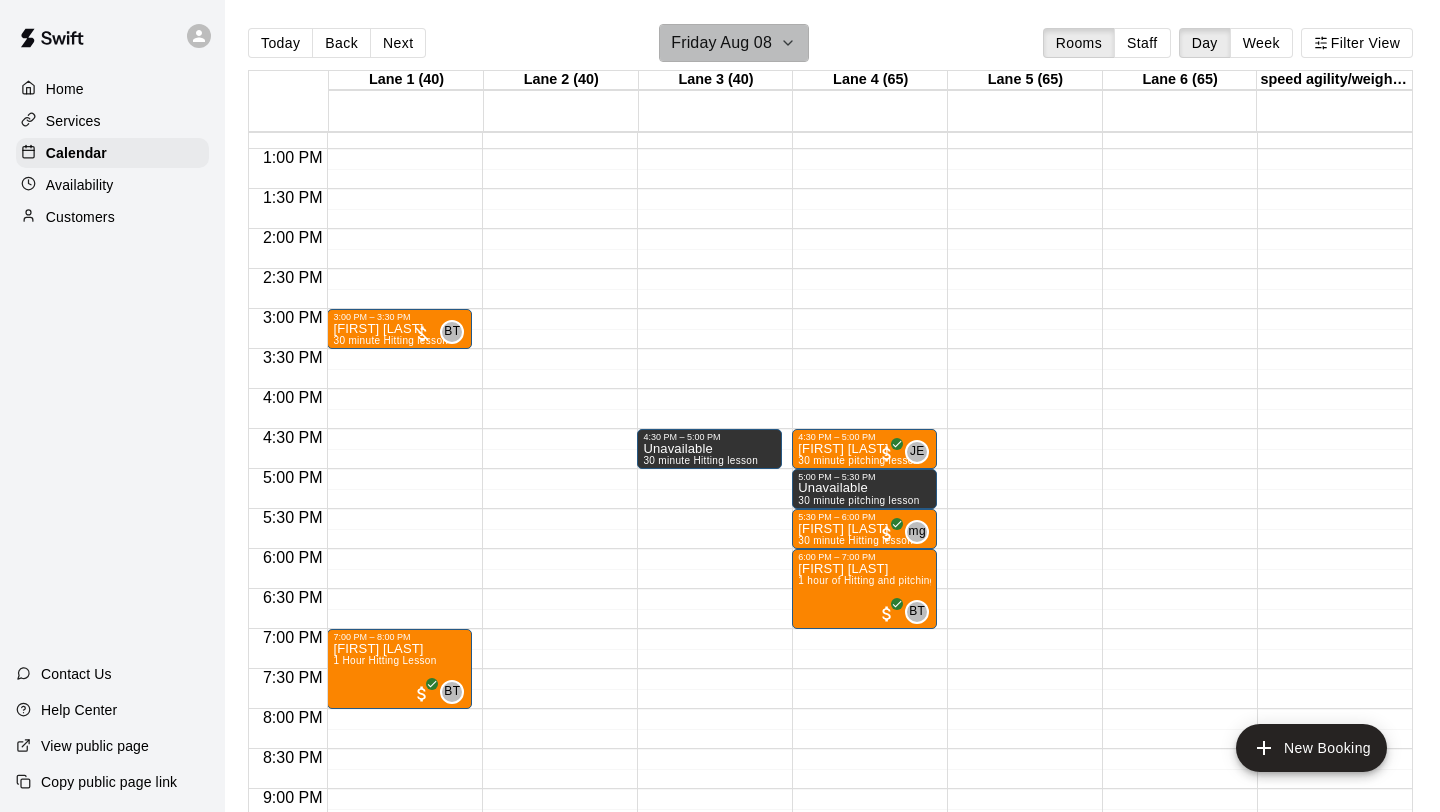 click on "Friday Aug 08" at bounding box center (721, 43) 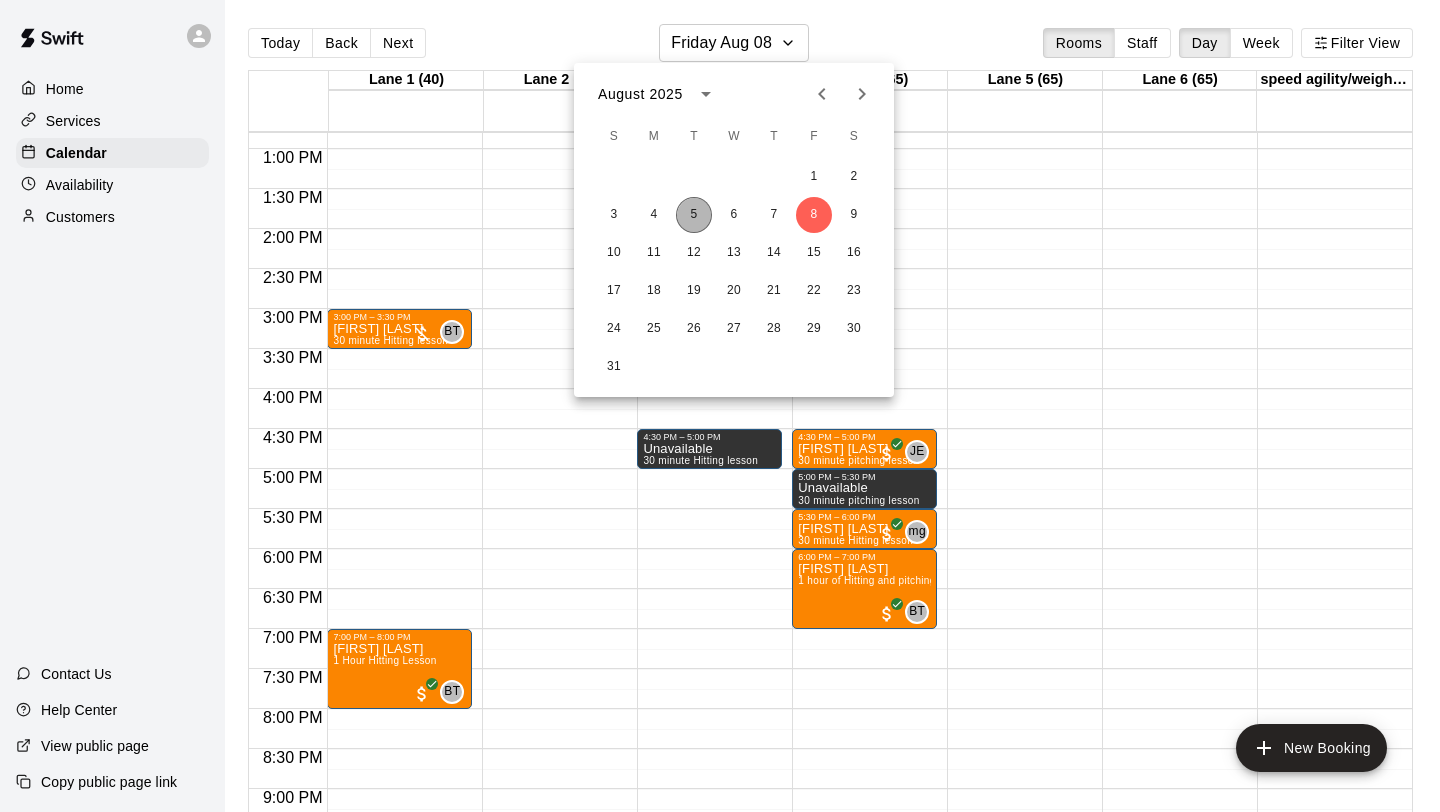 click on "5" at bounding box center [694, 215] 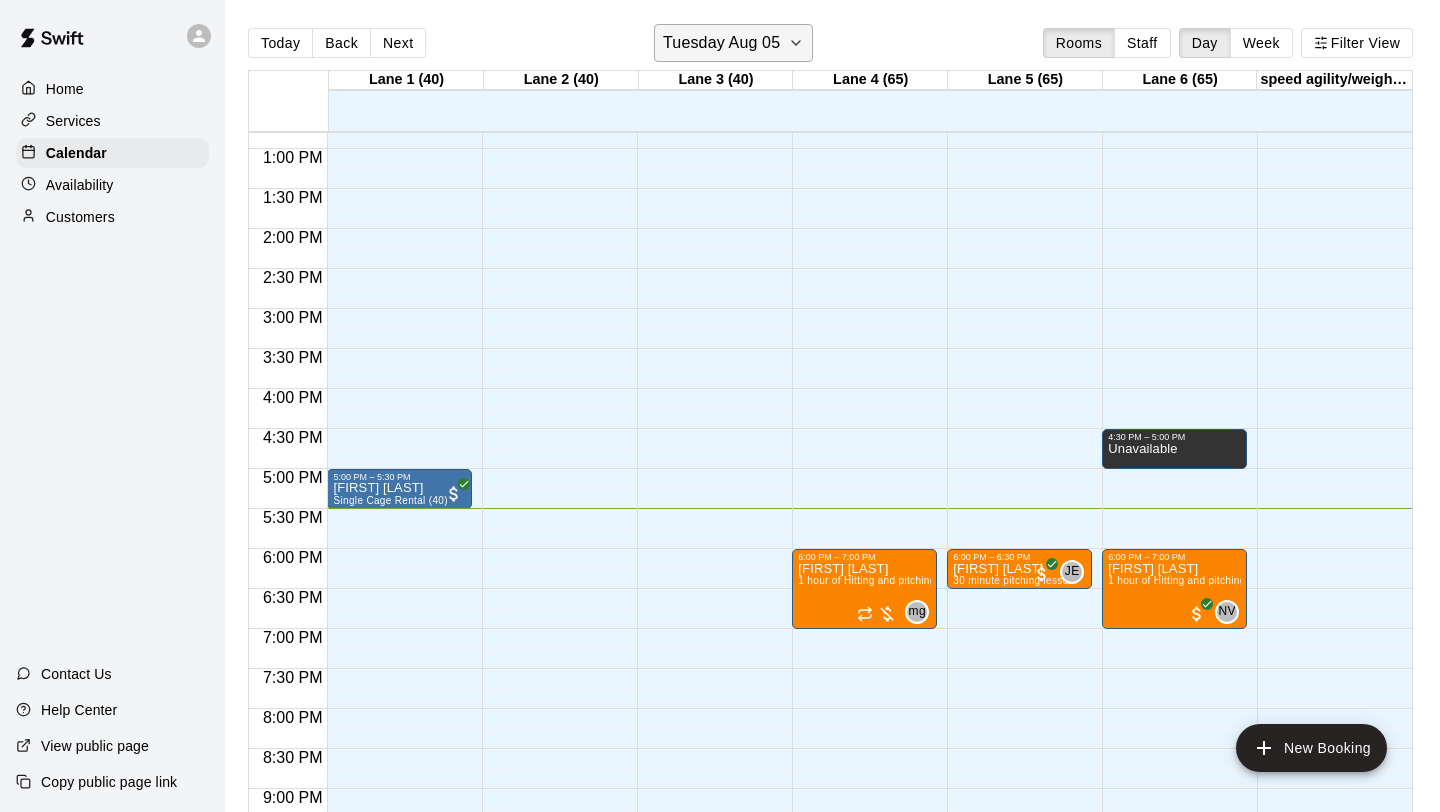 click on "Tuesday Aug 05" at bounding box center (721, 43) 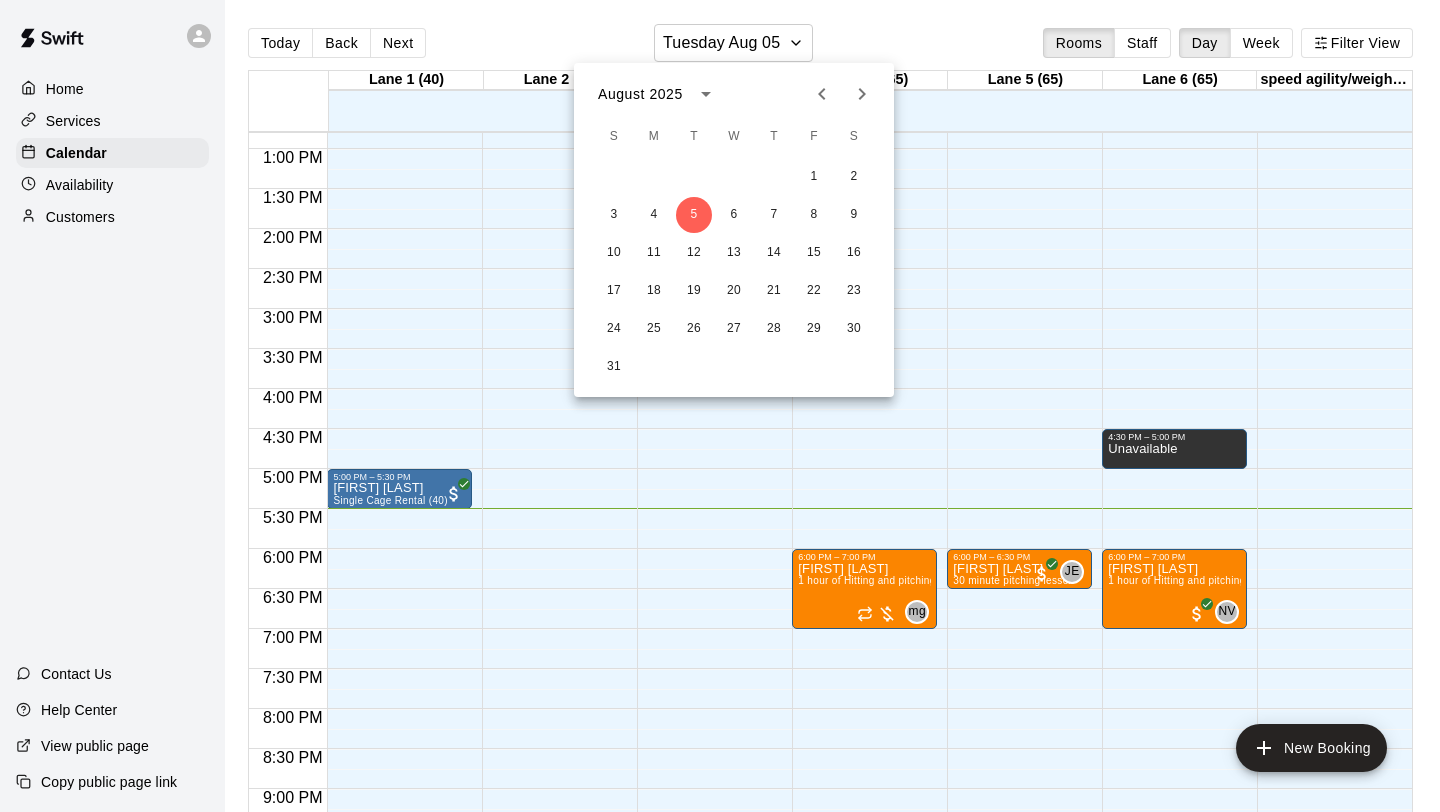 click at bounding box center (720, 406) 